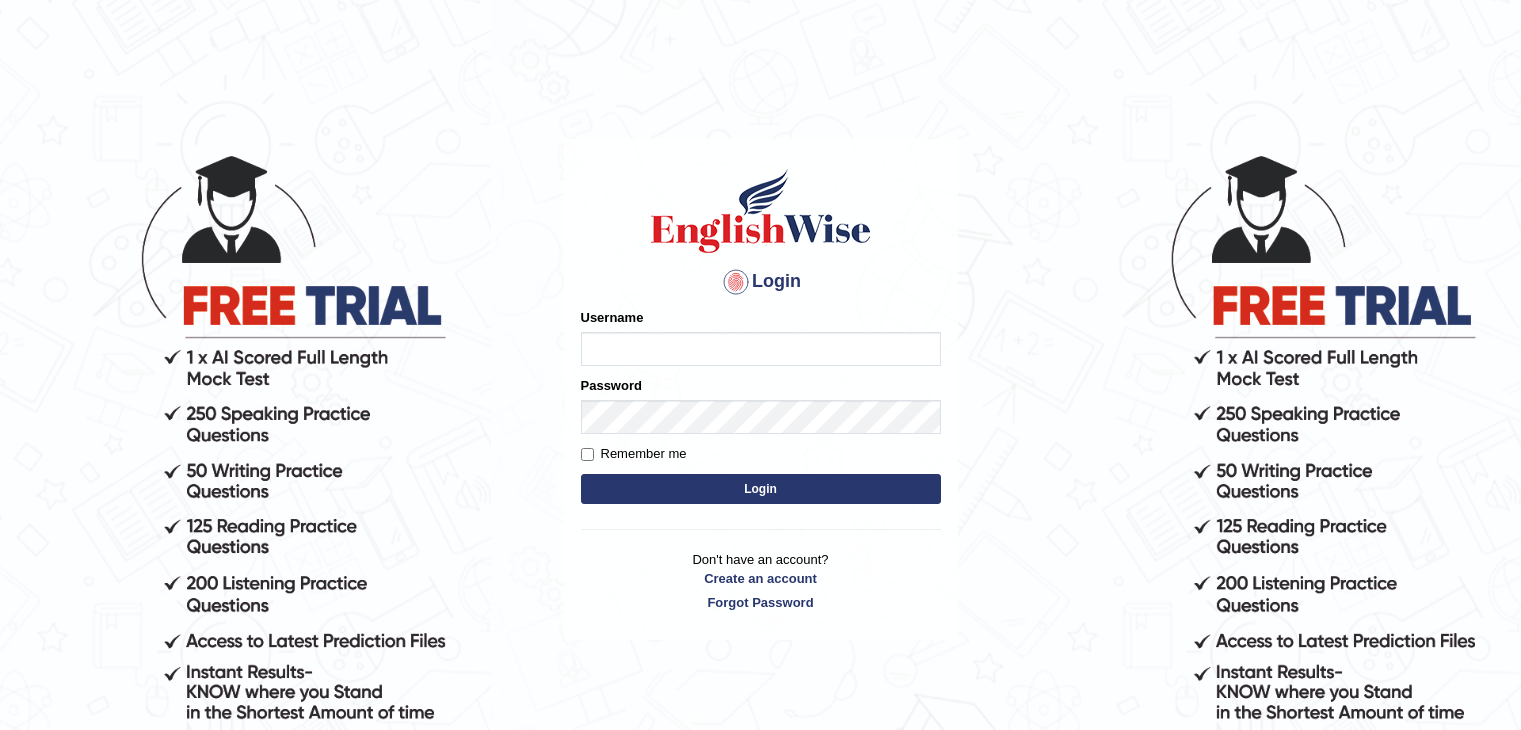 scroll, scrollTop: 0, scrollLeft: 0, axis: both 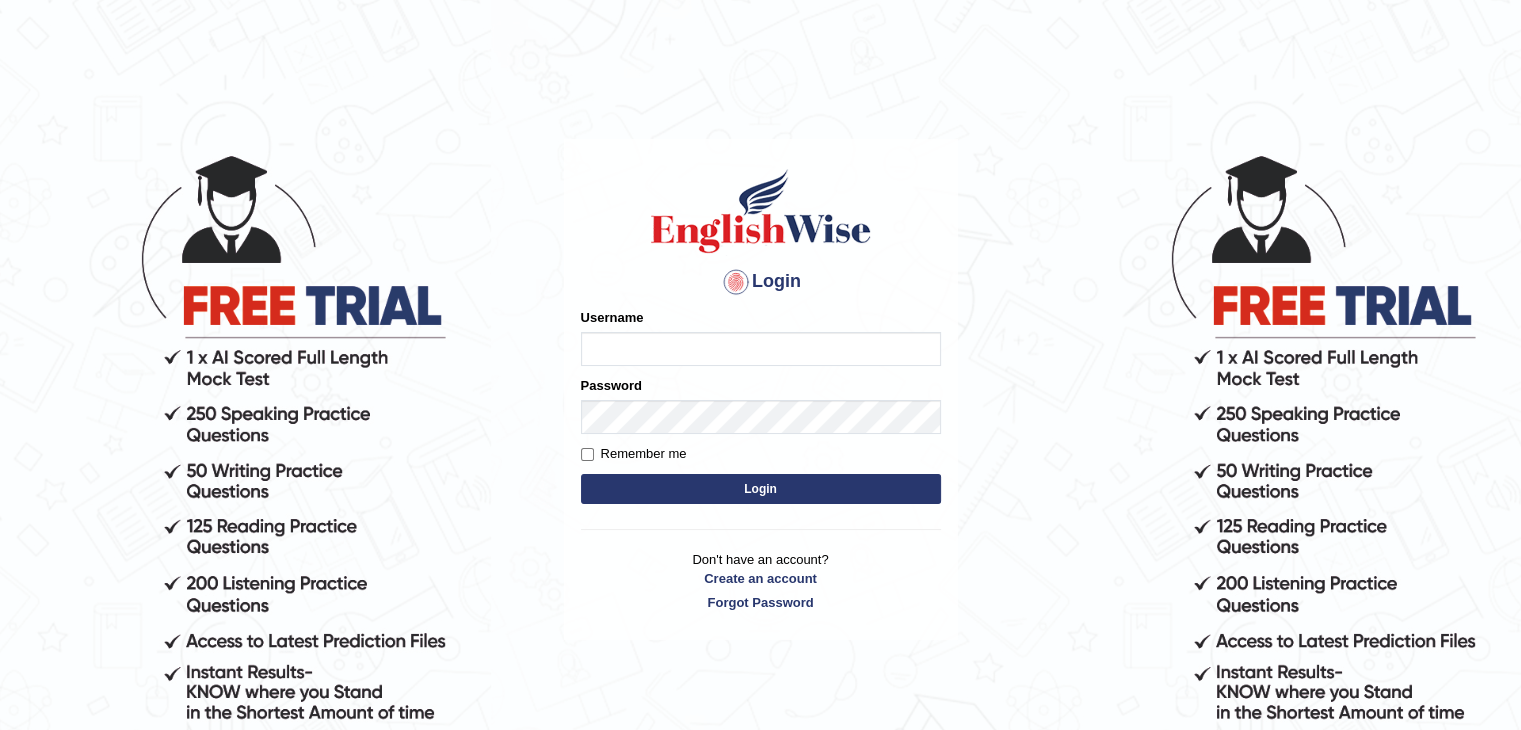 type on "Nahidshikder" 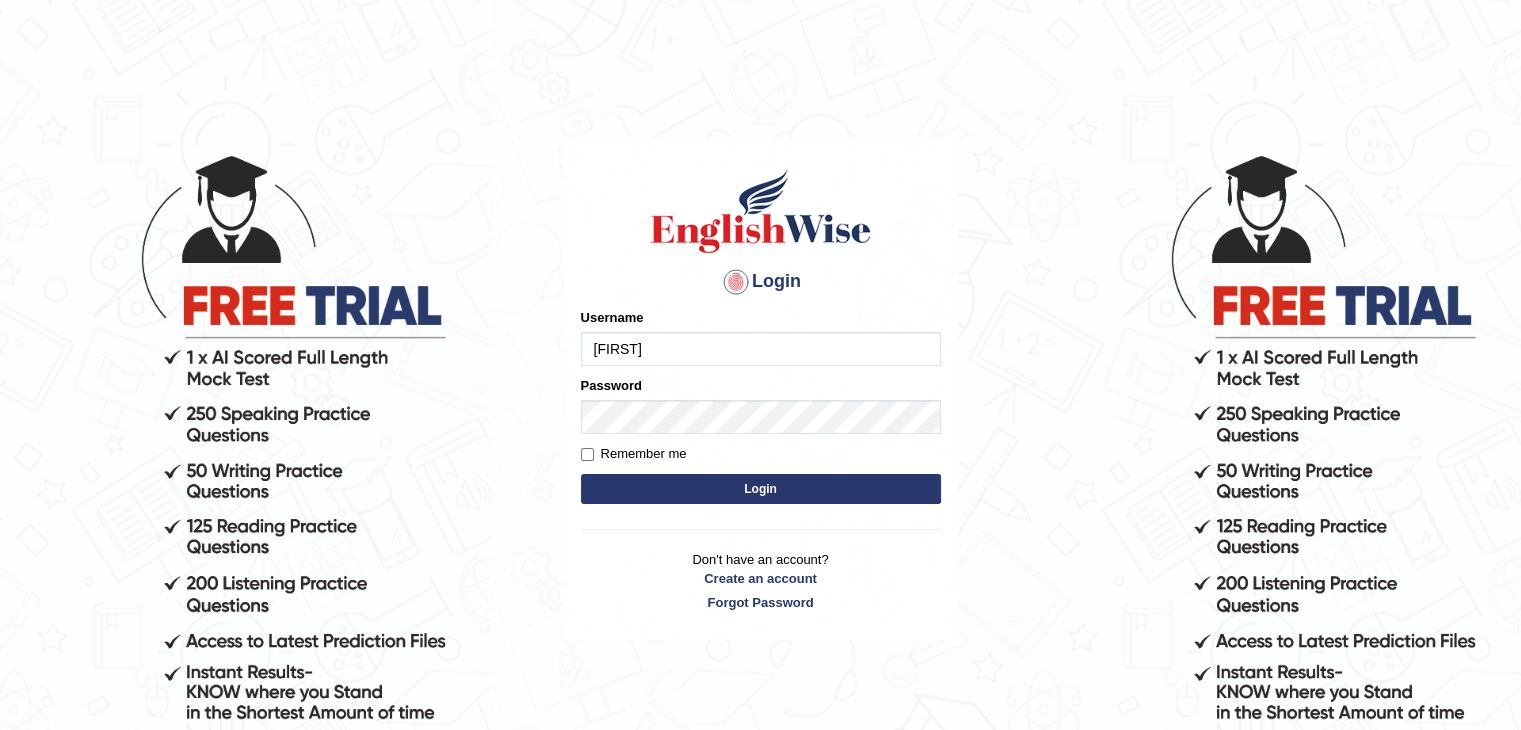 click on "Login" at bounding box center [761, 489] 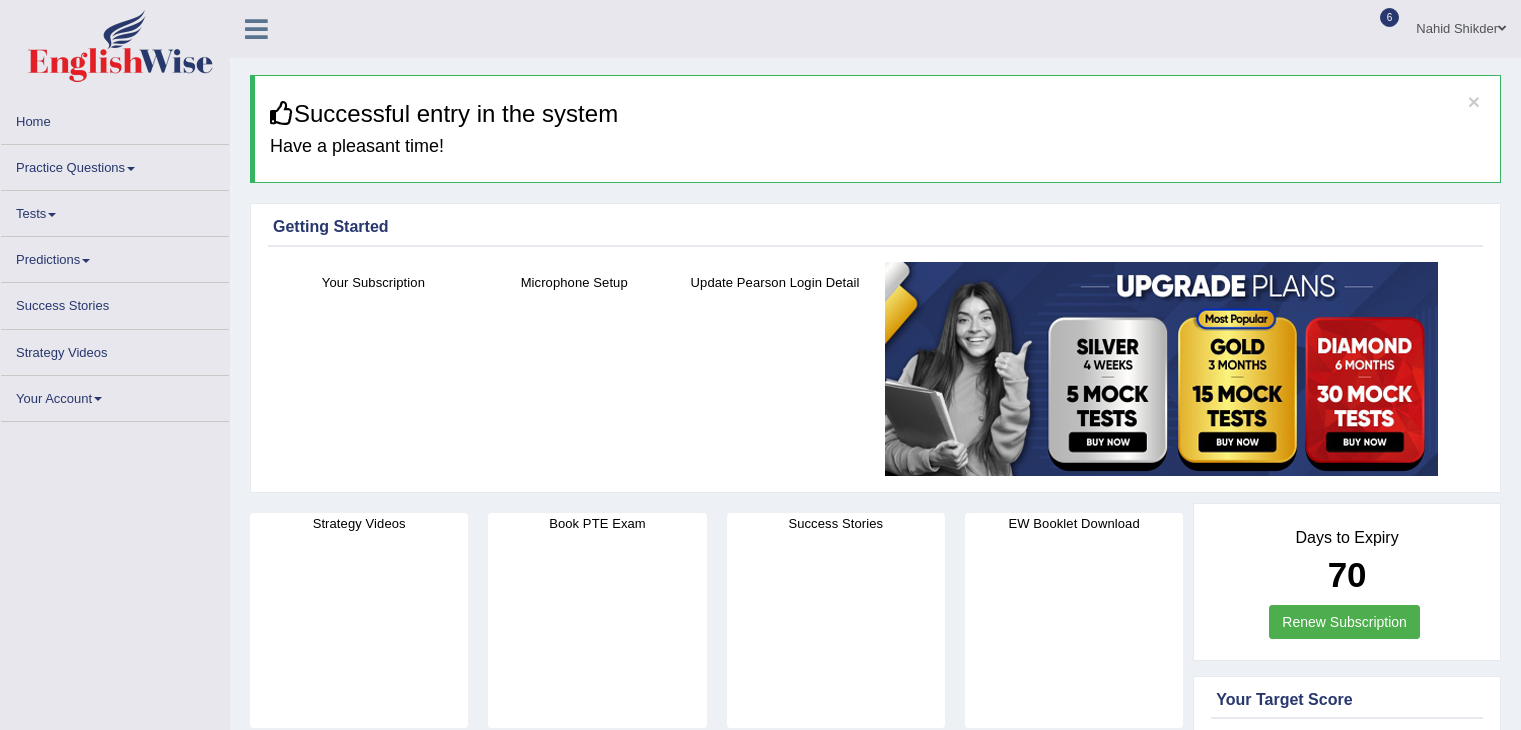 scroll, scrollTop: 0, scrollLeft: 0, axis: both 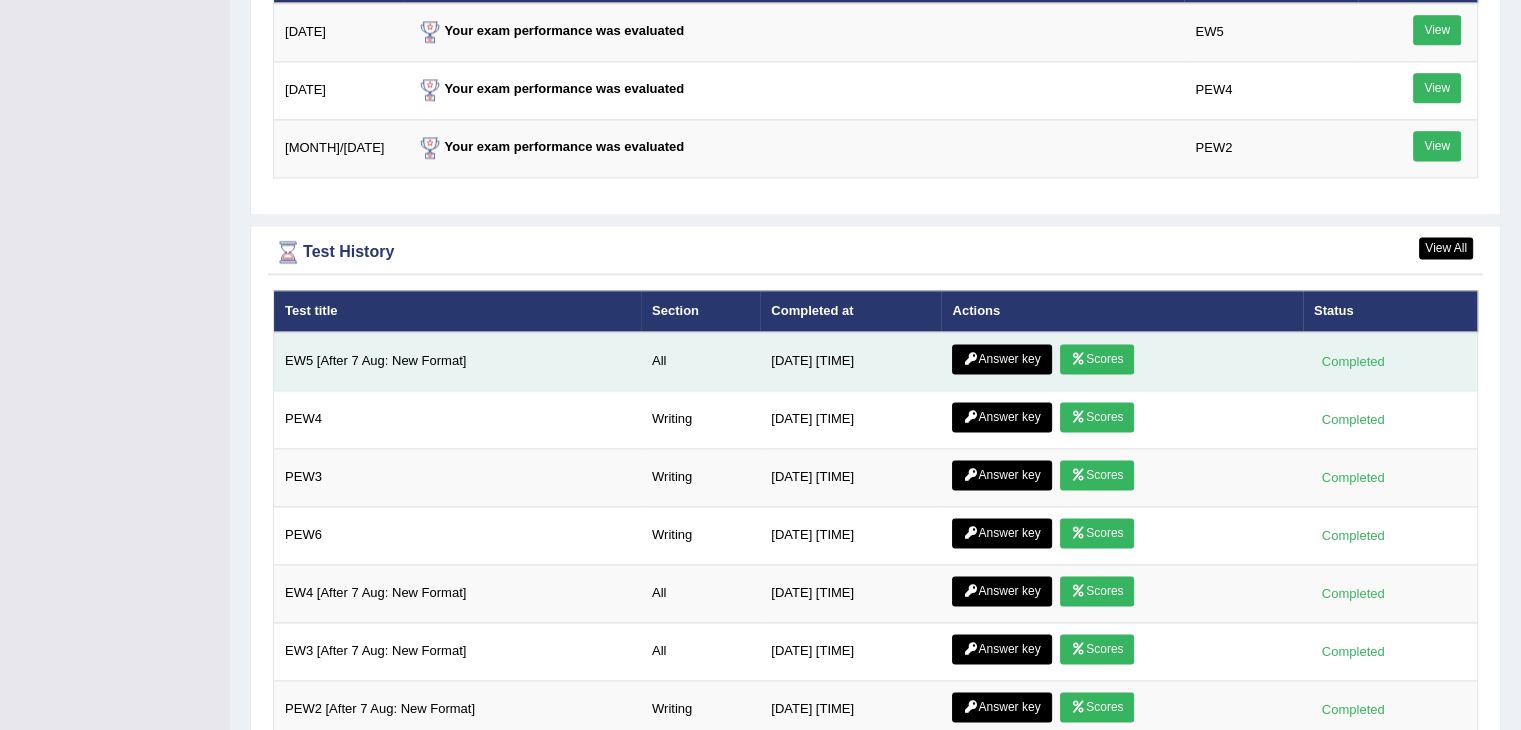 click on "Scores" at bounding box center (1097, 359) 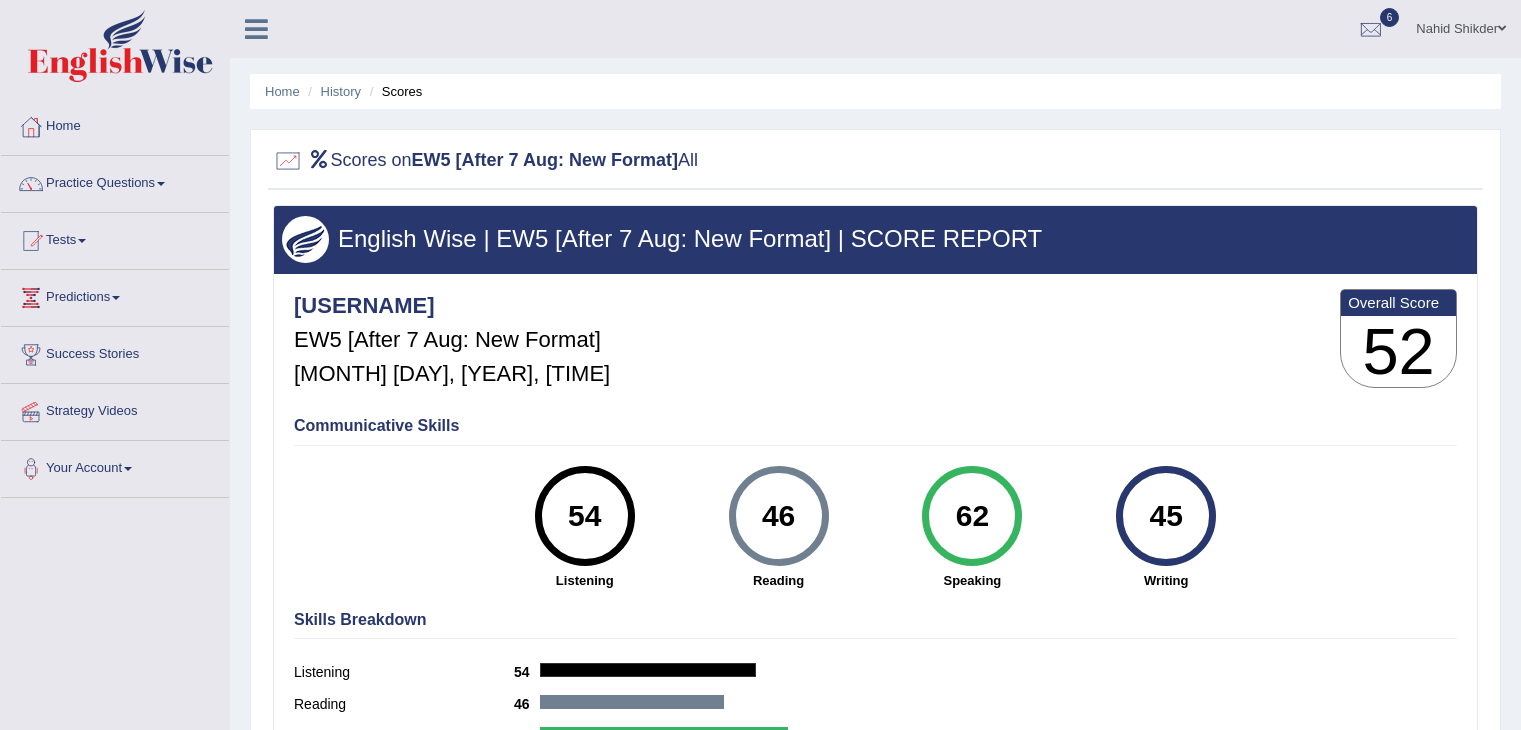 scroll, scrollTop: 0, scrollLeft: 0, axis: both 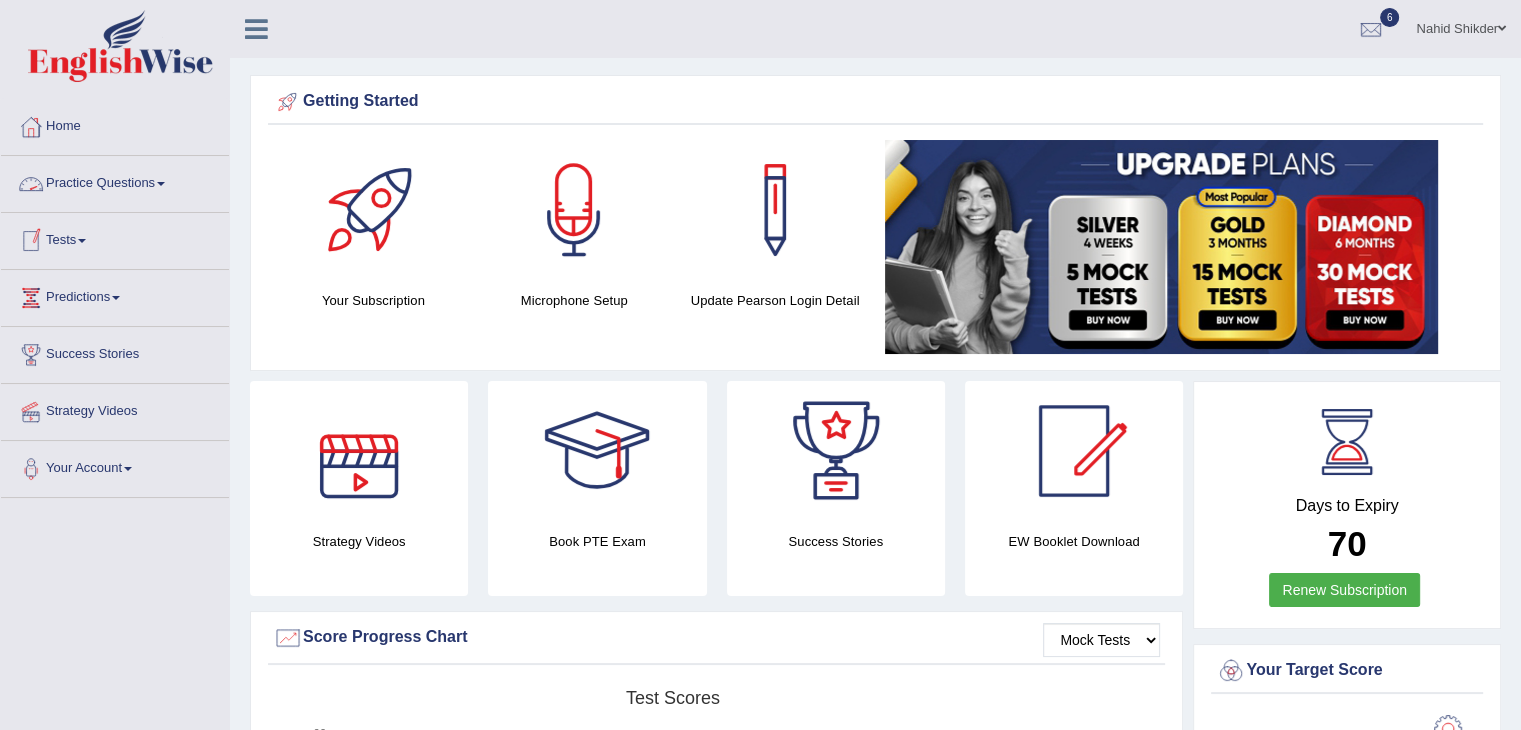 click on "Practice Questions" at bounding box center (115, 181) 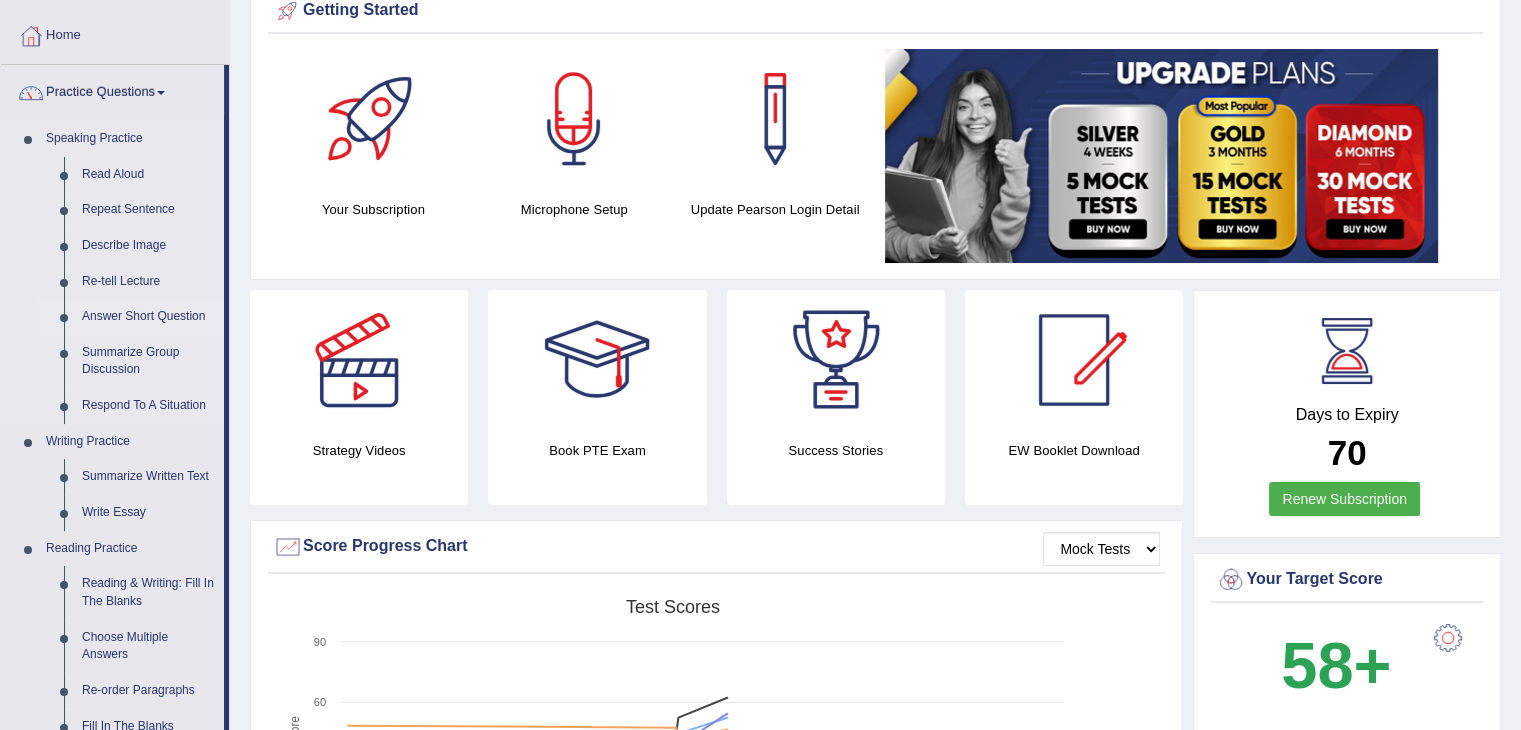 scroll, scrollTop: 200, scrollLeft: 0, axis: vertical 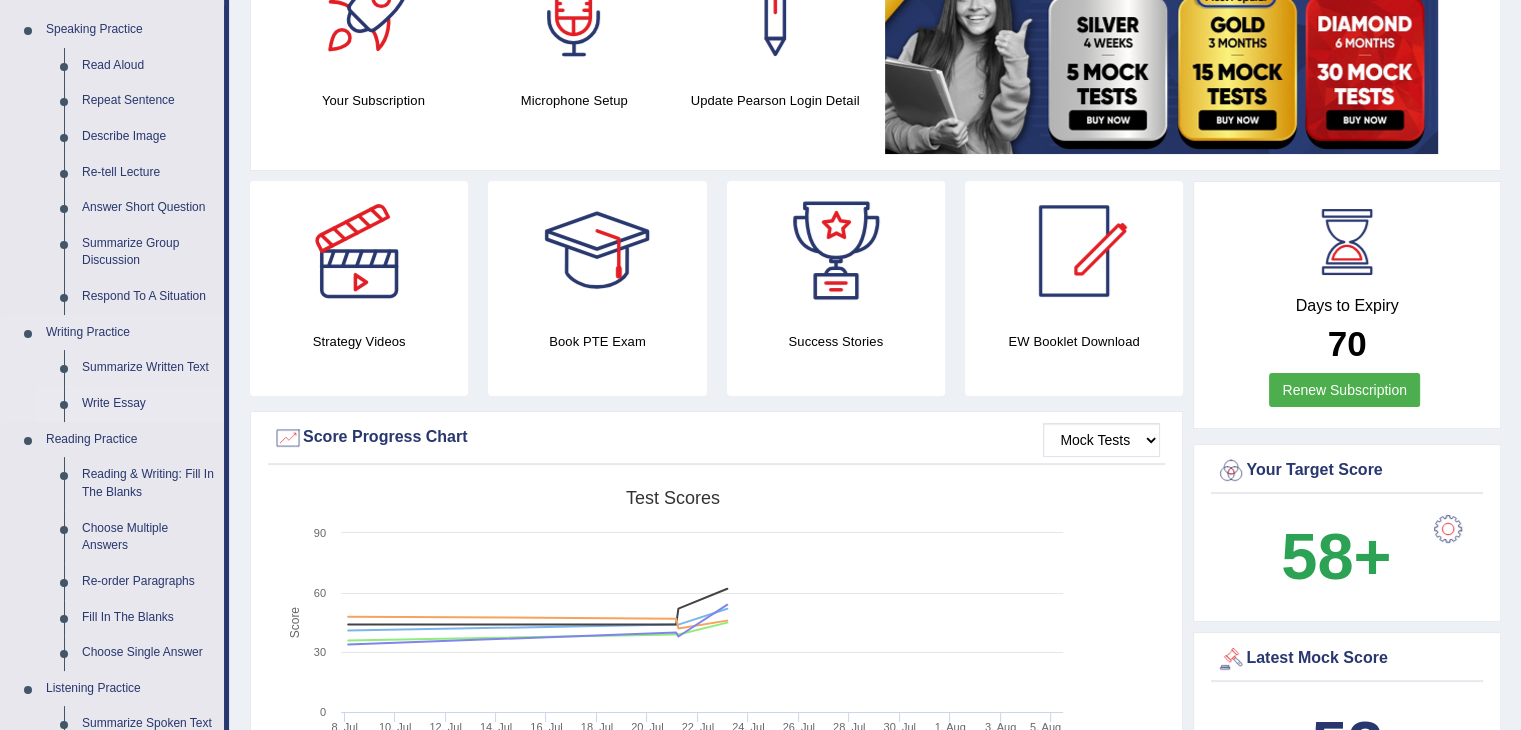 click on "Write Essay" at bounding box center (148, 404) 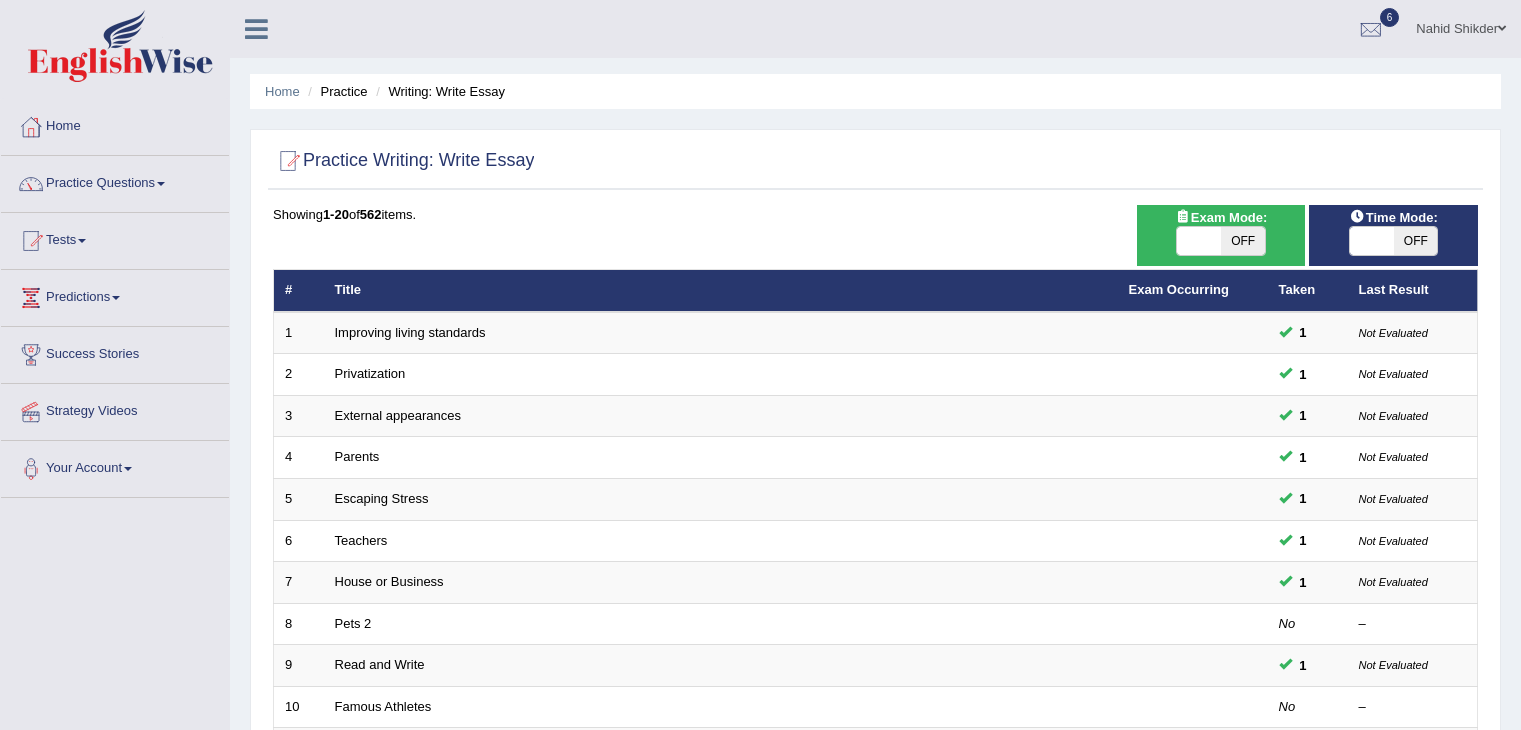 scroll, scrollTop: 0, scrollLeft: 0, axis: both 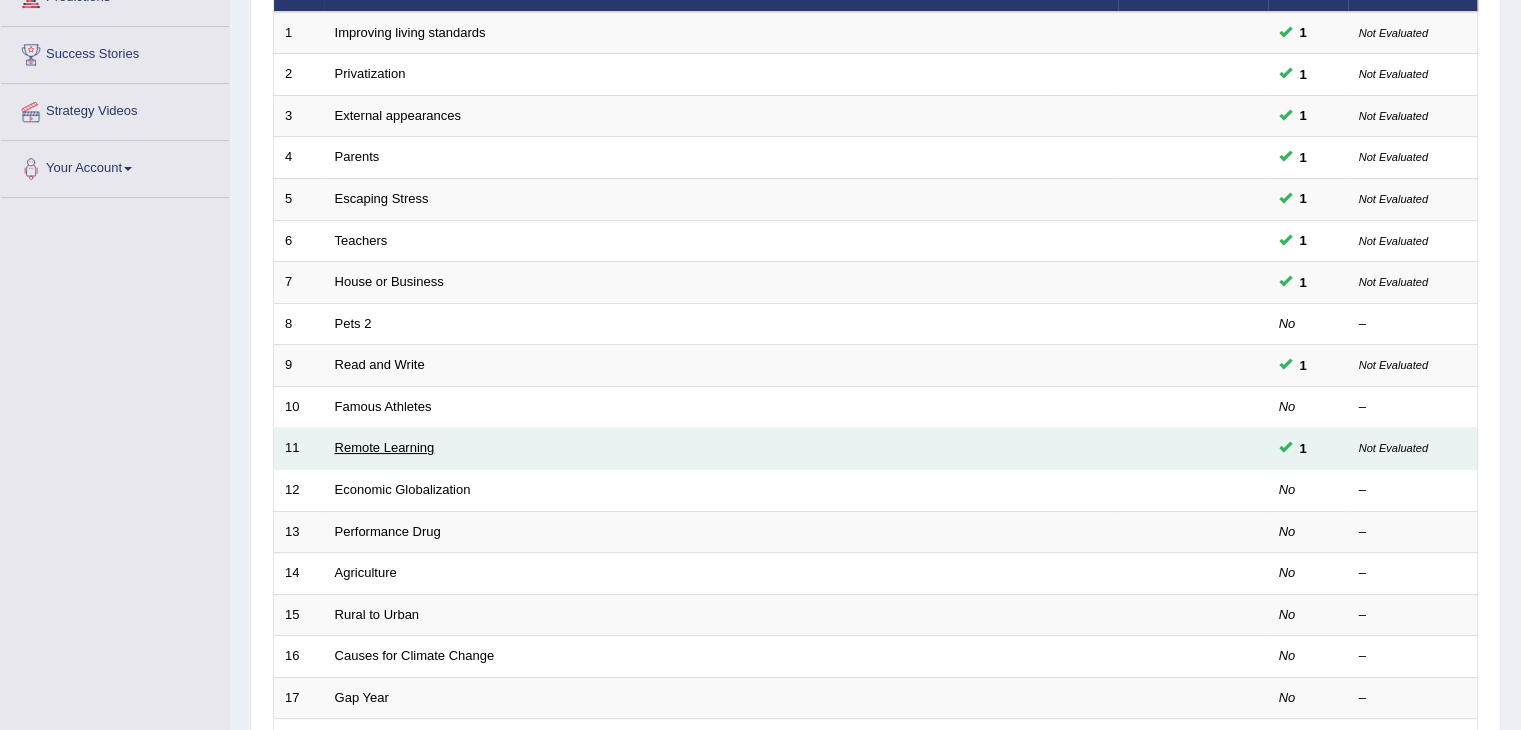 click on "Remote Learning" at bounding box center (385, 447) 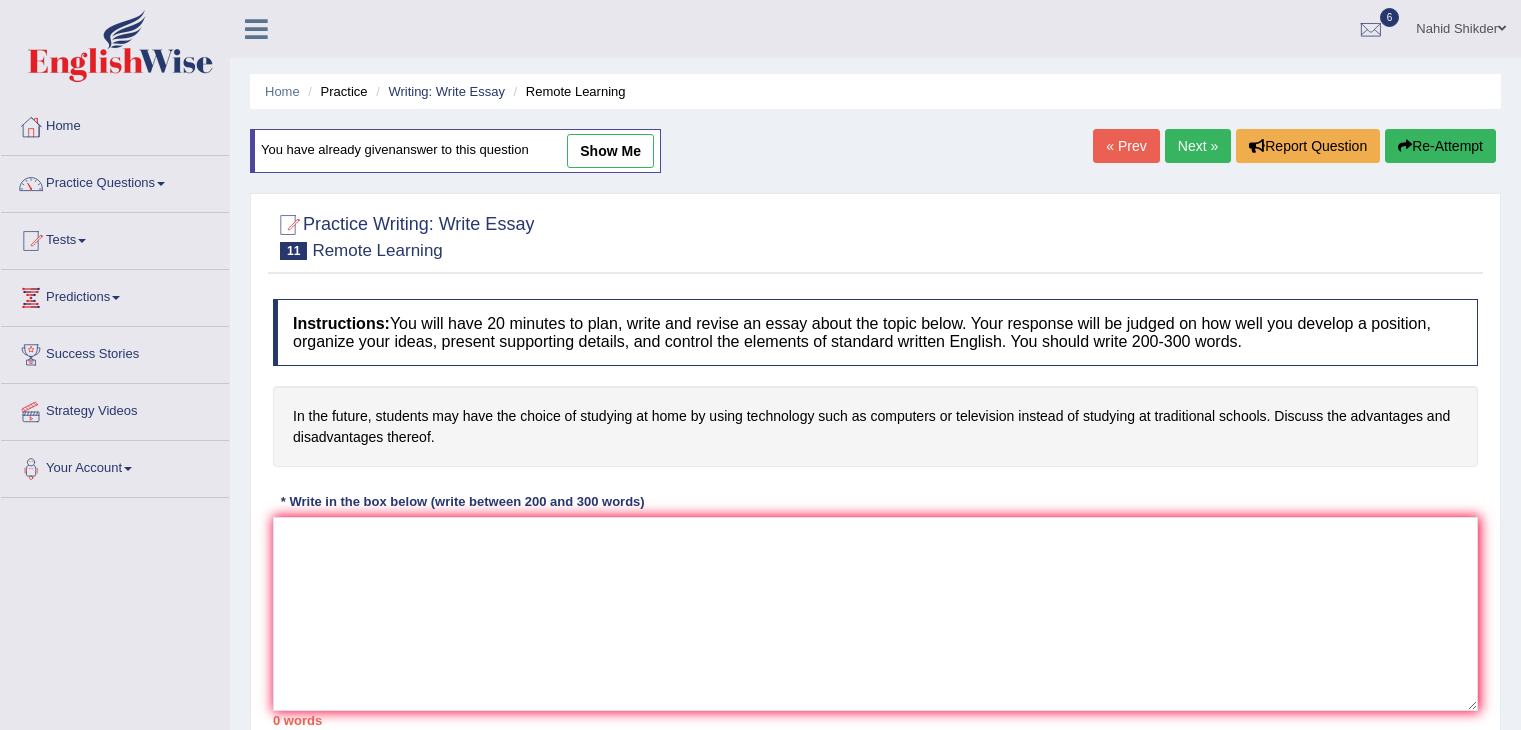 scroll, scrollTop: 0, scrollLeft: 0, axis: both 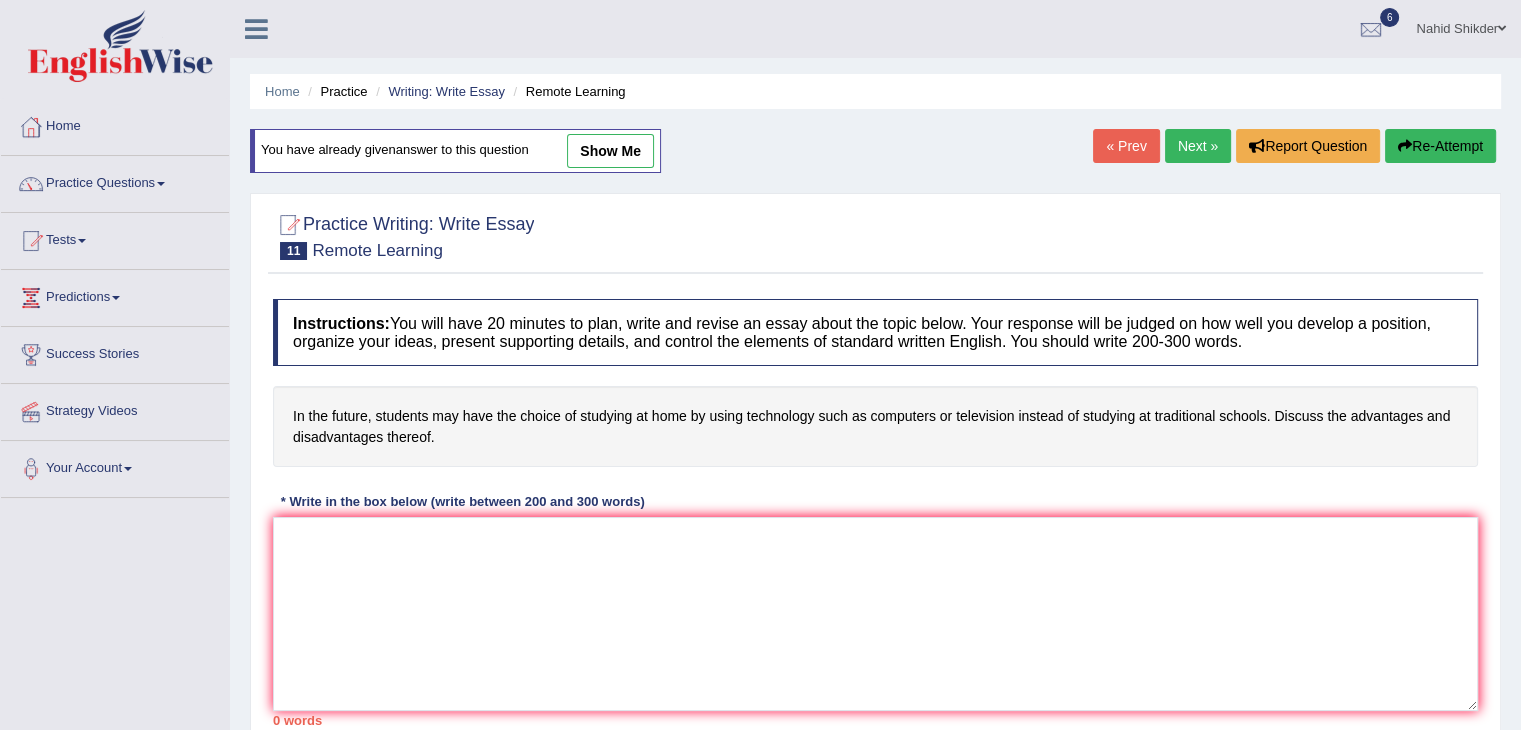 click on "show me" at bounding box center (610, 151) 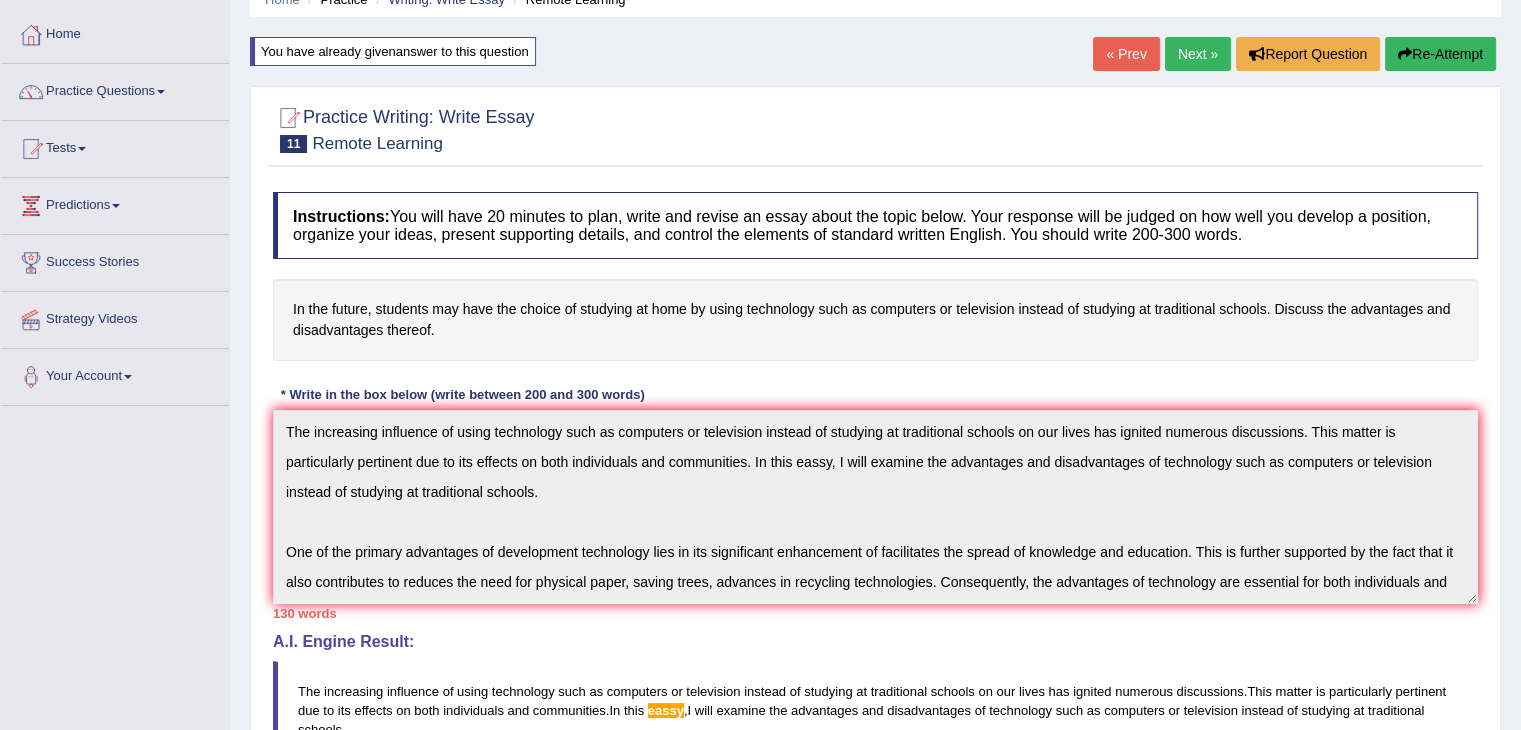 scroll, scrollTop: 300, scrollLeft: 0, axis: vertical 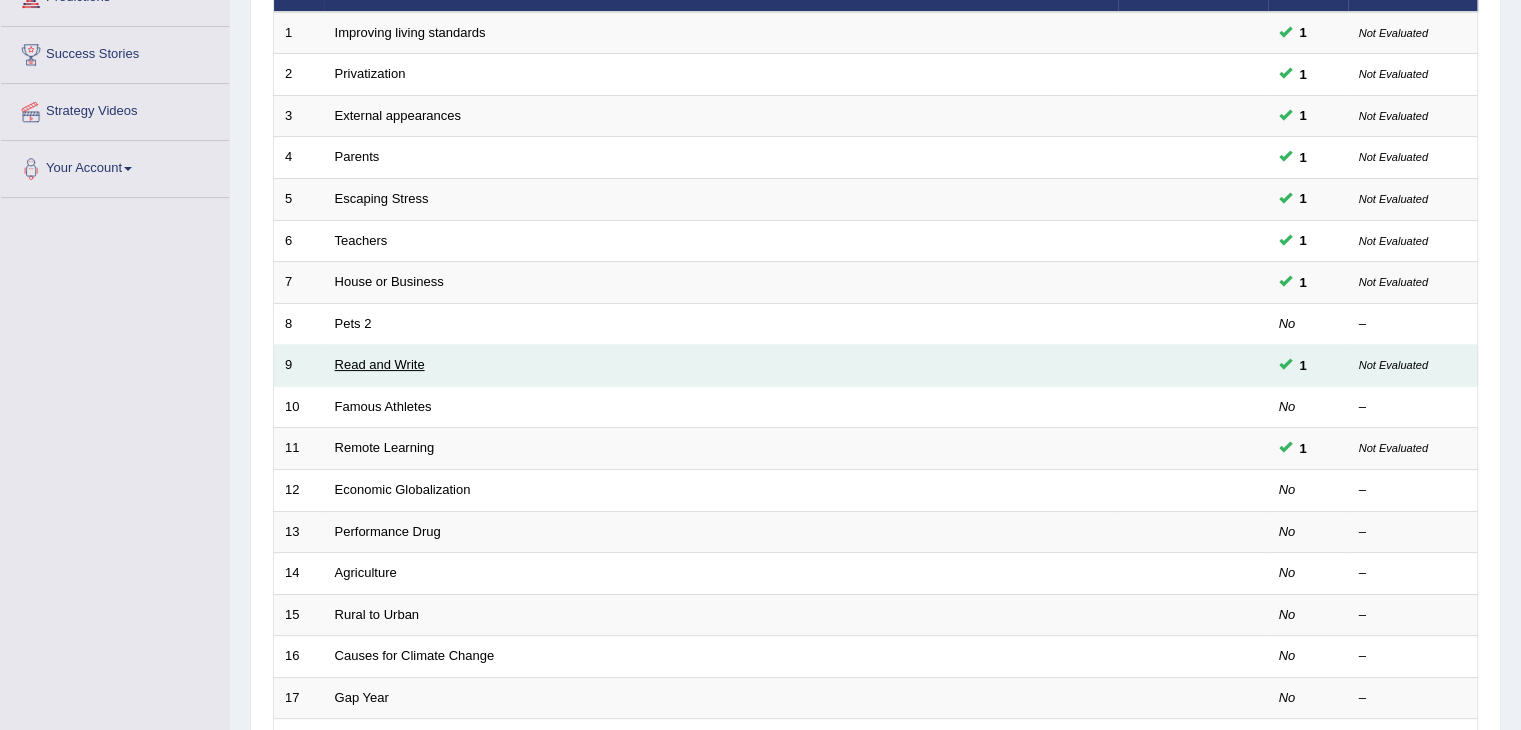 click on "Read and Write" at bounding box center [380, 364] 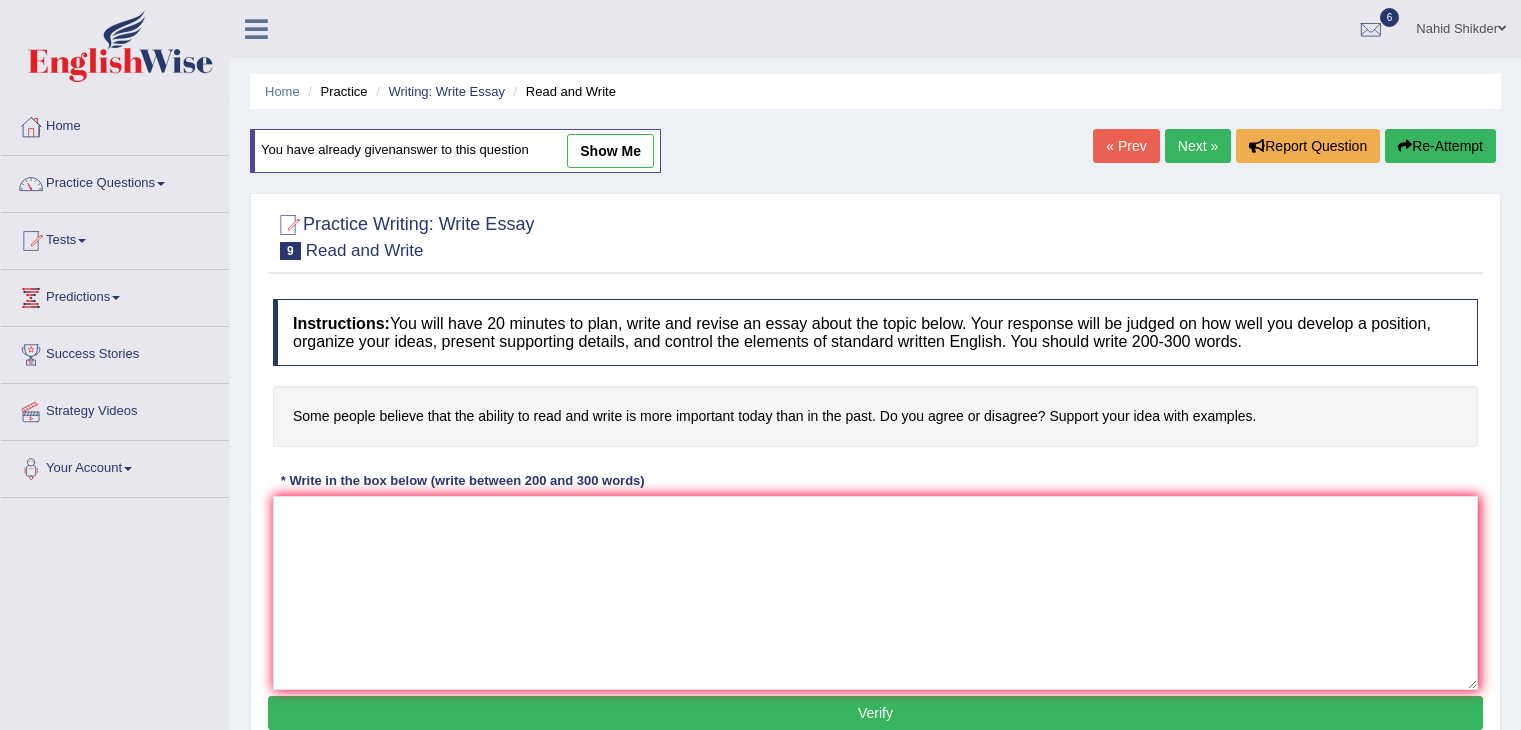 scroll, scrollTop: 0, scrollLeft: 0, axis: both 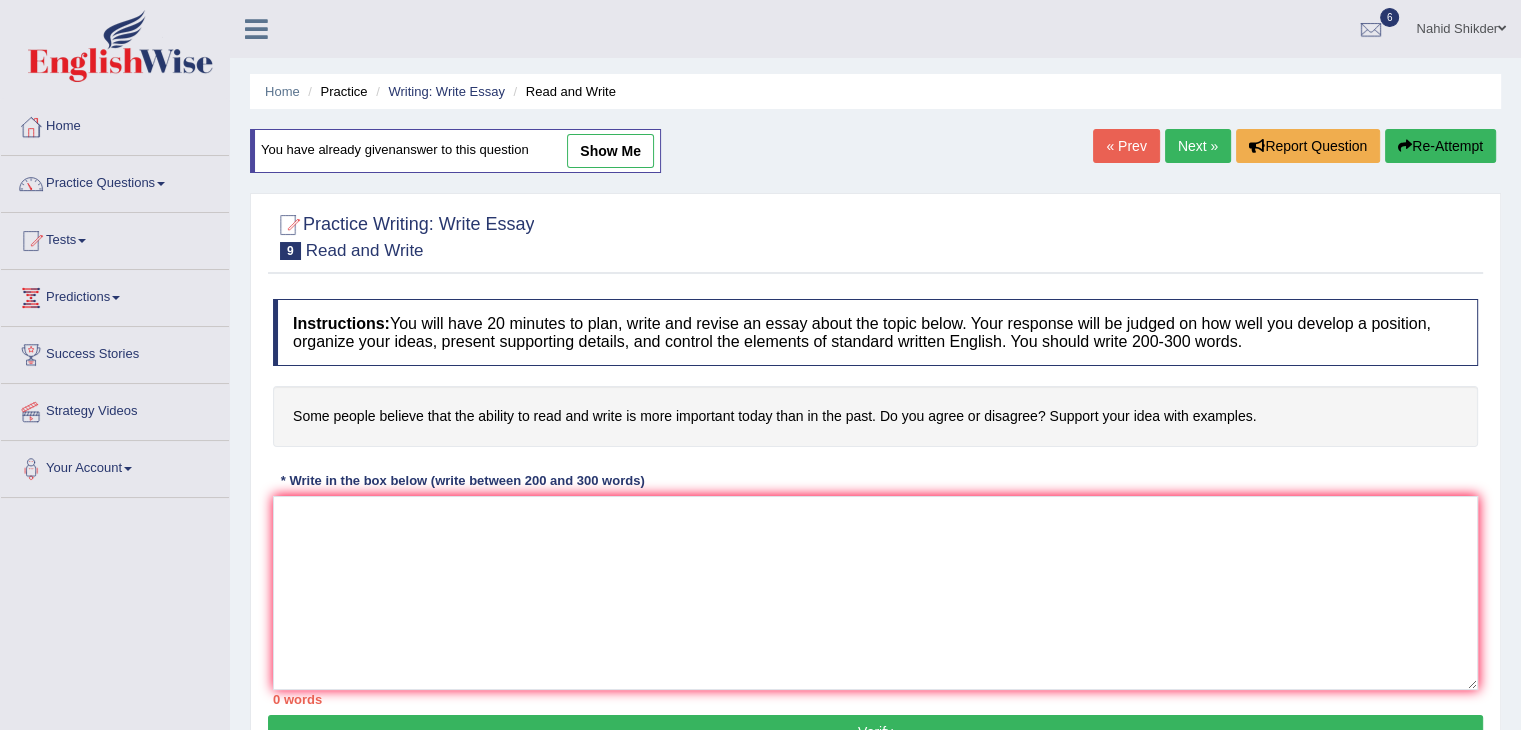 click on "show me" at bounding box center [610, 151] 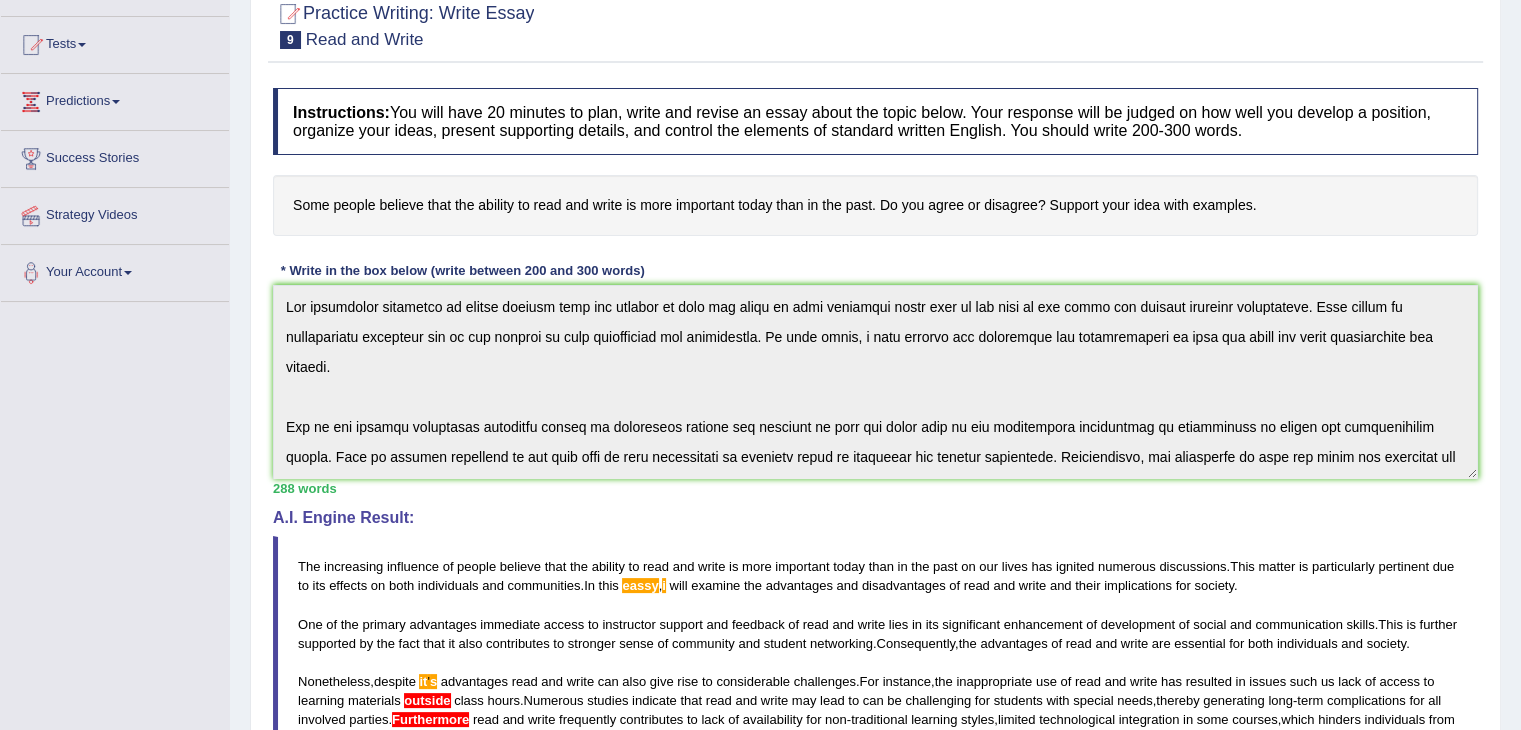 scroll, scrollTop: 200, scrollLeft: 0, axis: vertical 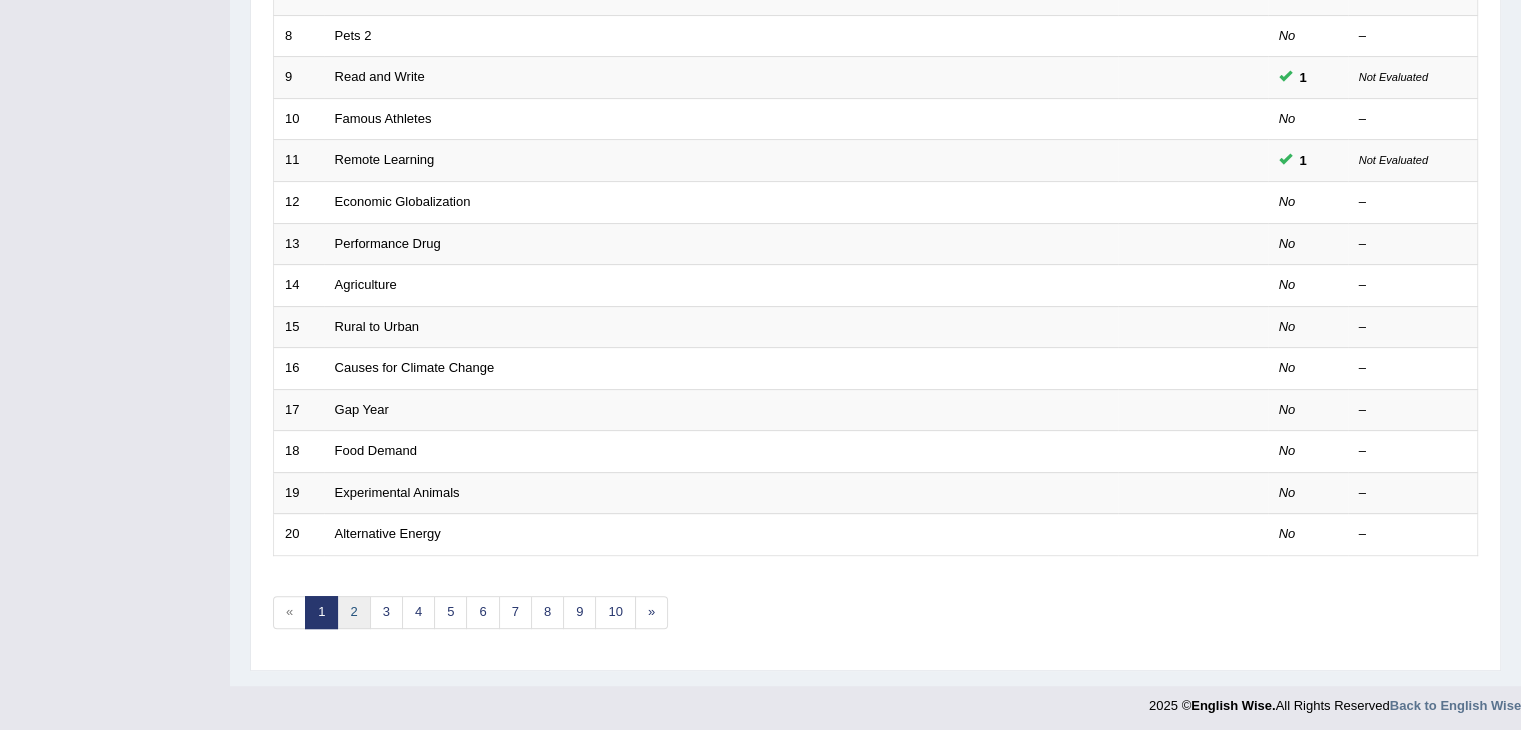 click on "2" at bounding box center (353, 612) 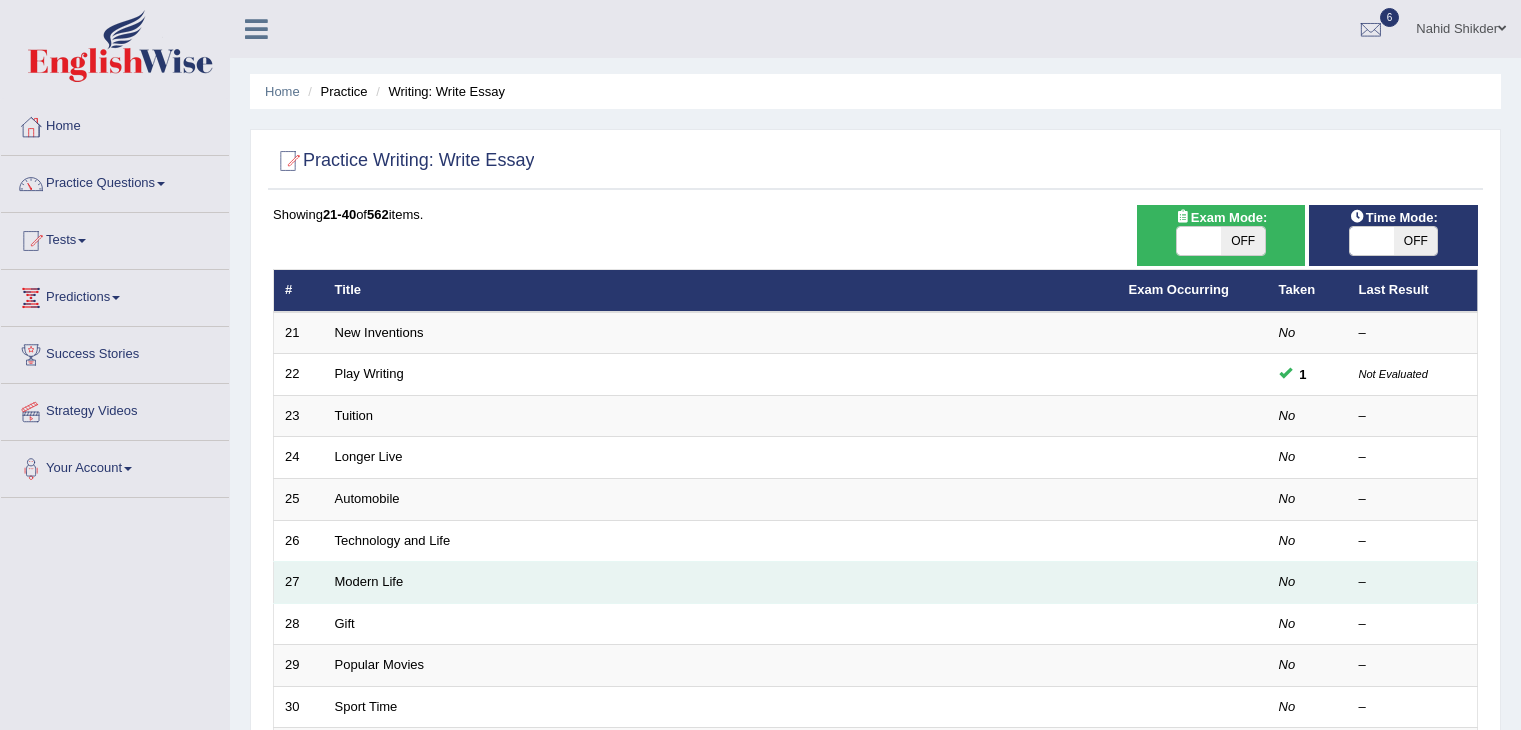 scroll, scrollTop: 0, scrollLeft: 0, axis: both 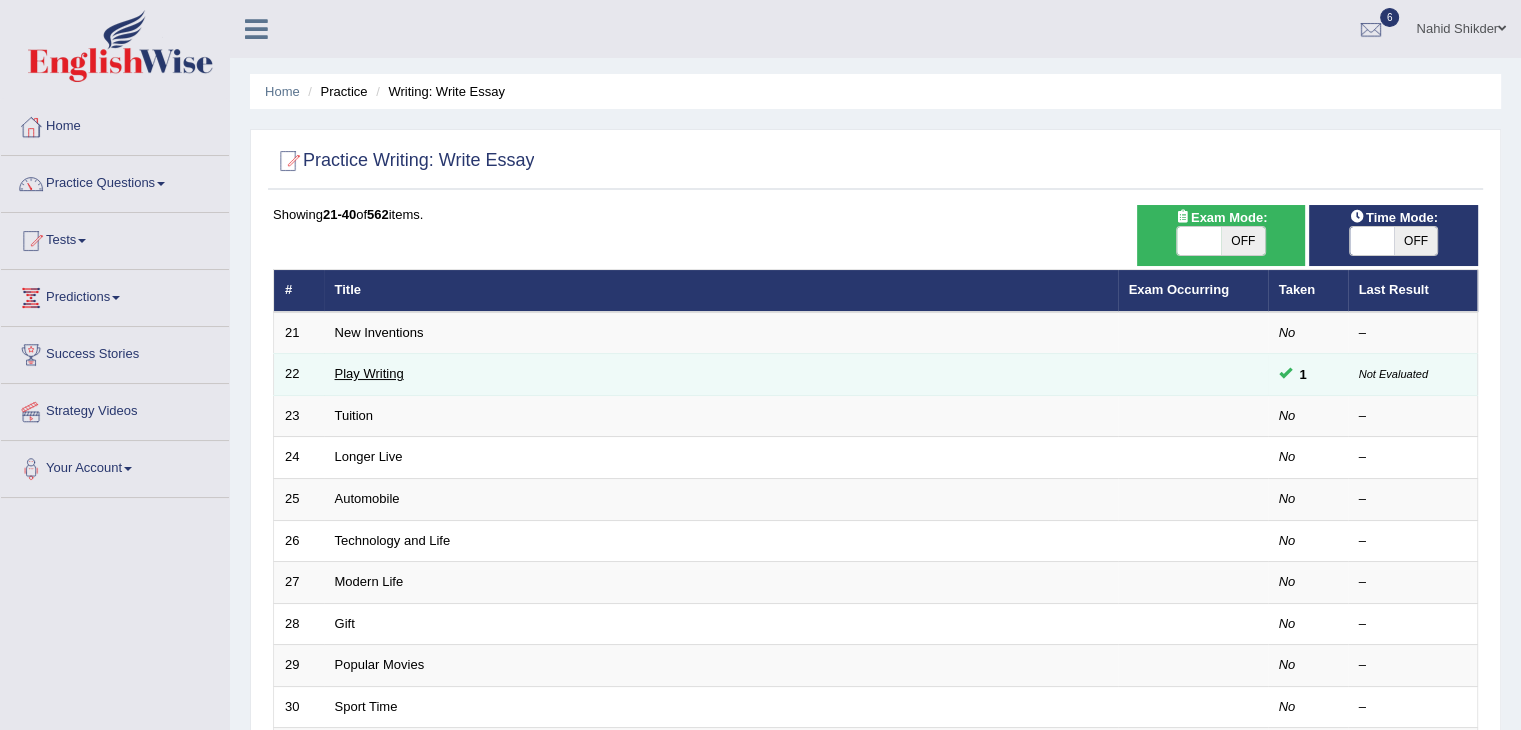 click on "Play Writing" at bounding box center (369, 373) 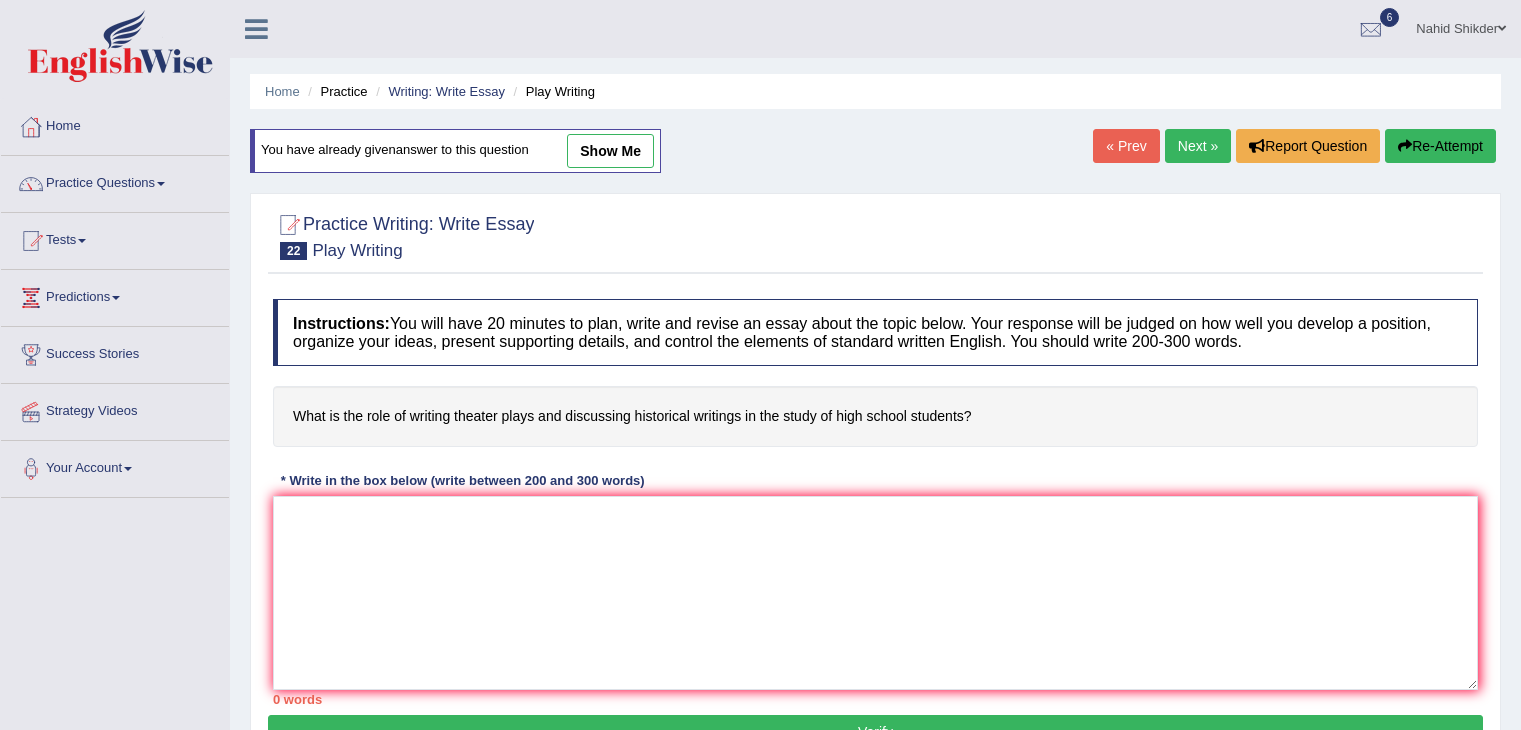 scroll, scrollTop: 159, scrollLeft: 0, axis: vertical 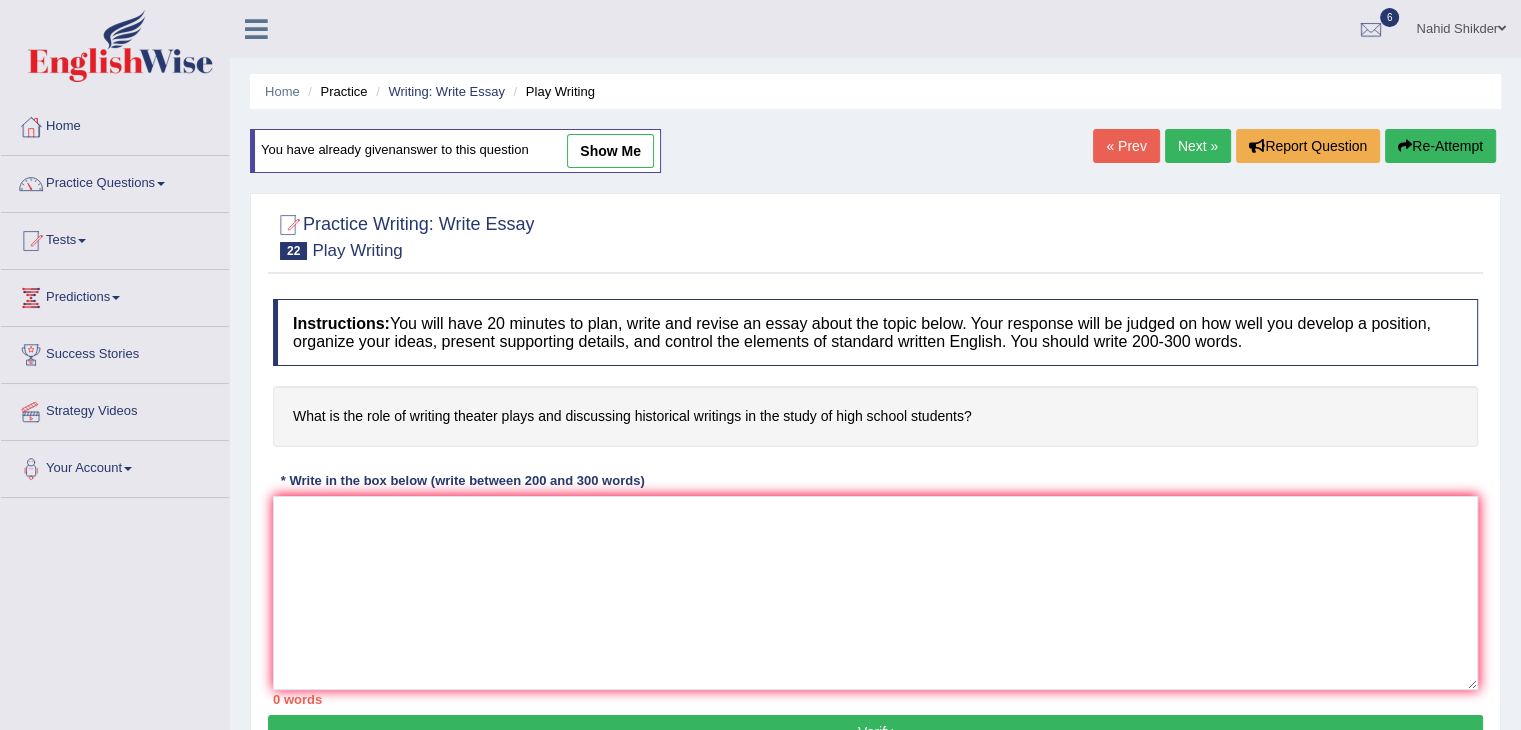 click on "show me" at bounding box center [610, 151] 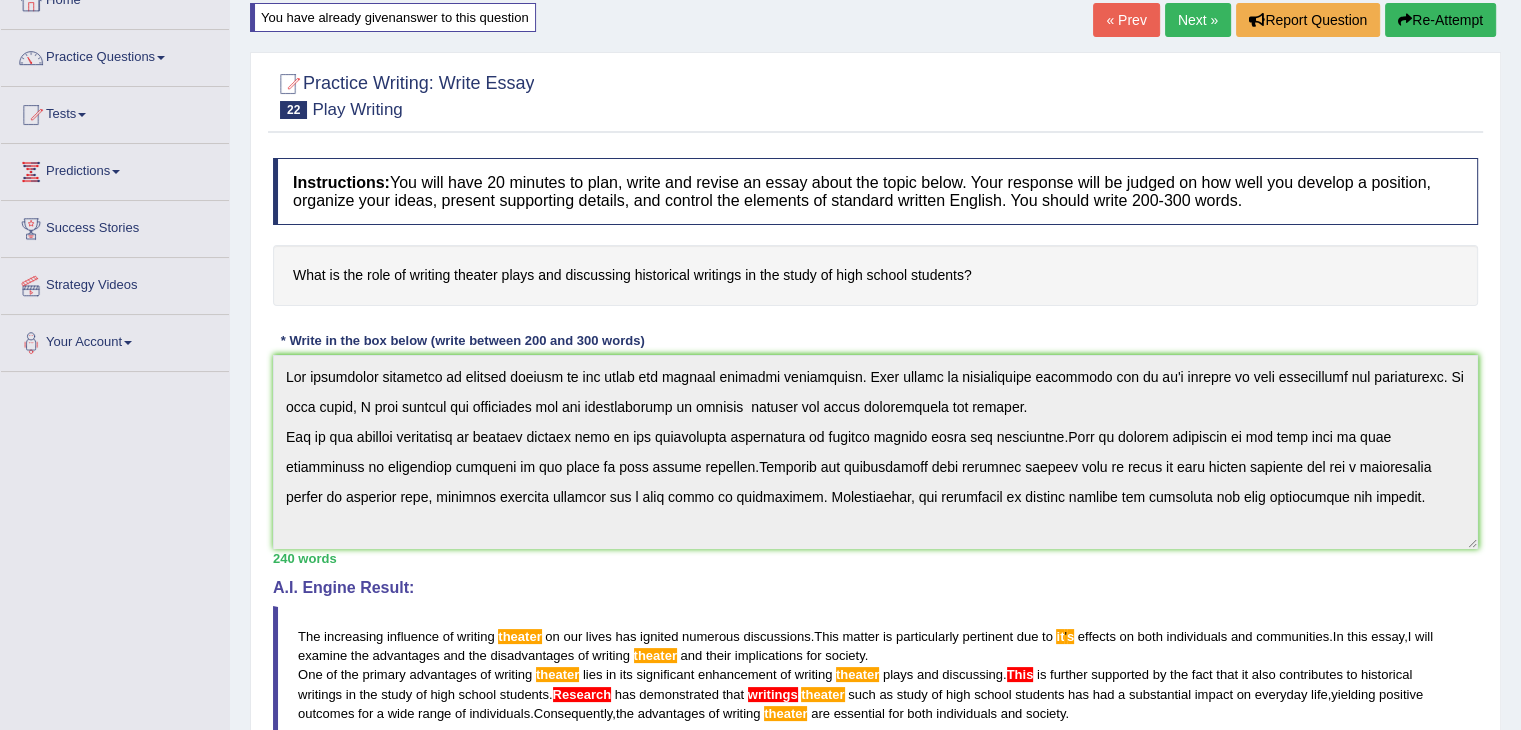 scroll, scrollTop: 0, scrollLeft: 0, axis: both 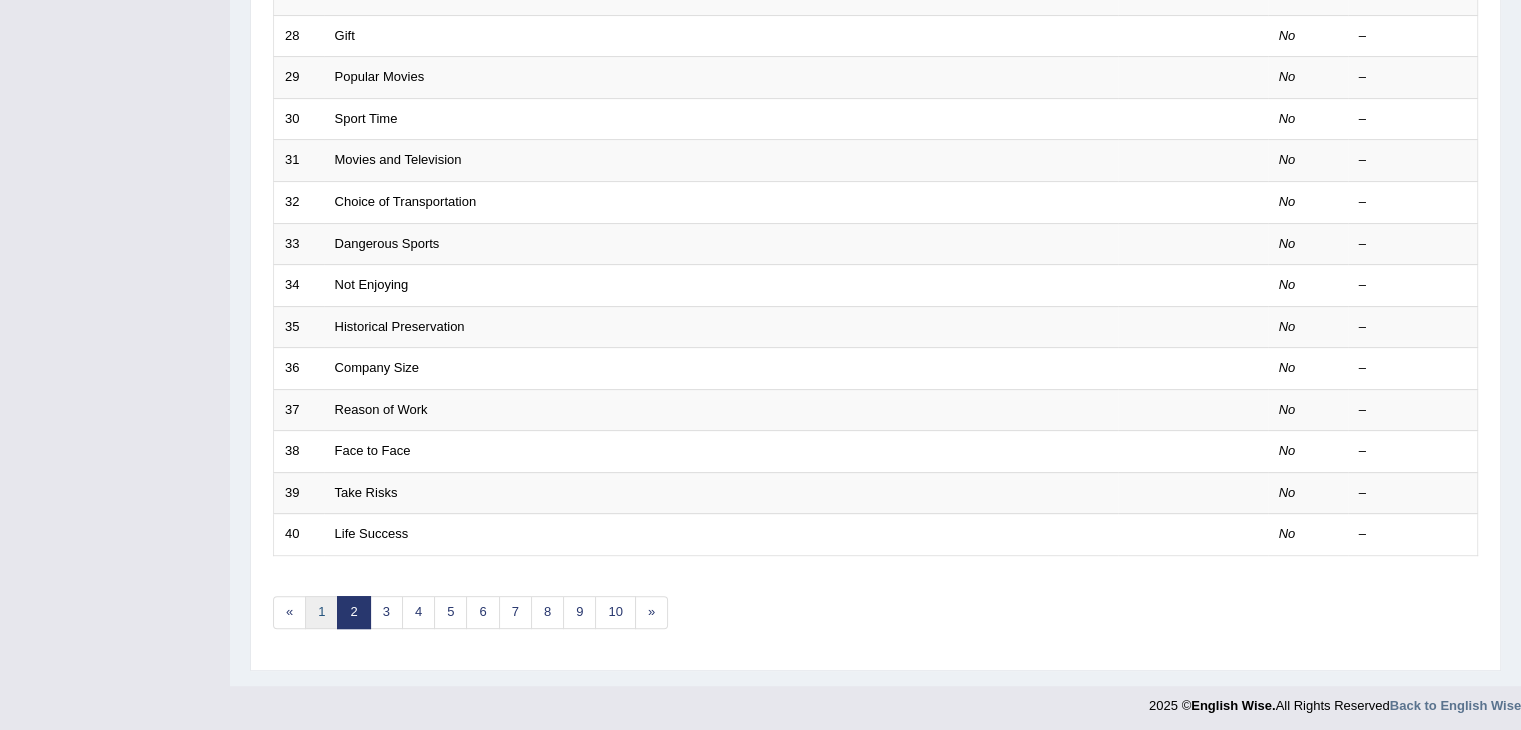 click on "1" at bounding box center [321, 612] 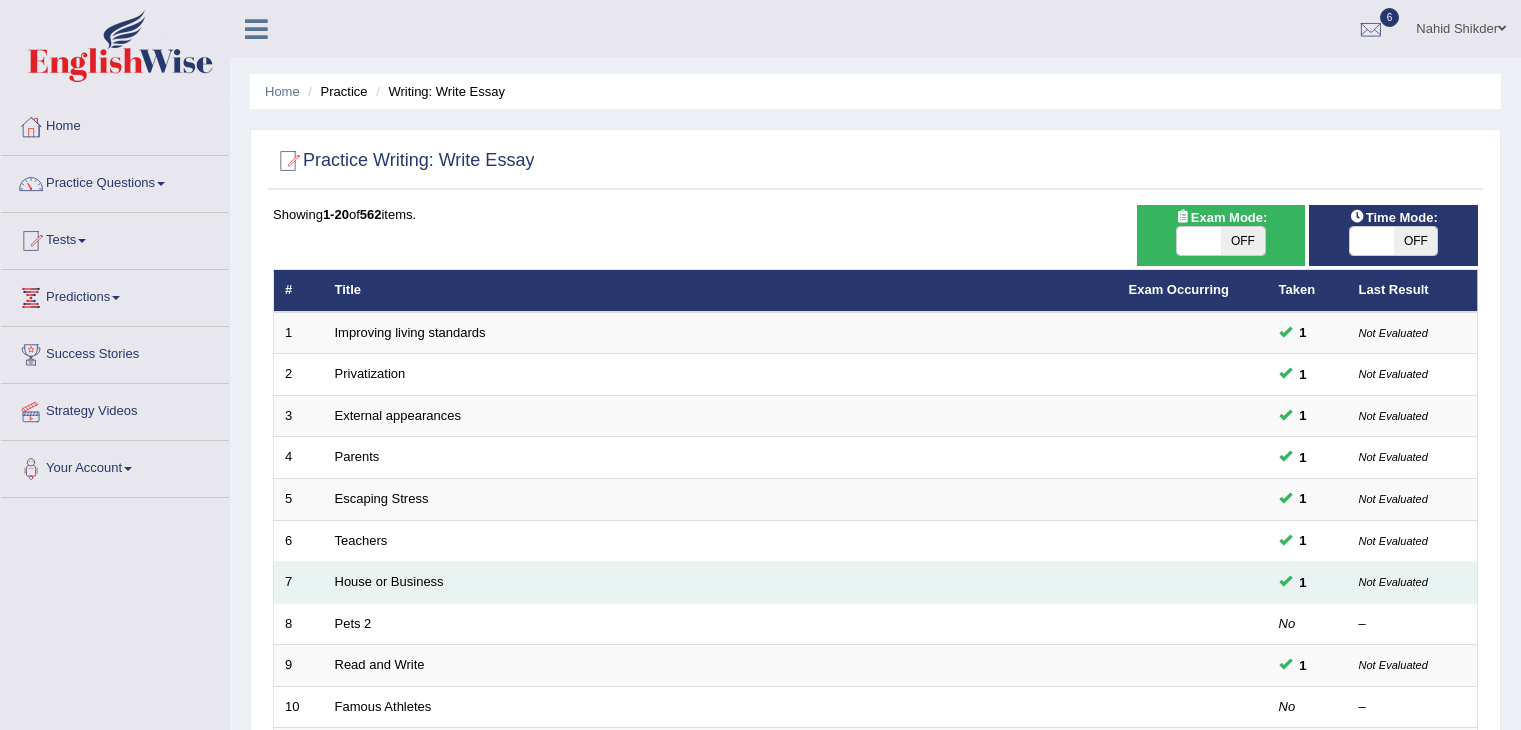 scroll, scrollTop: 0, scrollLeft: 0, axis: both 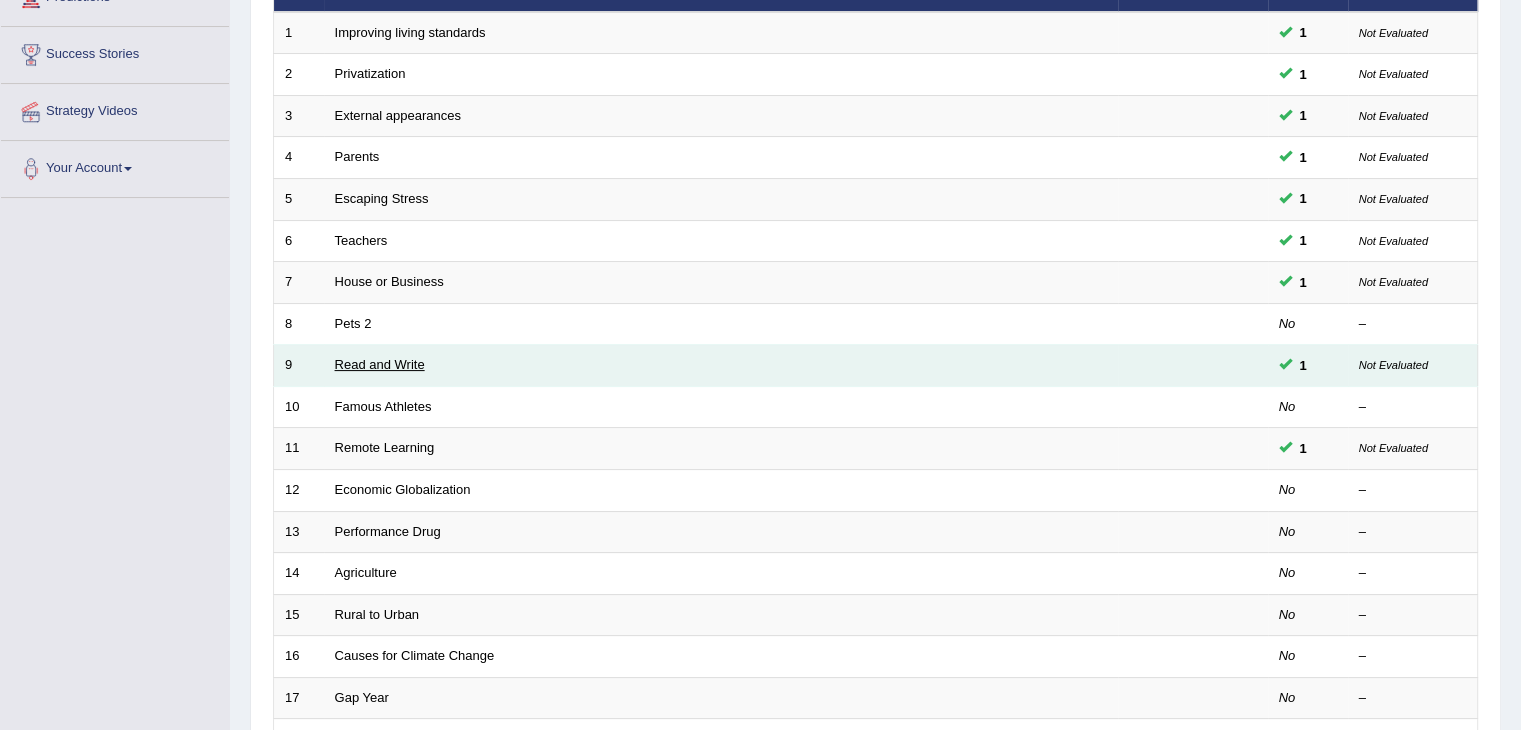 click on "Read and Write" at bounding box center (380, 364) 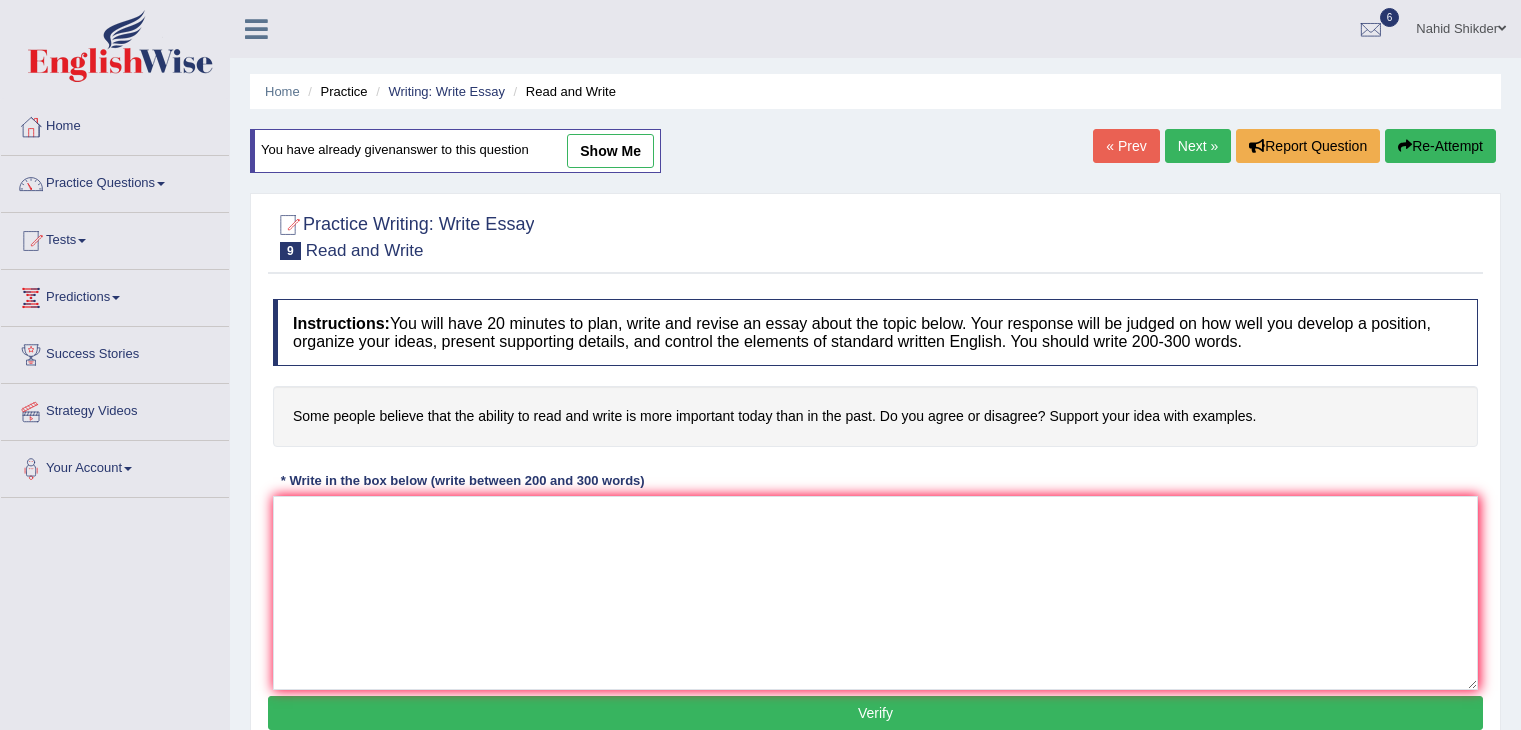 scroll, scrollTop: 16, scrollLeft: 0, axis: vertical 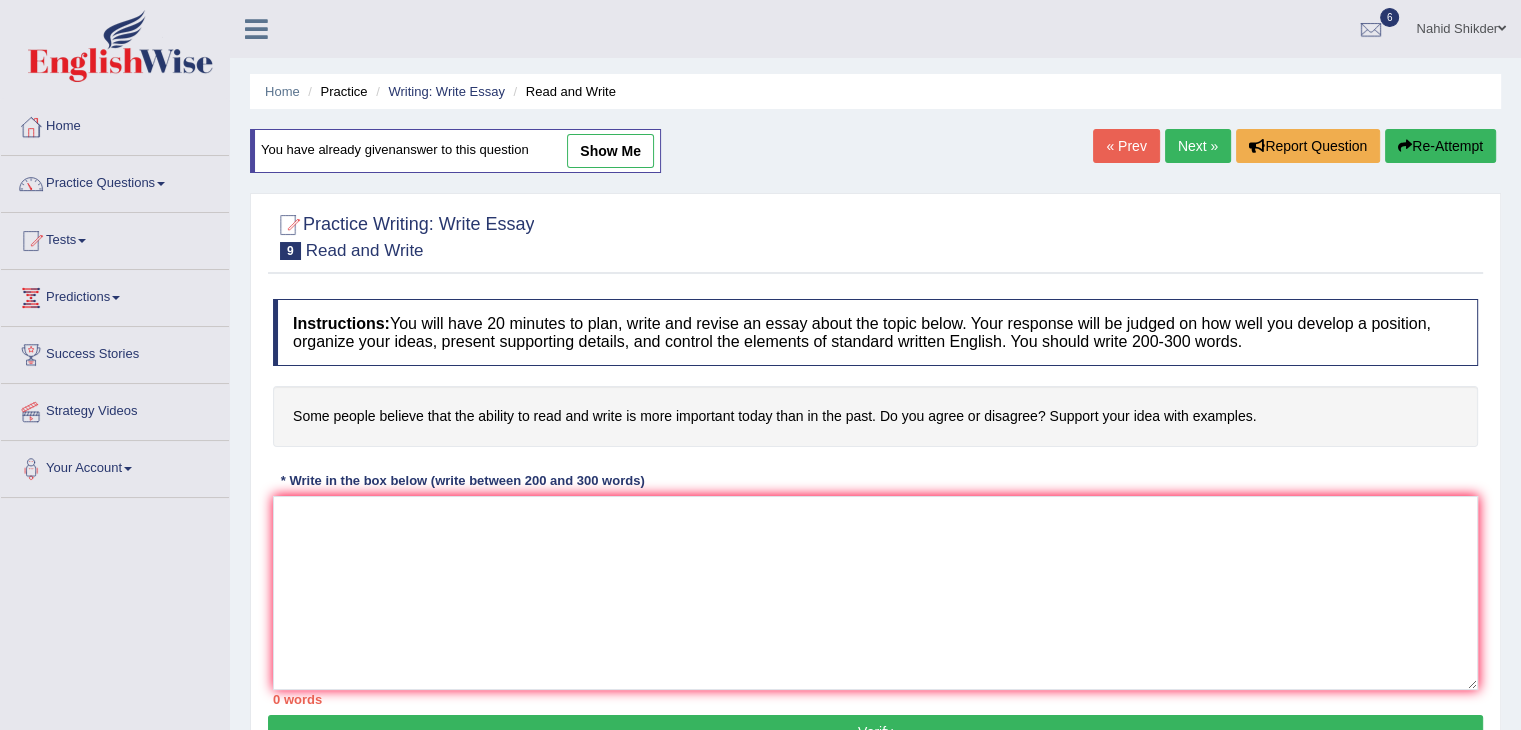click on "show me" at bounding box center (610, 151) 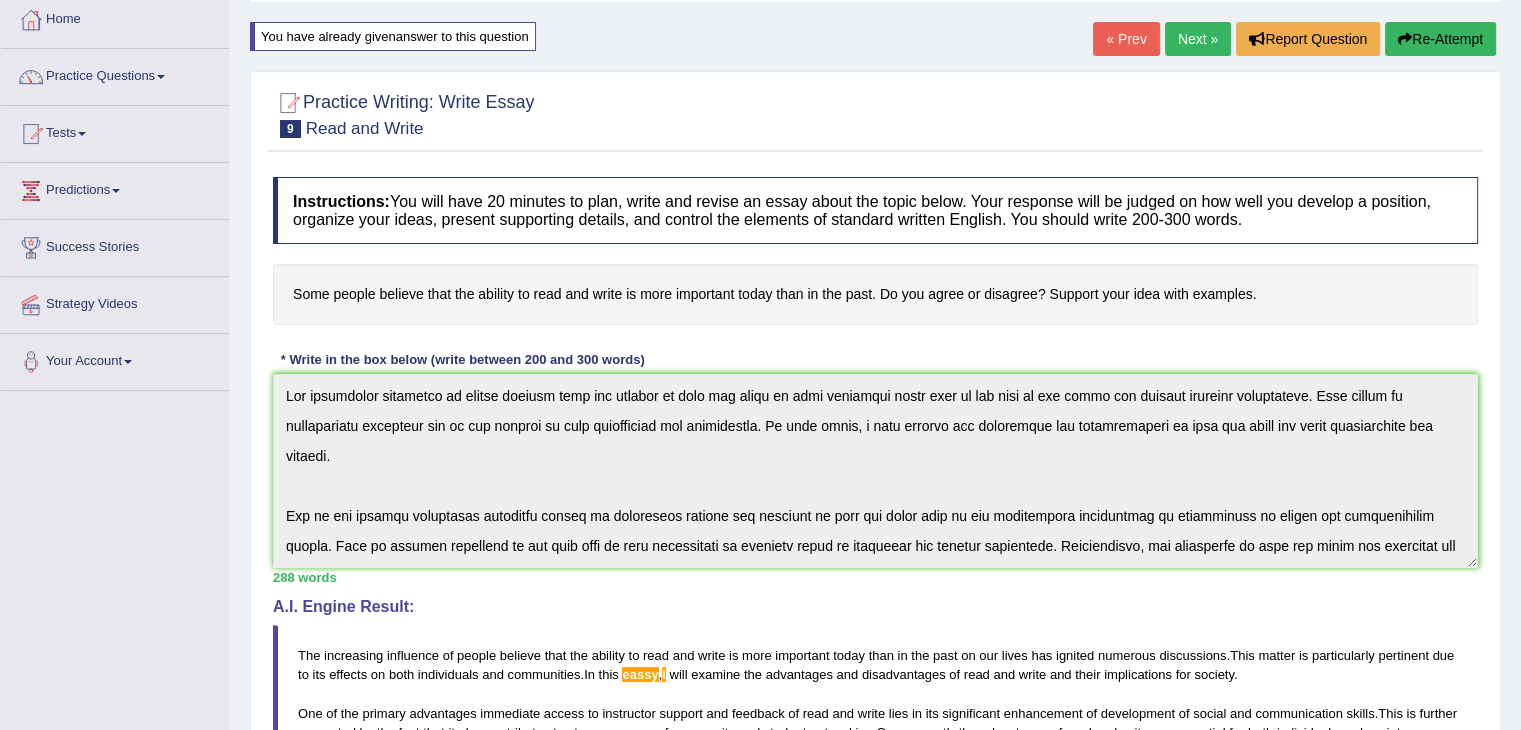 scroll, scrollTop: 0, scrollLeft: 0, axis: both 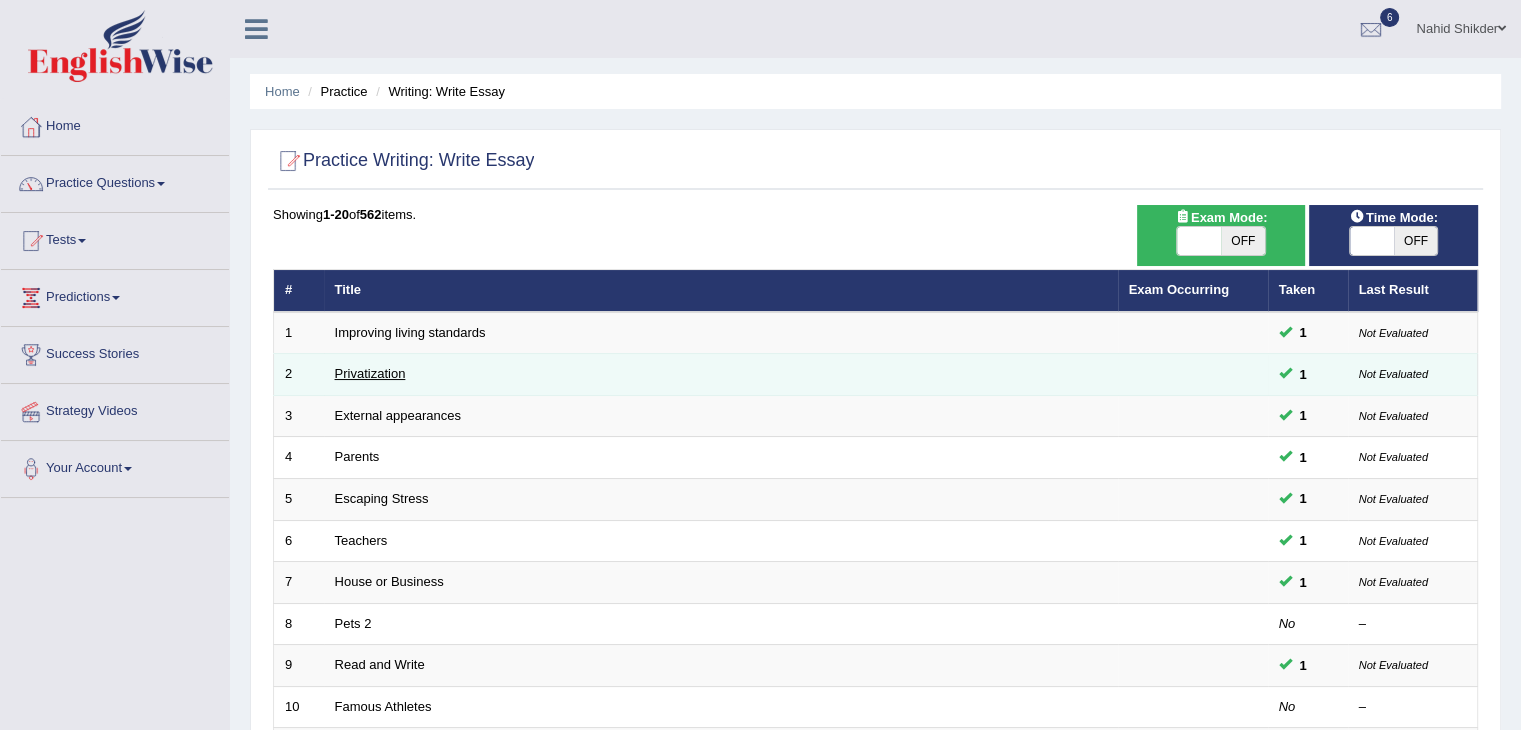 click on "Privatization" at bounding box center [370, 373] 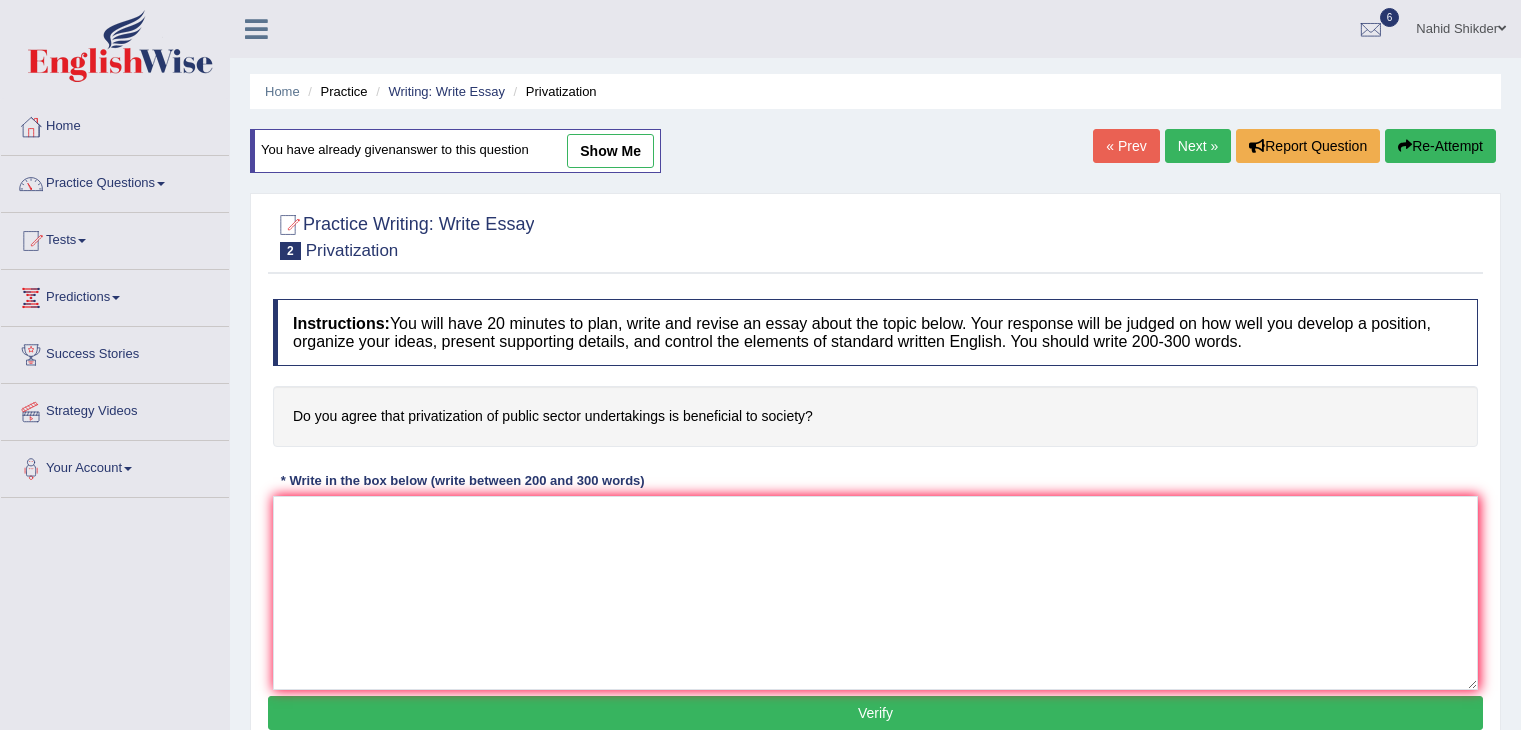 scroll, scrollTop: 0, scrollLeft: 0, axis: both 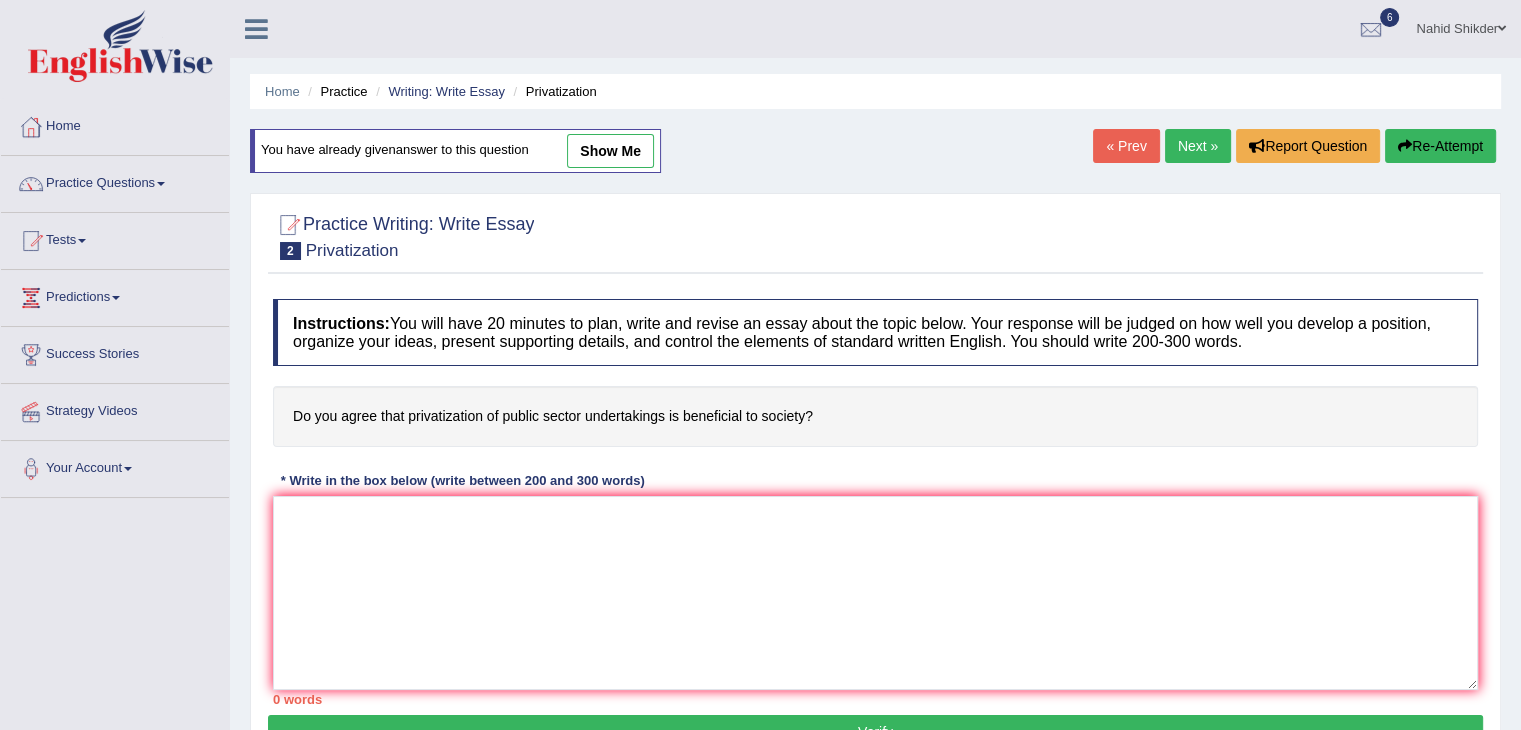 click on "show me" at bounding box center [610, 151] 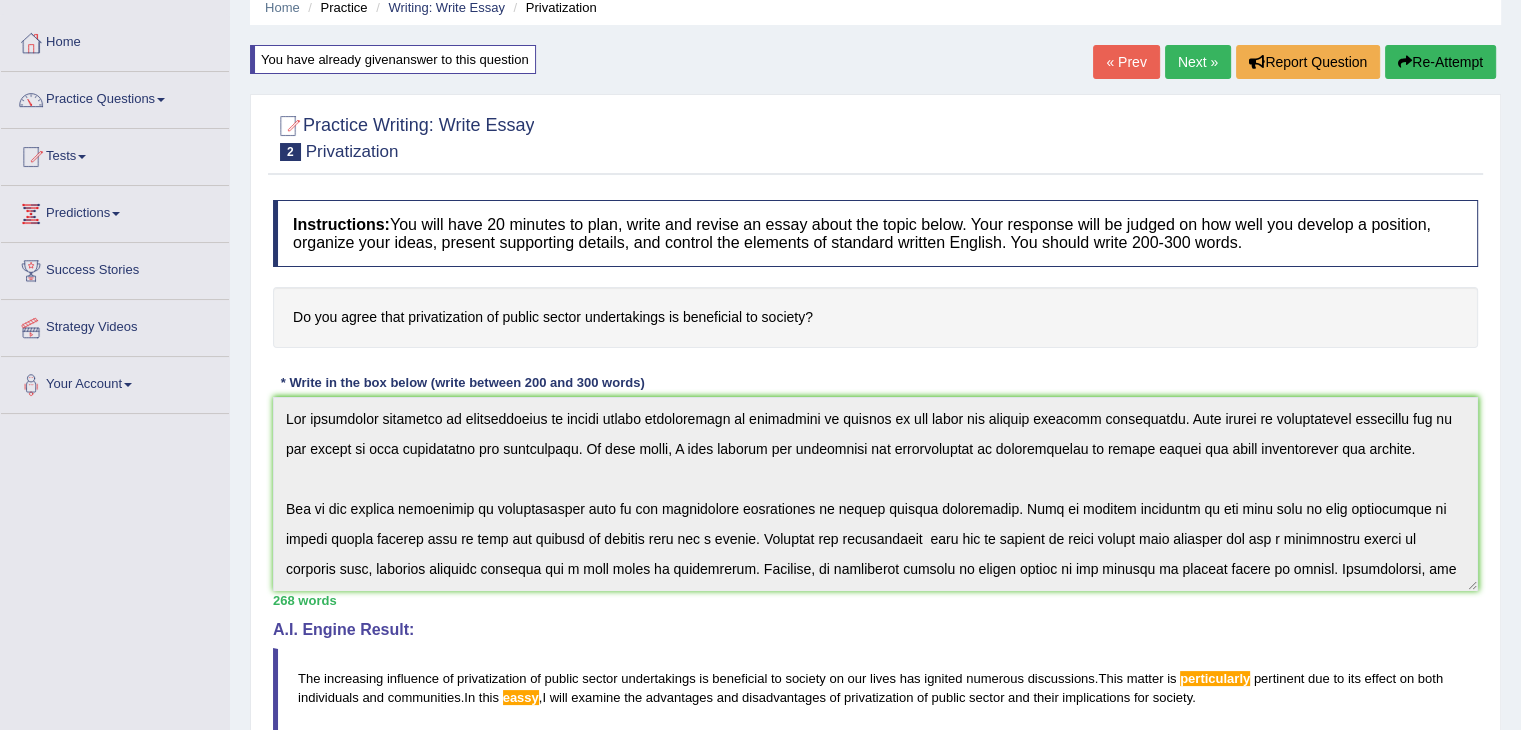 scroll, scrollTop: 0, scrollLeft: 0, axis: both 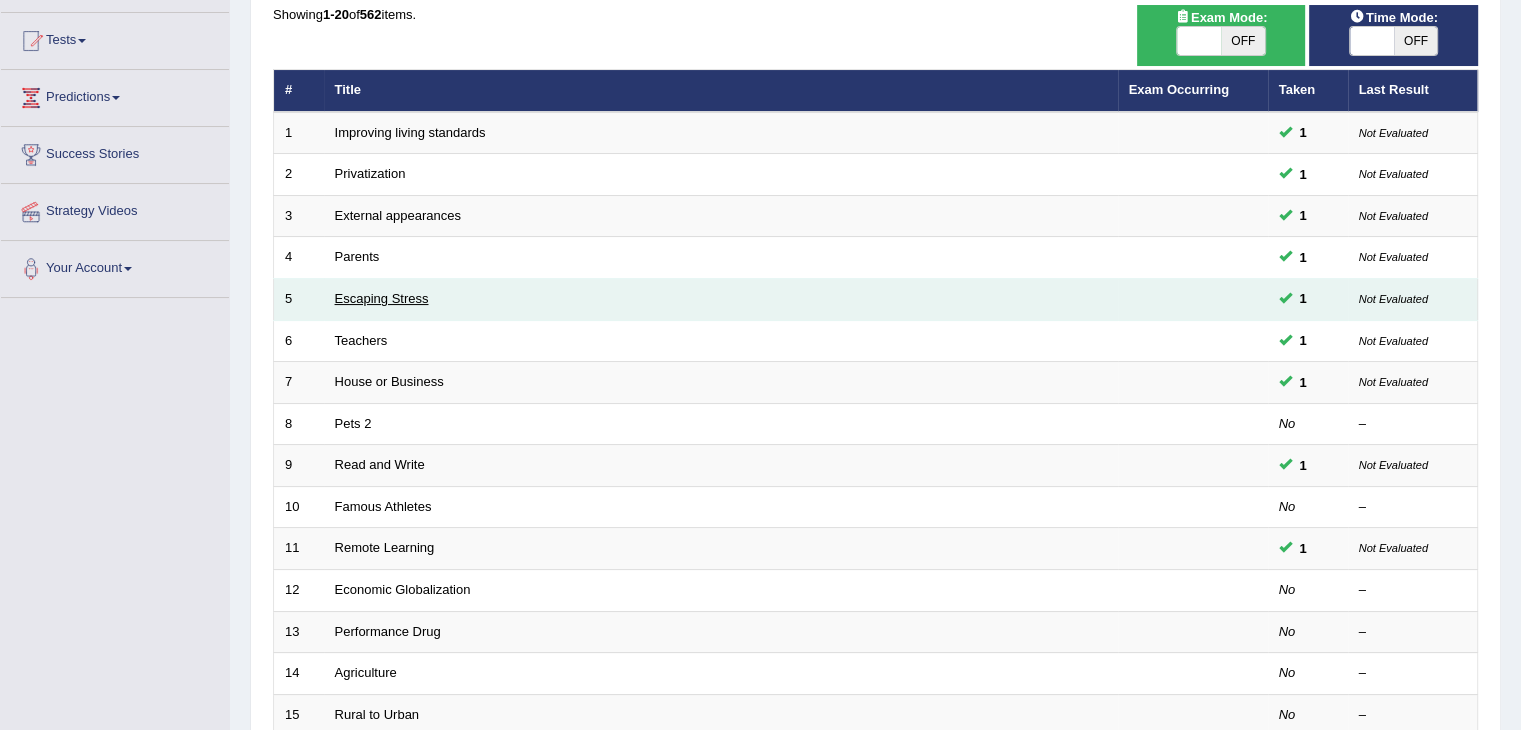 click on "Escaping Stress" at bounding box center (382, 298) 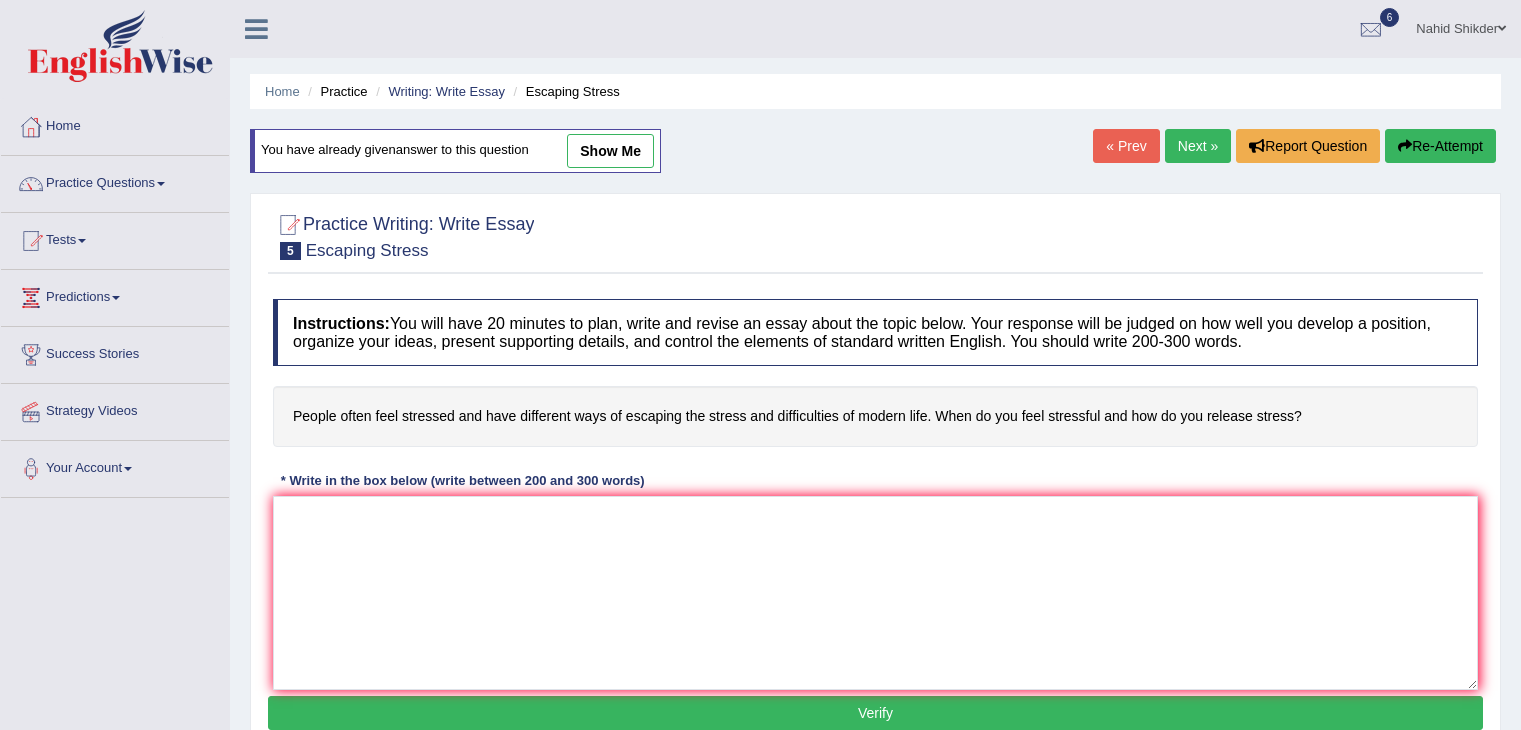 scroll, scrollTop: 0, scrollLeft: 0, axis: both 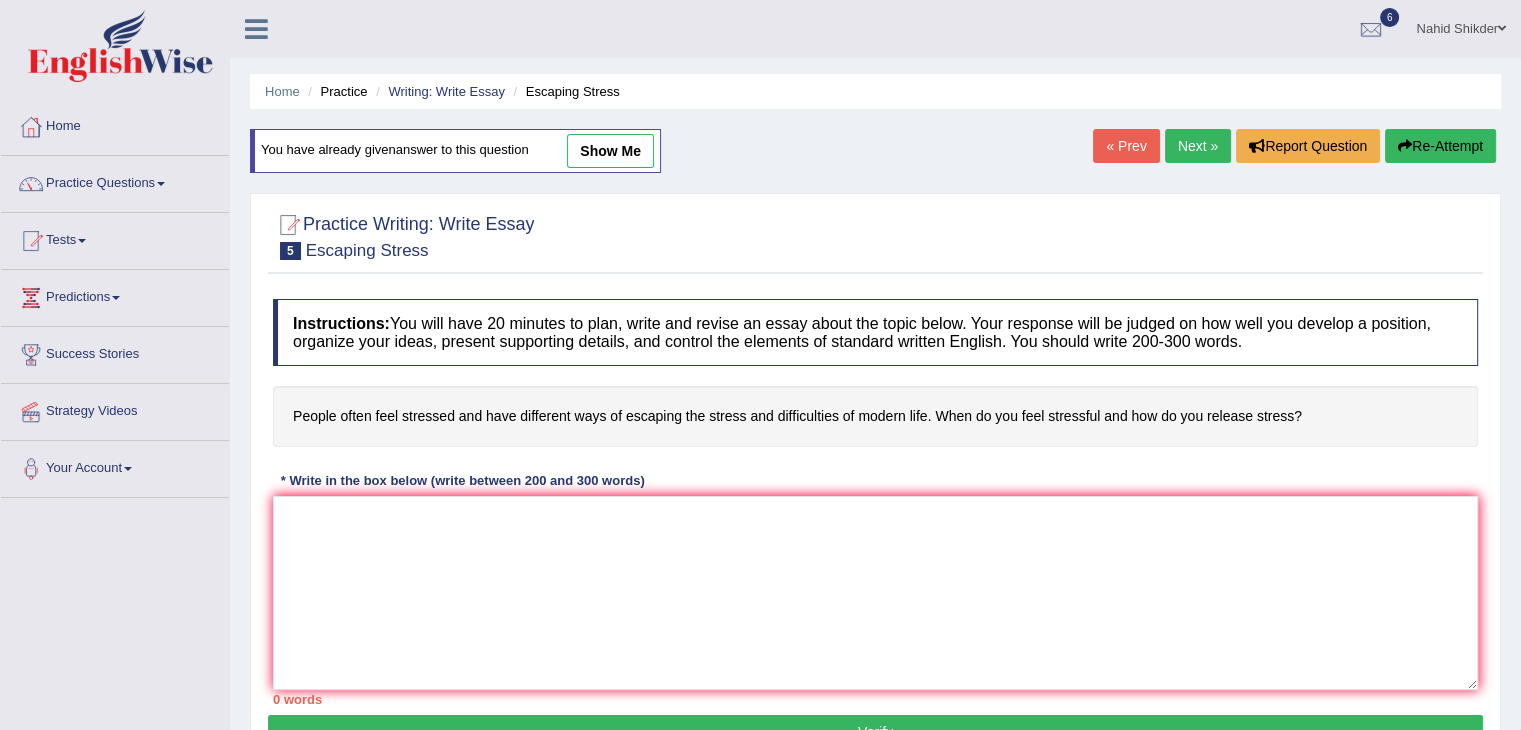 click on "show me" at bounding box center (610, 151) 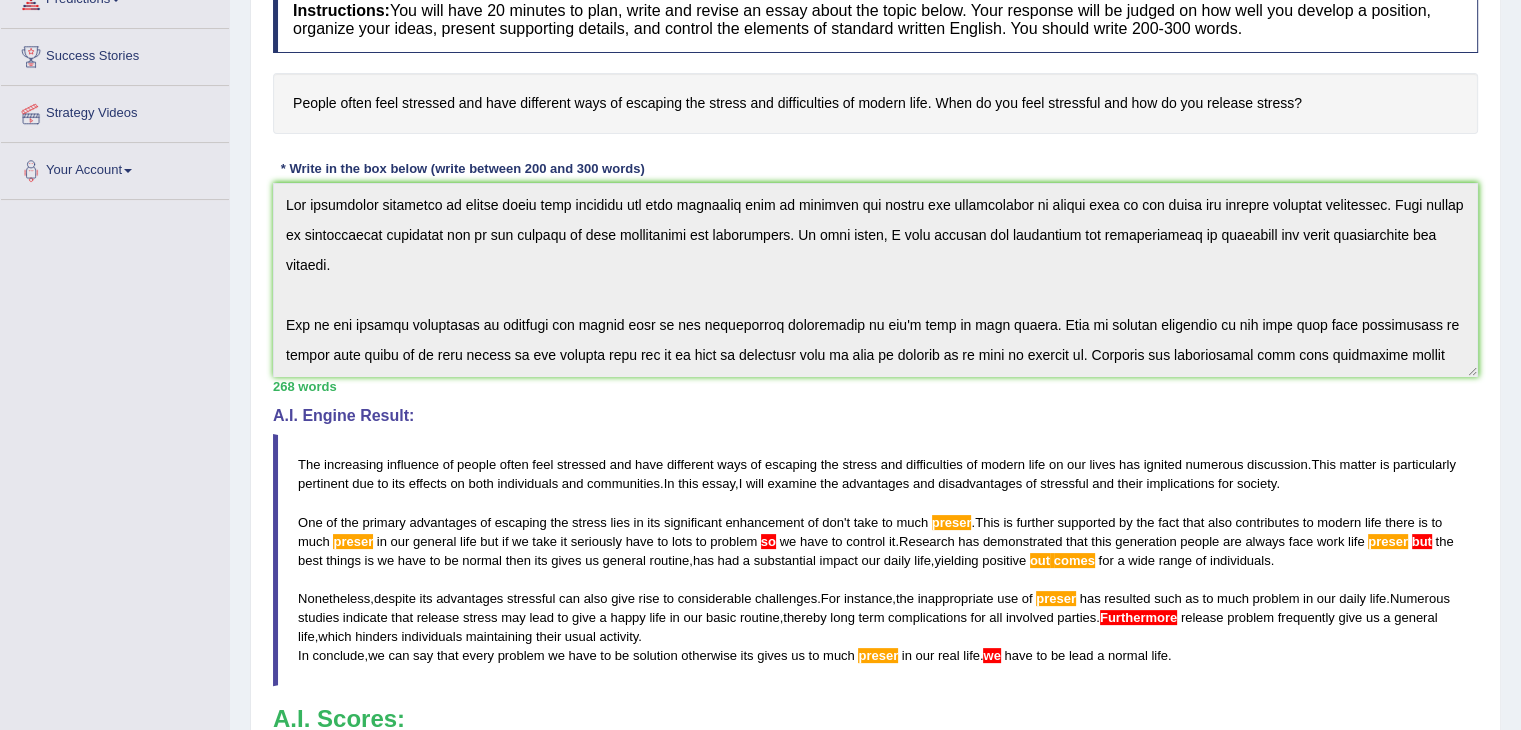 scroll, scrollTop: 131, scrollLeft: 0, axis: vertical 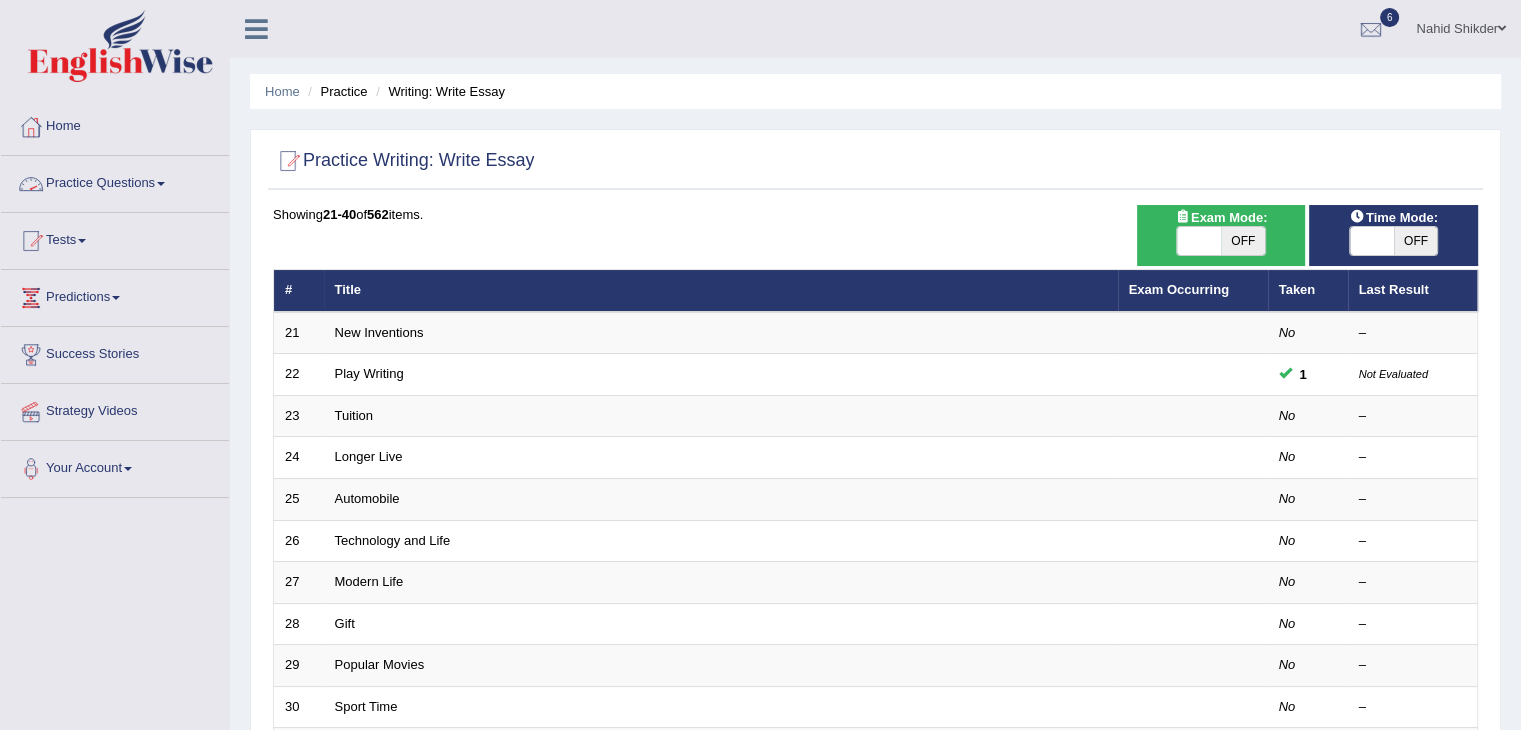 click on "Practice Questions" at bounding box center [115, 181] 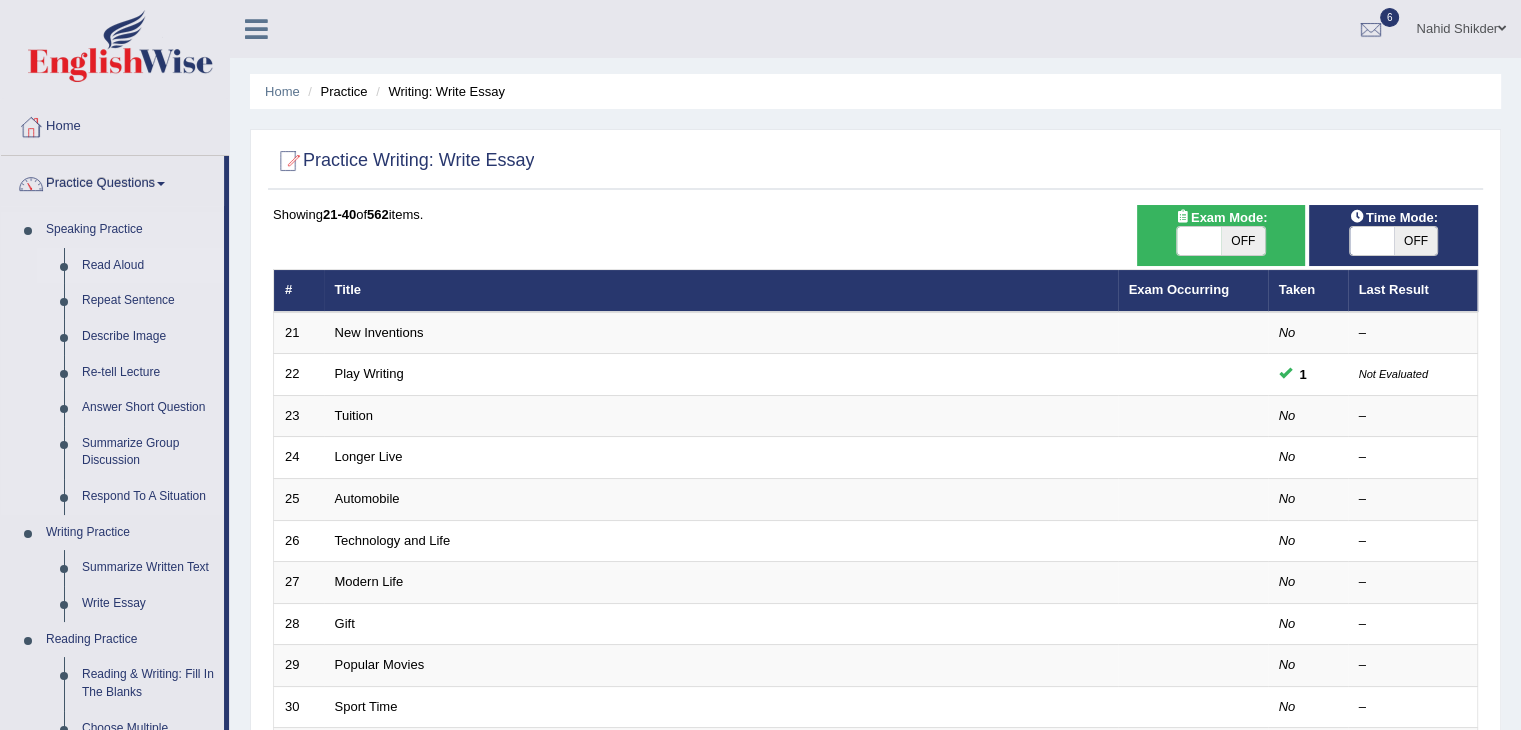 click on "Read Aloud" at bounding box center (148, 266) 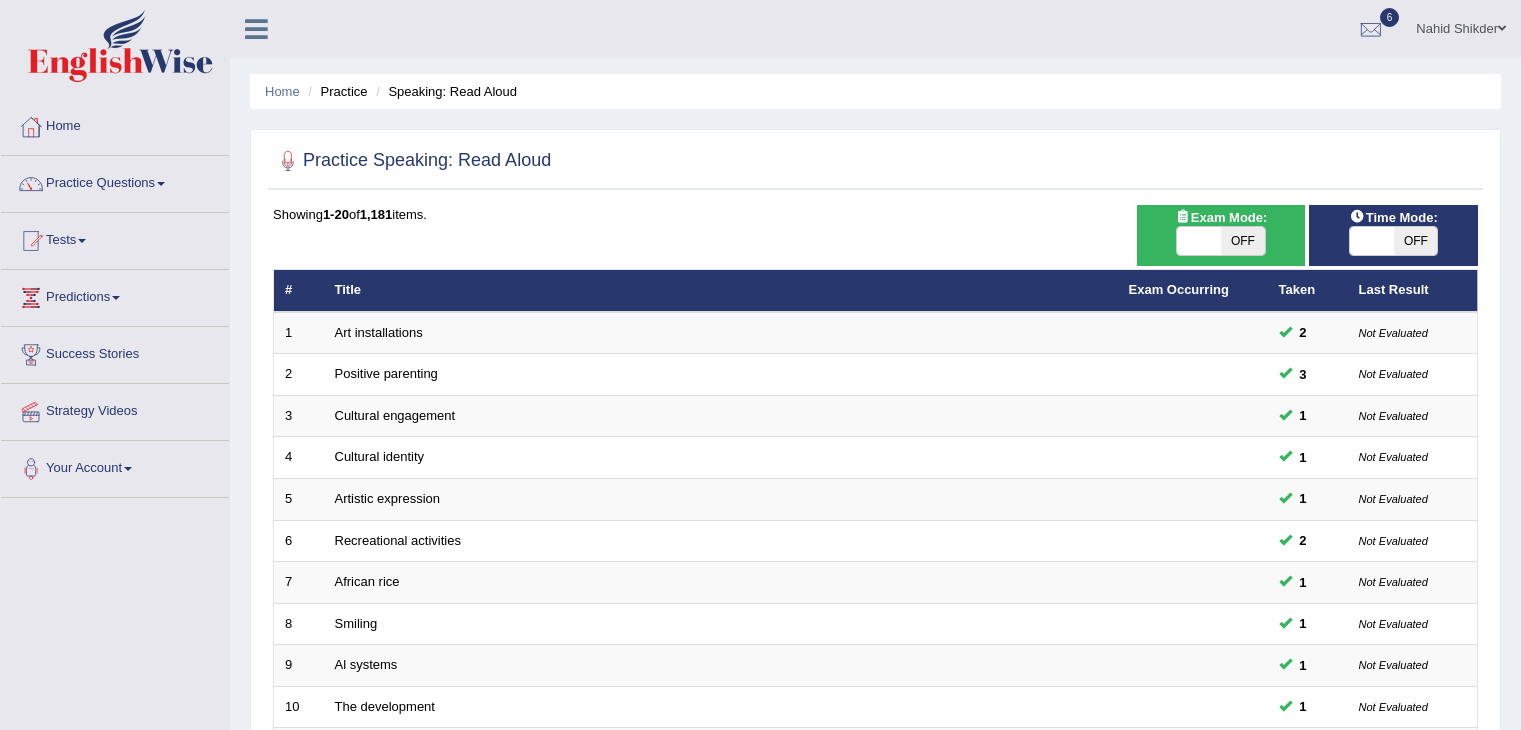 scroll, scrollTop: 0, scrollLeft: 0, axis: both 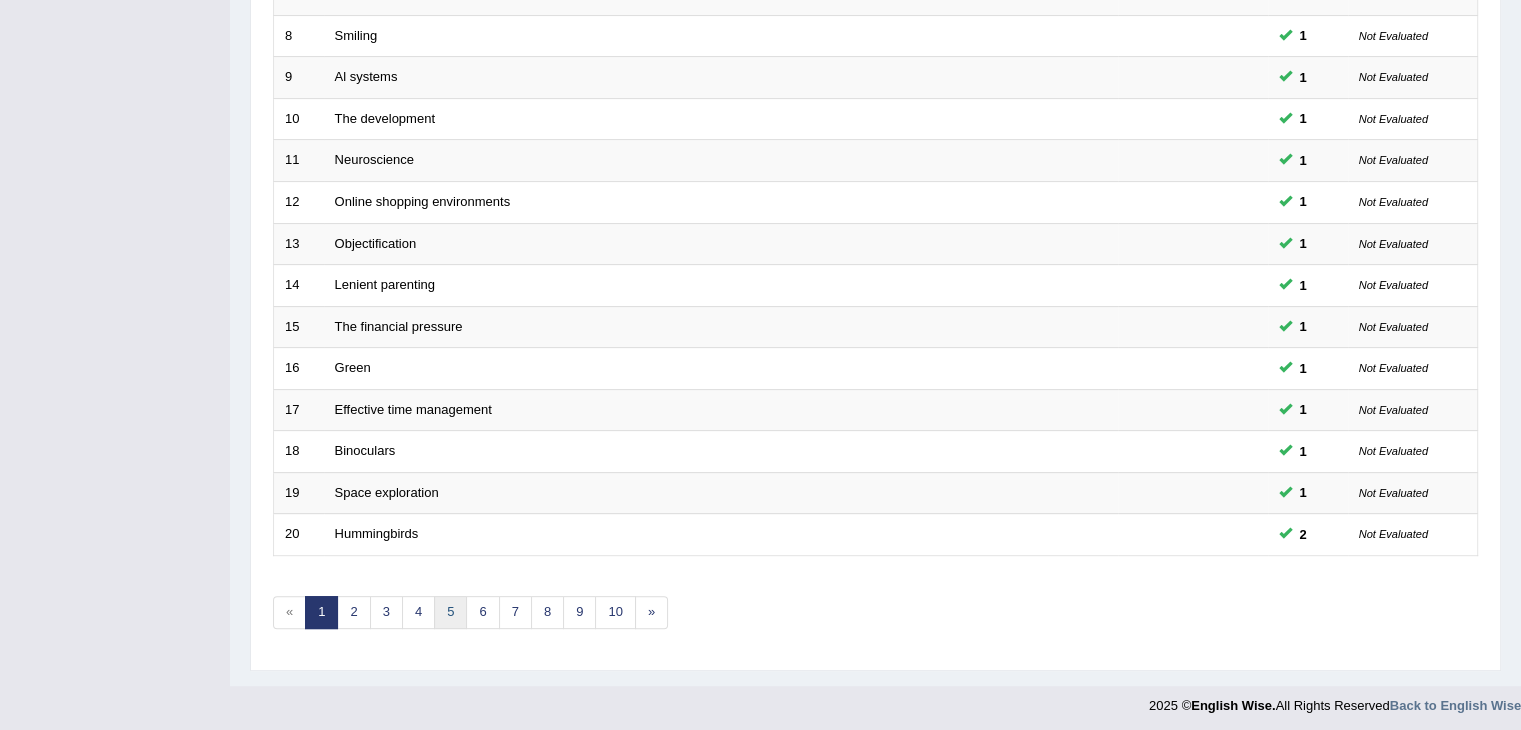 click on "5" at bounding box center [450, 612] 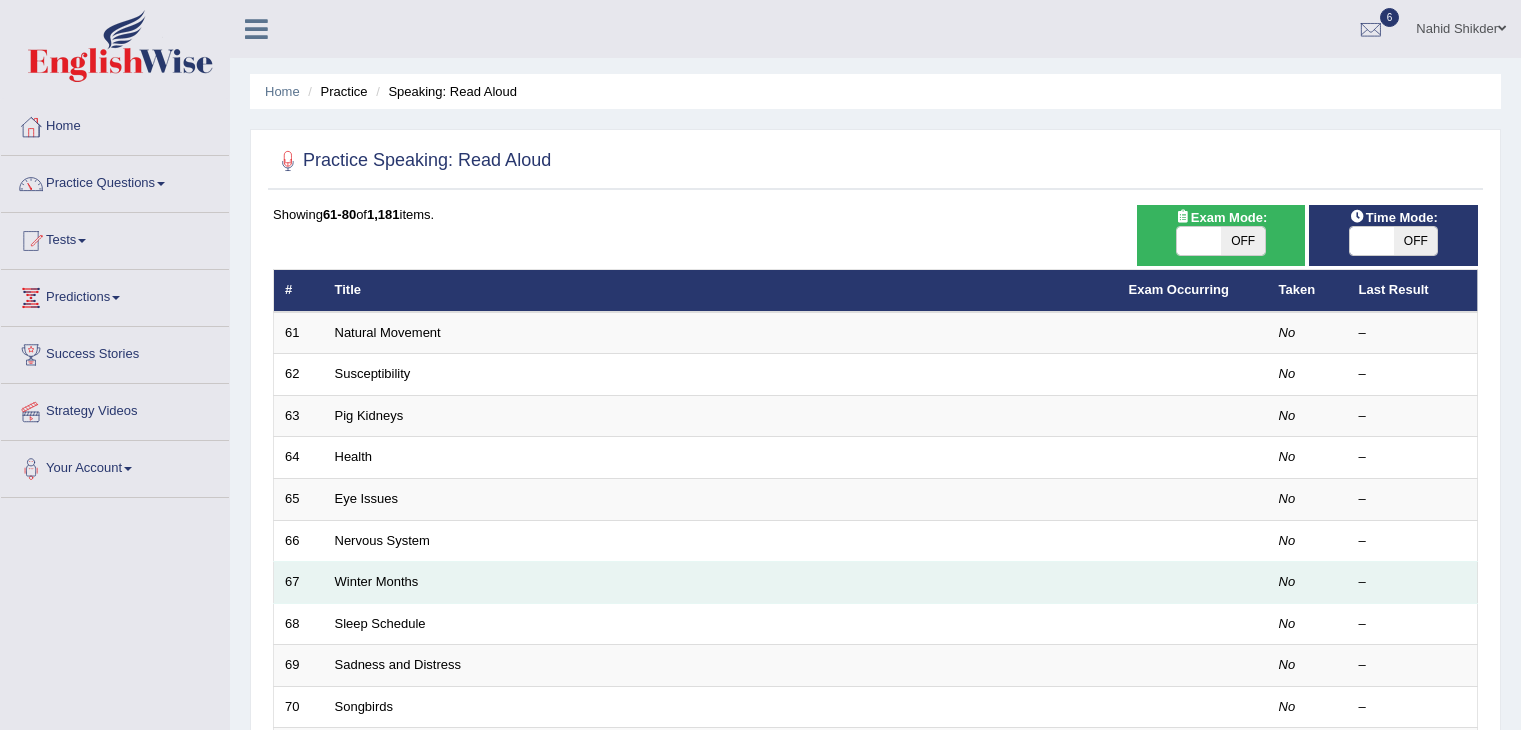 scroll, scrollTop: 0, scrollLeft: 0, axis: both 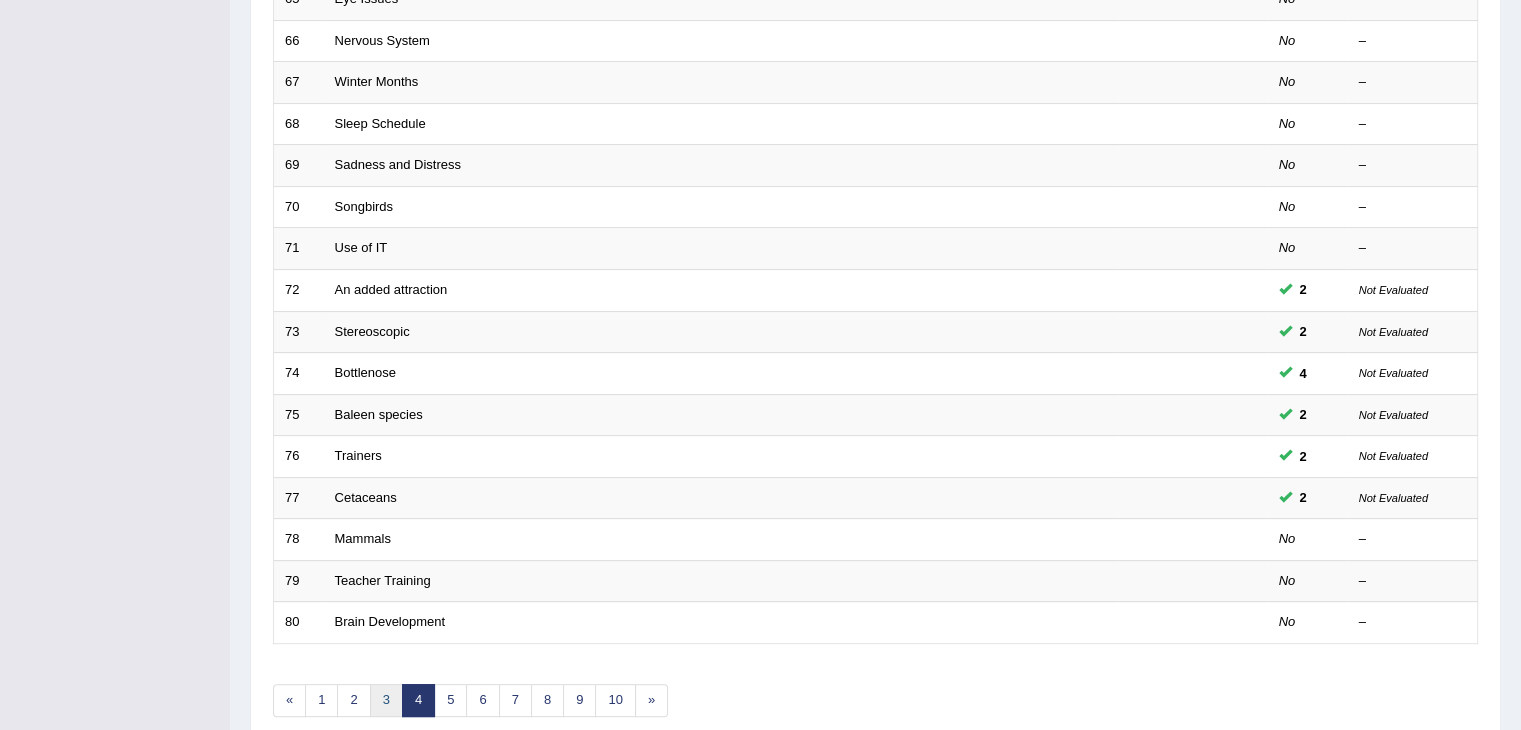 click on "3" at bounding box center (386, 700) 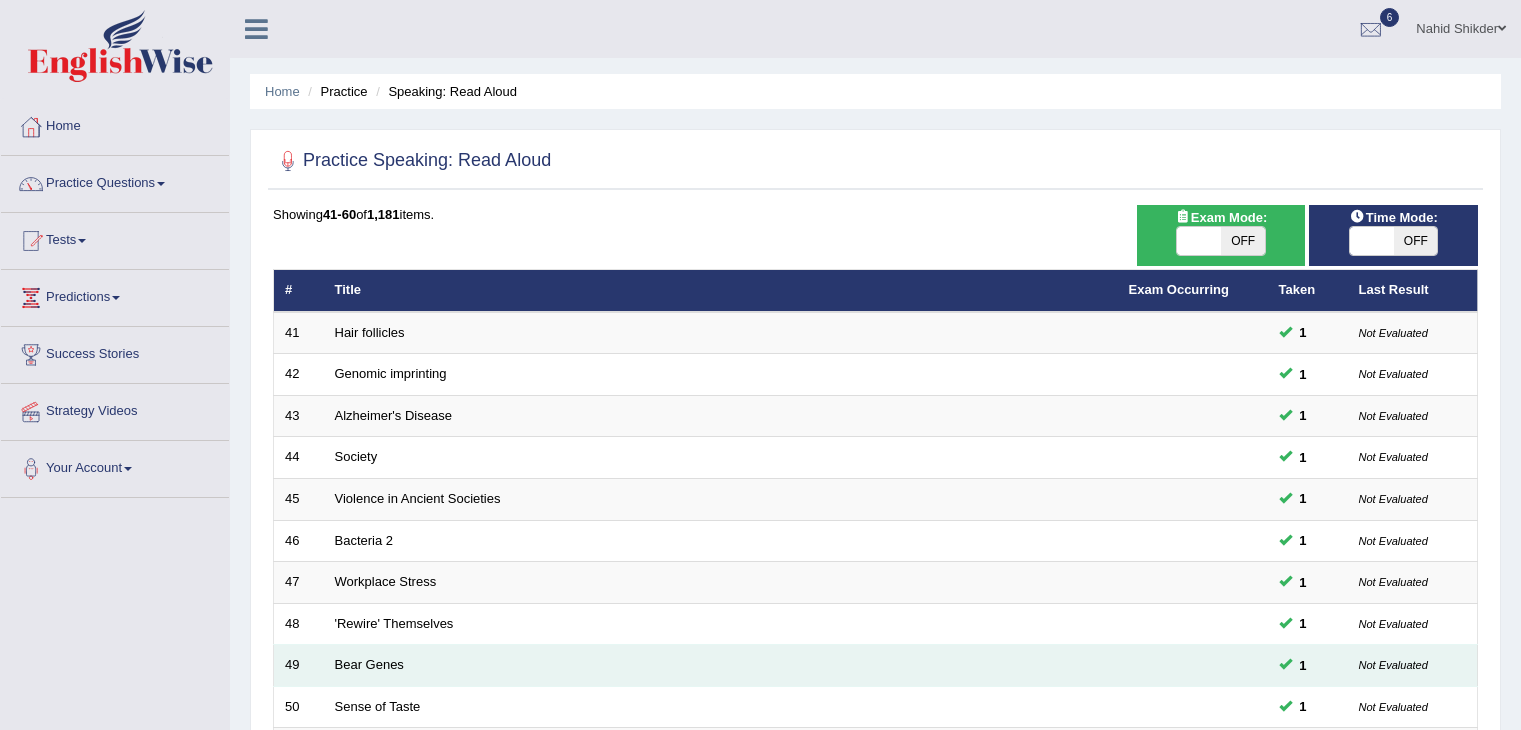 scroll, scrollTop: 0, scrollLeft: 0, axis: both 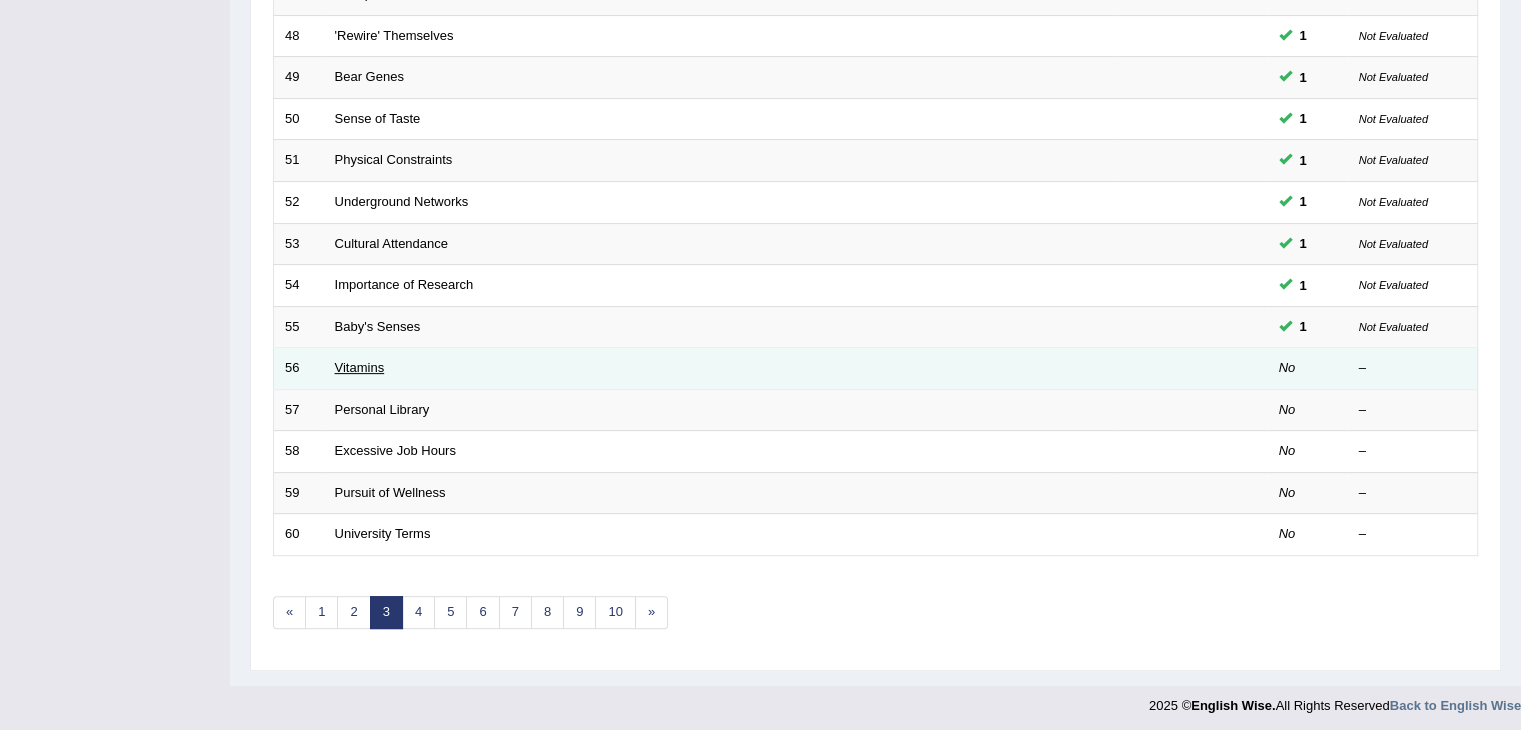 click on "Vitamins" at bounding box center [360, 367] 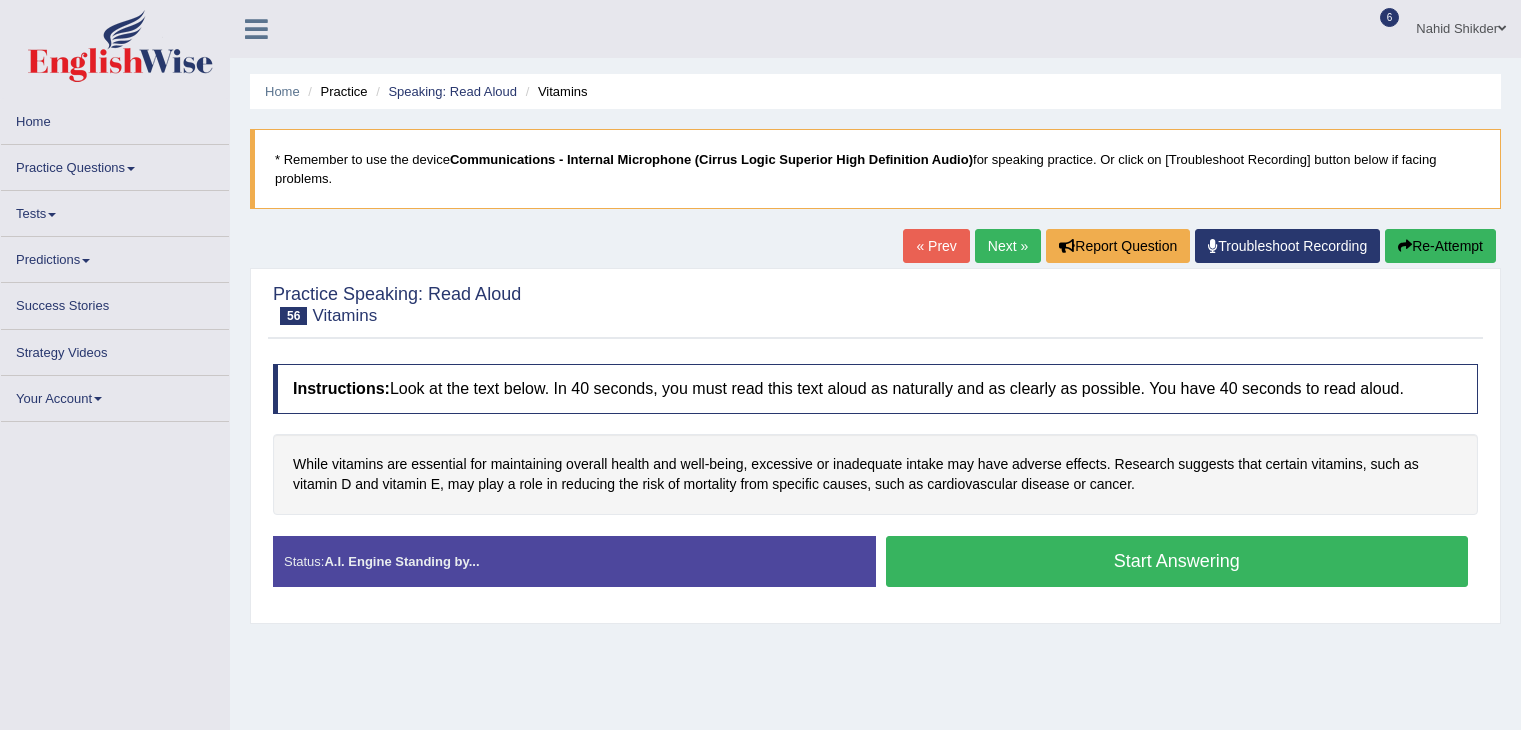 scroll, scrollTop: 0, scrollLeft: 0, axis: both 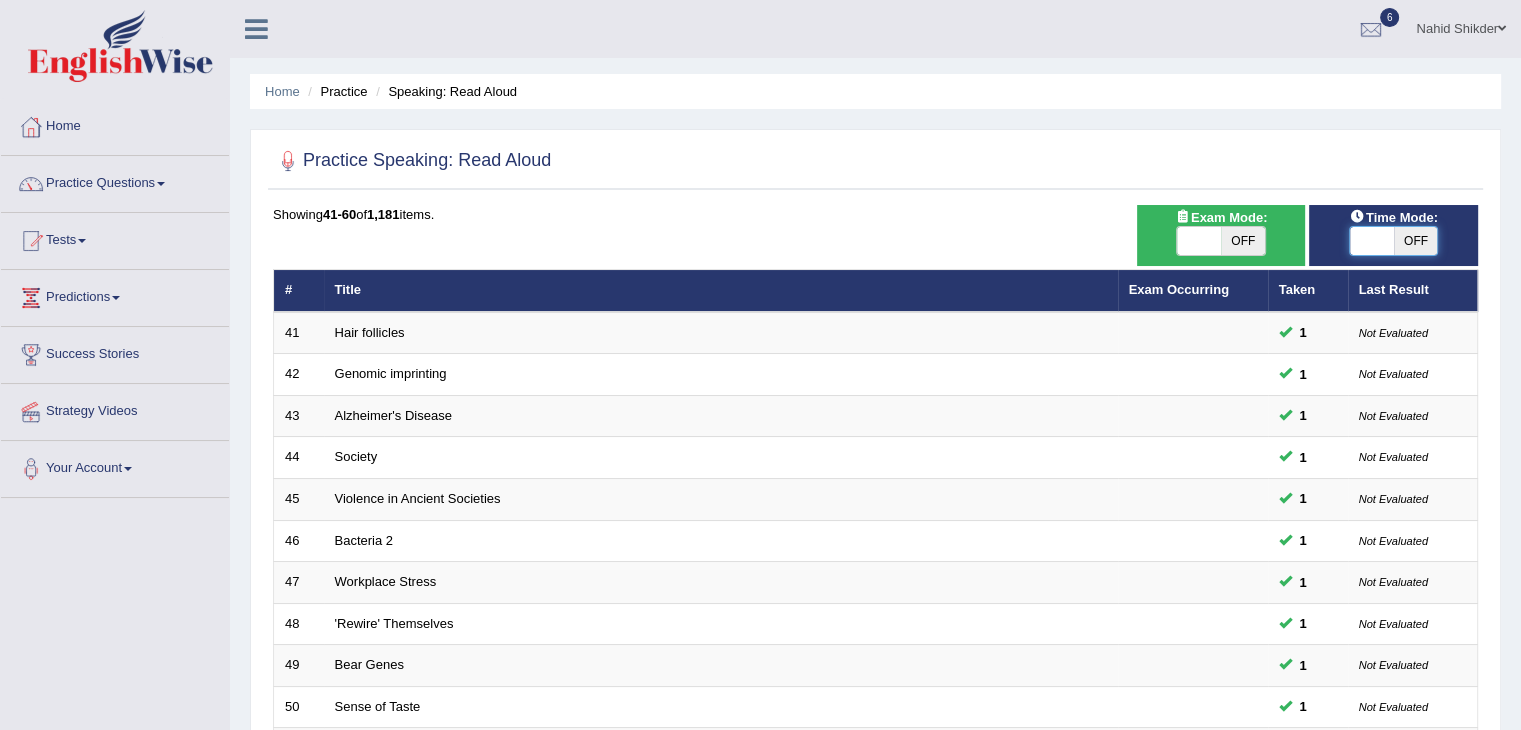 click at bounding box center [1372, 241] 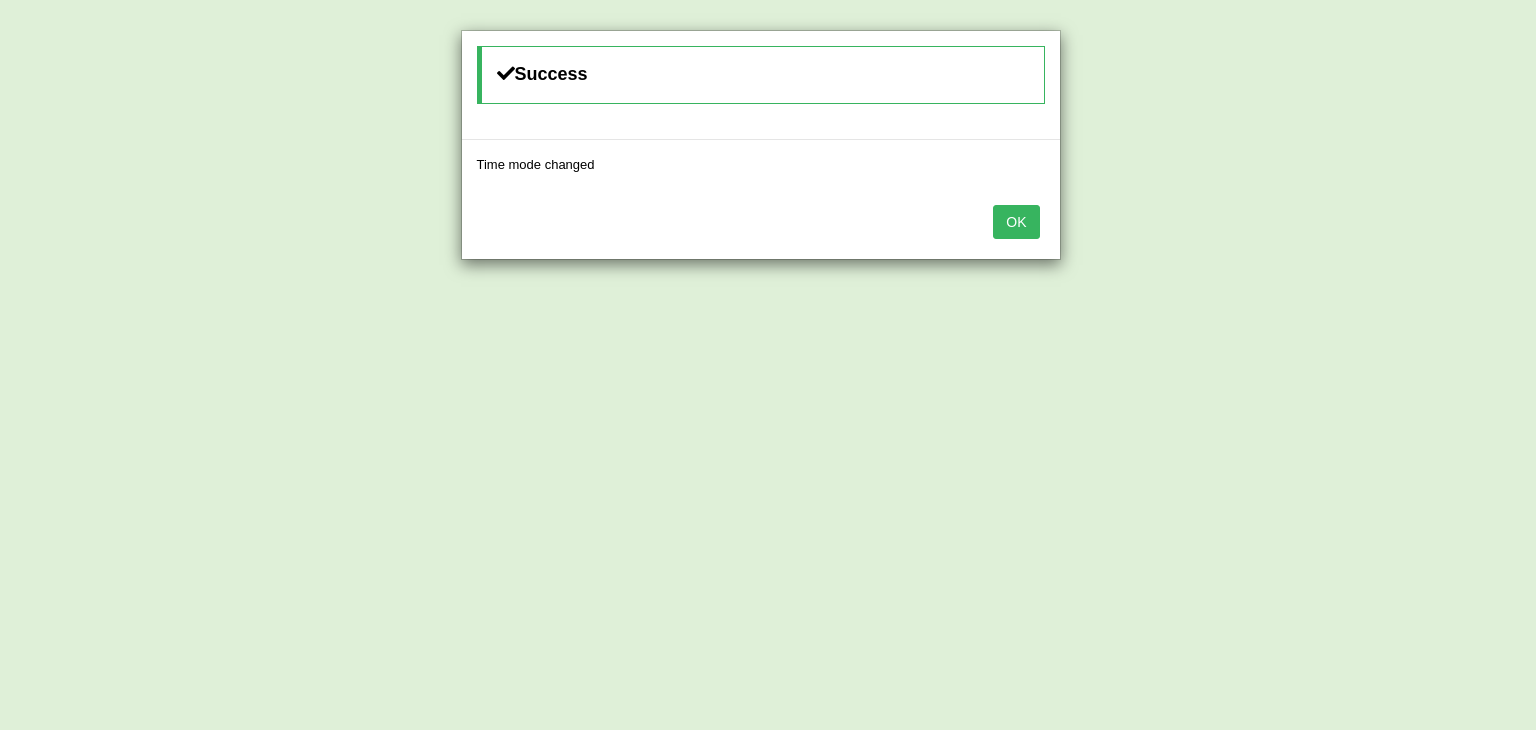 click on "OK" at bounding box center [1016, 222] 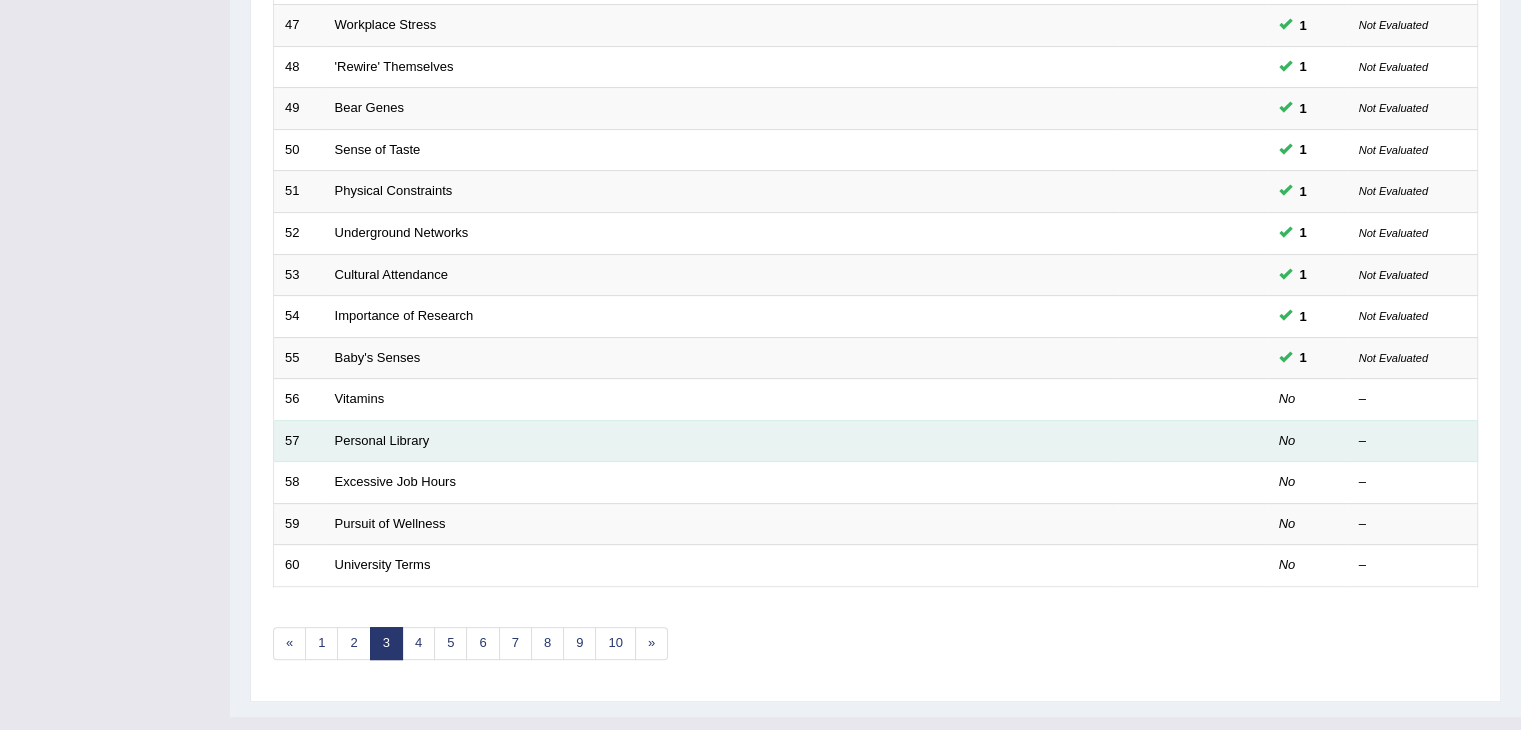 scroll, scrollTop: 588, scrollLeft: 0, axis: vertical 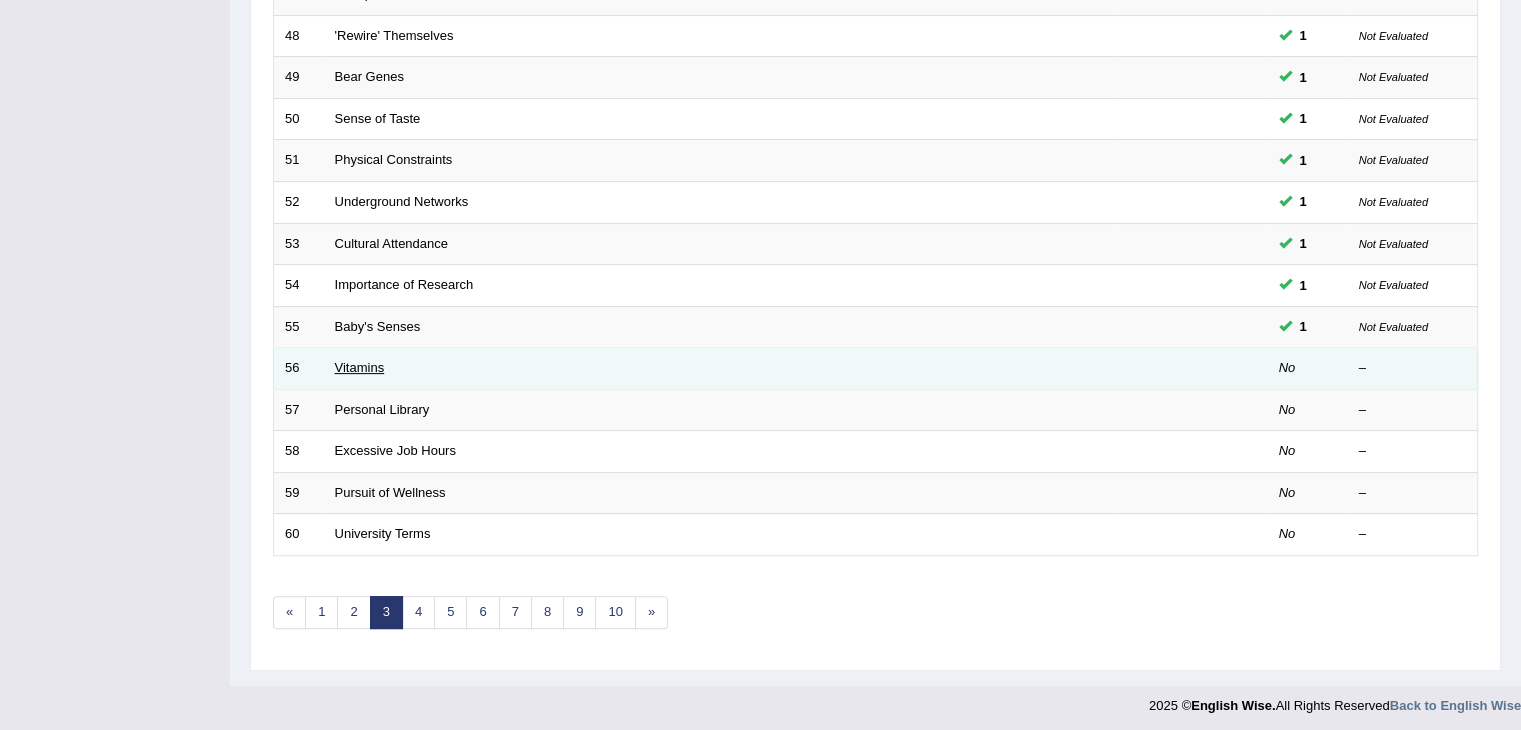 click on "Vitamins" at bounding box center (360, 367) 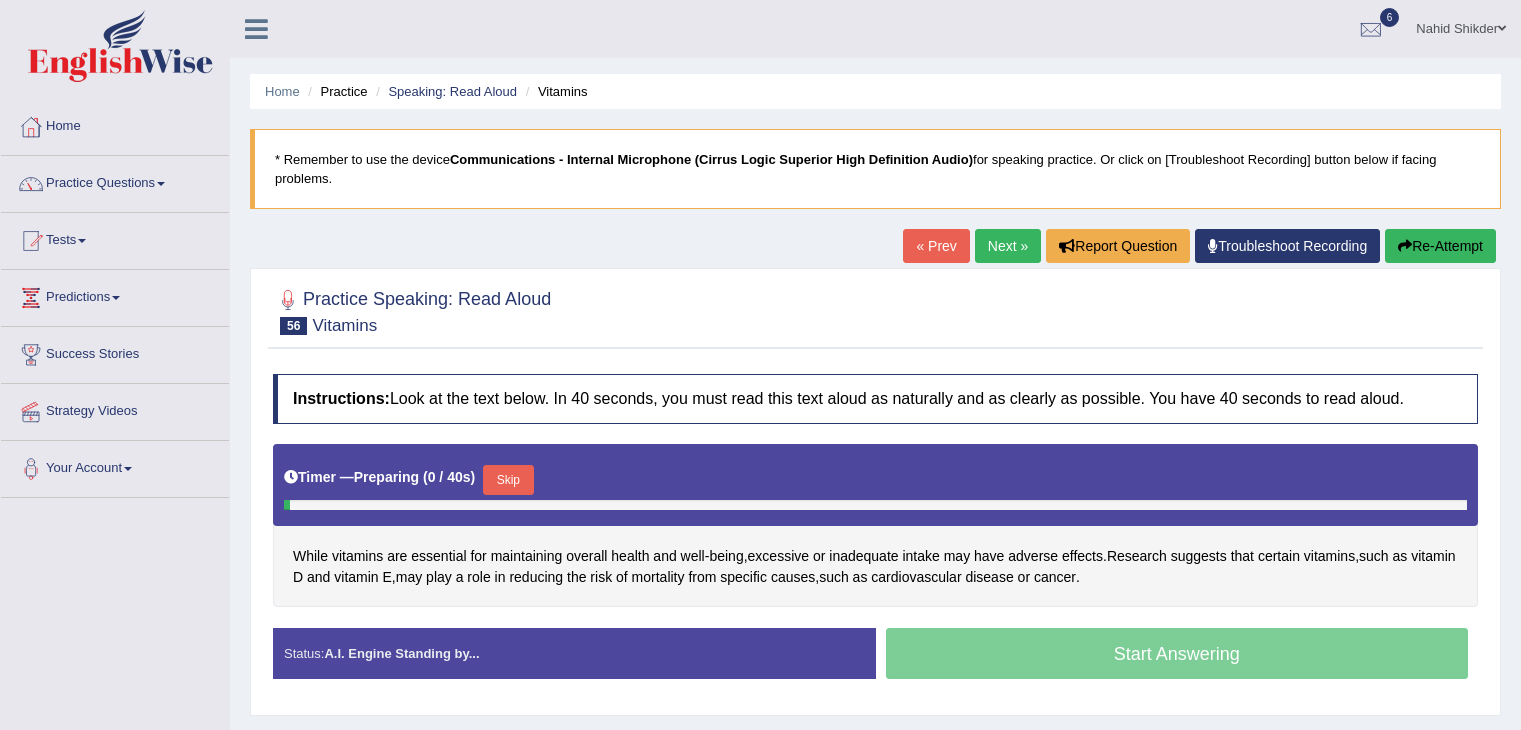 scroll, scrollTop: 0, scrollLeft: 0, axis: both 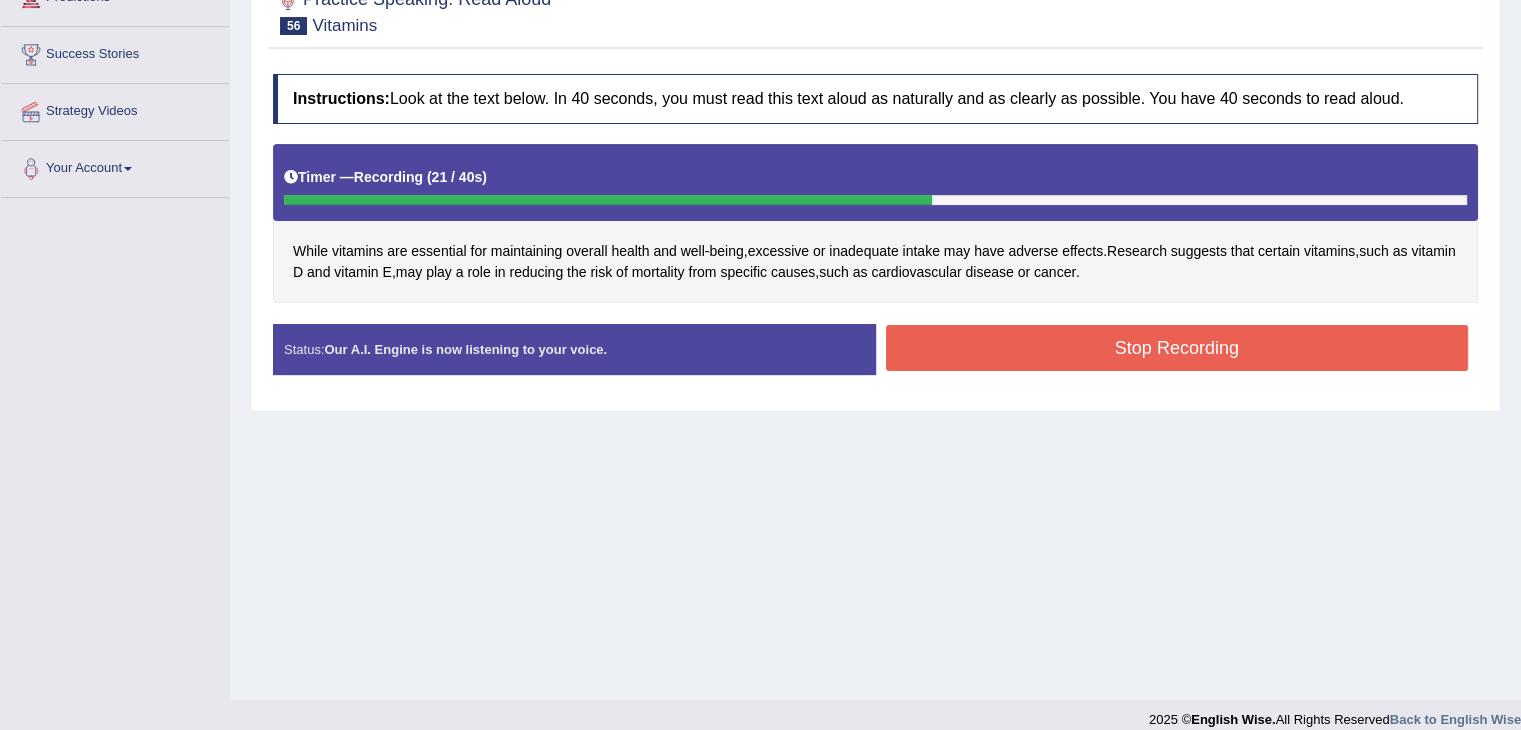 click on "Stop Recording" at bounding box center [1177, 348] 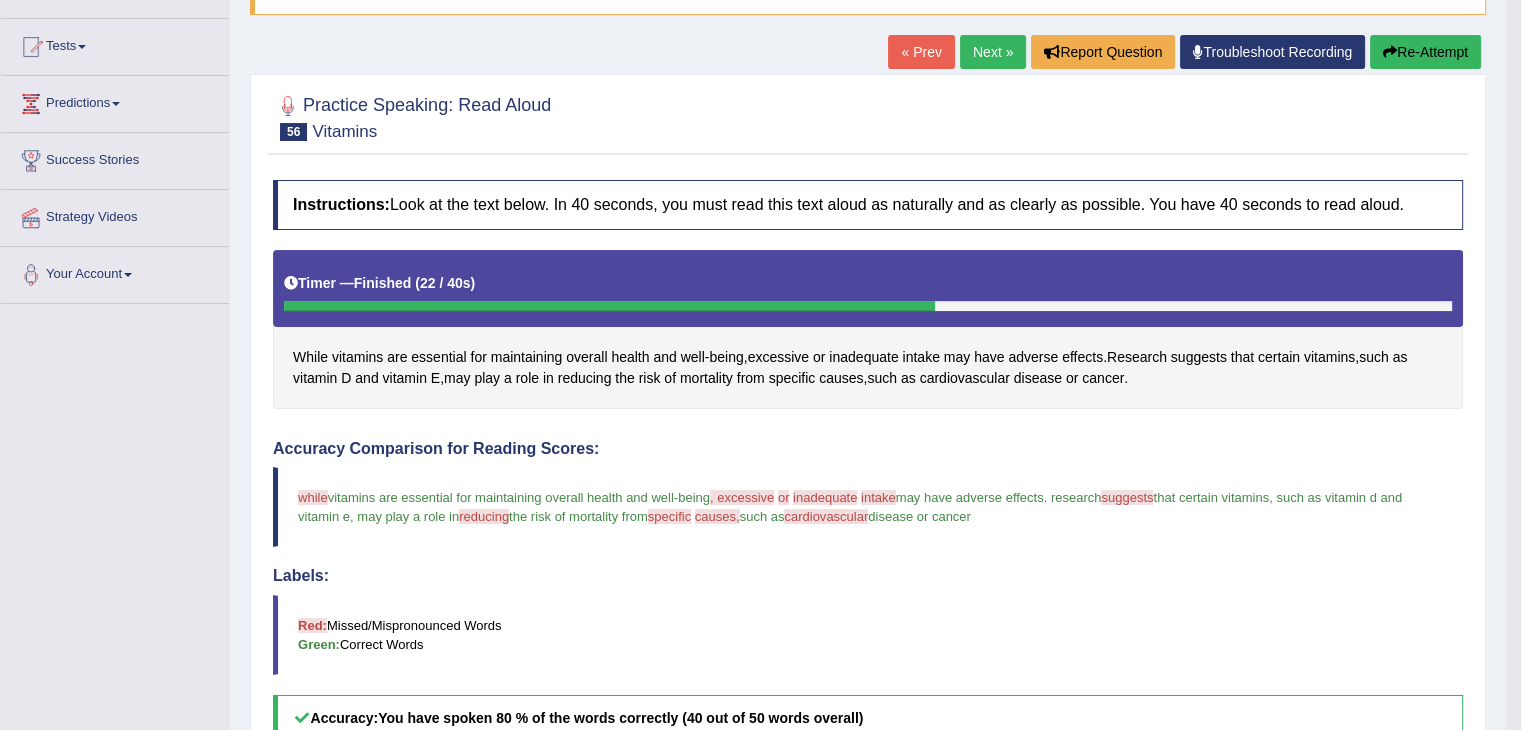 scroll, scrollTop: 200, scrollLeft: 0, axis: vertical 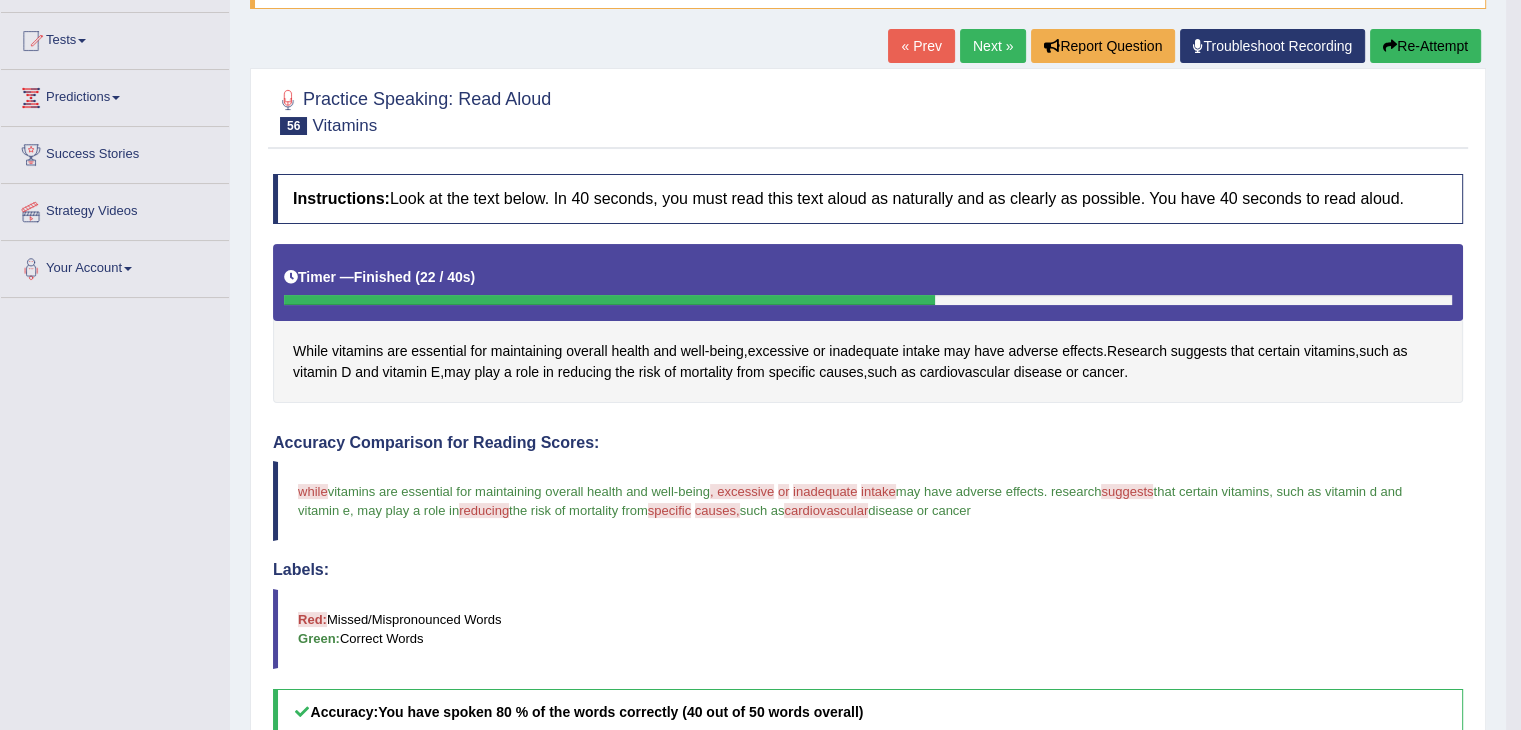 click on "Re-Attempt" at bounding box center [1425, 46] 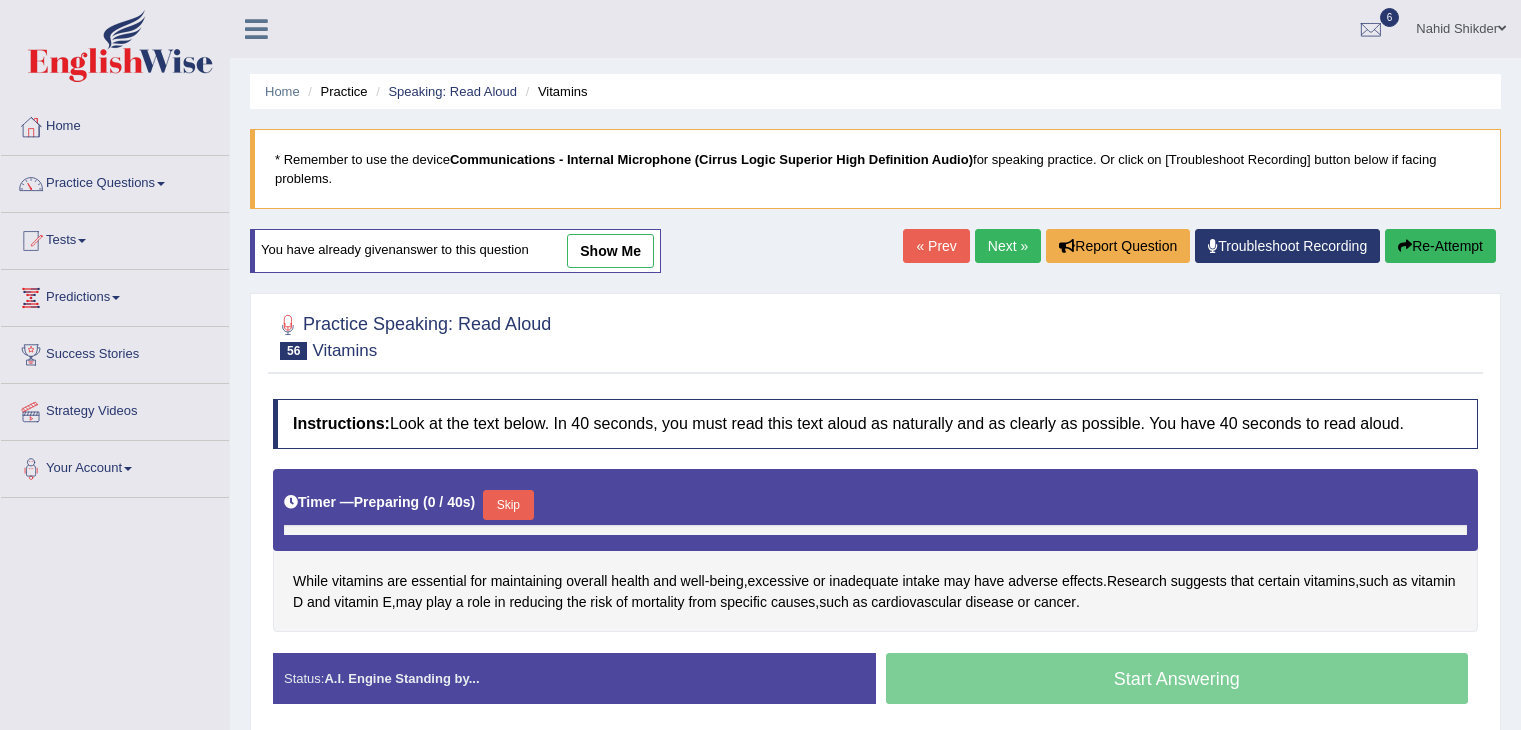 scroll, scrollTop: 200, scrollLeft: 0, axis: vertical 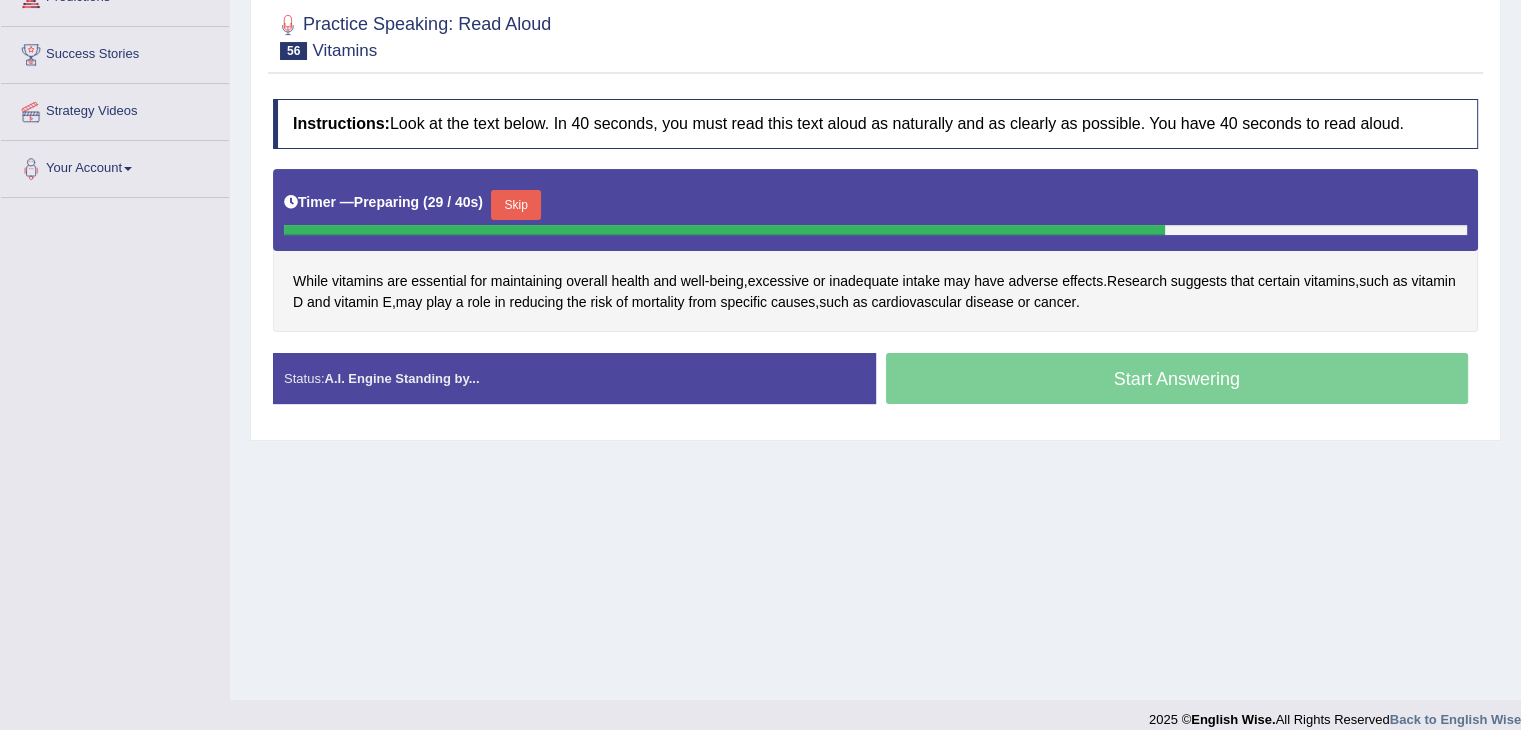 click on "Skip" at bounding box center [516, 205] 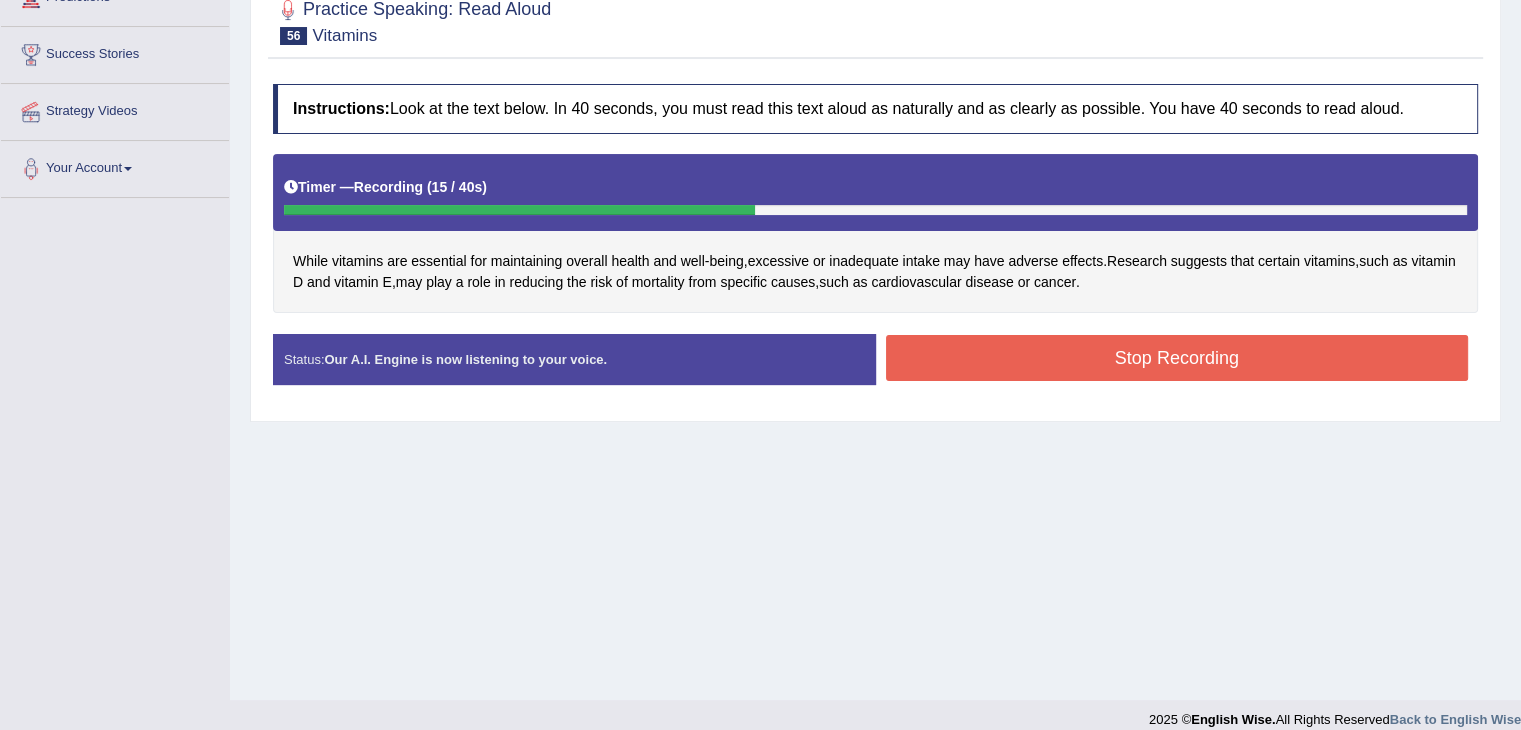 click on "Stop Recording" at bounding box center [1177, 358] 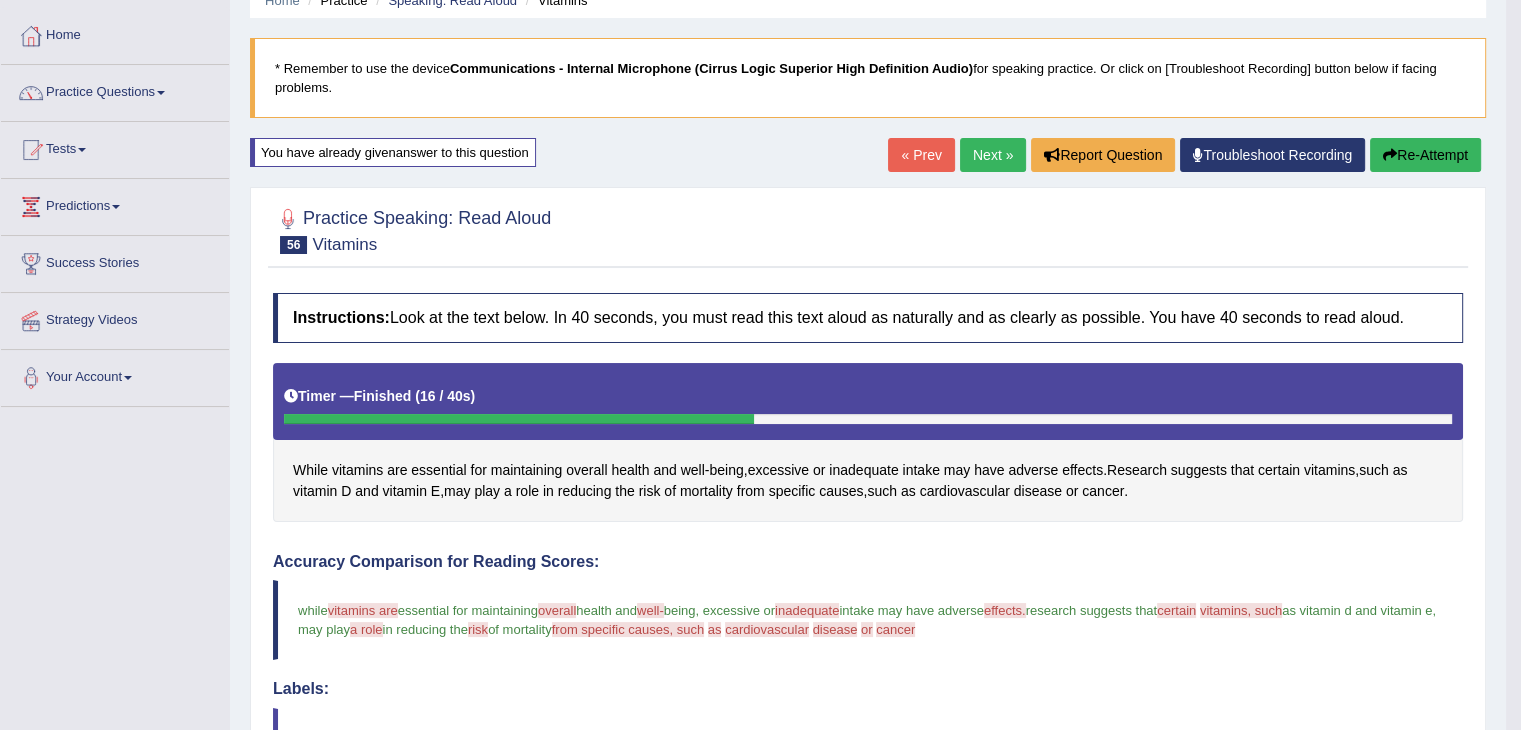 scroll, scrollTop: 0, scrollLeft: 0, axis: both 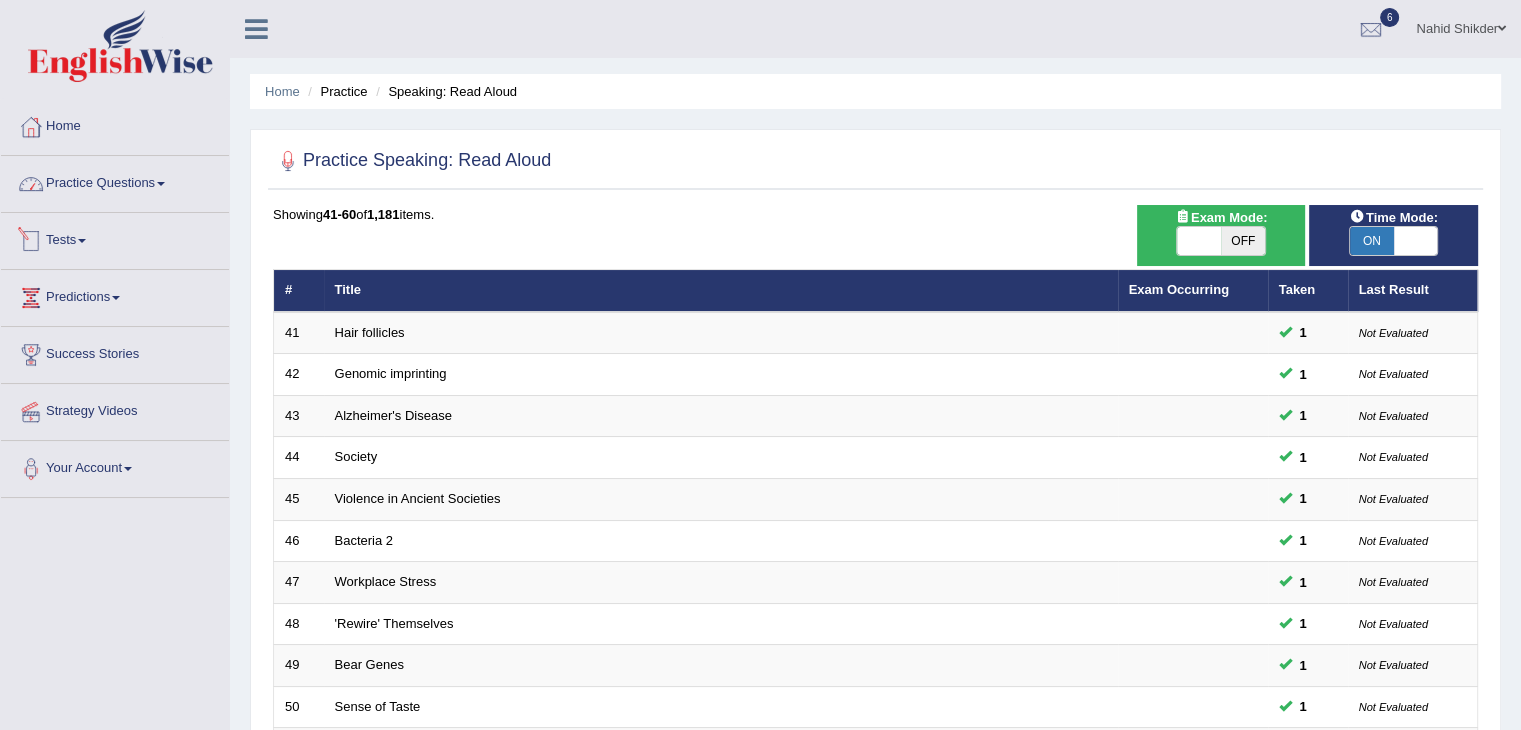 click on "Practice Questions" at bounding box center [115, 181] 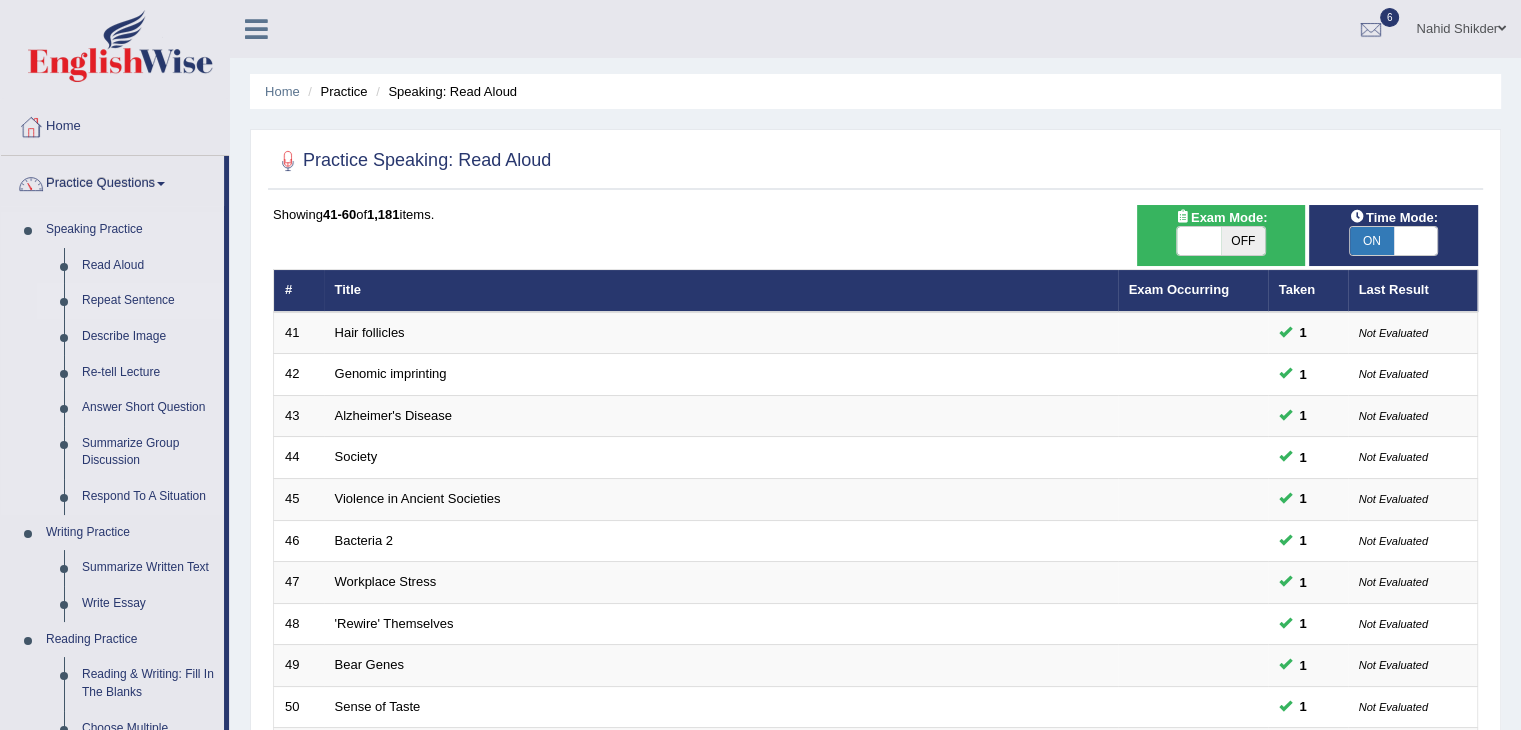 click on "Repeat Sentence" at bounding box center [148, 301] 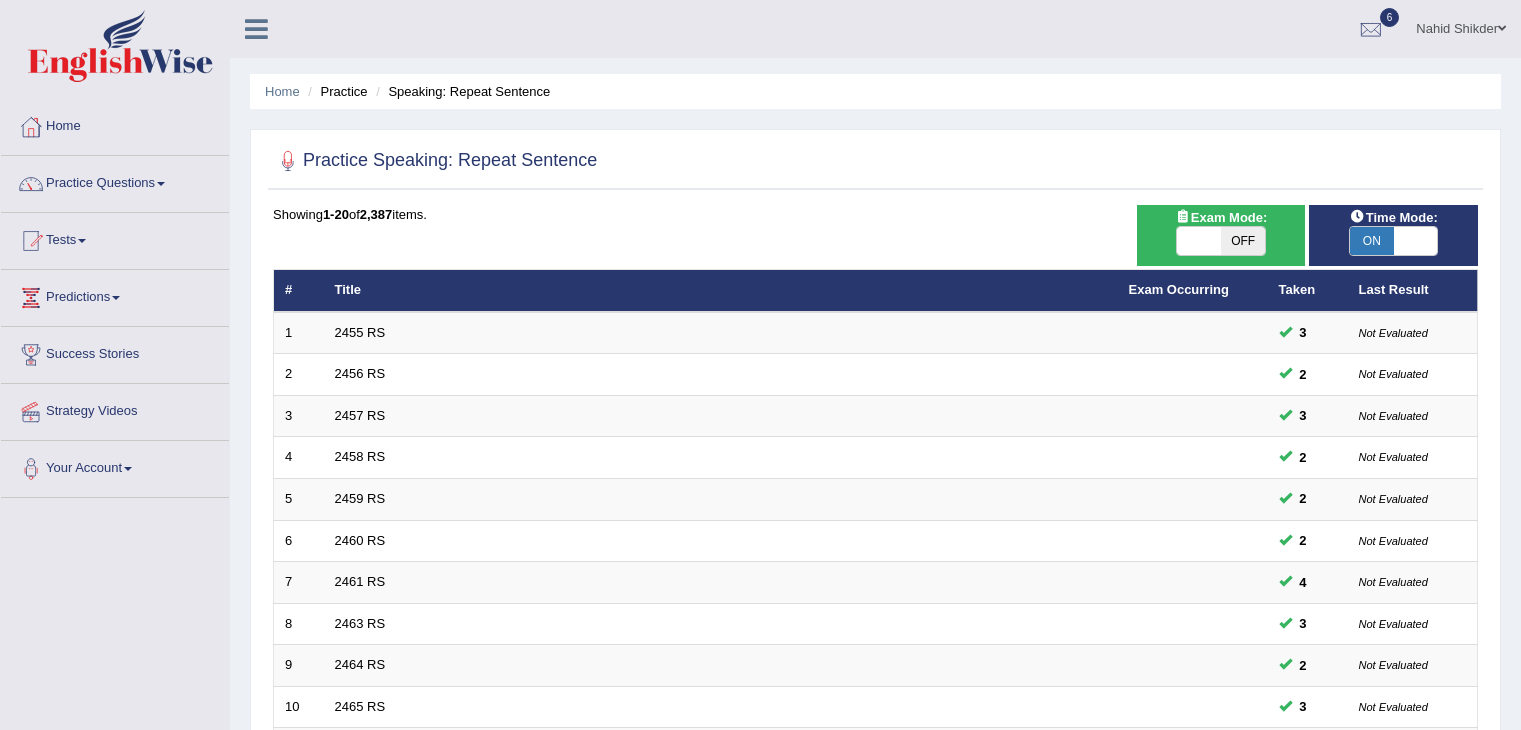 scroll, scrollTop: 0, scrollLeft: 0, axis: both 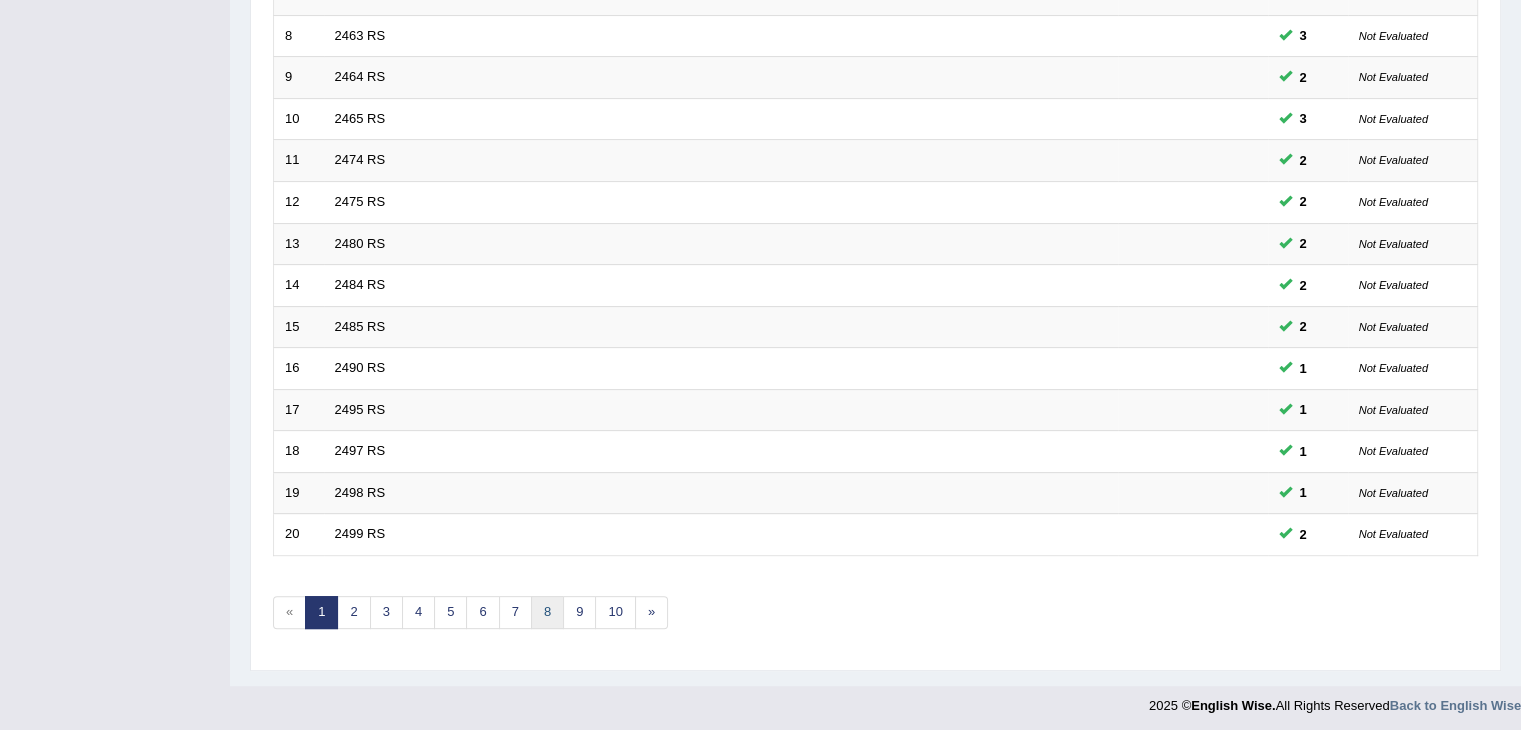 click on "8" at bounding box center (547, 612) 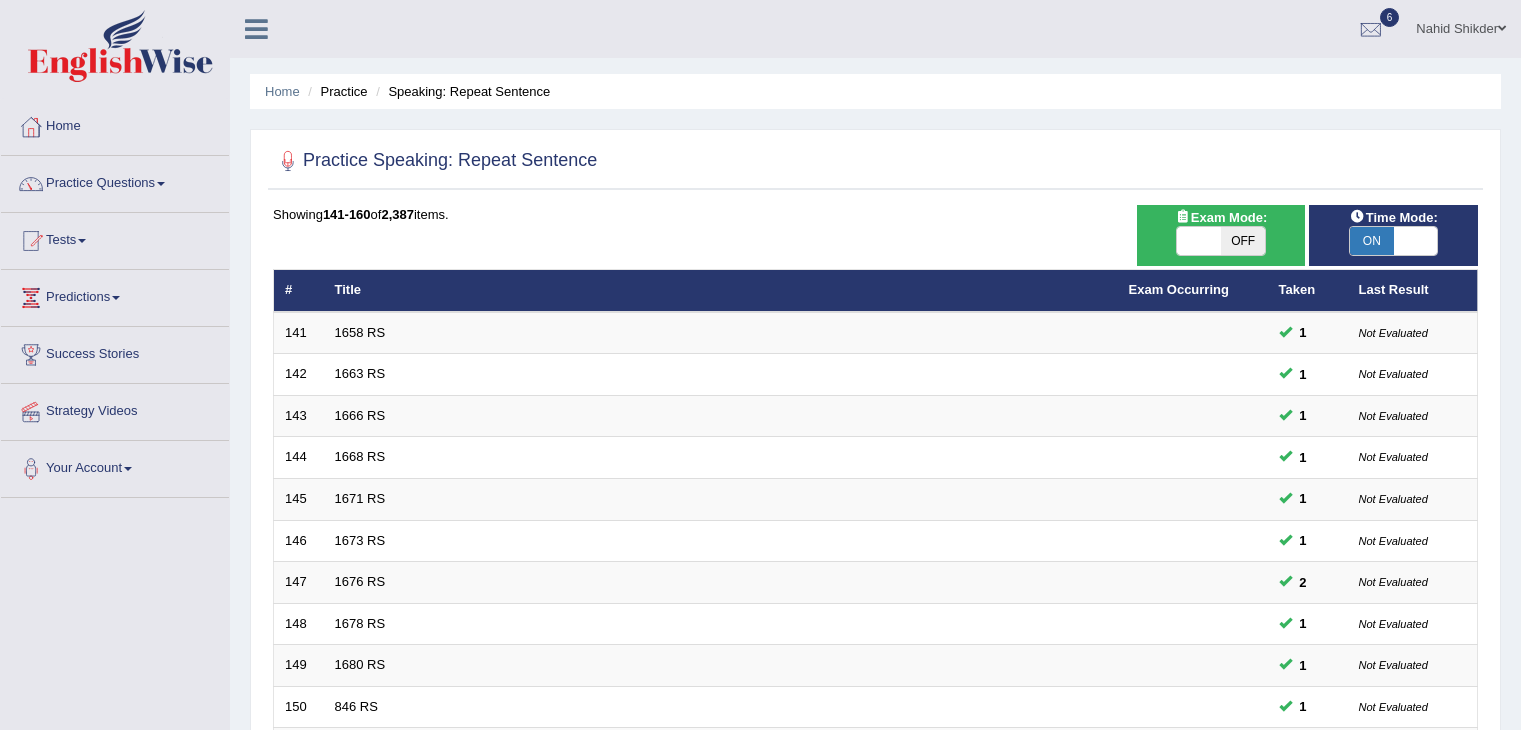 scroll, scrollTop: 163, scrollLeft: 0, axis: vertical 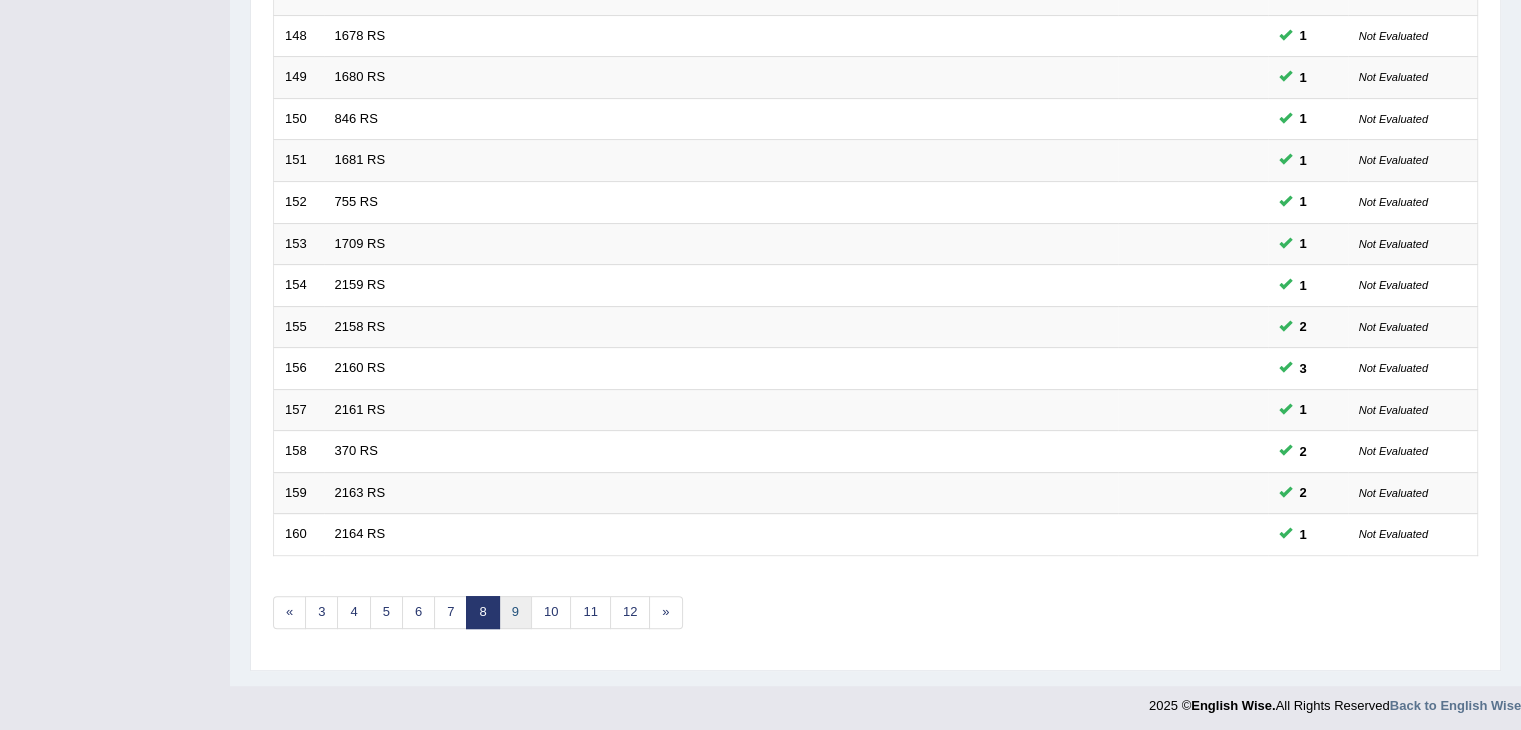 click on "9" at bounding box center [515, 612] 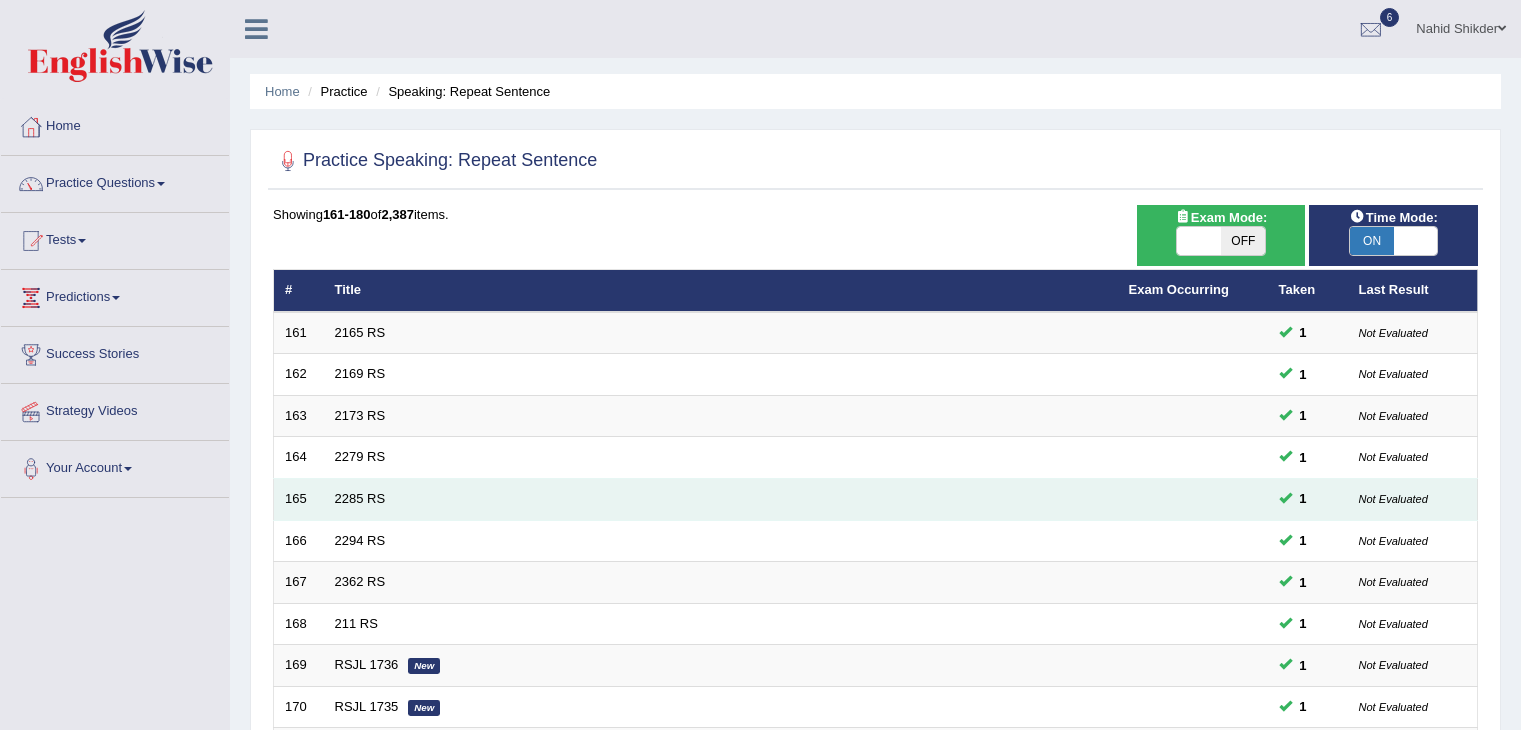 scroll, scrollTop: 0, scrollLeft: 0, axis: both 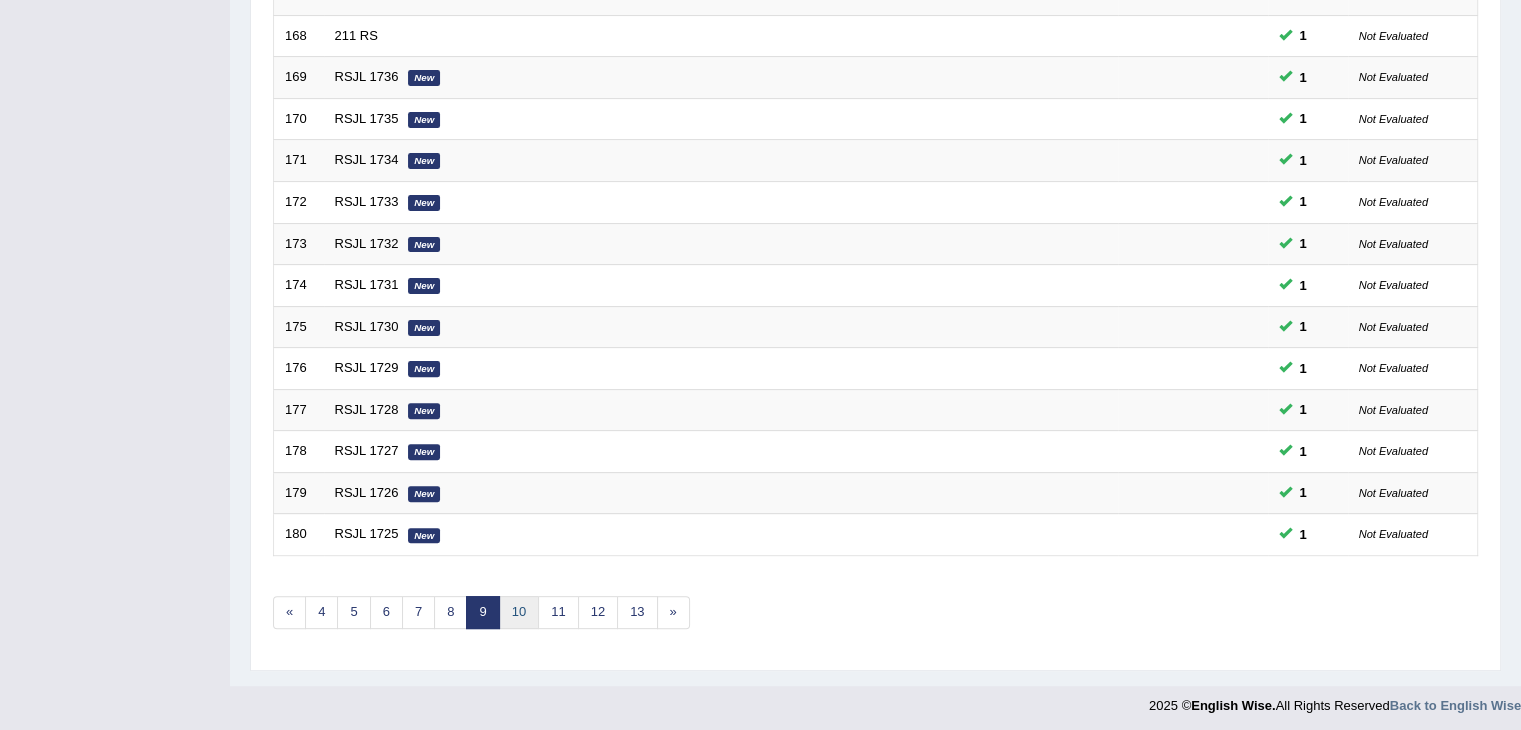click on "10" at bounding box center (519, 612) 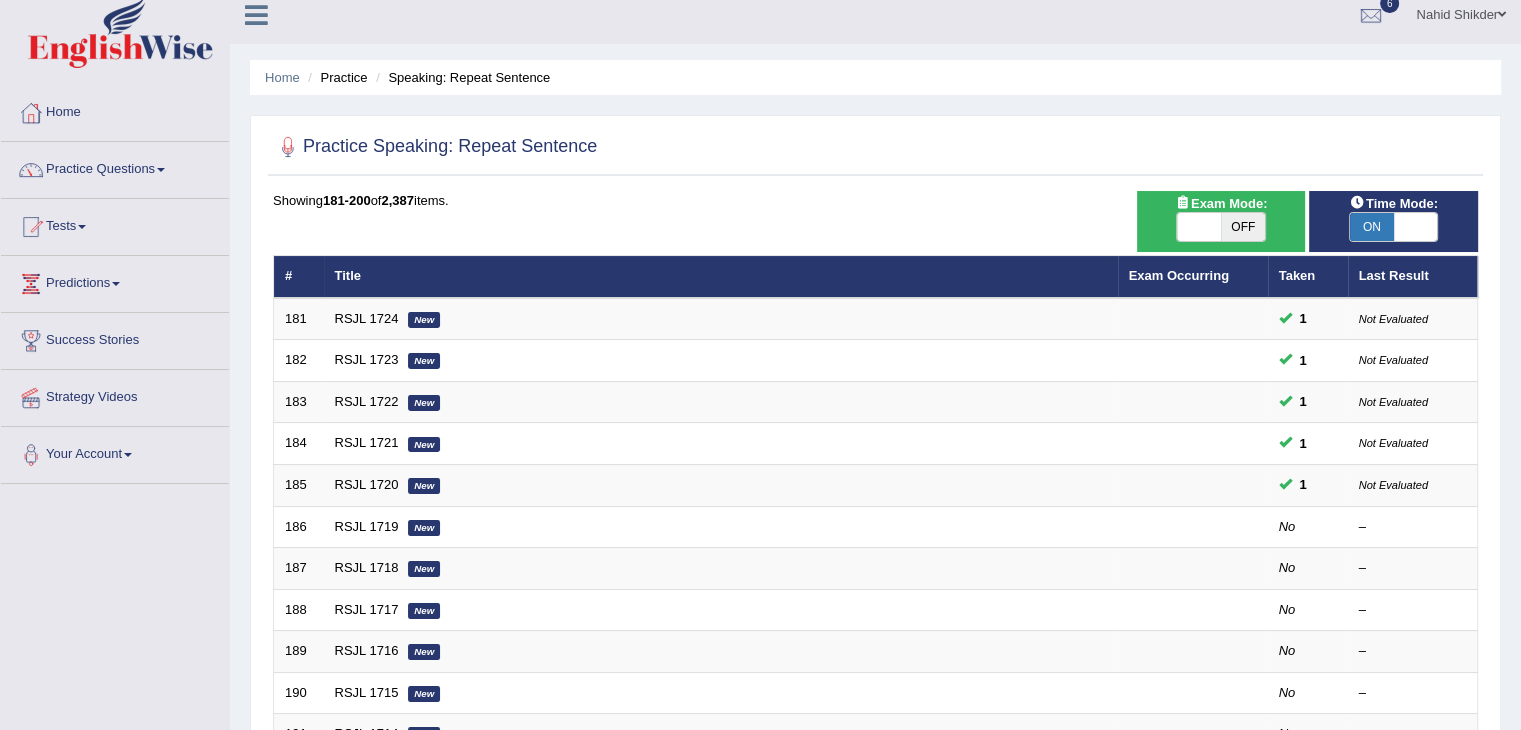 scroll, scrollTop: 0, scrollLeft: 0, axis: both 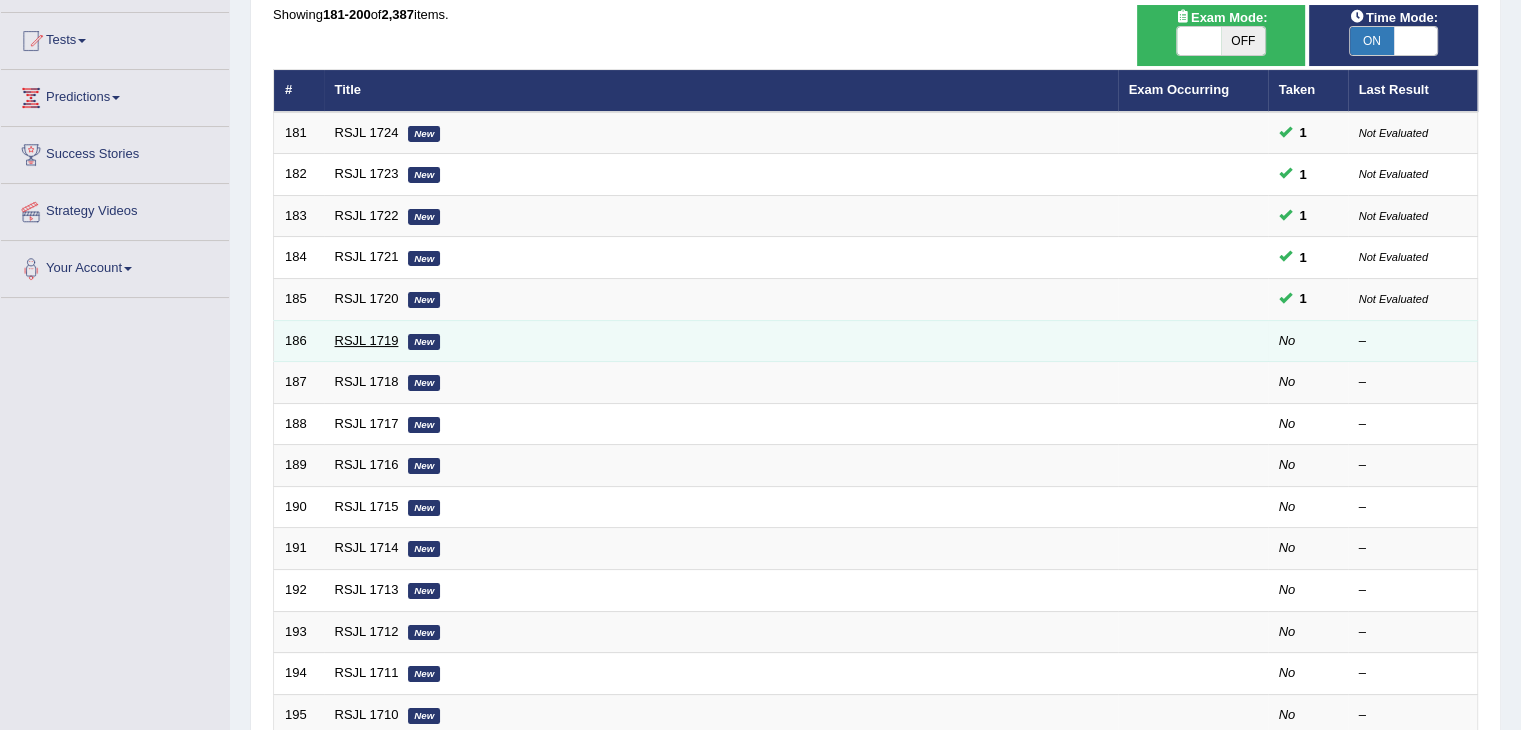 click on "RSJL 1719" at bounding box center (367, 340) 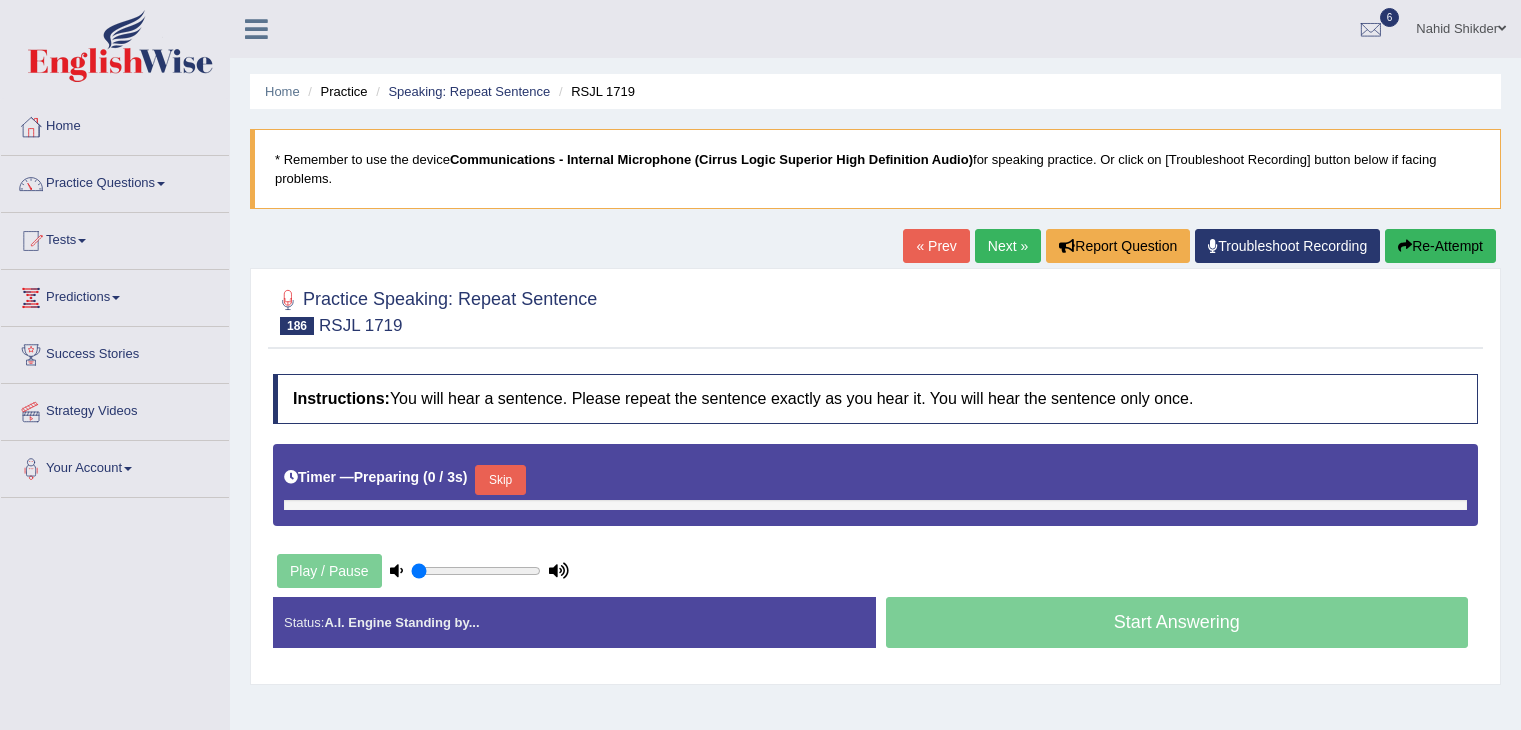 scroll, scrollTop: 0, scrollLeft: 0, axis: both 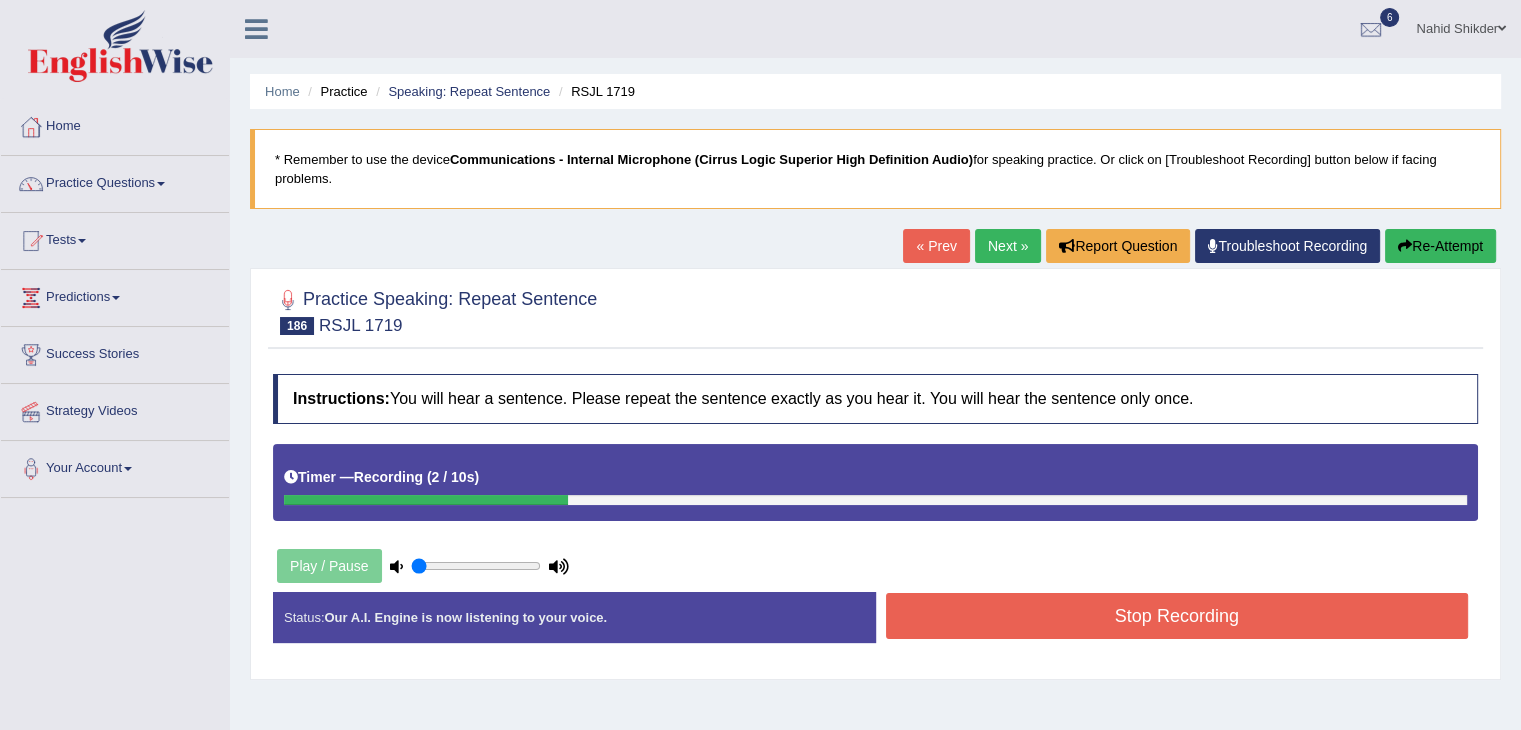 click on "Stop Recording" at bounding box center (1177, 616) 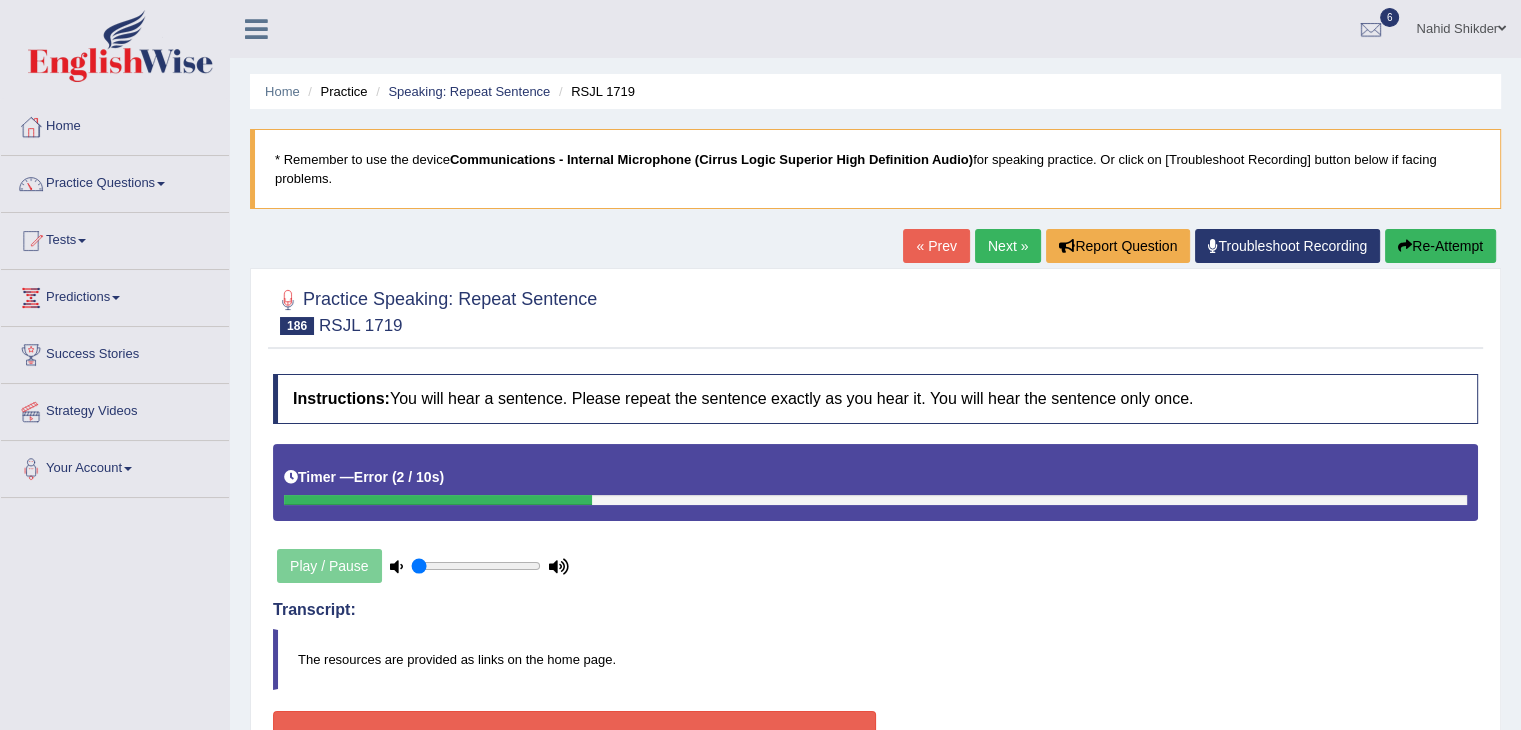 click on "Transcript: The resources are provided as links on the home page." at bounding box center [875, 645] 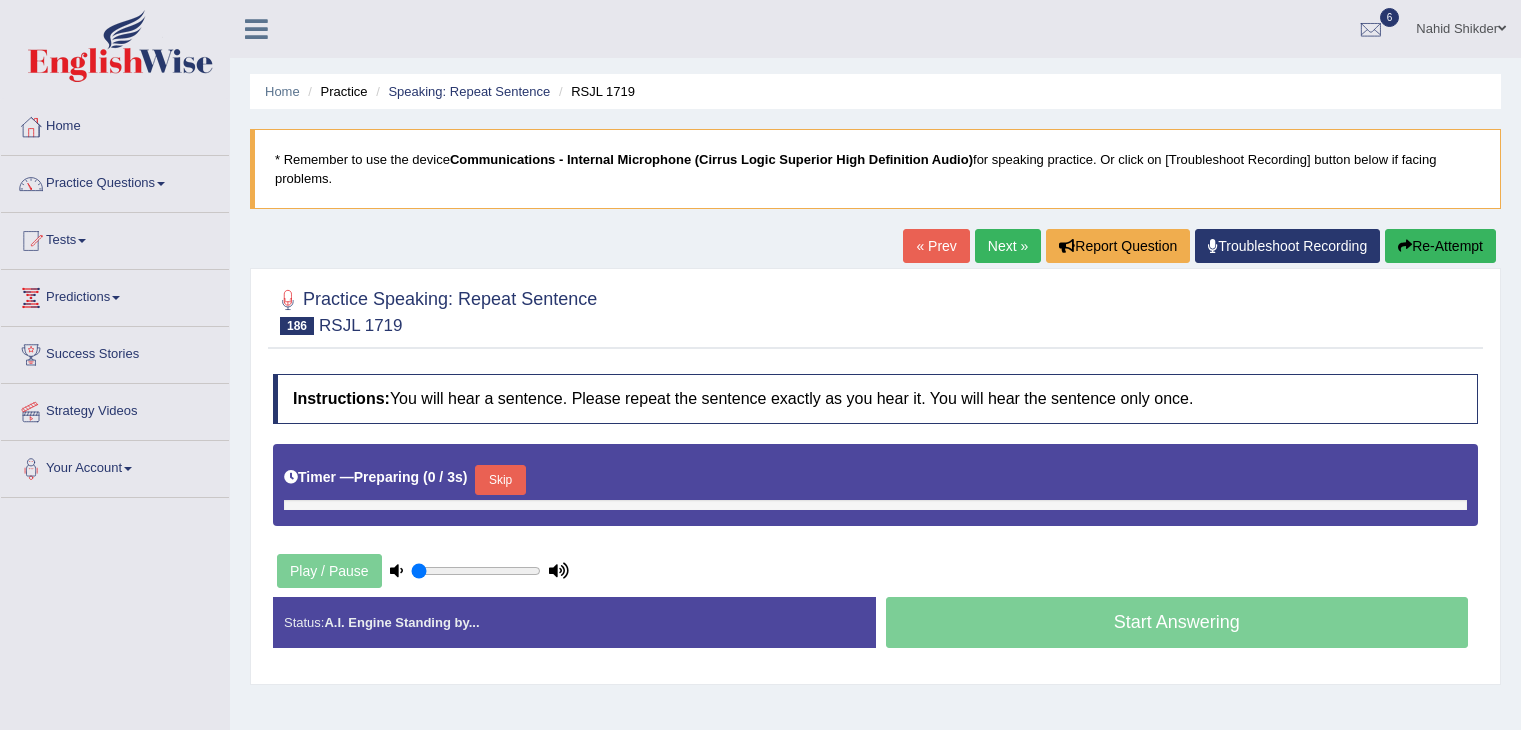 scroll, scrollTop: 0, scrollLeft: 0, axis: both 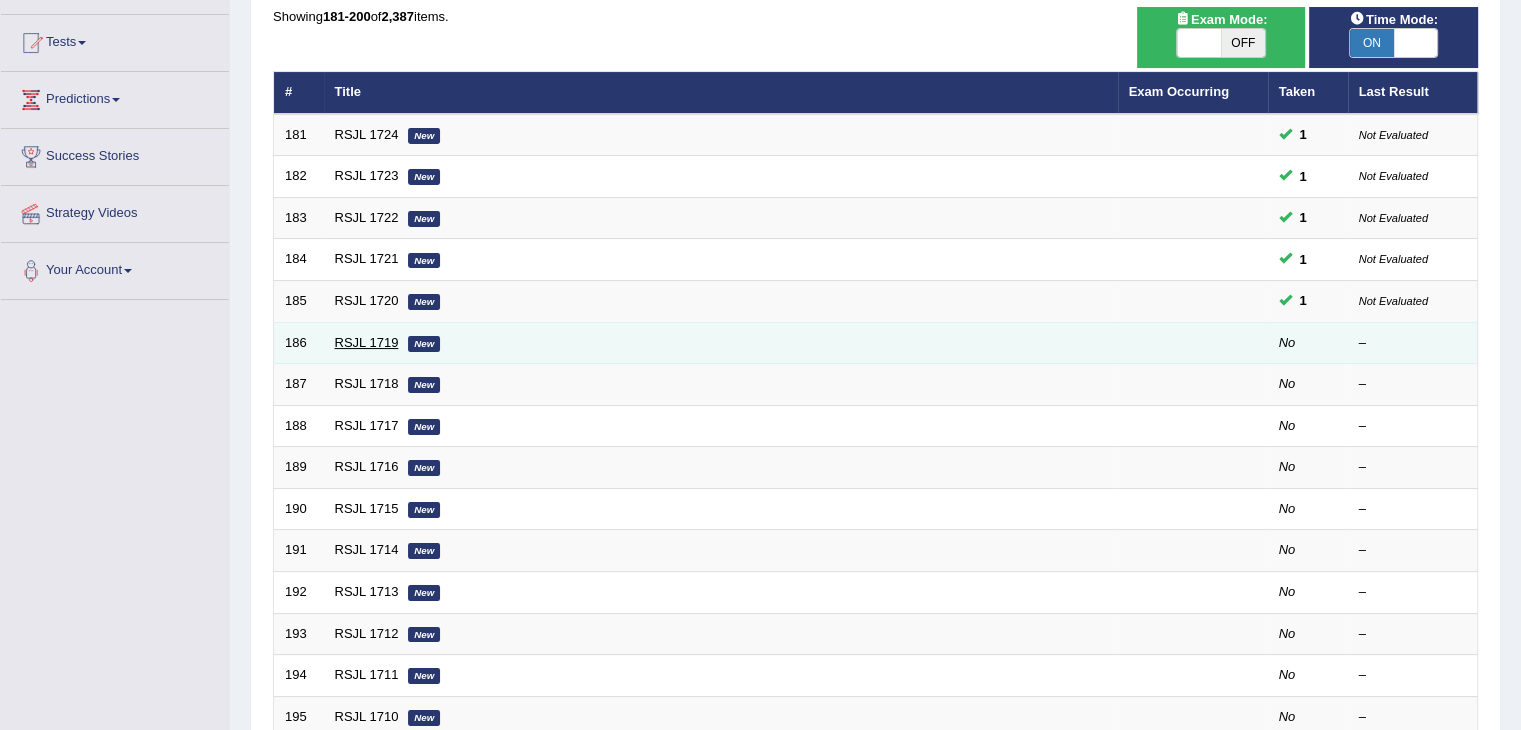 click on "RSJL 1719" at bounding box center (367, 342) 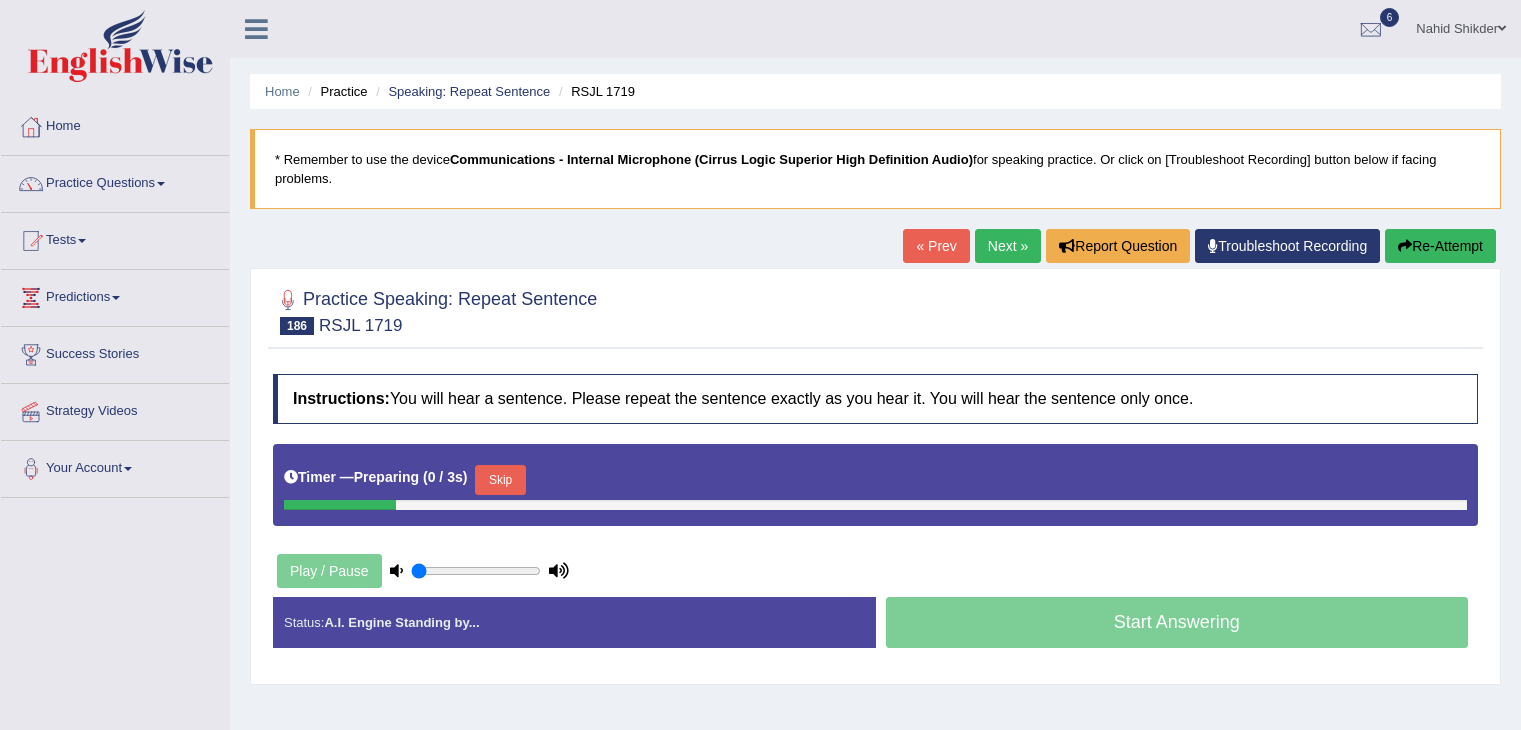 scroll, scrollTop: 0, scrollLeft: 0, axis: both 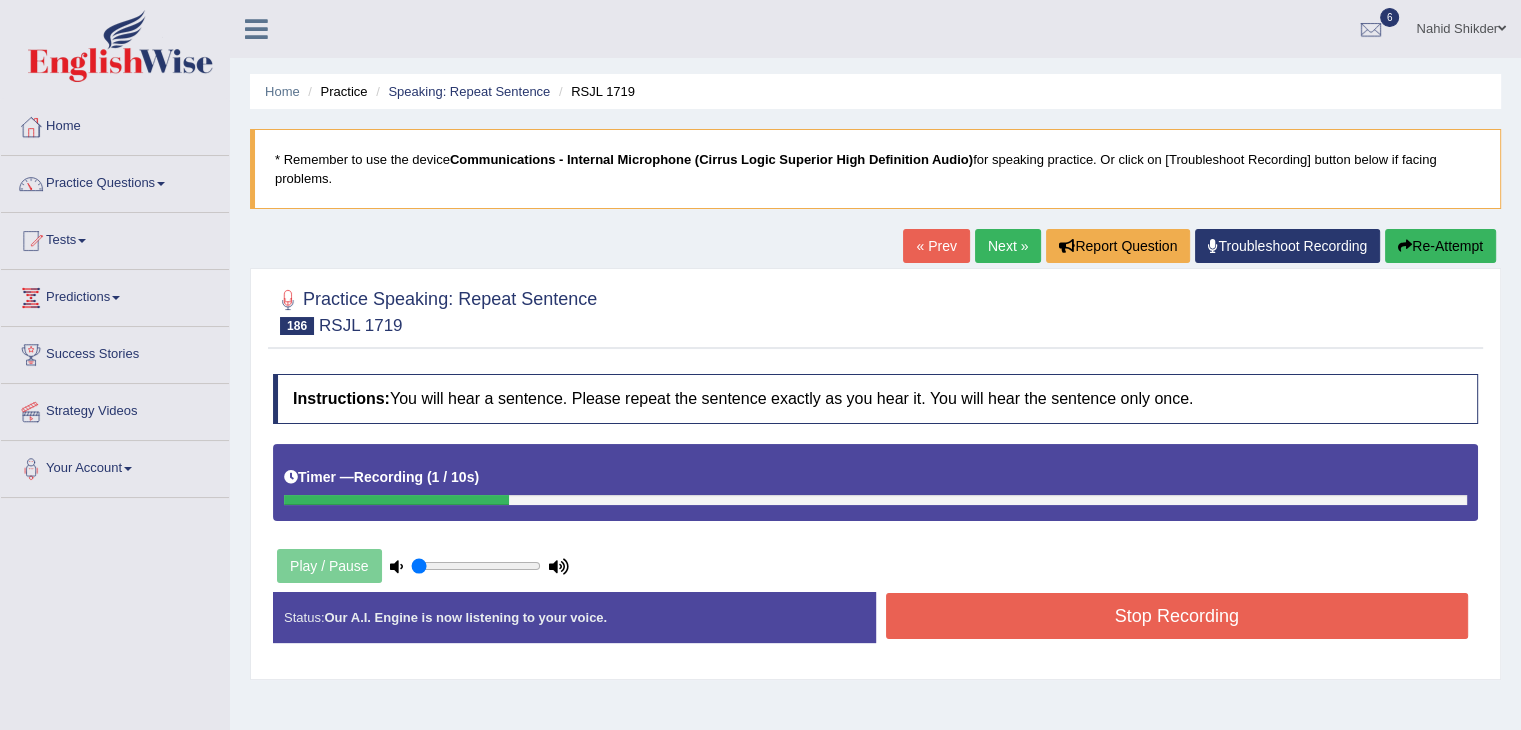 click on "Stop Recording" at bounding box center [1177, 616] 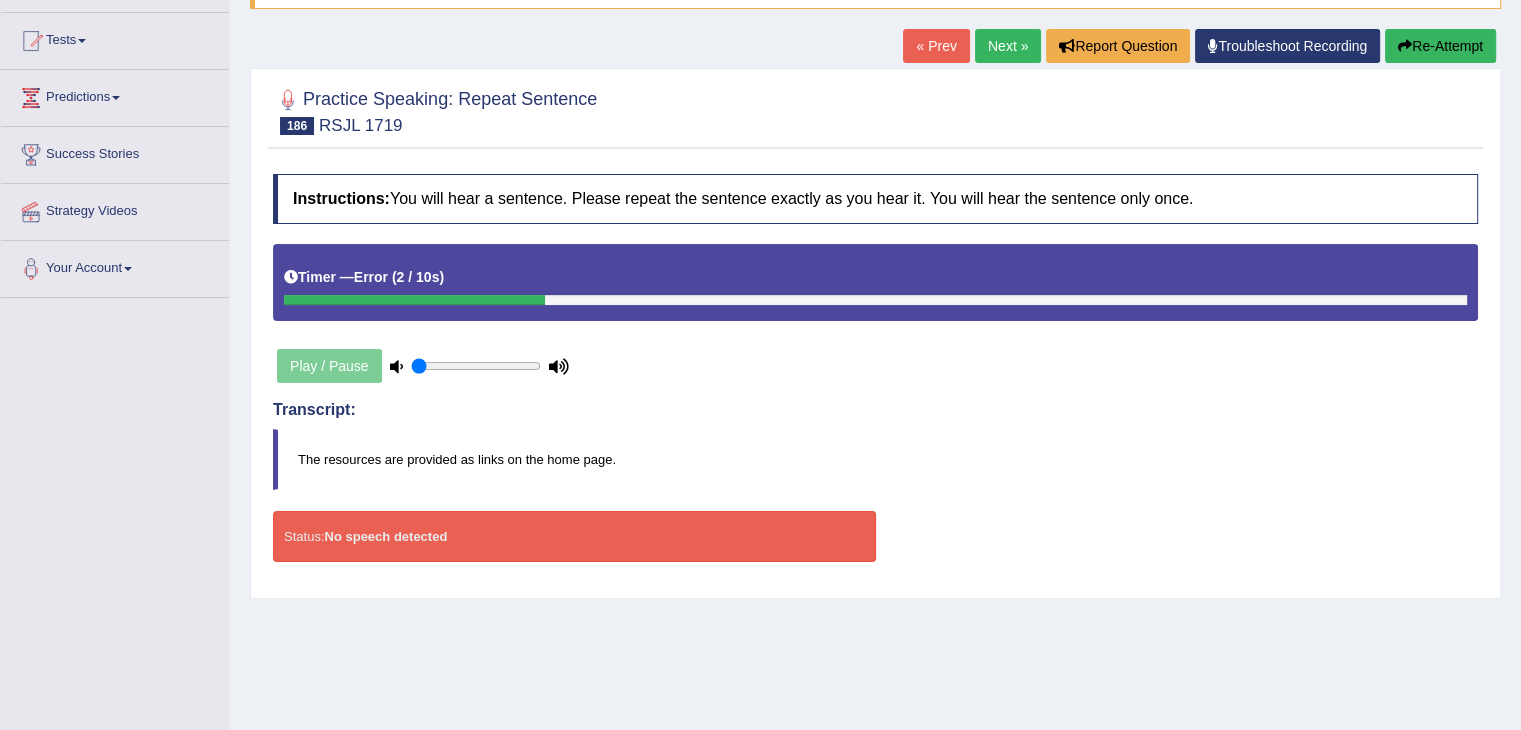 scroll, scrollTop: 100, scrollLeft: 0, axis: vertical 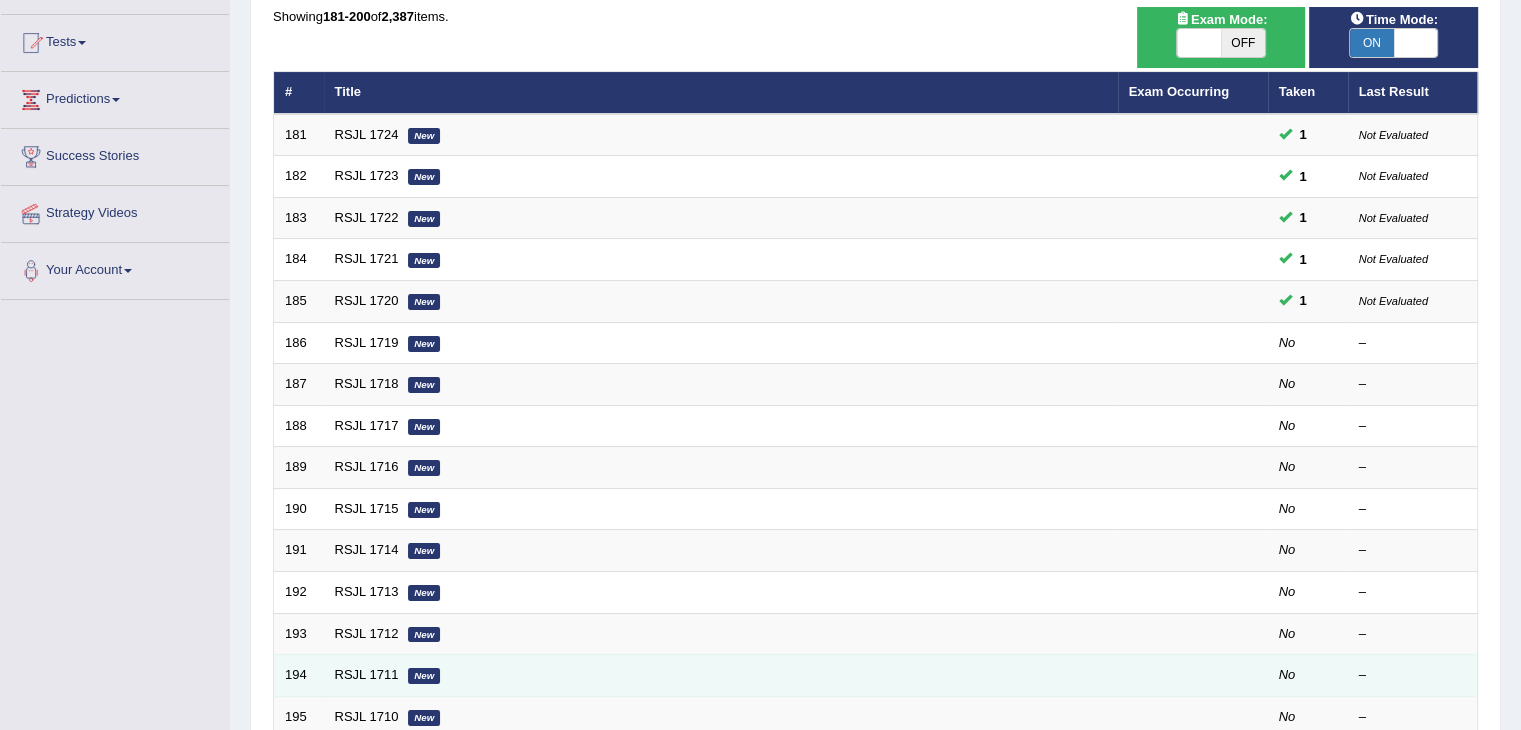 click on "RSJL 1711 New" at bounding box center (721, 676) 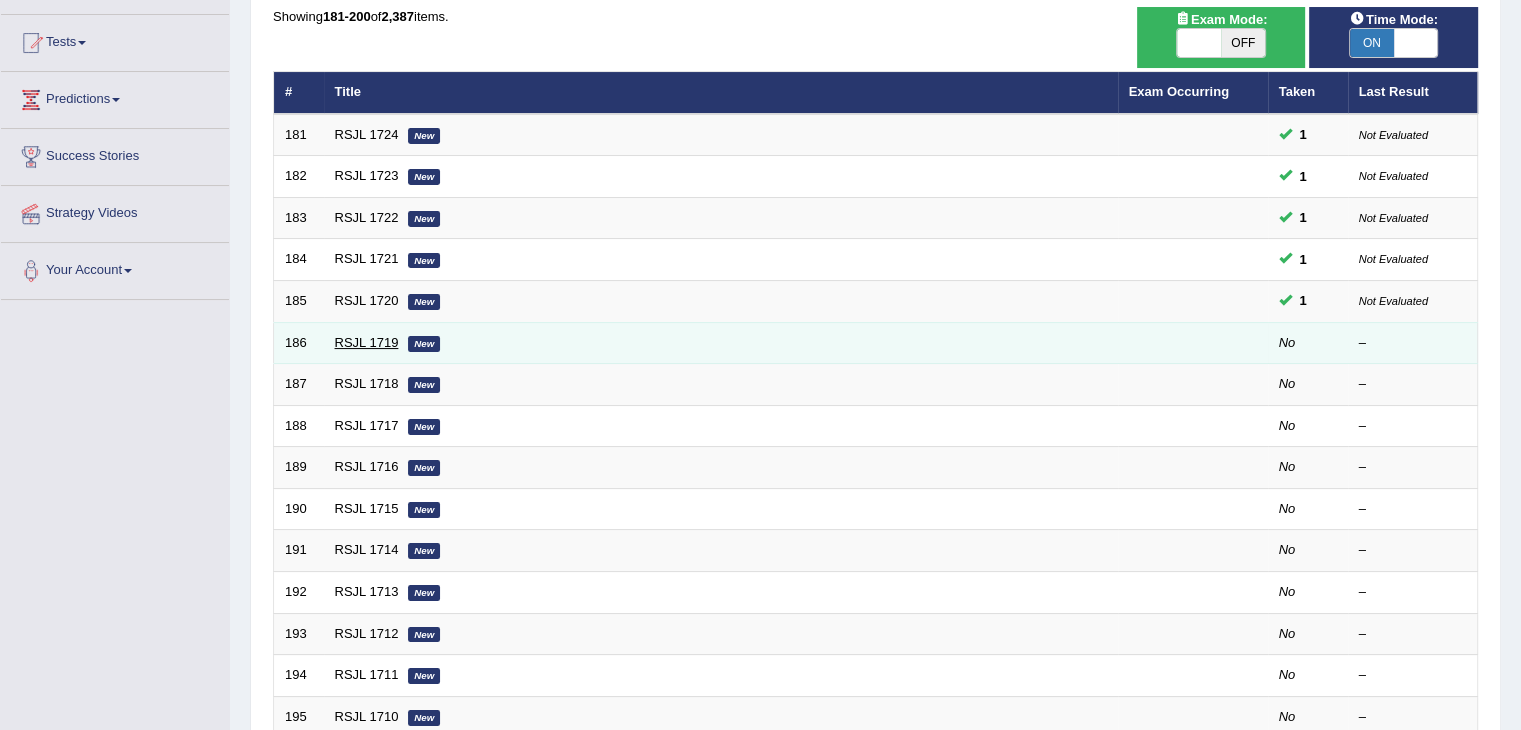 click on "RSJL 1719" at bounding box center [367, 342] 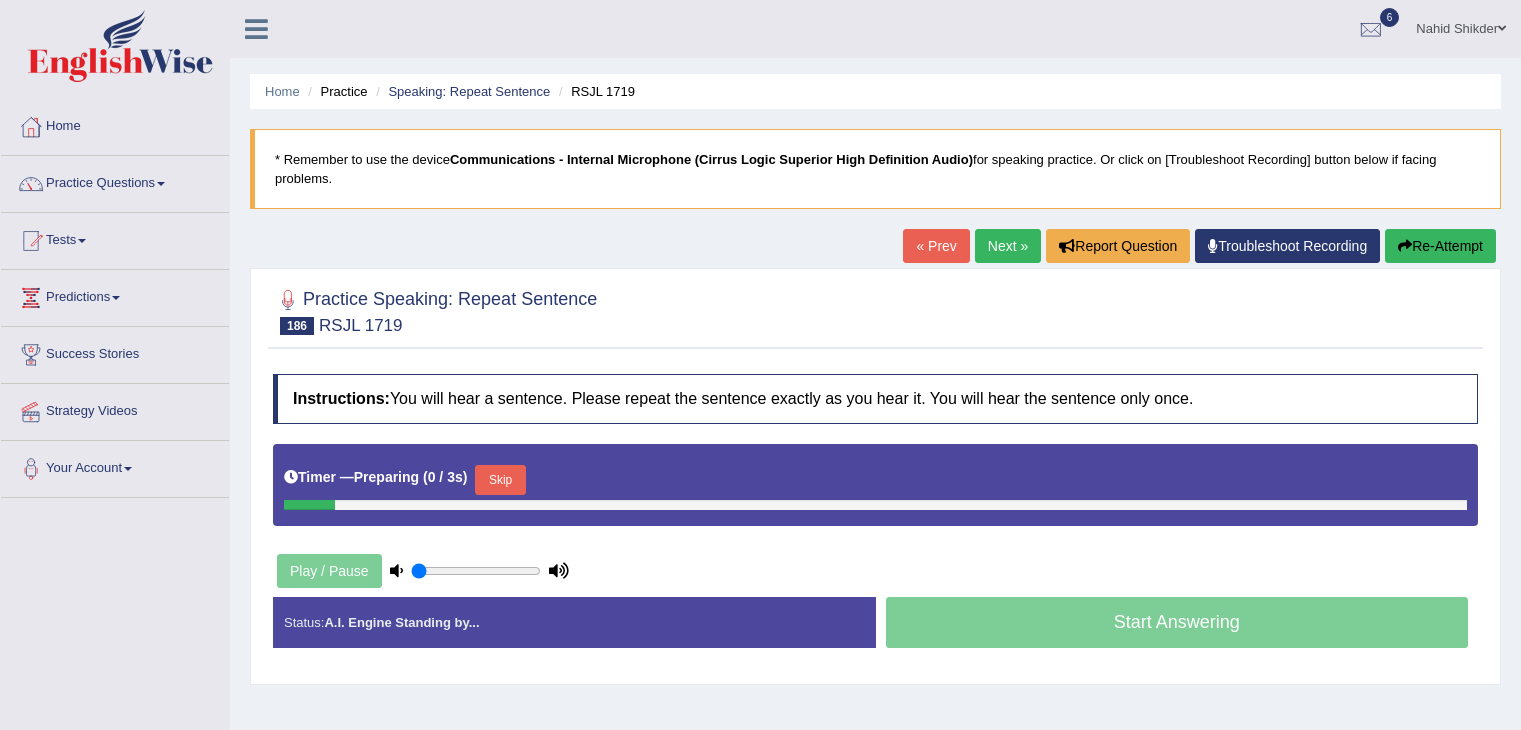 scroll, scrollTop: 0, scrollLeft: 0, axis: both 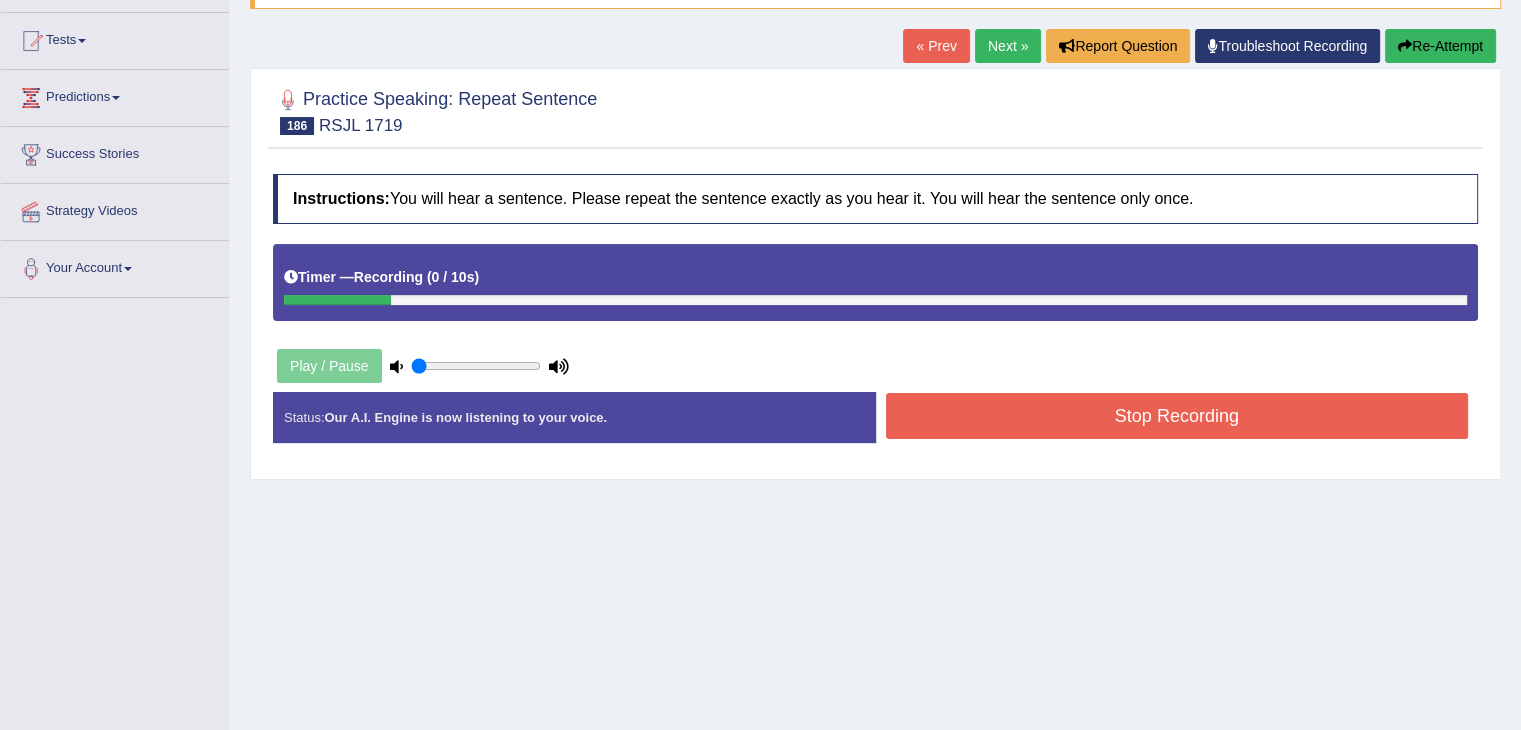 click on "Stop Recording" at bounding box center (1177, 416) 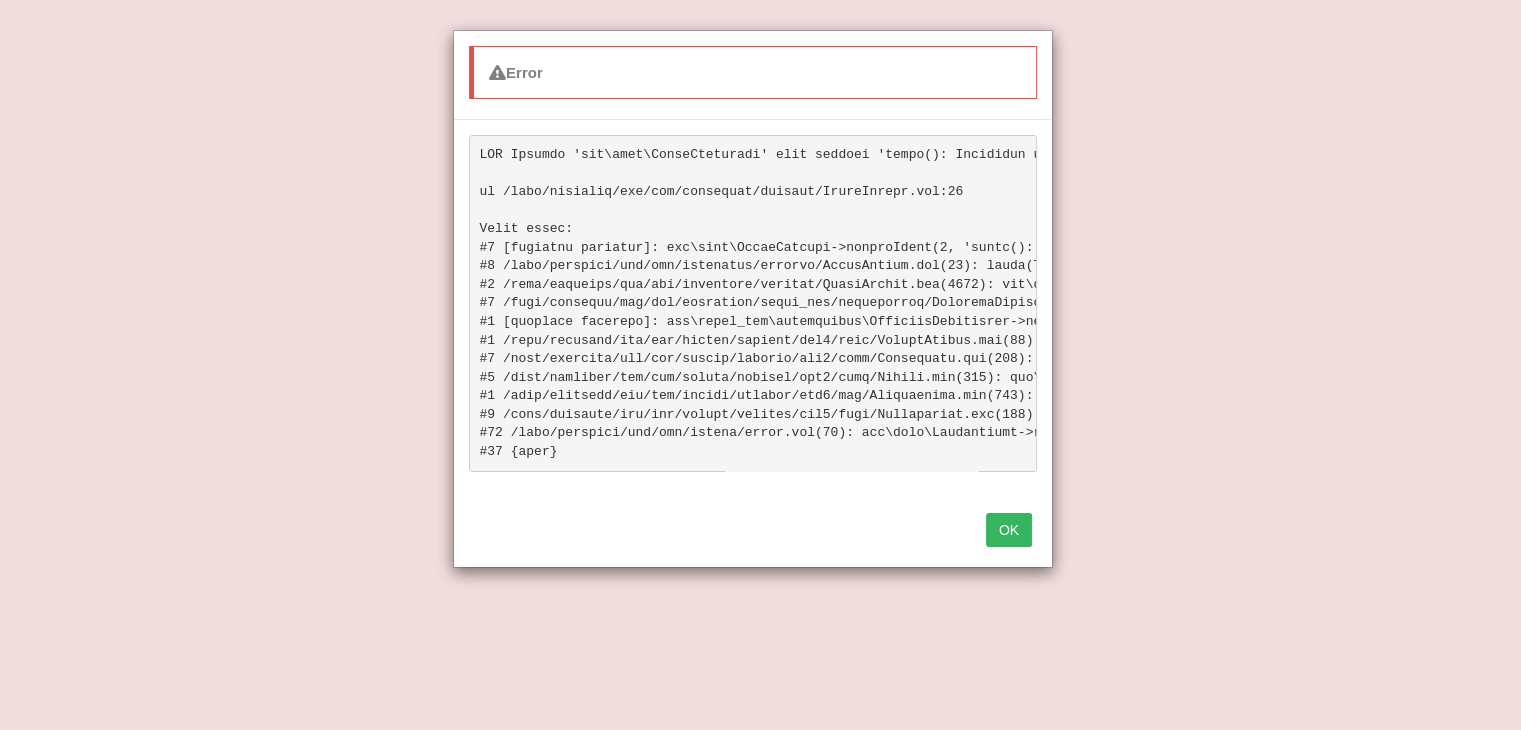 scroll, scrollTop: 300, scrollLeft: 0, axis: vertical 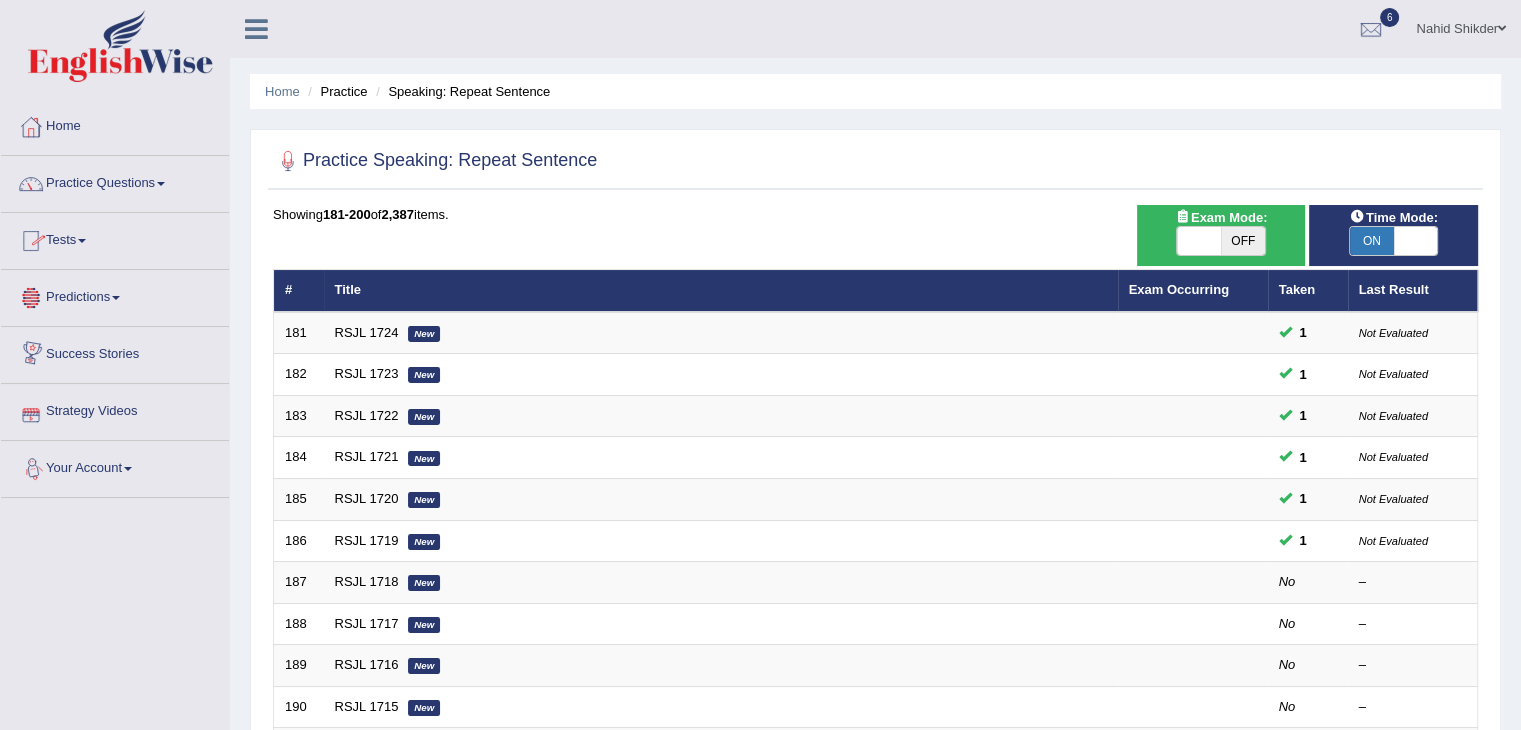 click on "Your Account" at bounding box center (115, 466) 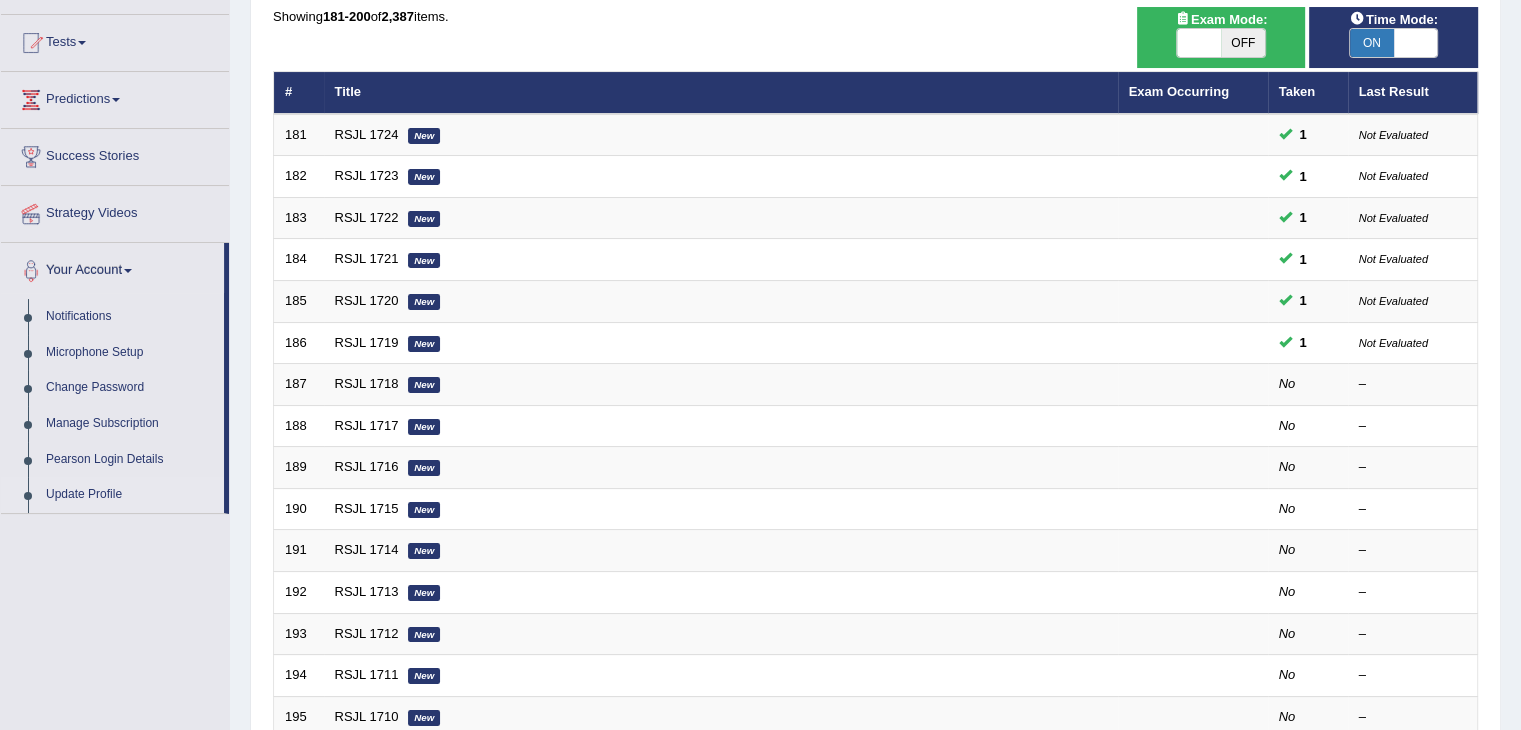 scroll, scrollTop: 200, scrollLeft: 0, axis: vertical 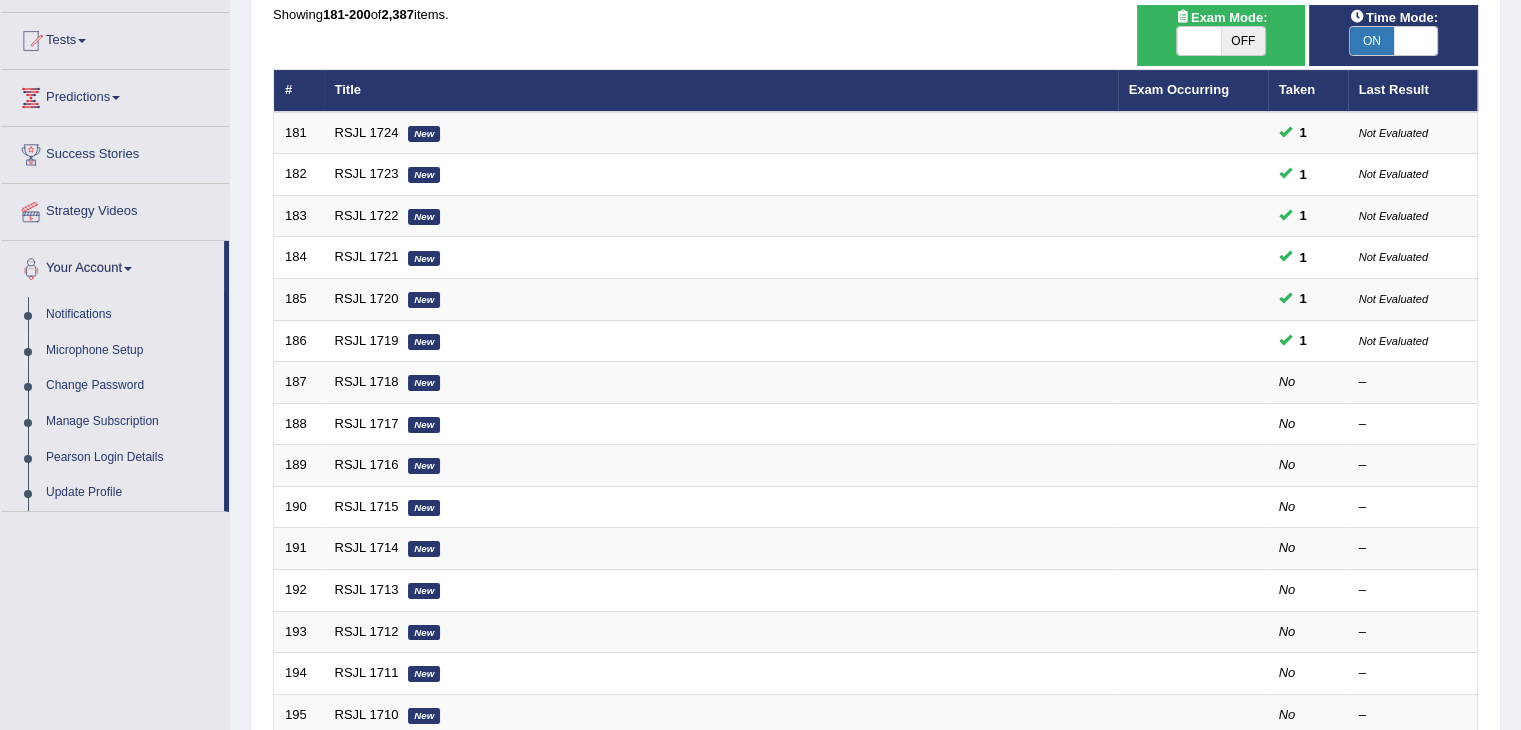 click on "Microphone Setup" at bounding box center [130, 351] 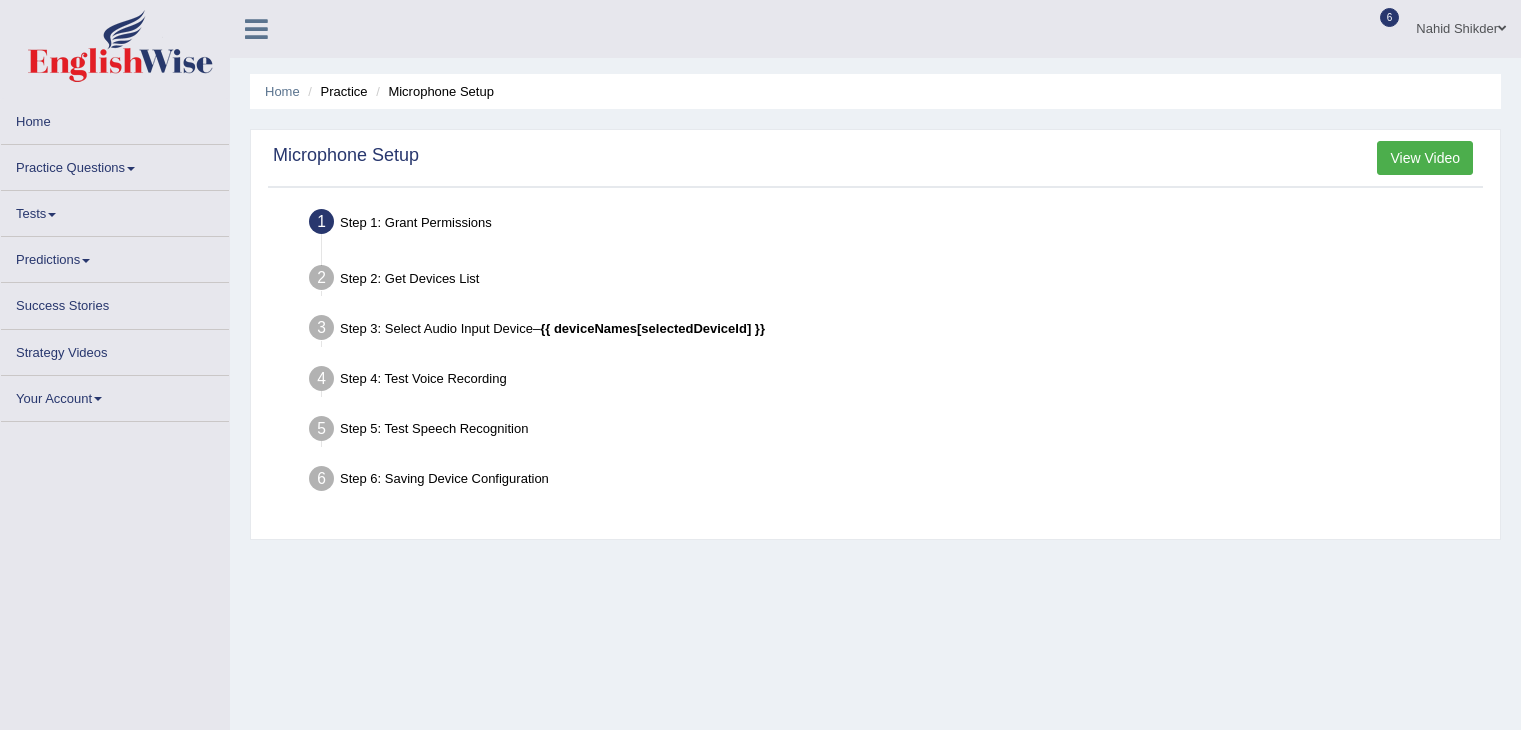 scroll, scrollTop: 0, scrollLeft: 0, axis: both 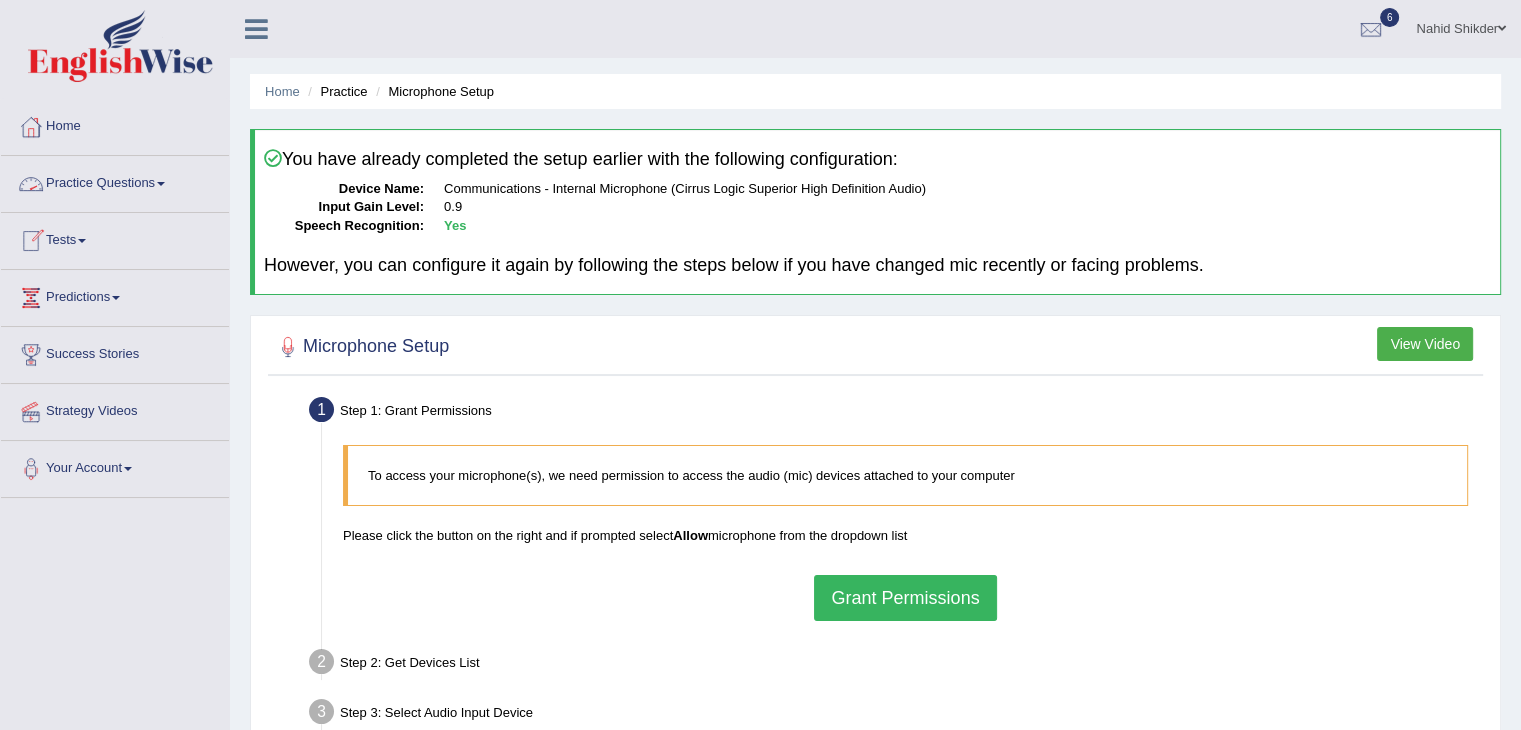 click on "Practice Questions" at bounding box center [115, 181] 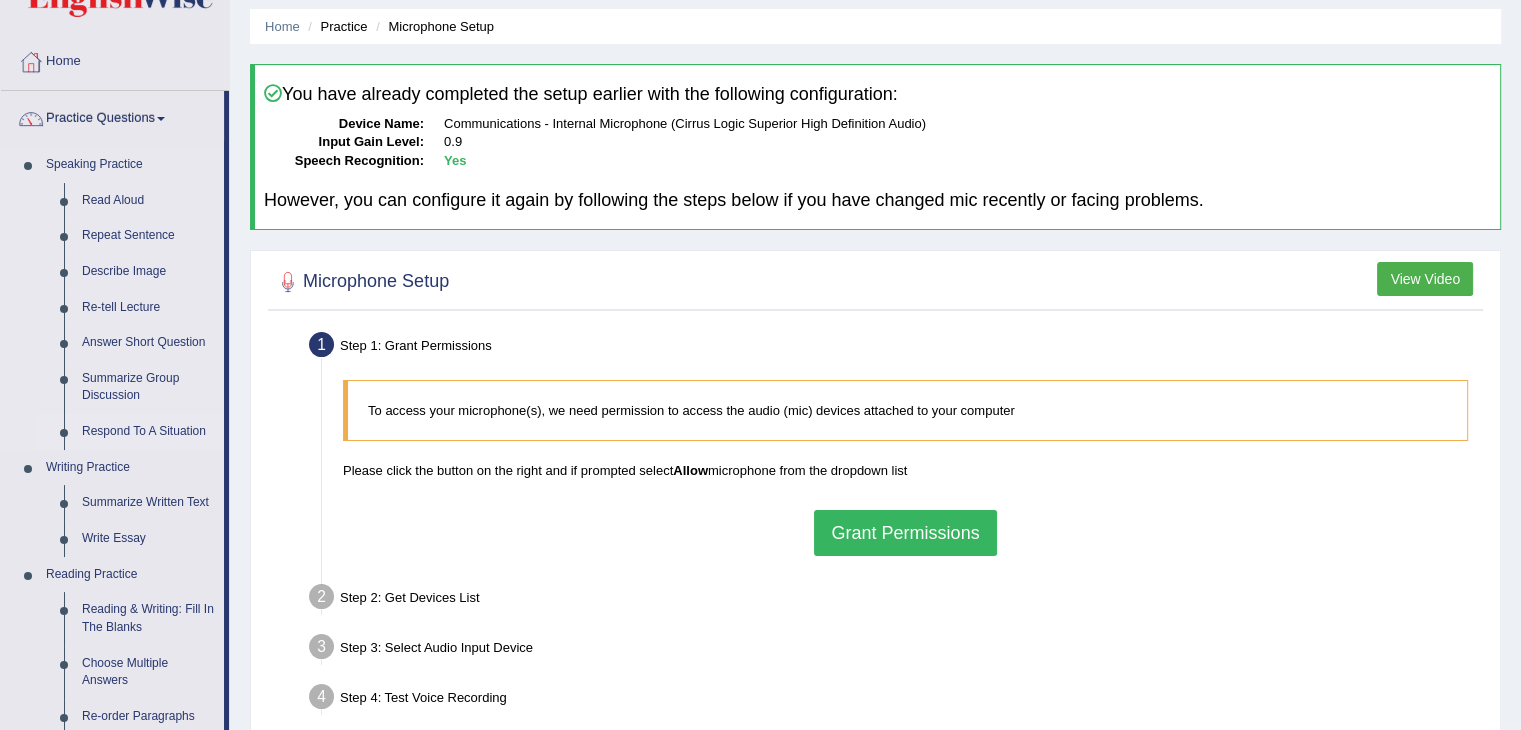 scroll, scrollTop: 100, scrollLeft: 0, axis: vertical 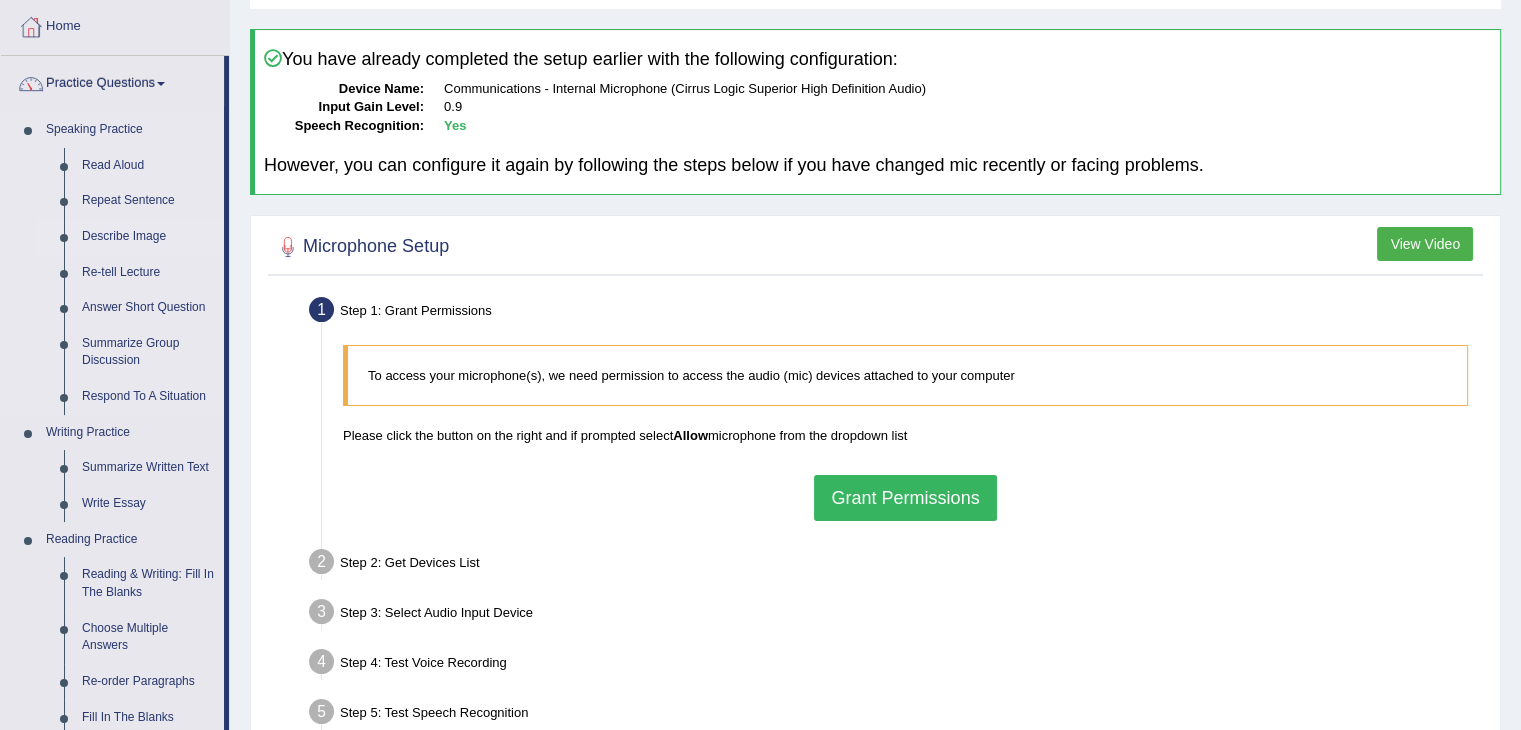 click on "Describe Image" at bounding box center [148, 237] 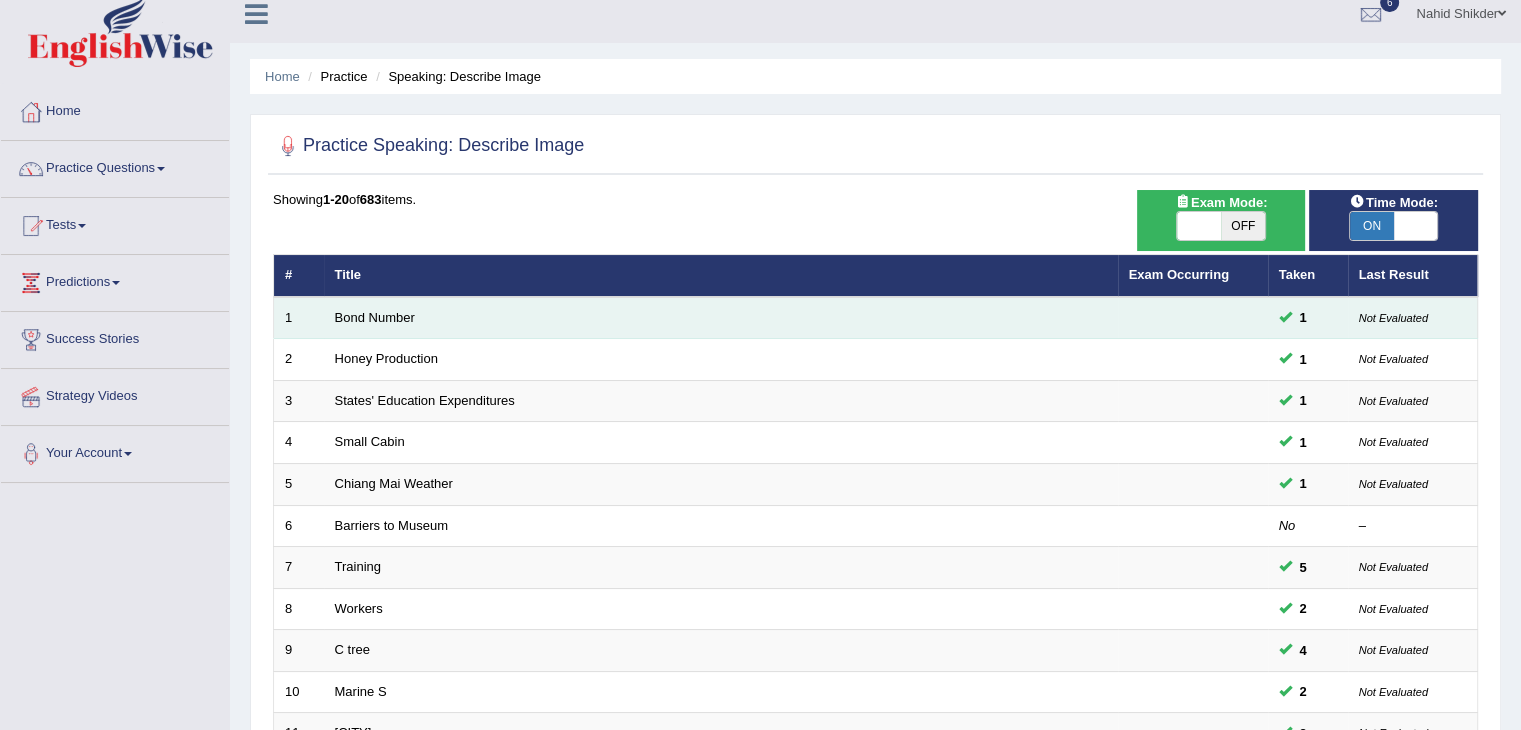 scroll, scrollTop: 0, scrollLeft: 0, axis: both 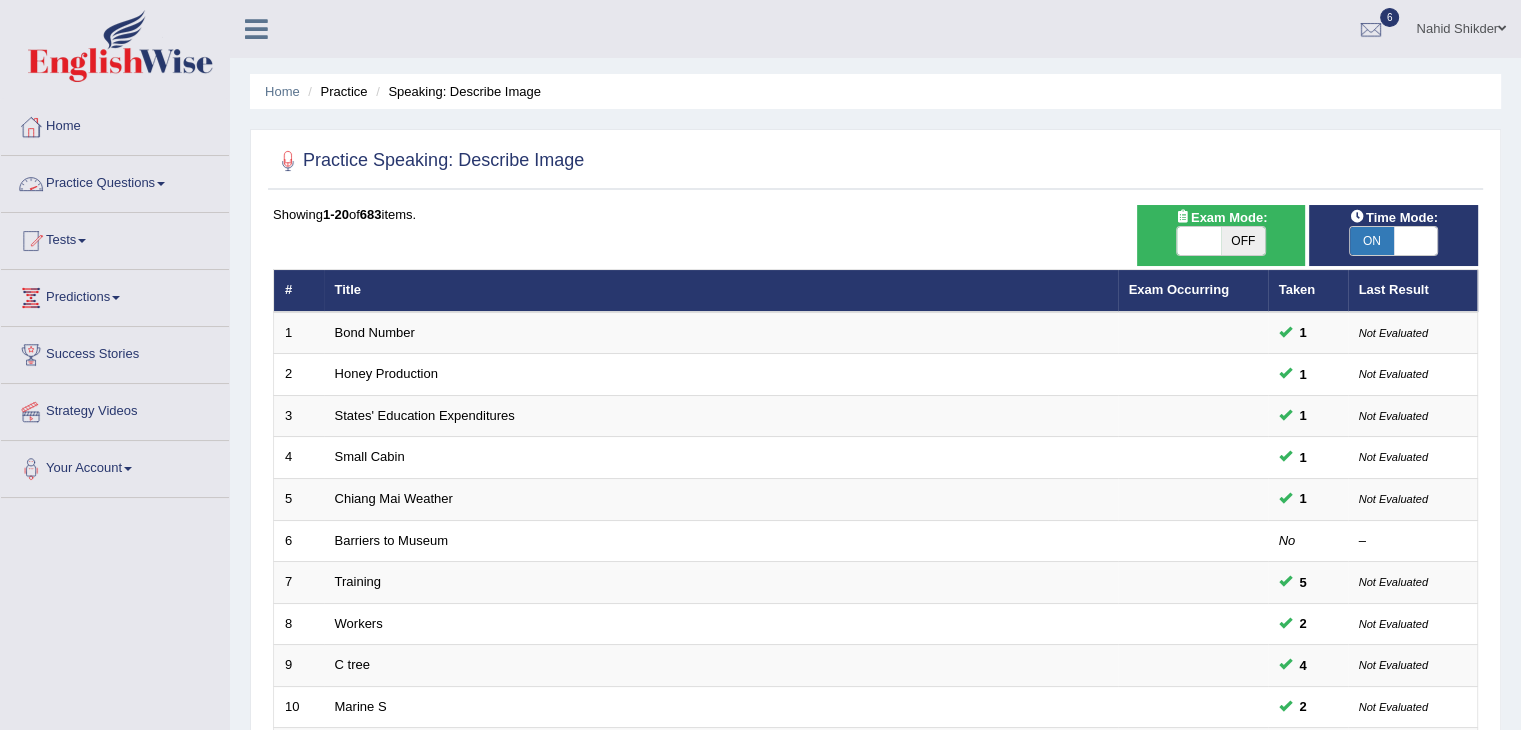 click at bounding box center [161, 184] 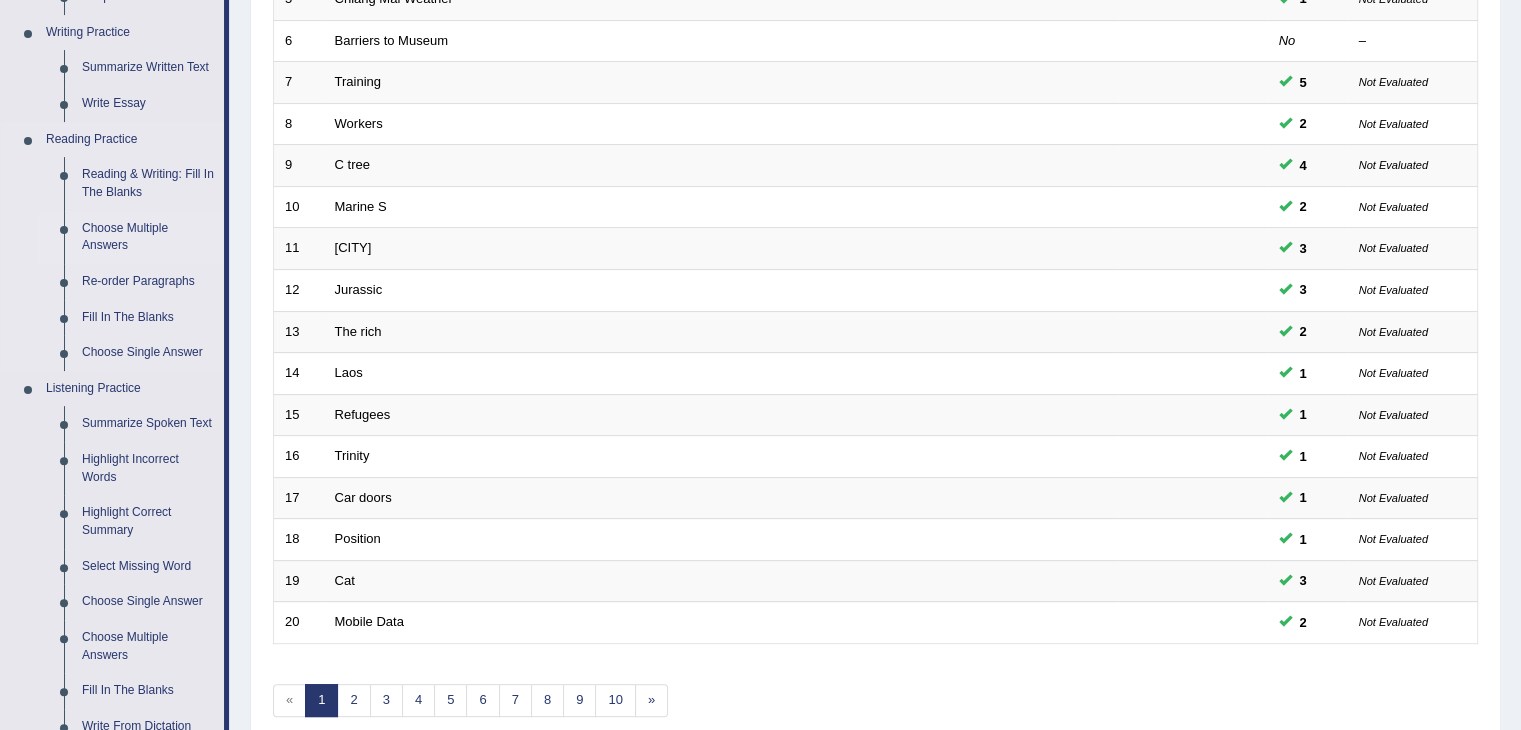 scroll, scrollTop: 100, scrollLeft: 0, axis: vertical 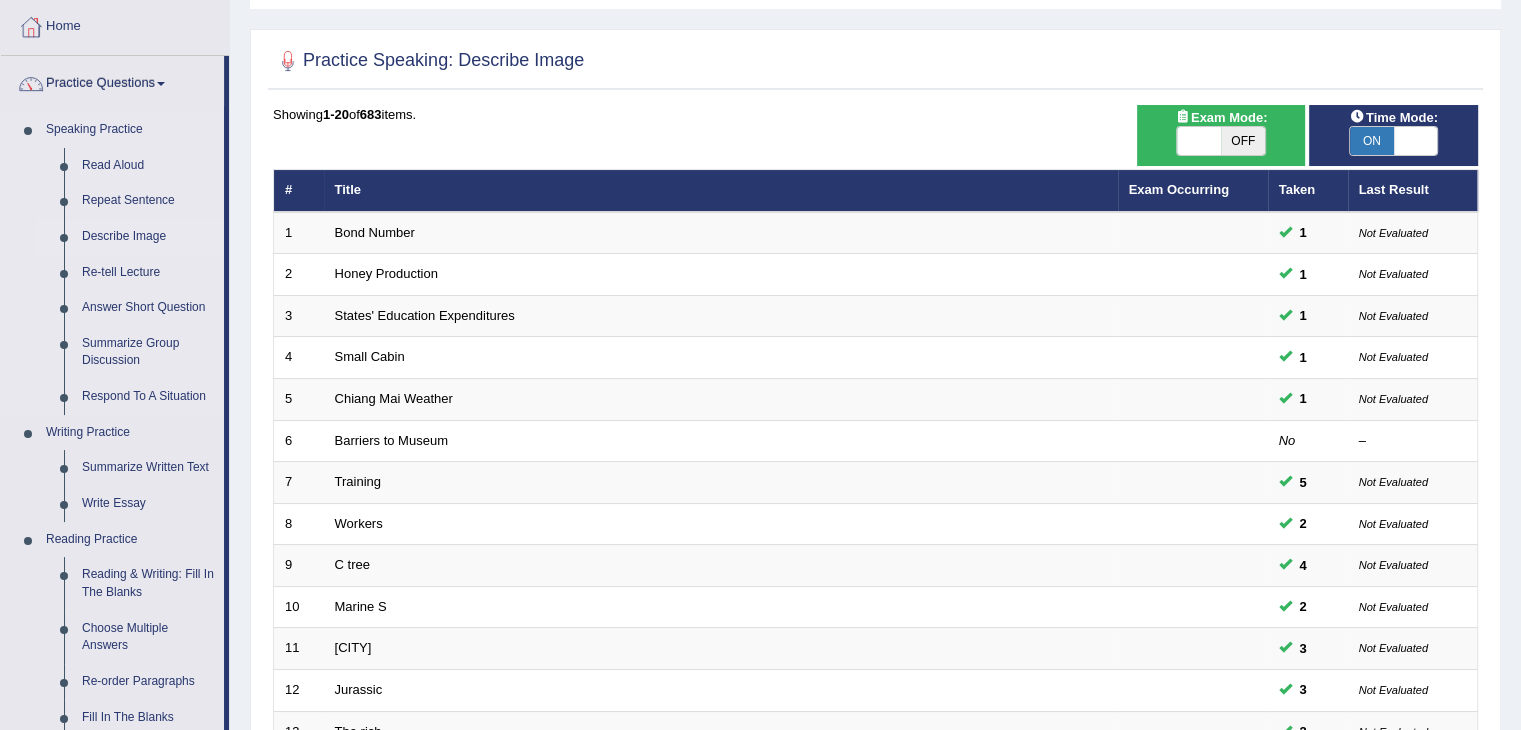 click on "Describe Image" at bounding box center (148, 237) 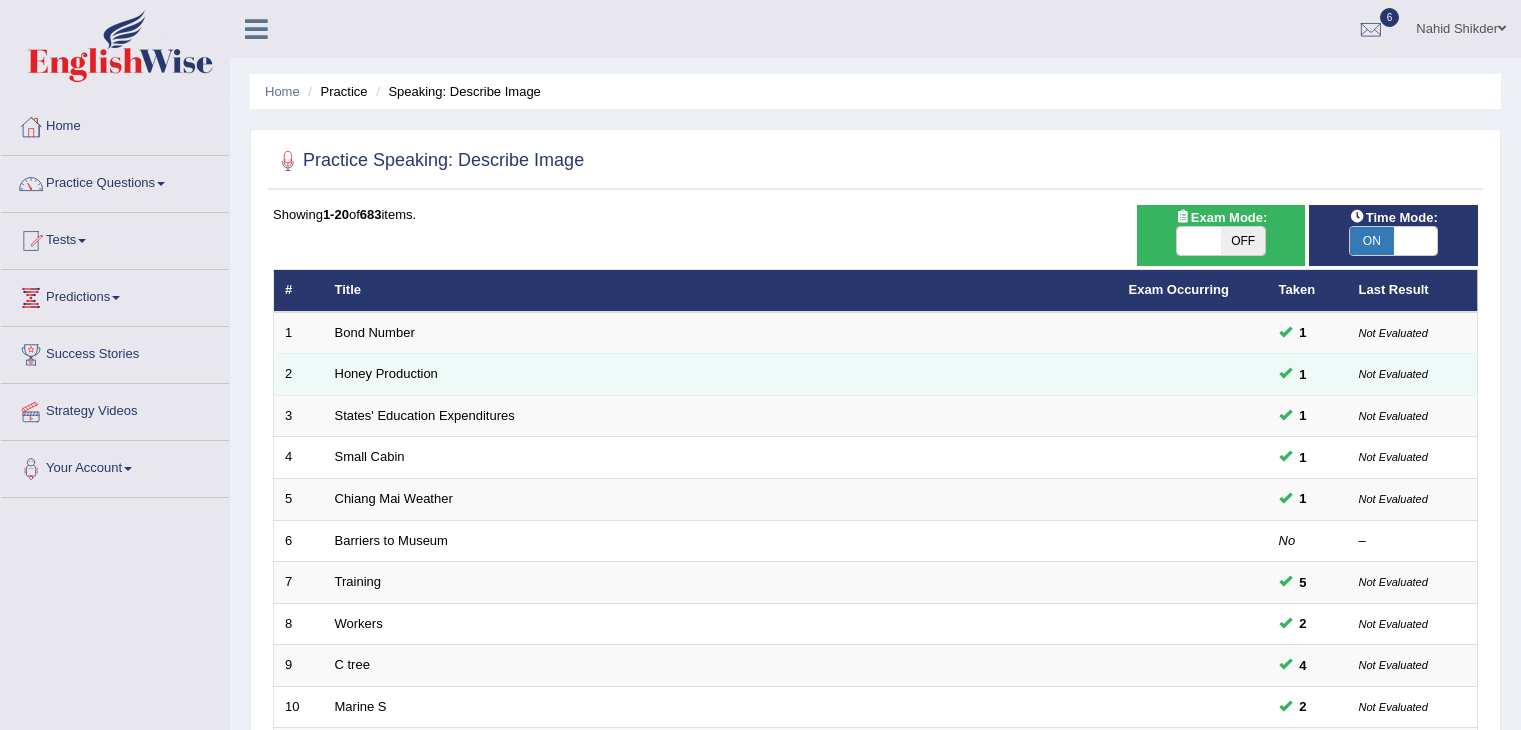 scroll, scrollTop: 0, scrollLeft: 0, axis: both 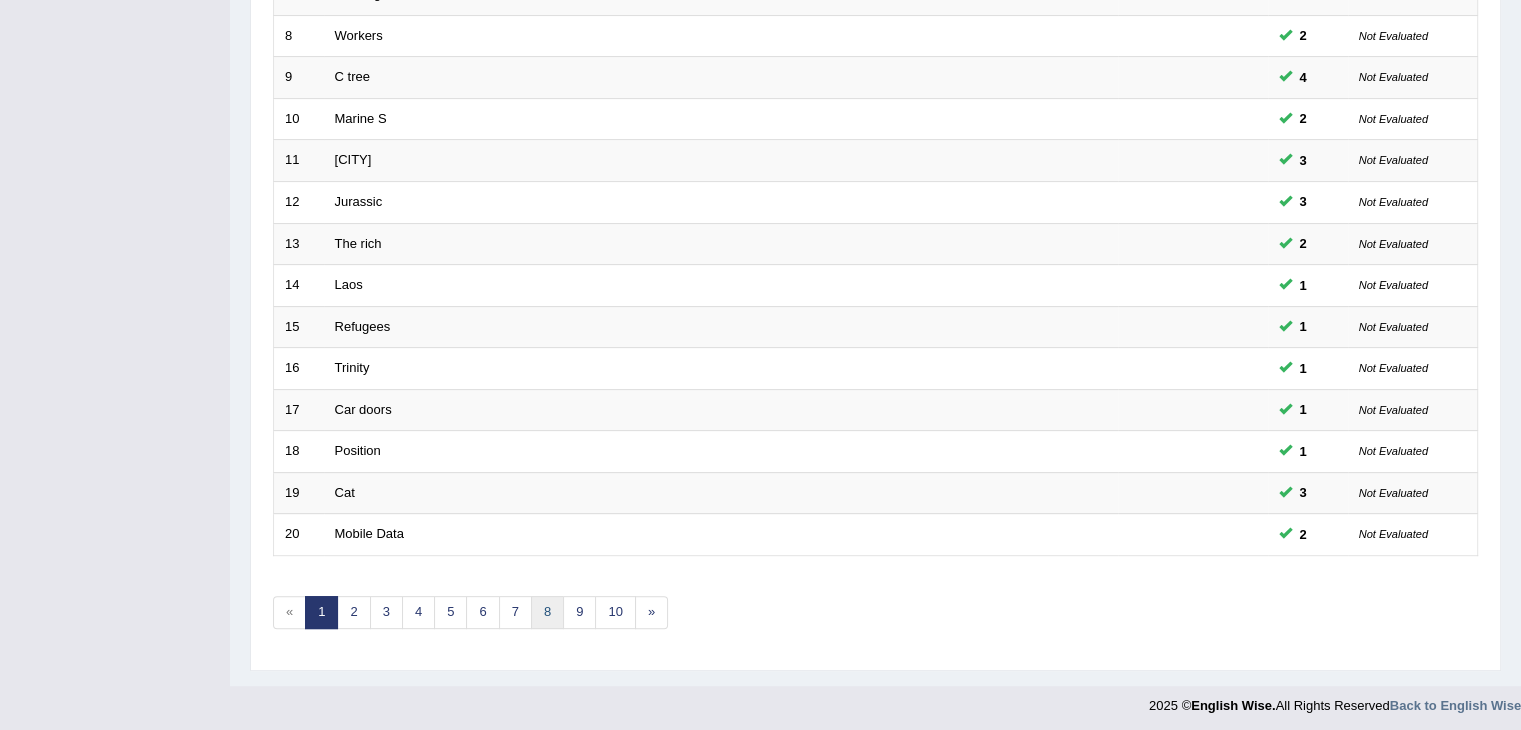 click on "8" at bounding box center [547, 612] 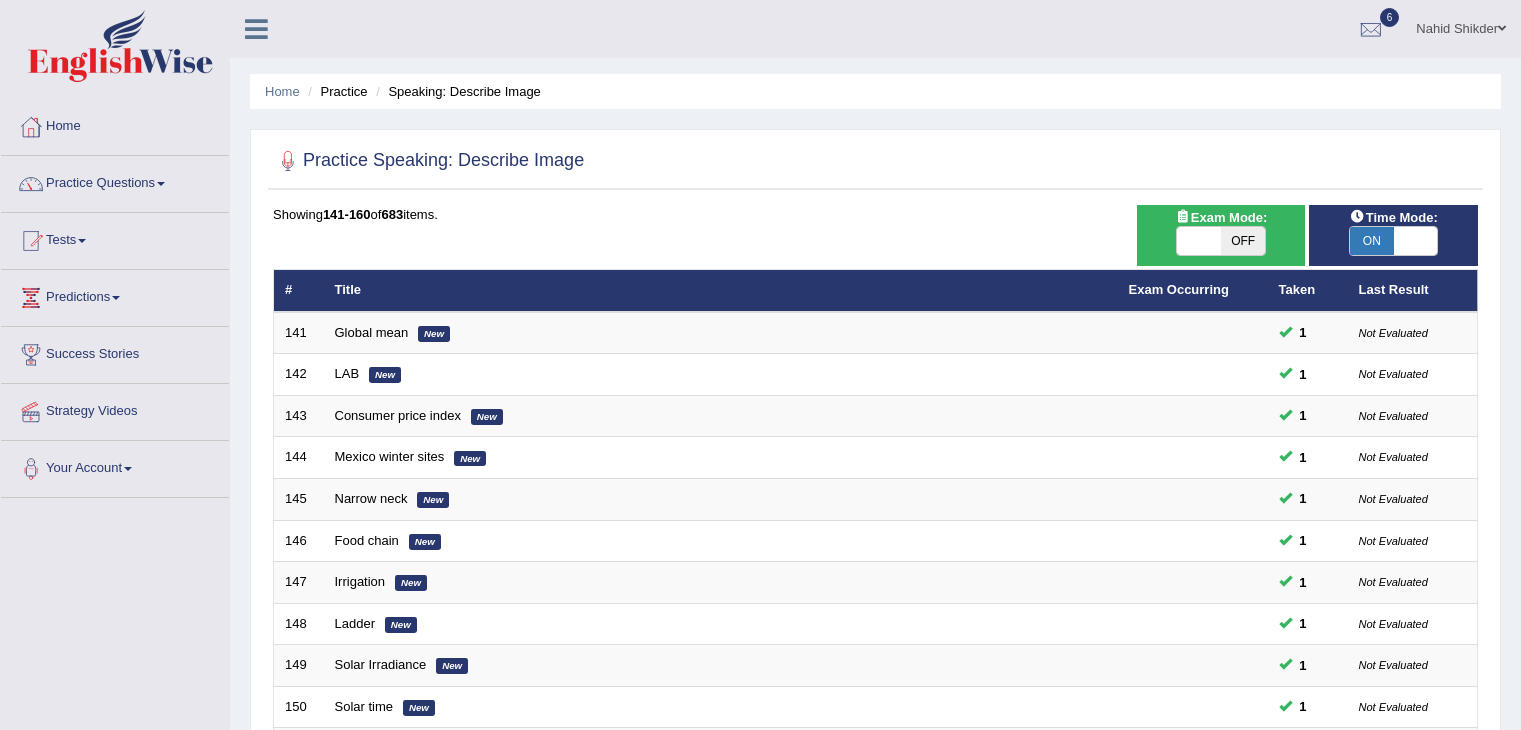 scroll, scrollTop: 99, scrollLeft: 0, axis: vertical 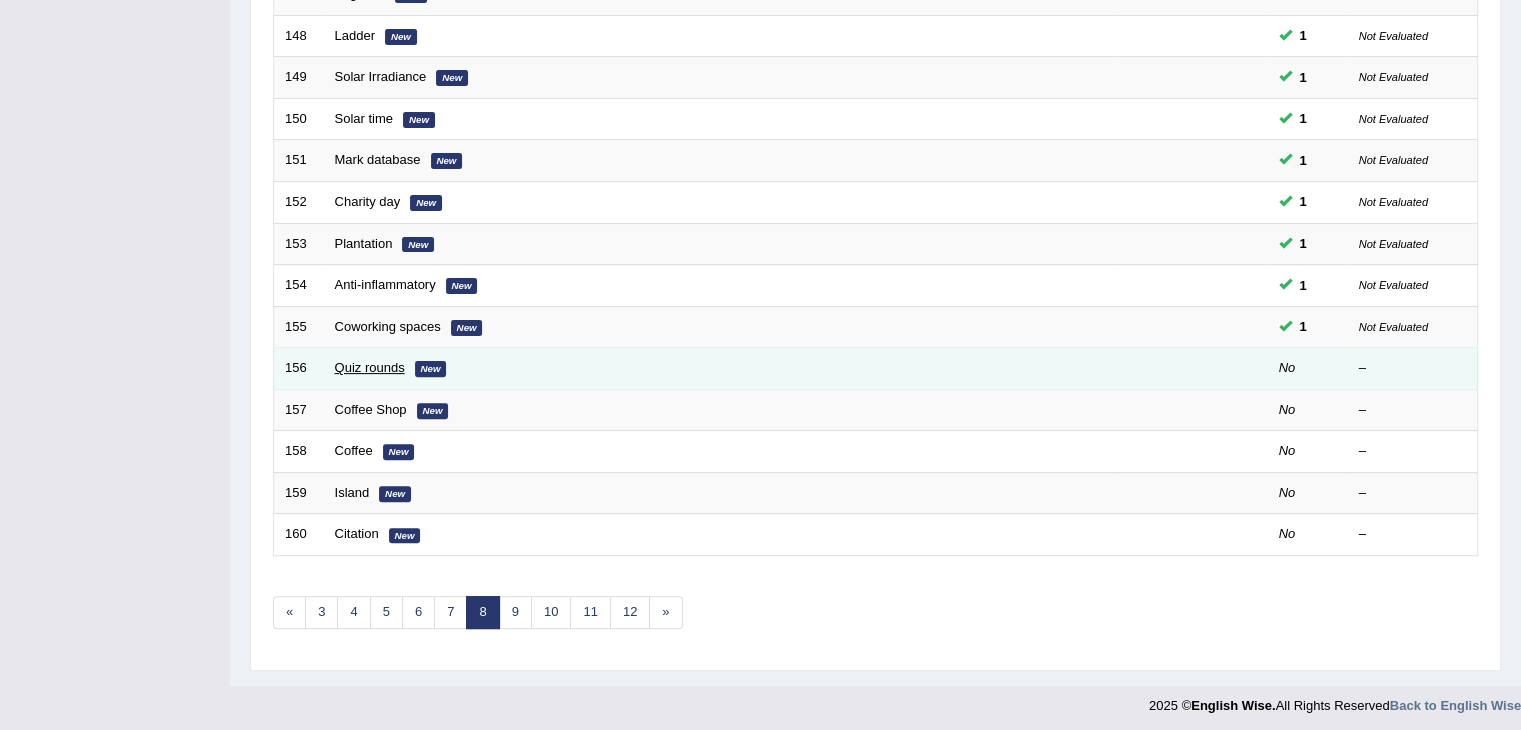 click on "Quiz rounds" at bounding box center [370, 367] 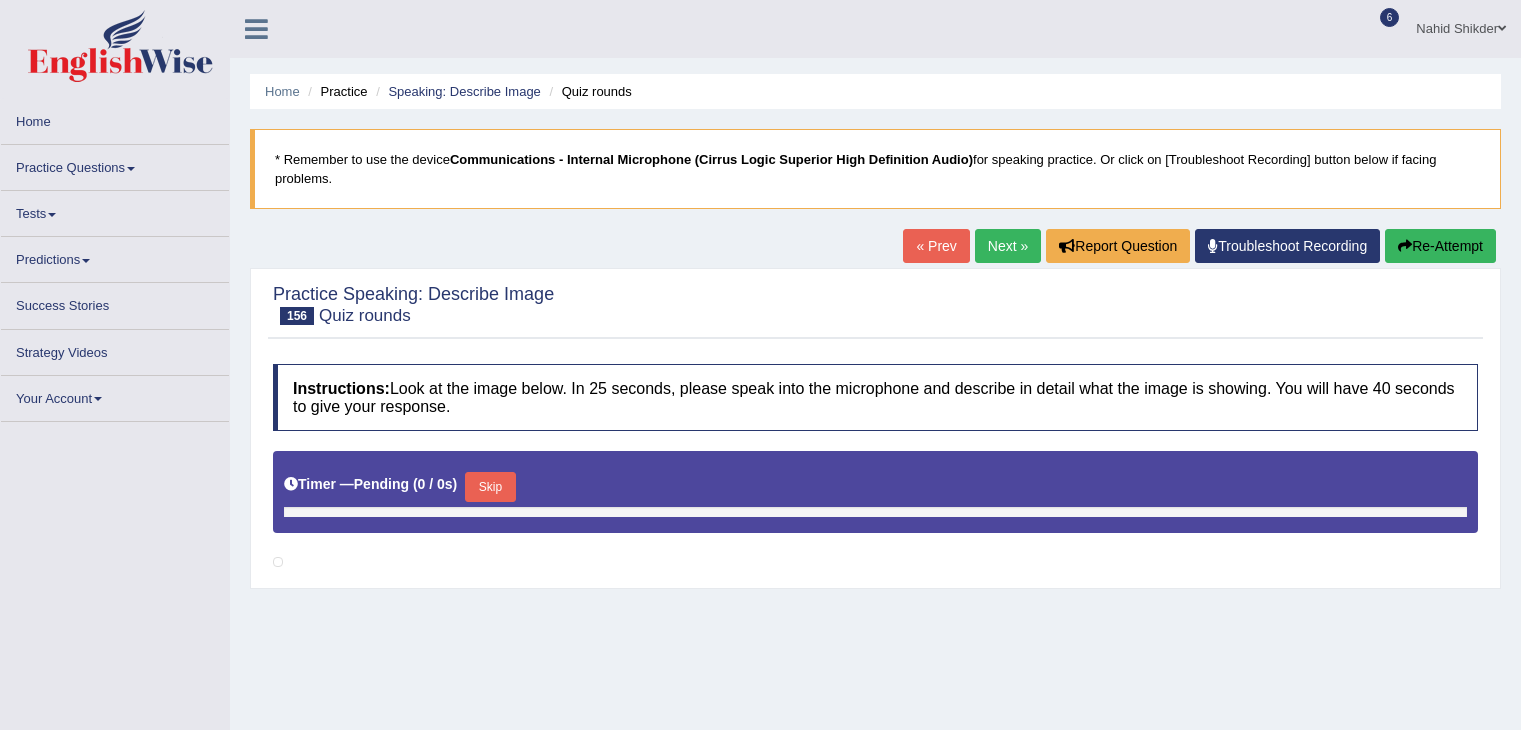 scroll, scrollTop: 0, scrollLeft: 0, axis: both 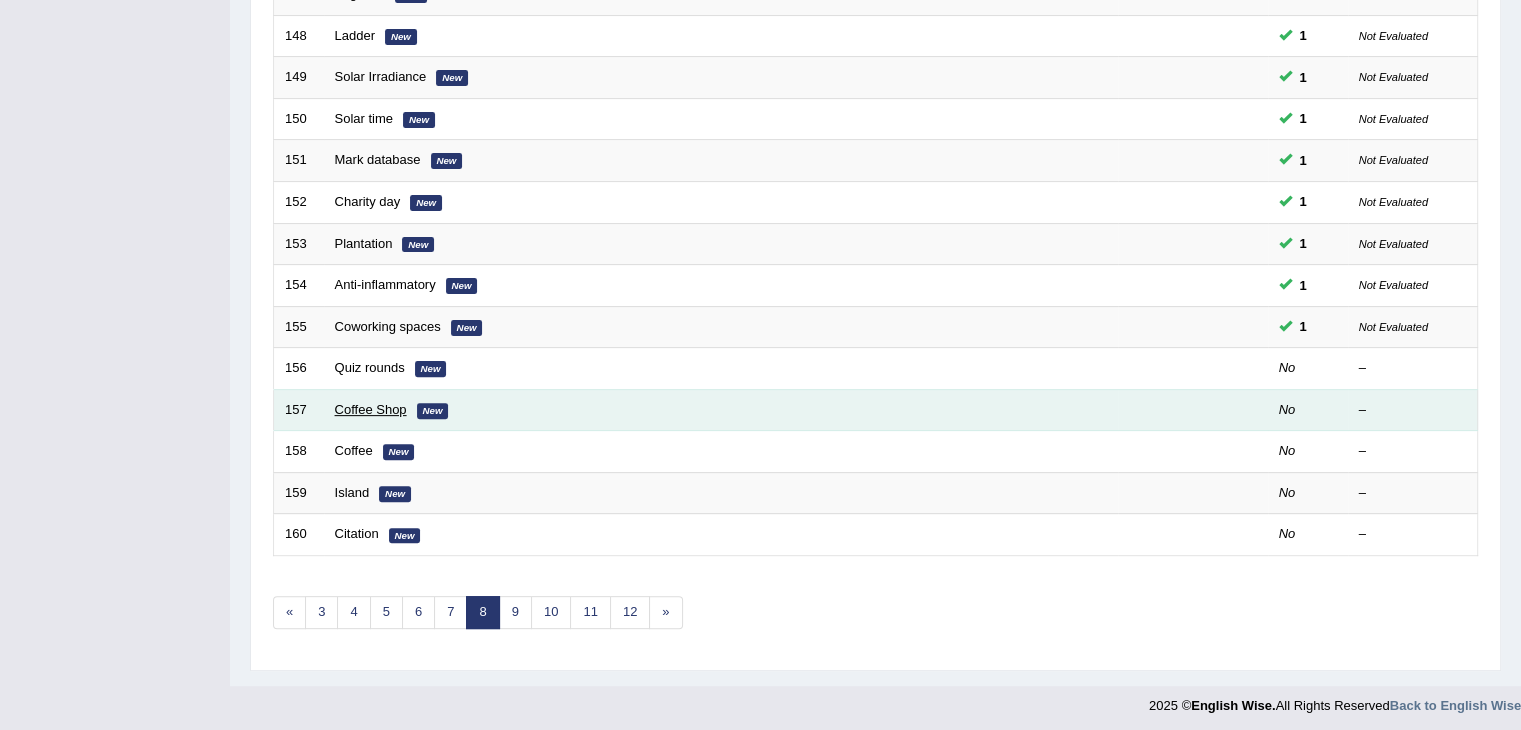 click on "Coffee Shop" at bounding box center [371, 409] 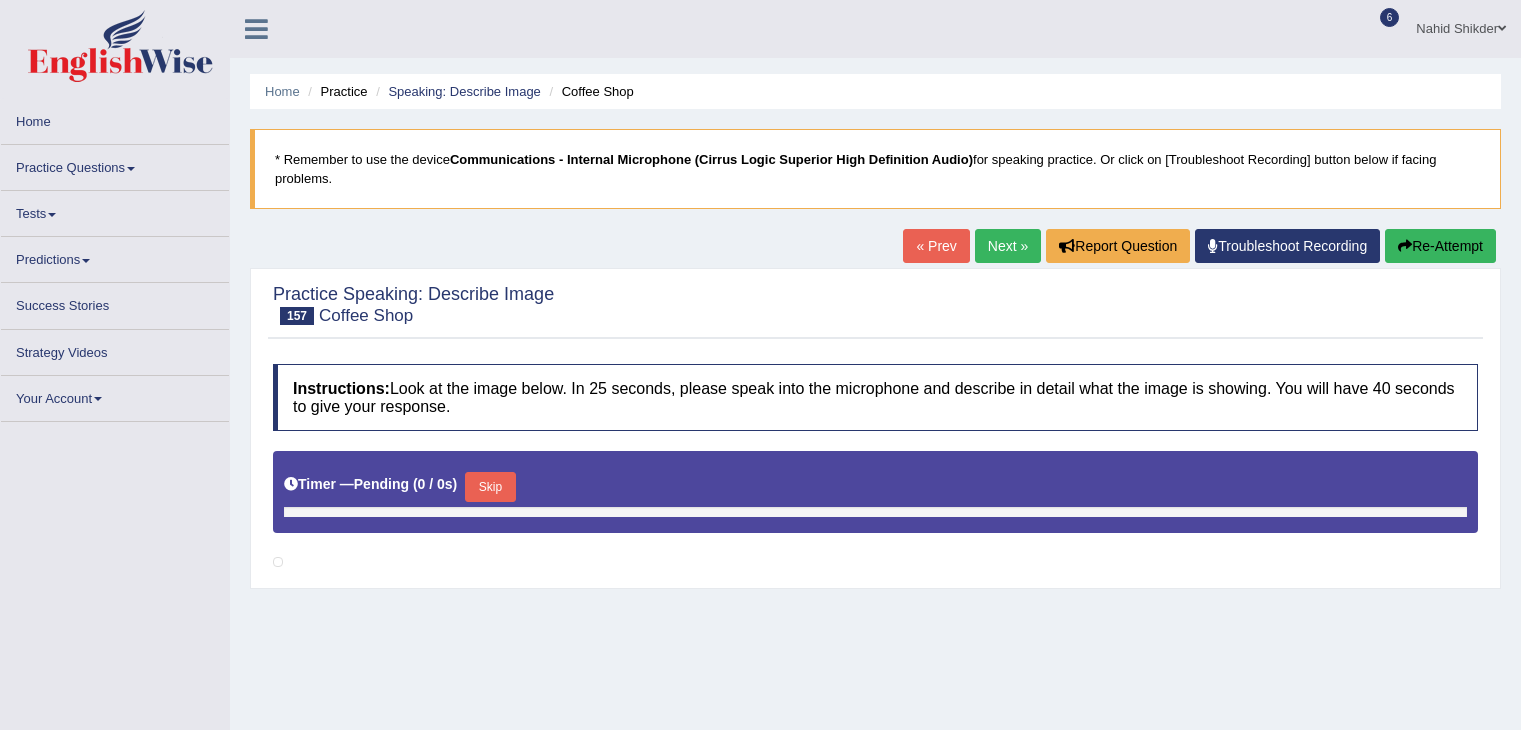 scroll, scrollTop: 0, scrollLeft: 0, axis: both 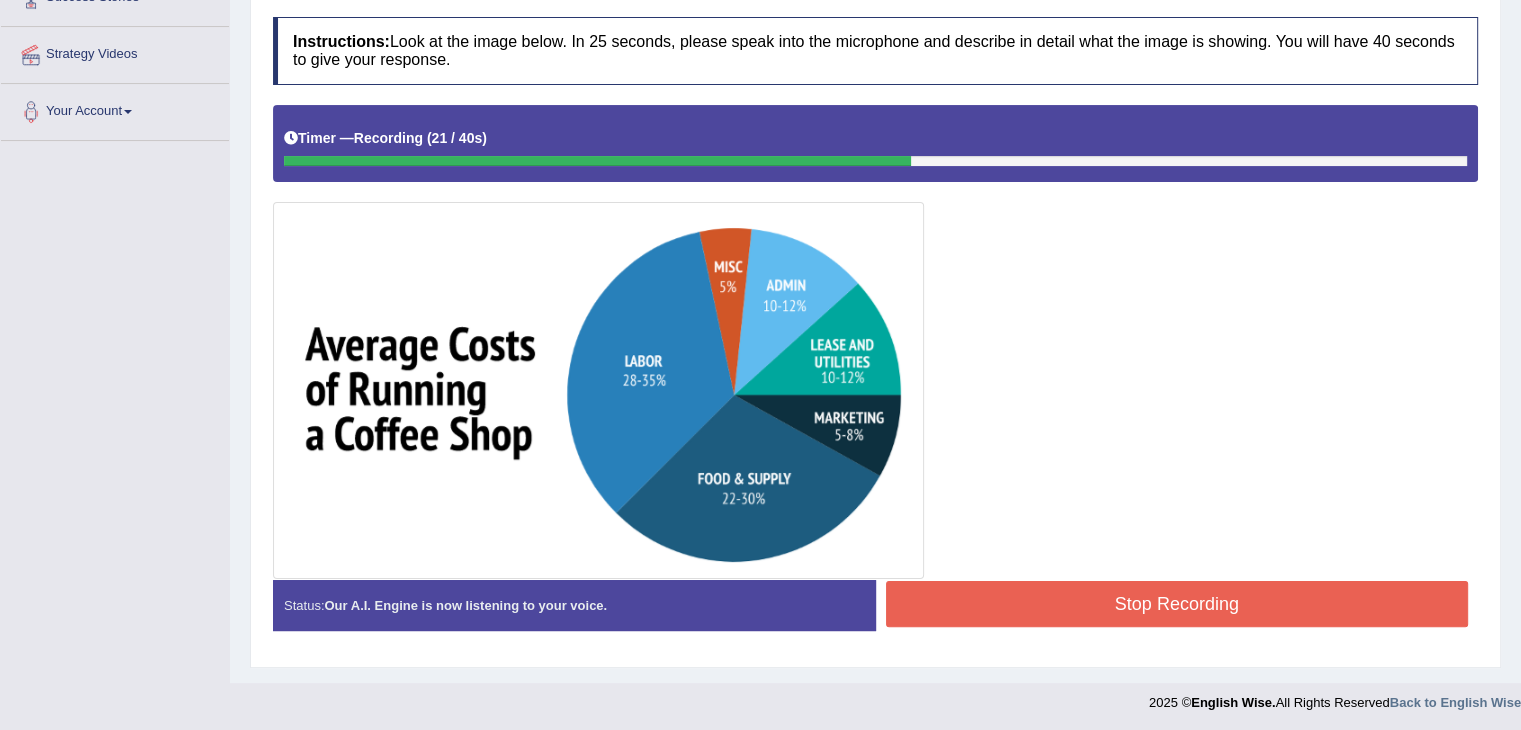 click on "Stop Recording" at bounding box center (1177, 604) 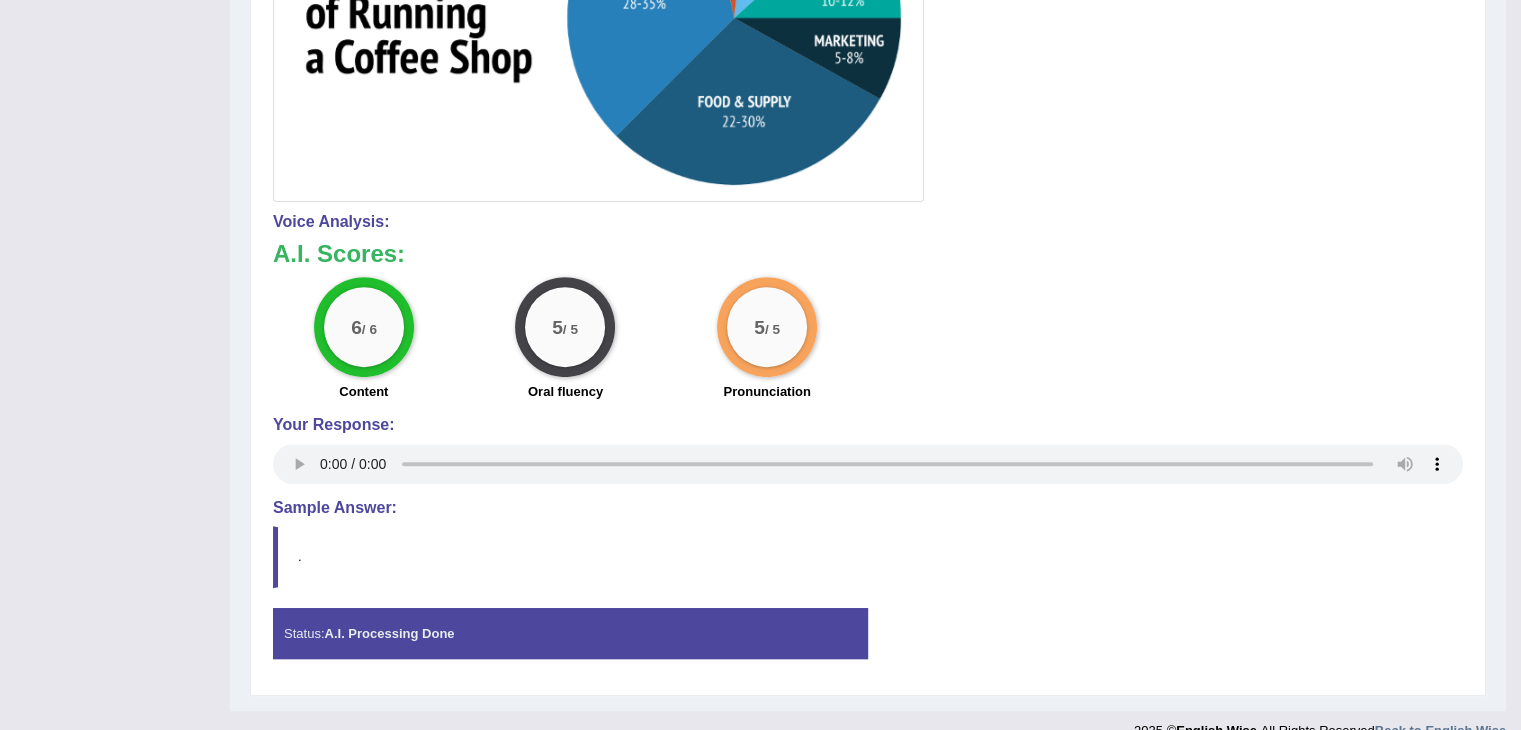 scroll, scrollTop: 762, scrollLeft: 0, axis: vertical 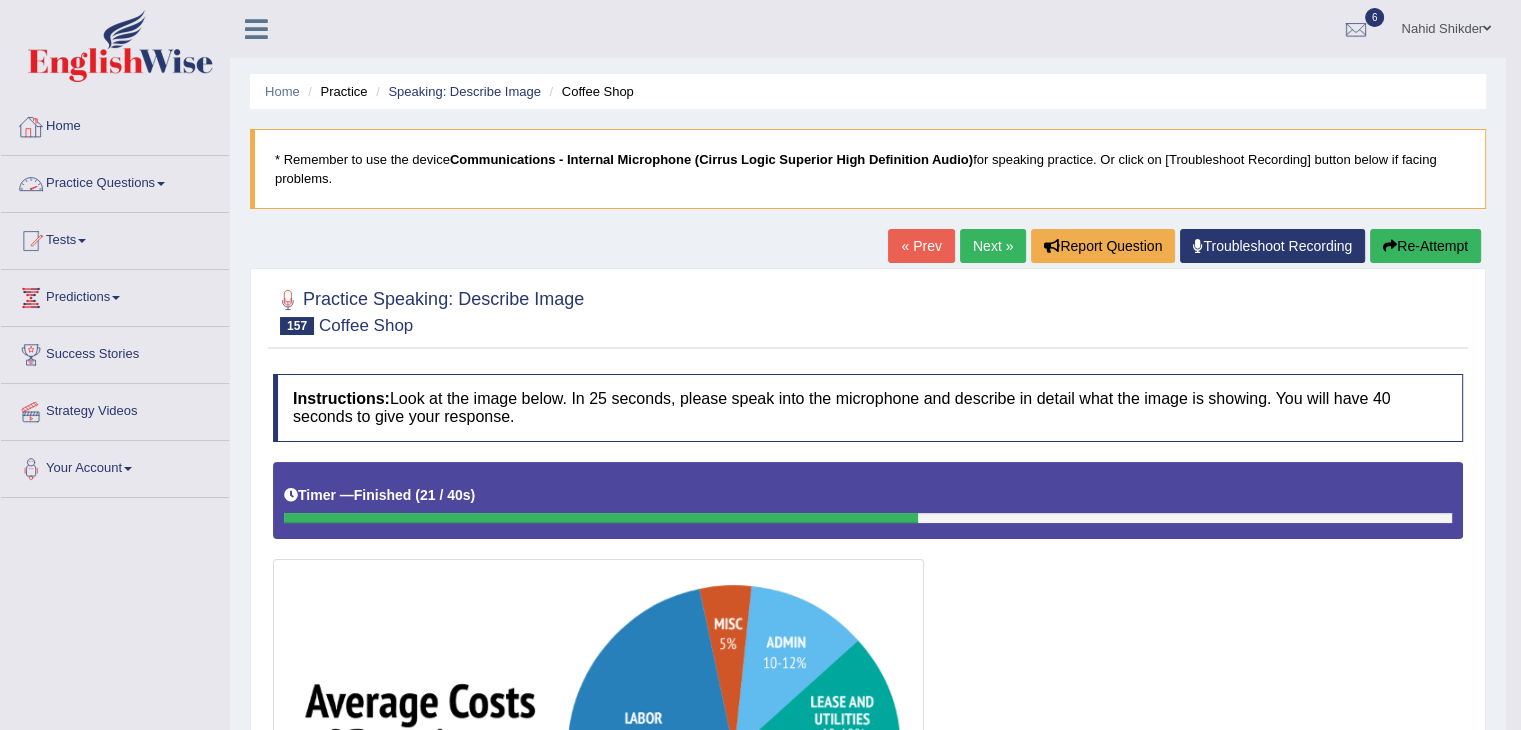 click on "Practice Questions" at bounding box center [115, 181] 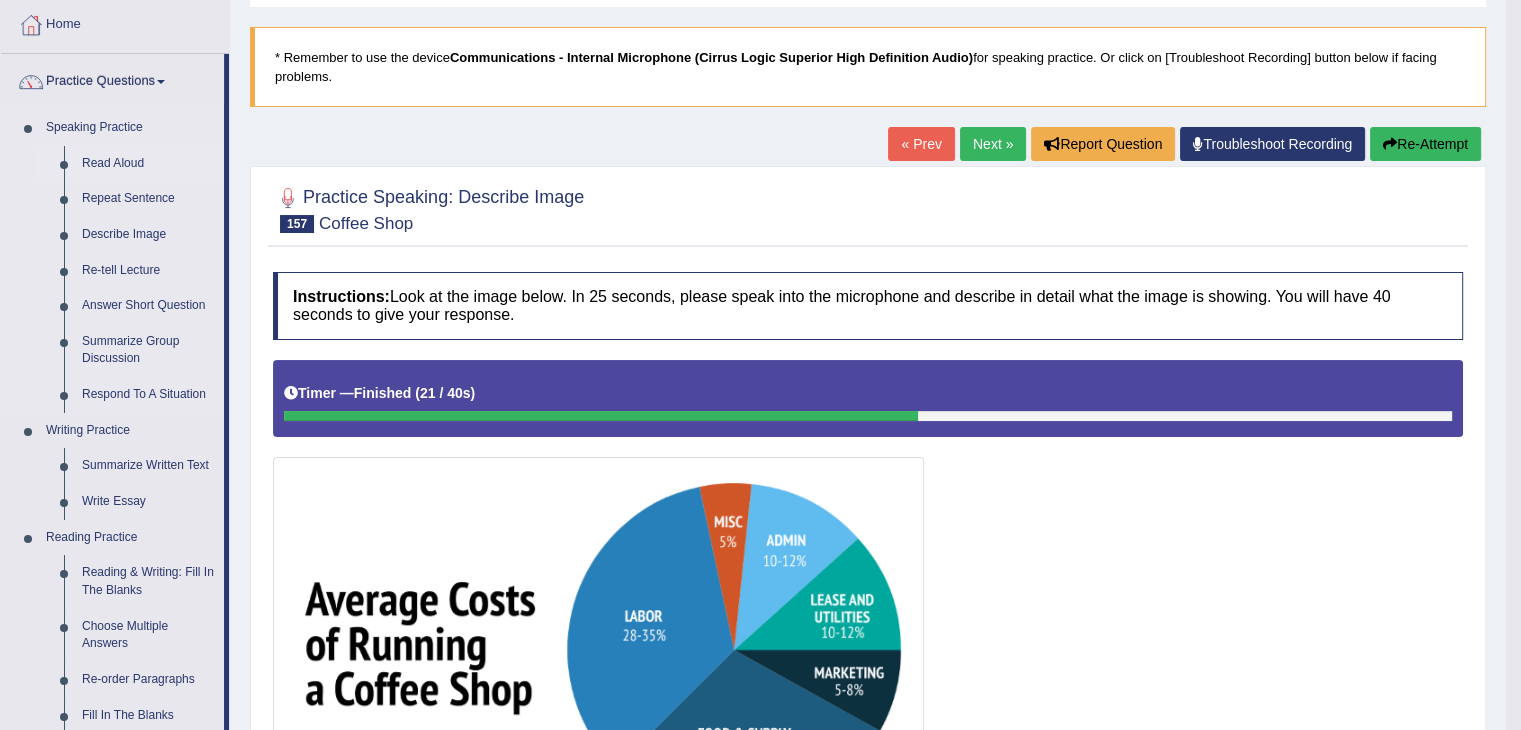 scroll, scrollTop: 0, scrollLeft: 0, axis: both 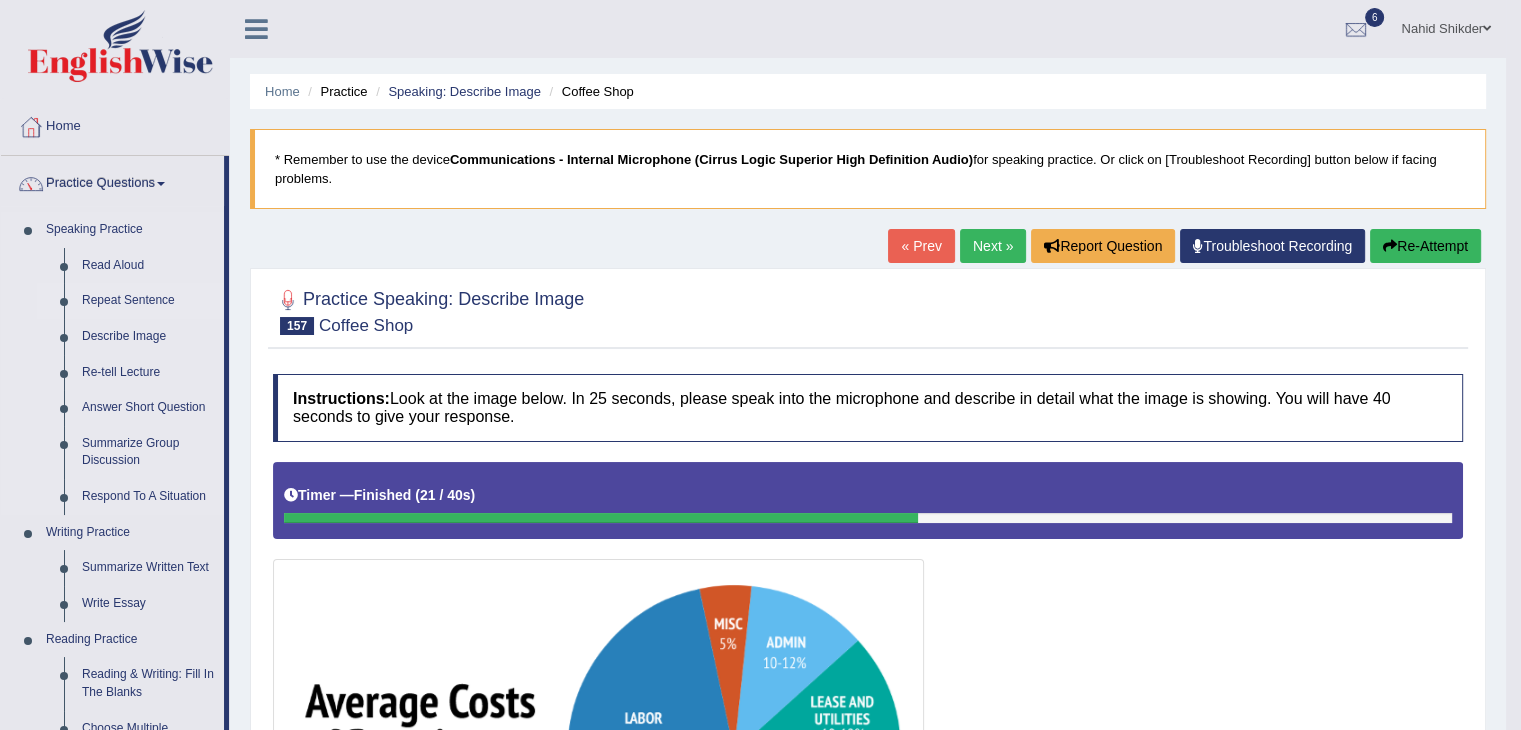 click on "Repeat Sentence" at bounding box center [148, 301] 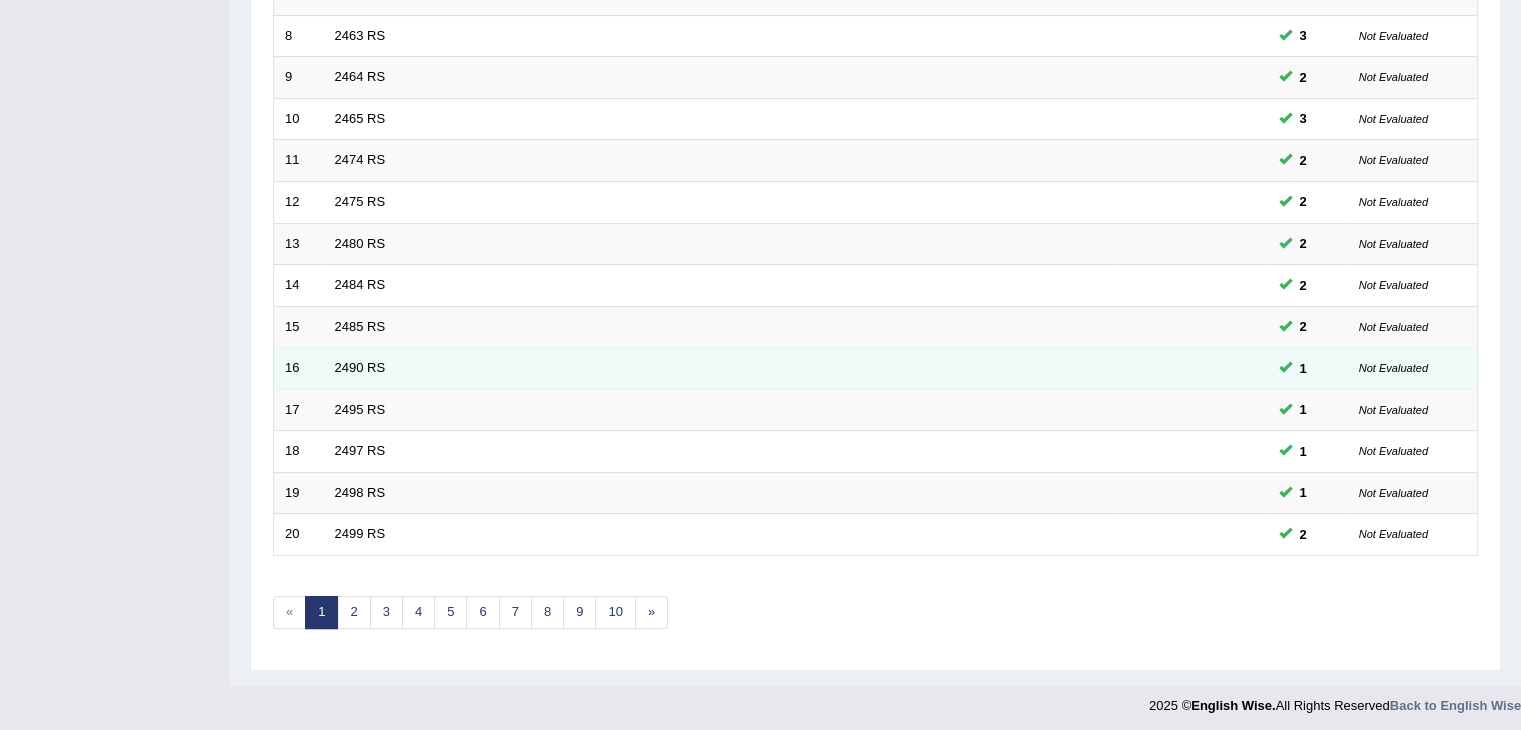 scroll, scrollTop: 588, scrollLeft: 0, axis: vertical 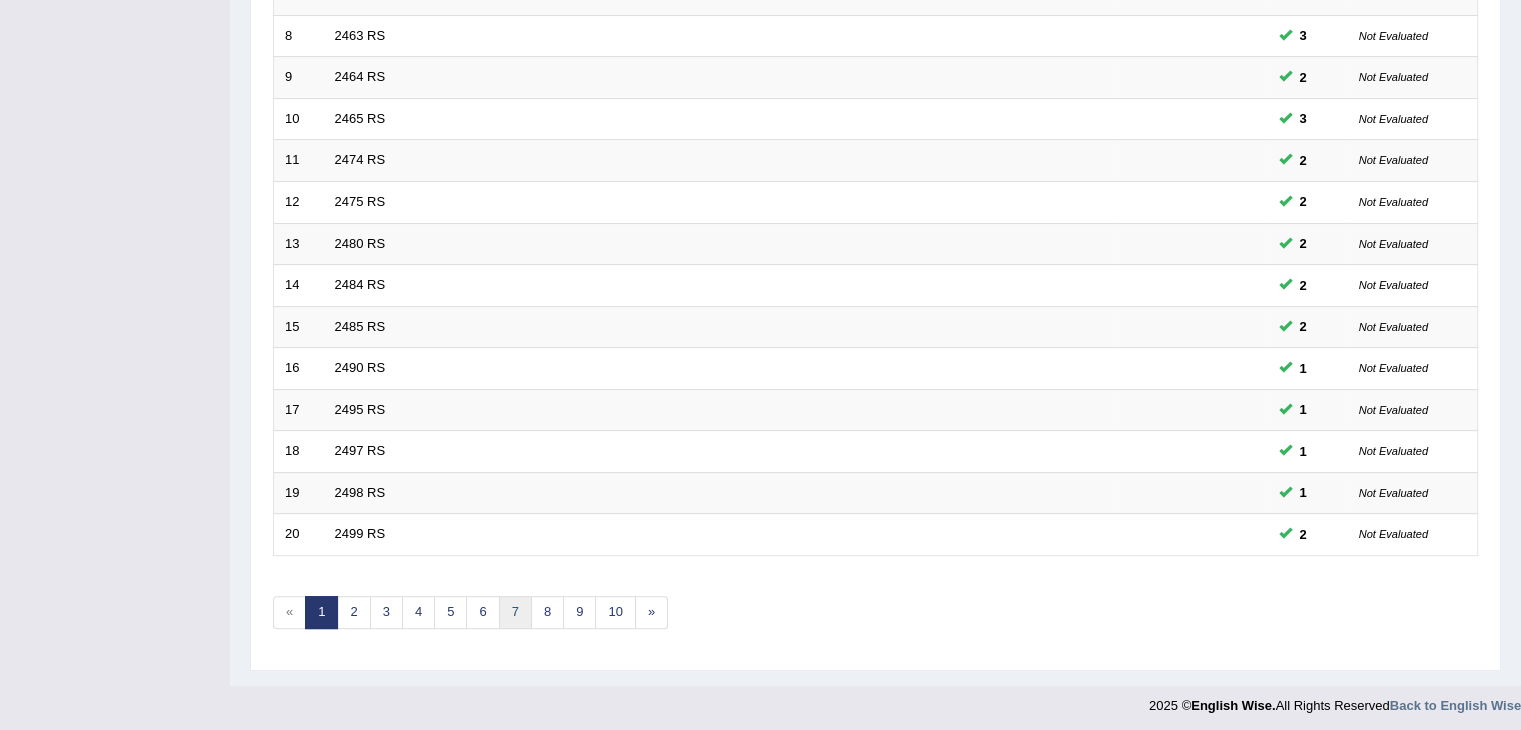 click on "7" at bounding box center [515, 612] 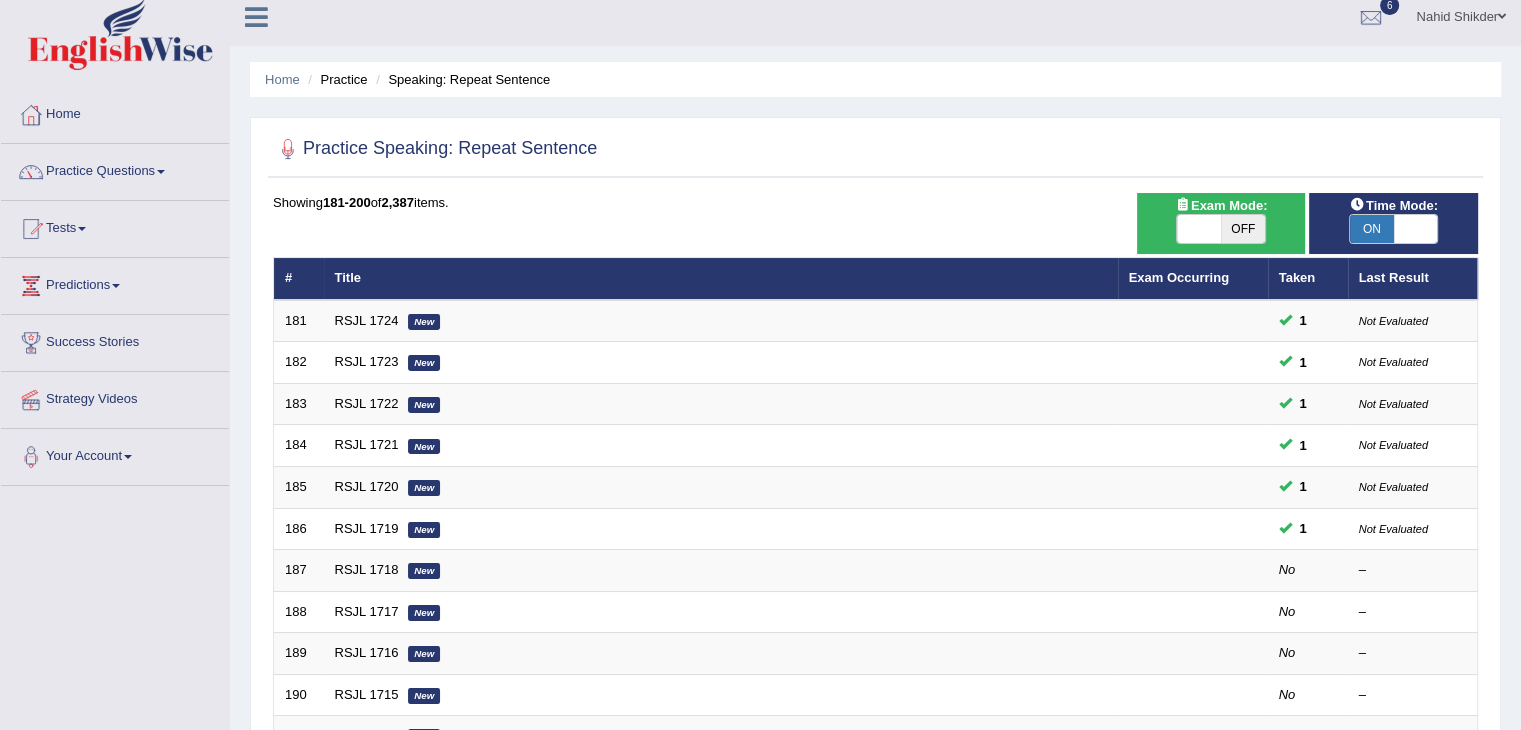 scroll, scrollTop: 0, scrollLeft: 0, axis: both 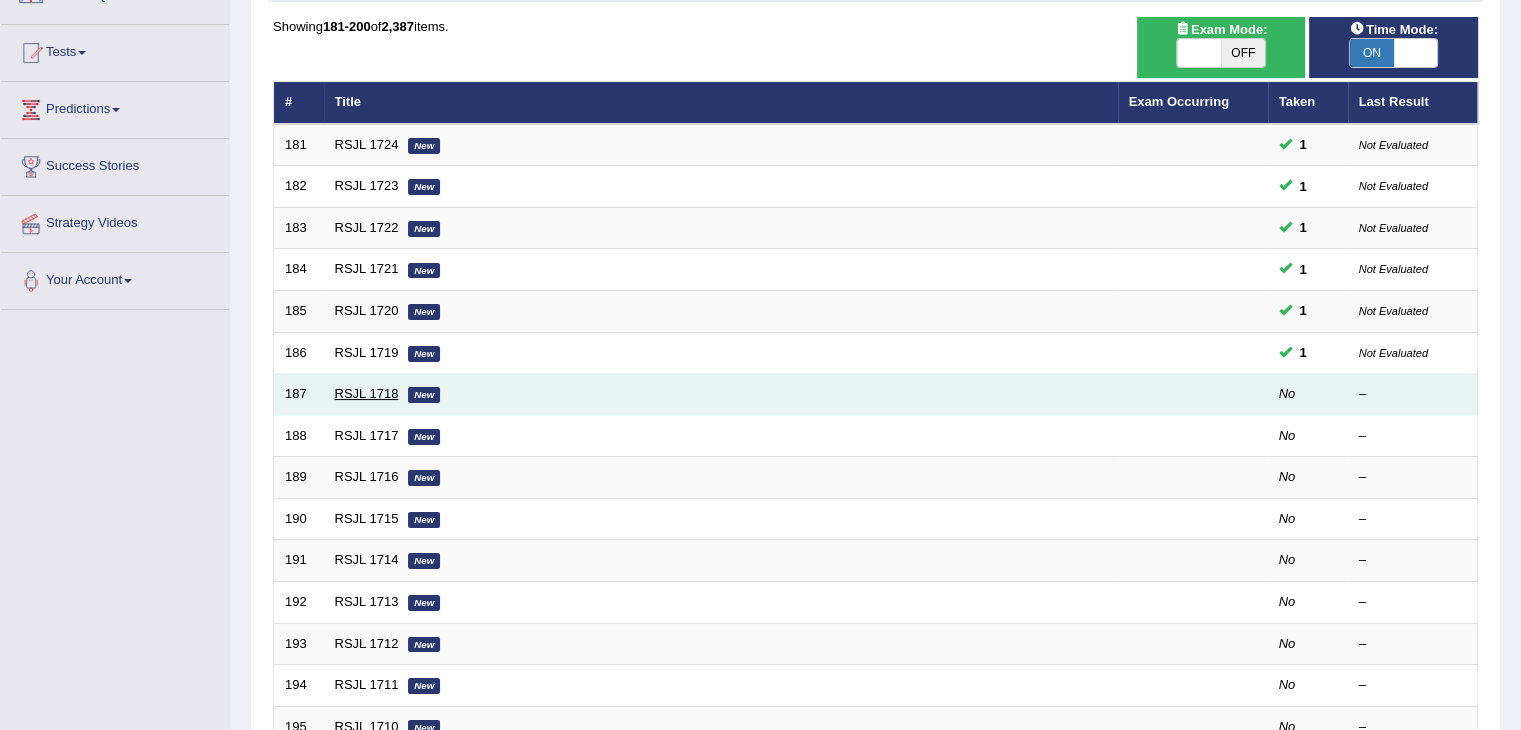 click on "RSJL 1718" at bounding box center [367, 393] 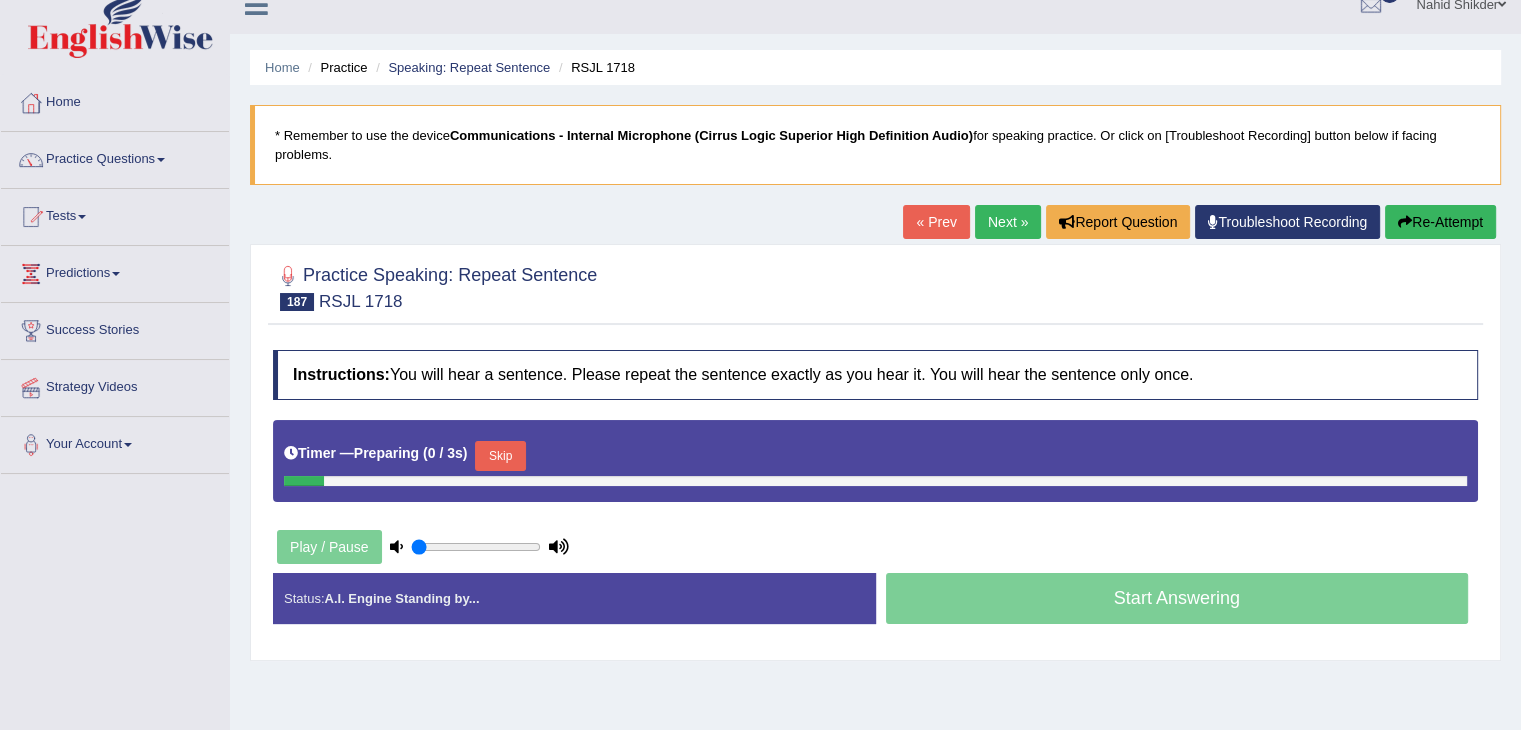 scroll, scrollTop: 0, scrollLeft: 0, axis: both 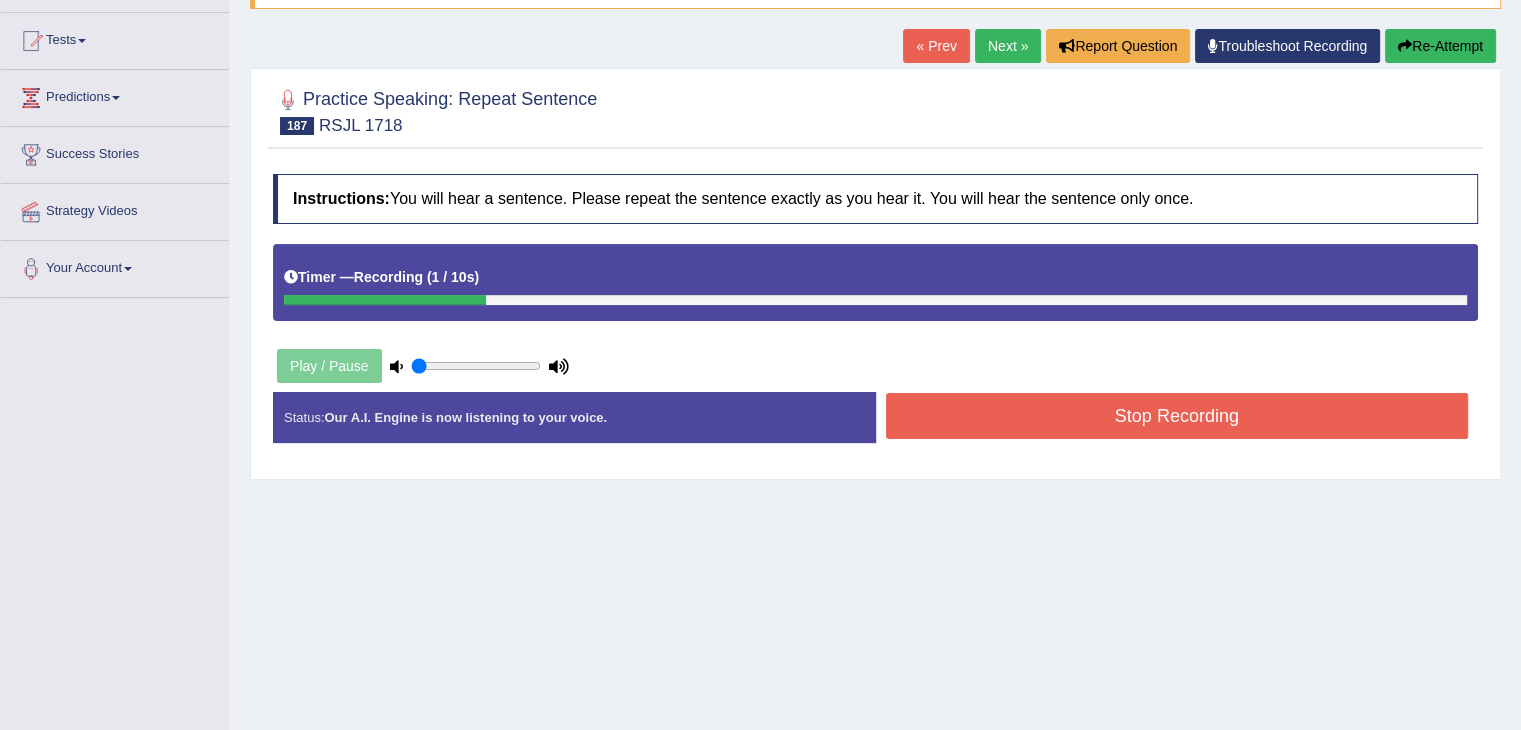 click on "Stop Recording" at bounding box center [1177, 416] 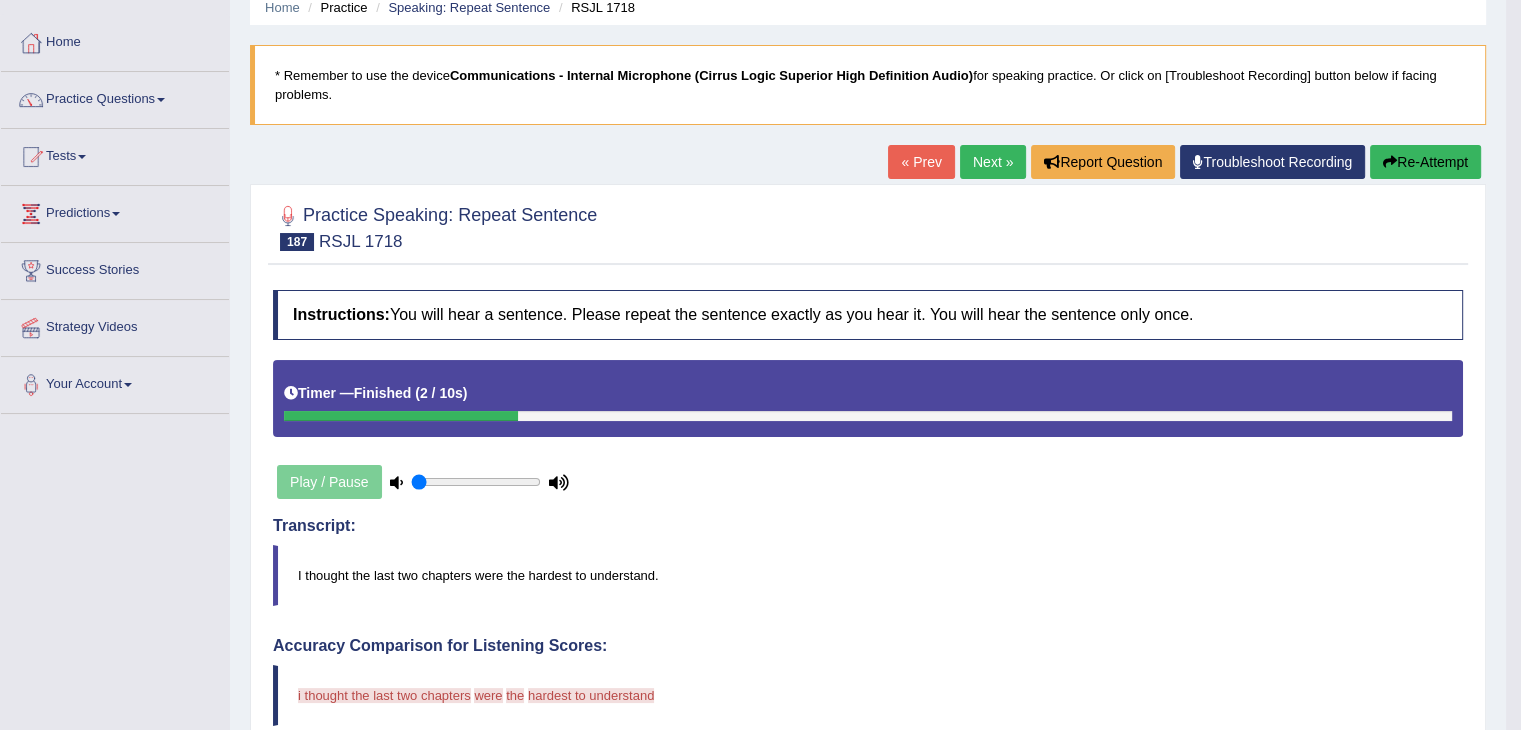 scroll, scrollTop: 200, scrollLeft: 0, axis: vertical 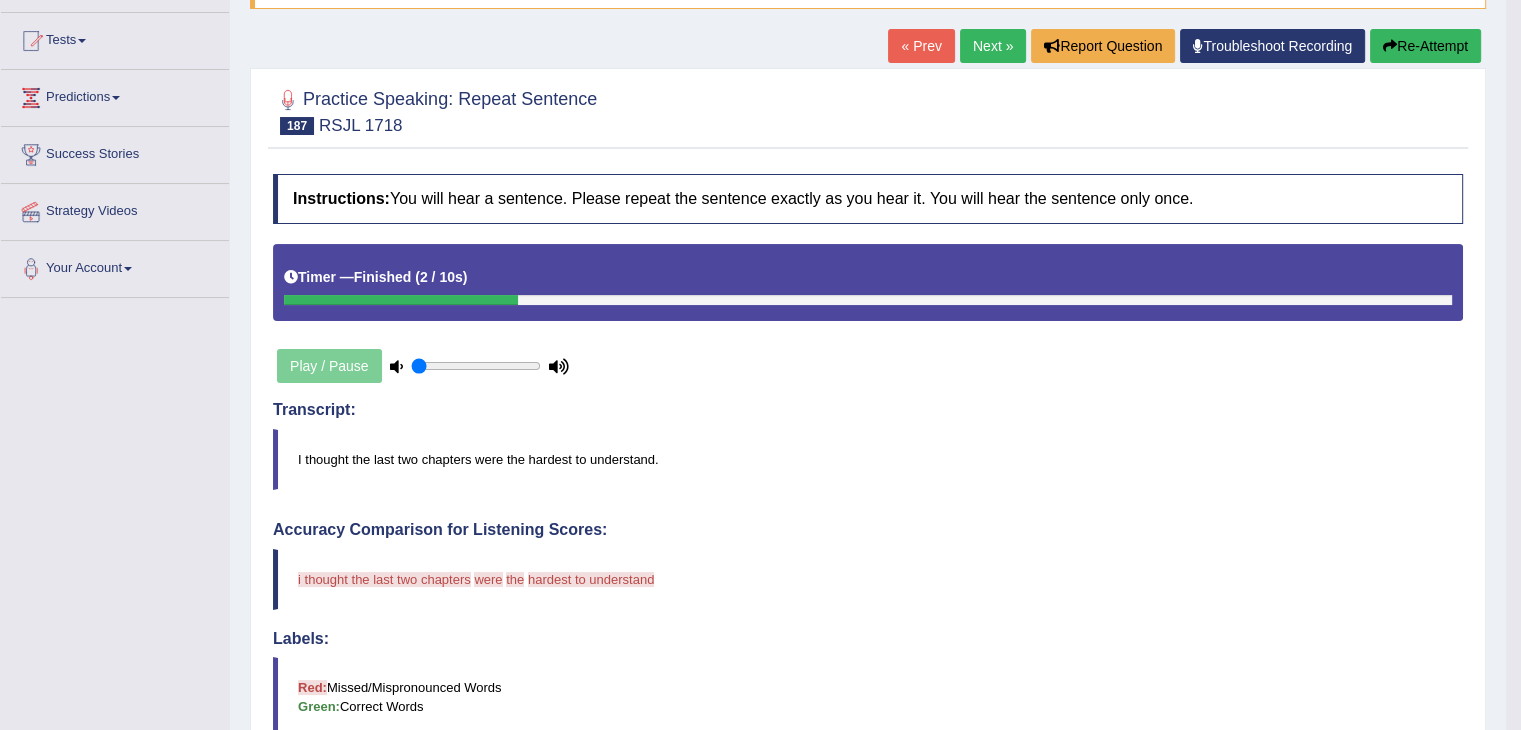 click at bounding box center (476, 366) 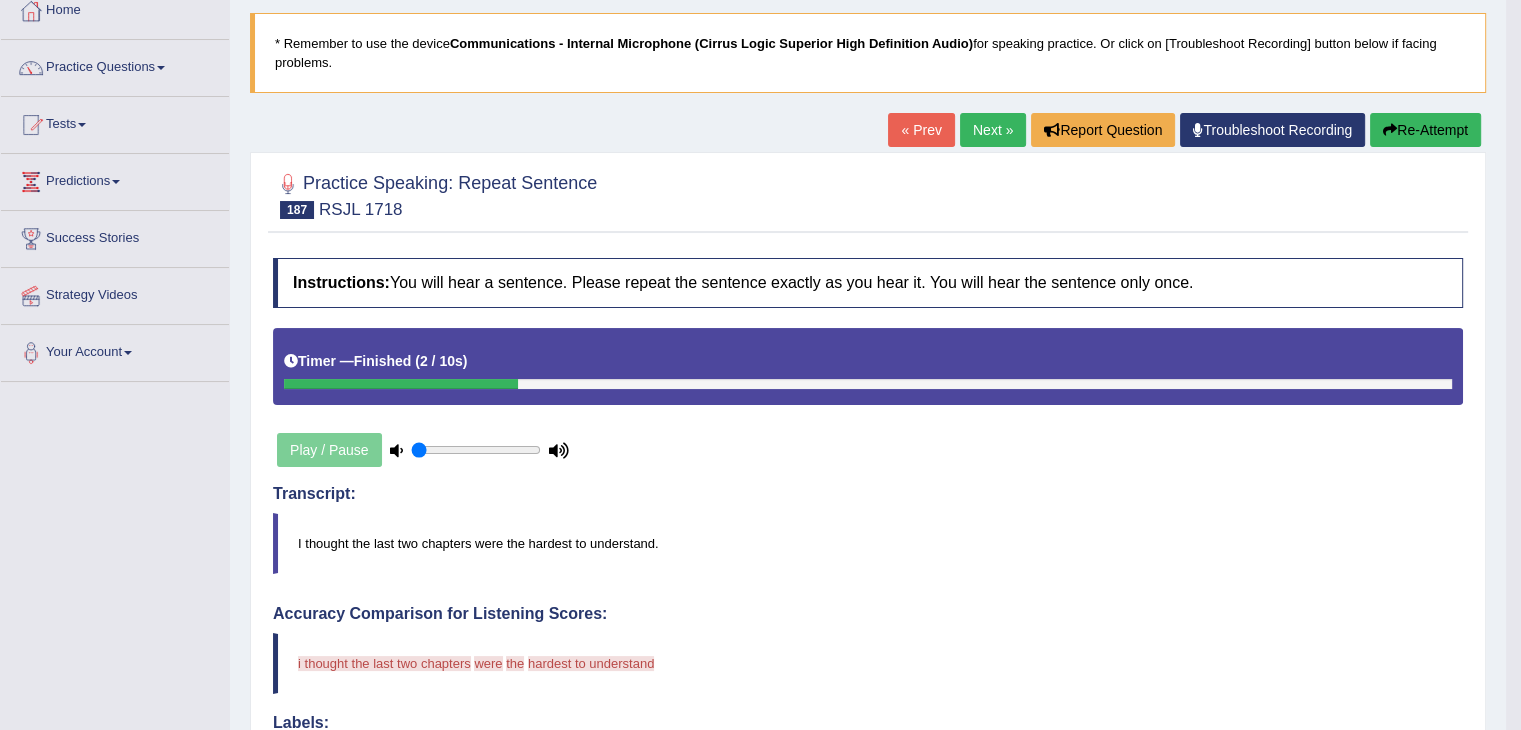 scroll, scrollTop: 0, scrollLeft: 0, axis: both 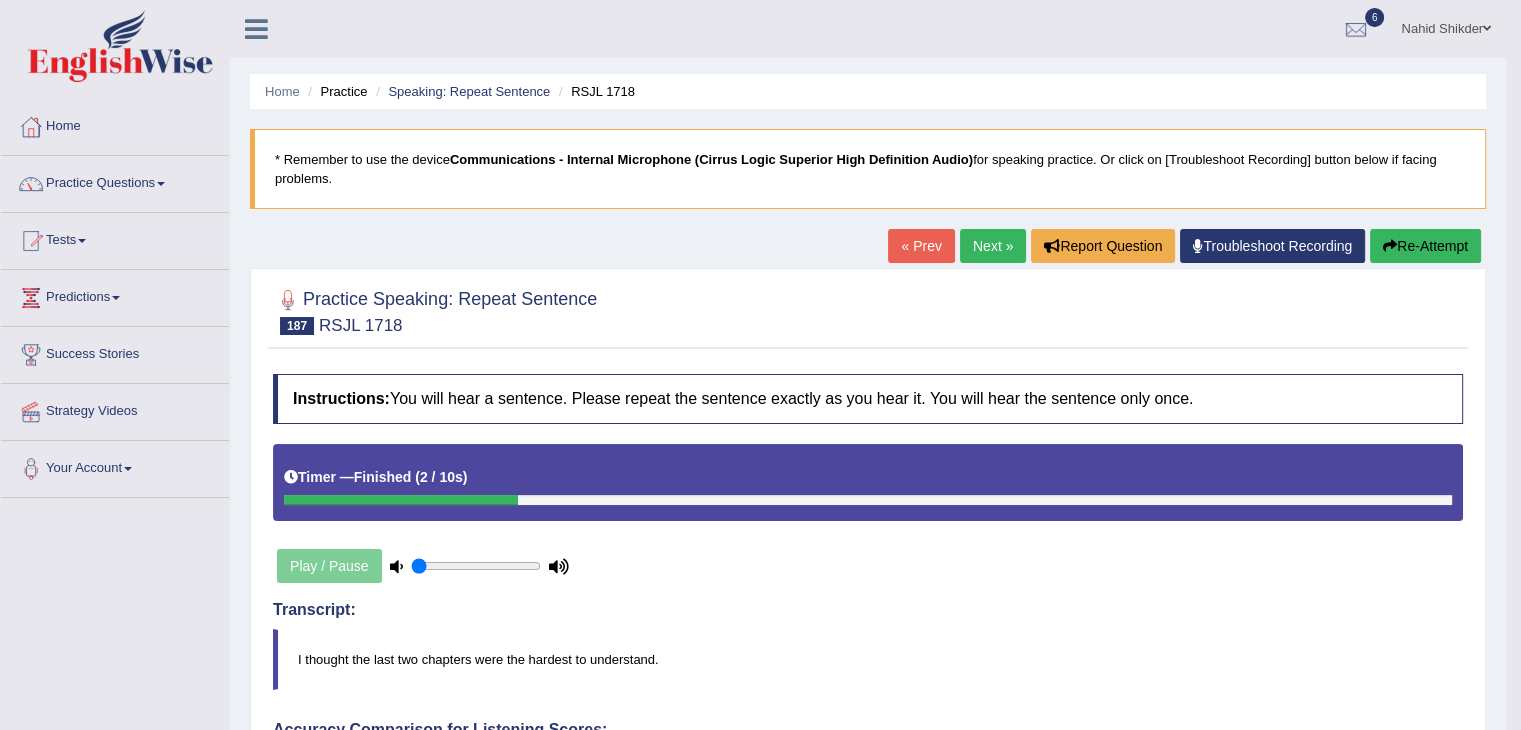 click at bounding box center [396, 566] 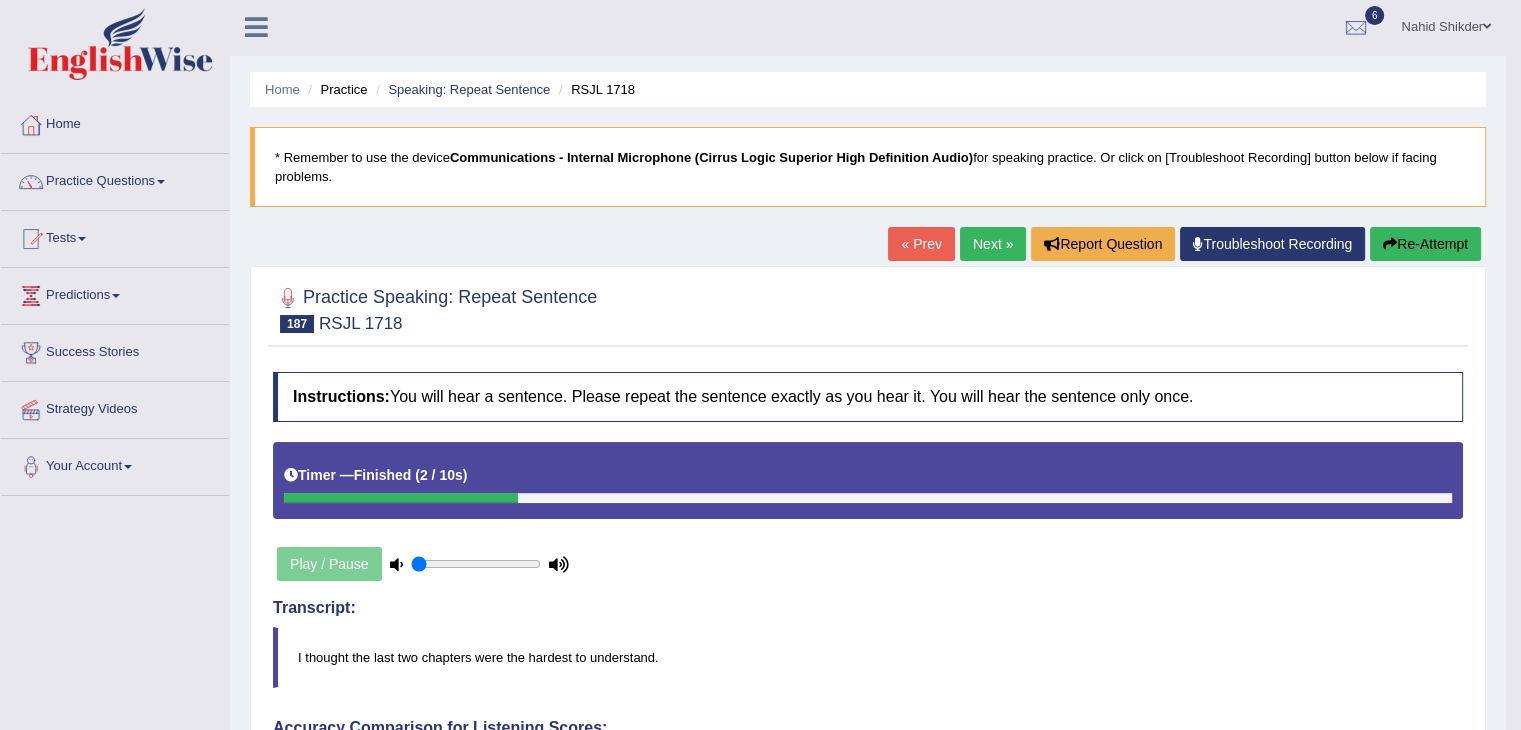 scroll, scrollTop: 0, scrollLeft: 0, axis: both 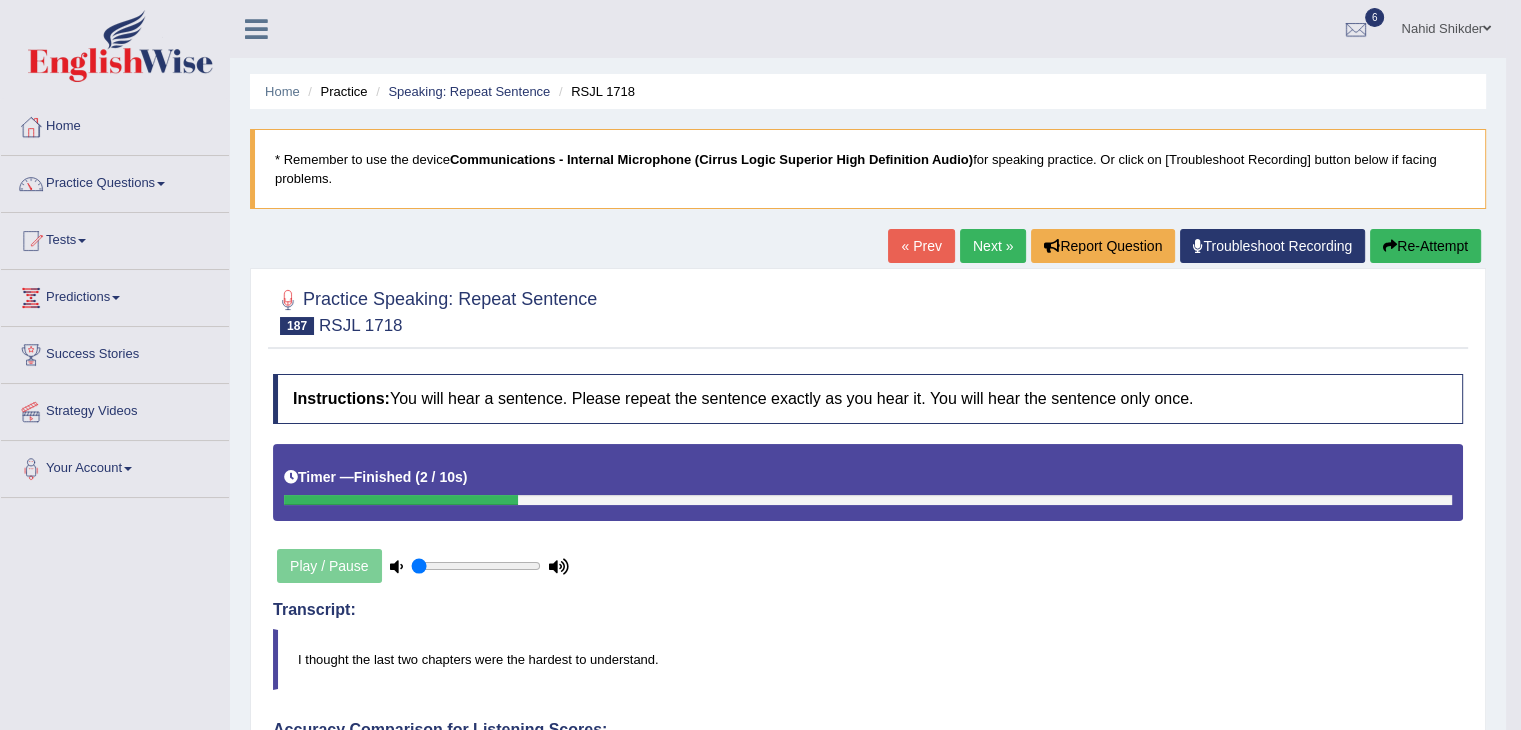 click on "Next »" at bounding box center (993, 246) 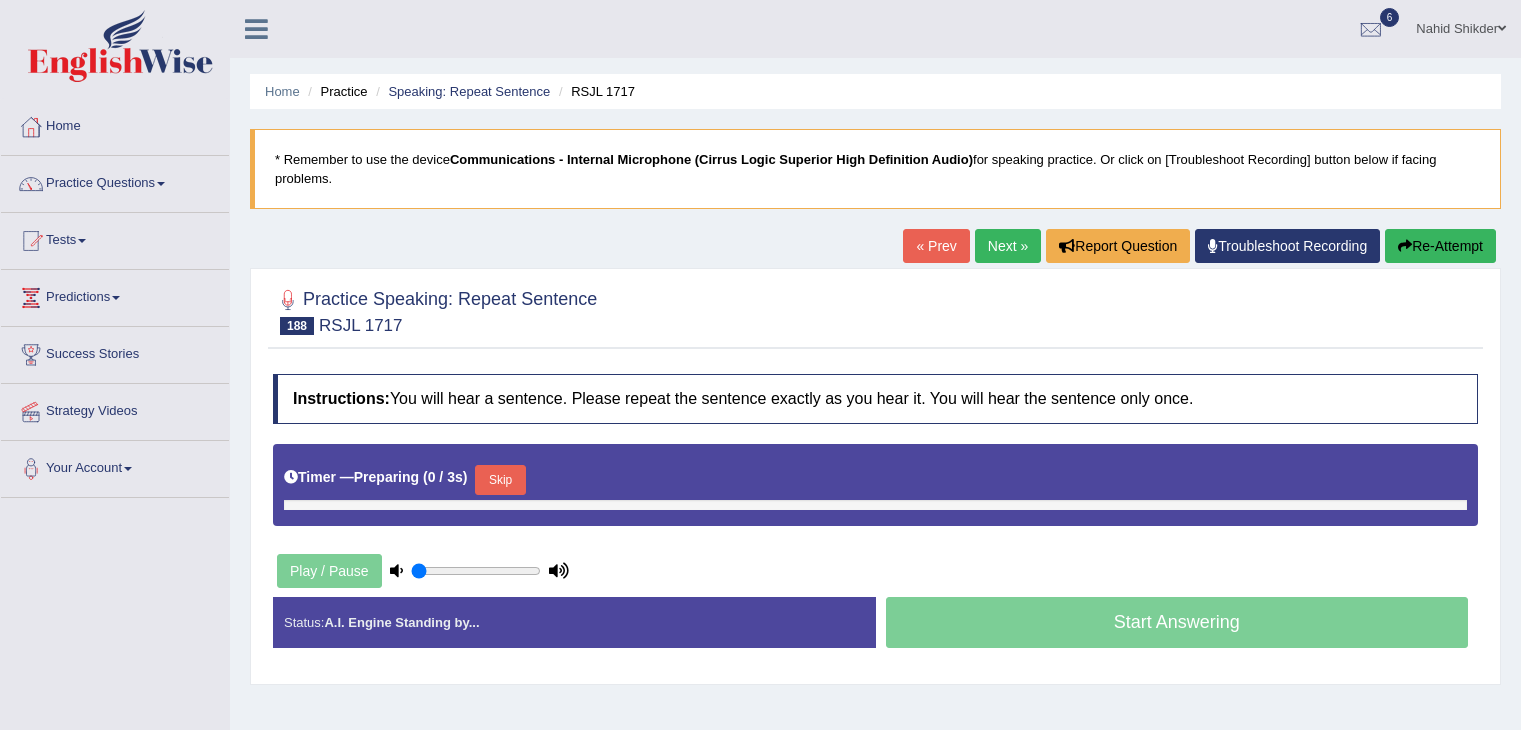 scroll, scrollTop: 0, scrollLeft: 0, axis: both 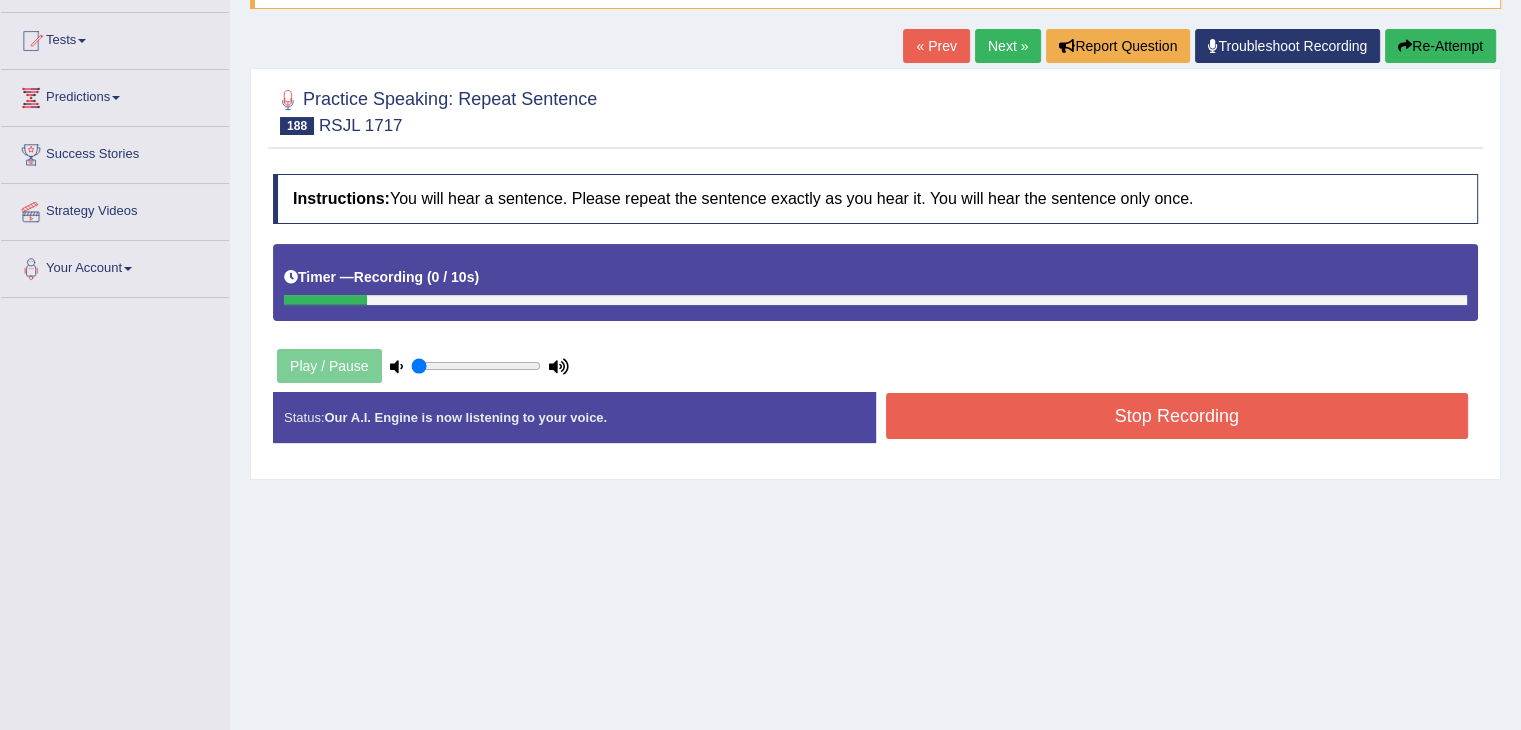 click on "Stop Recording" at bounding box center [1177, 416] 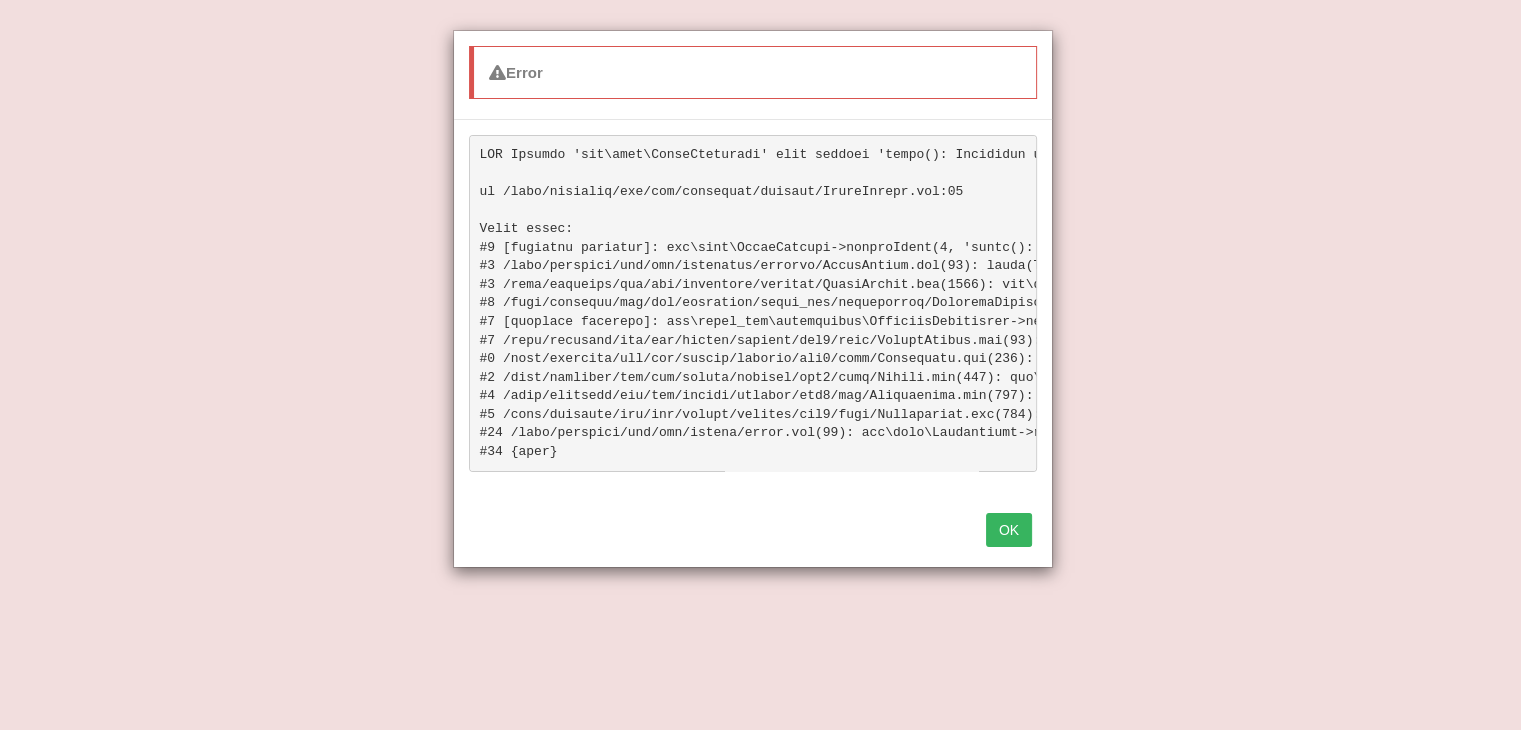 click on "OK" at bounding box center [1009, 530] 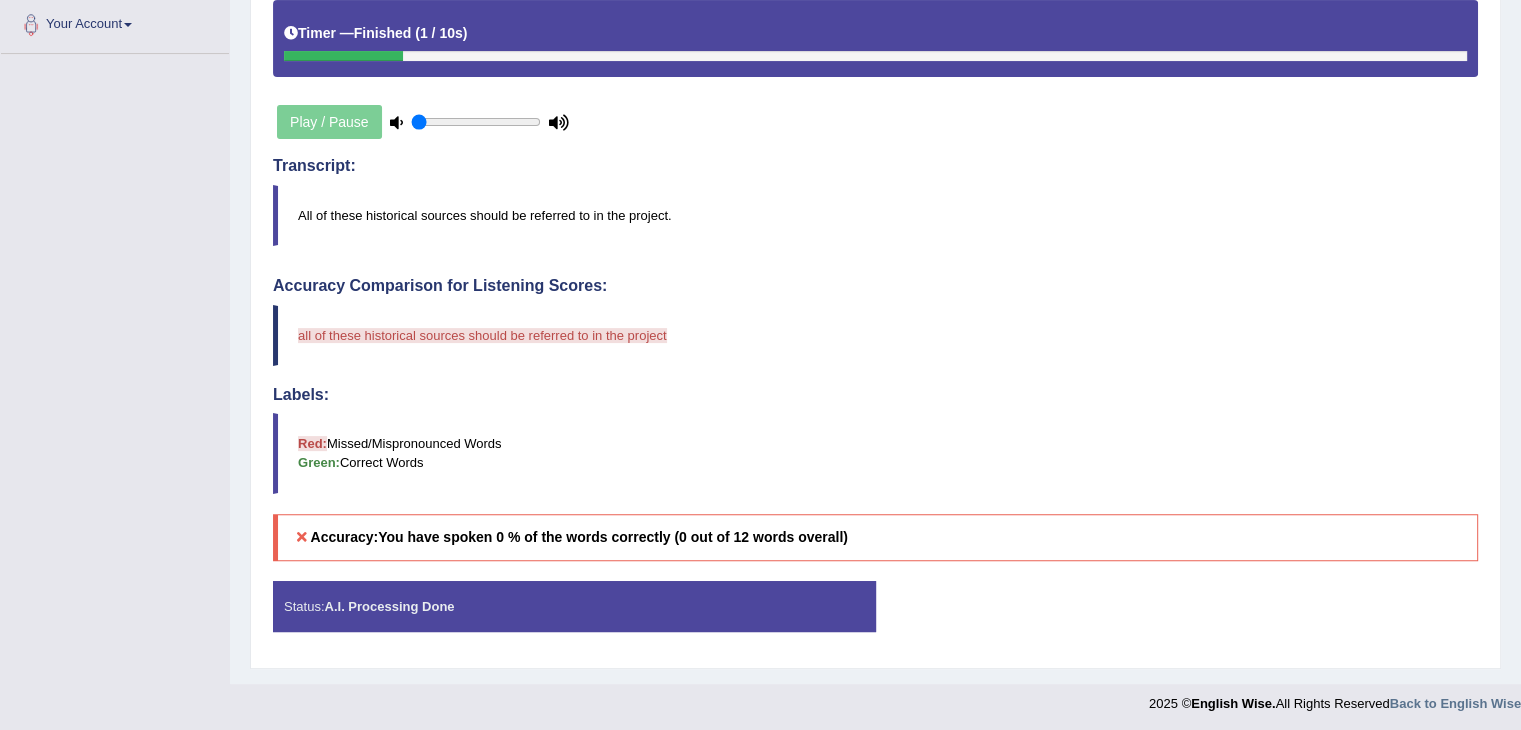 scroll, scrollTop: 44, scrollLeft: 0, axis: vertical 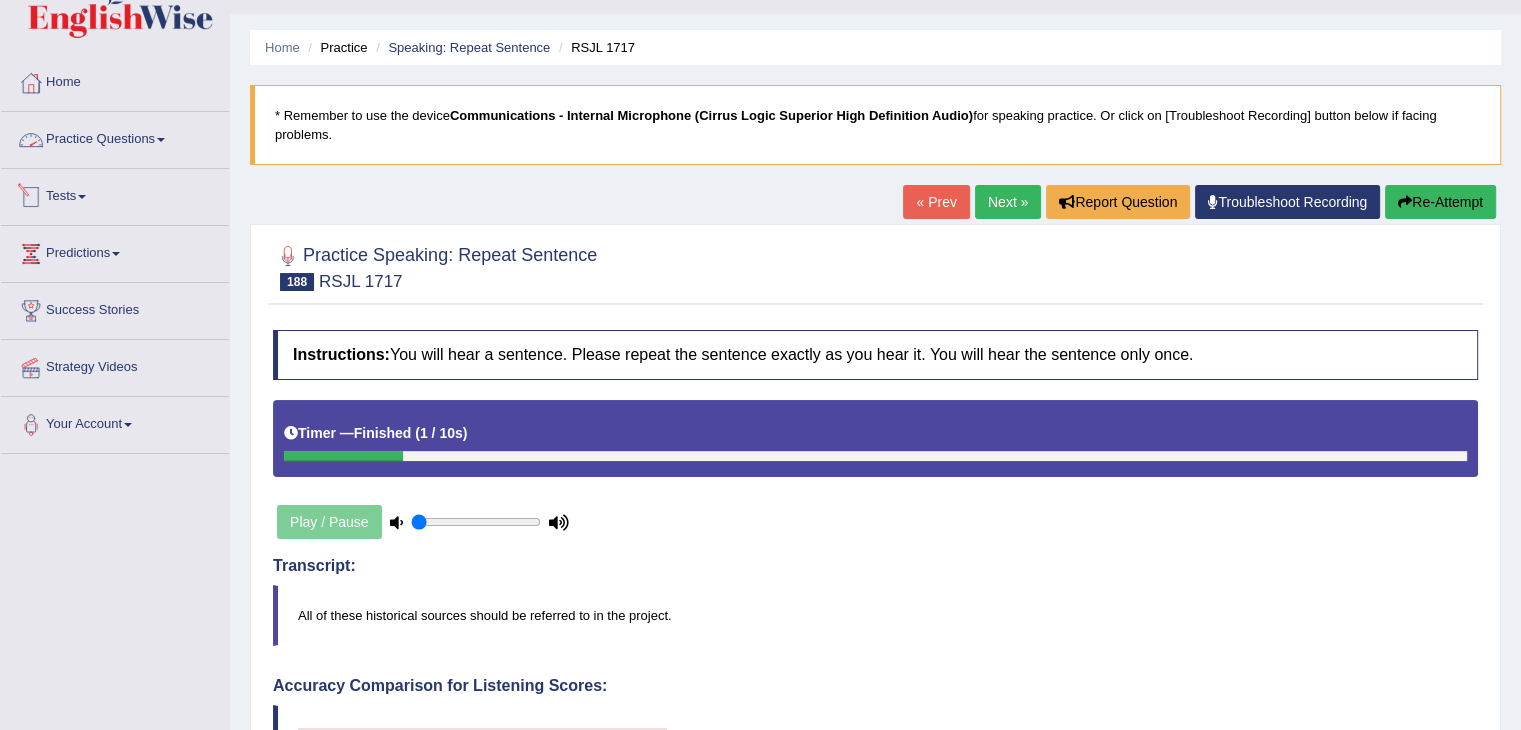 click on "Practice Questions" at bounding box center (115, 137) 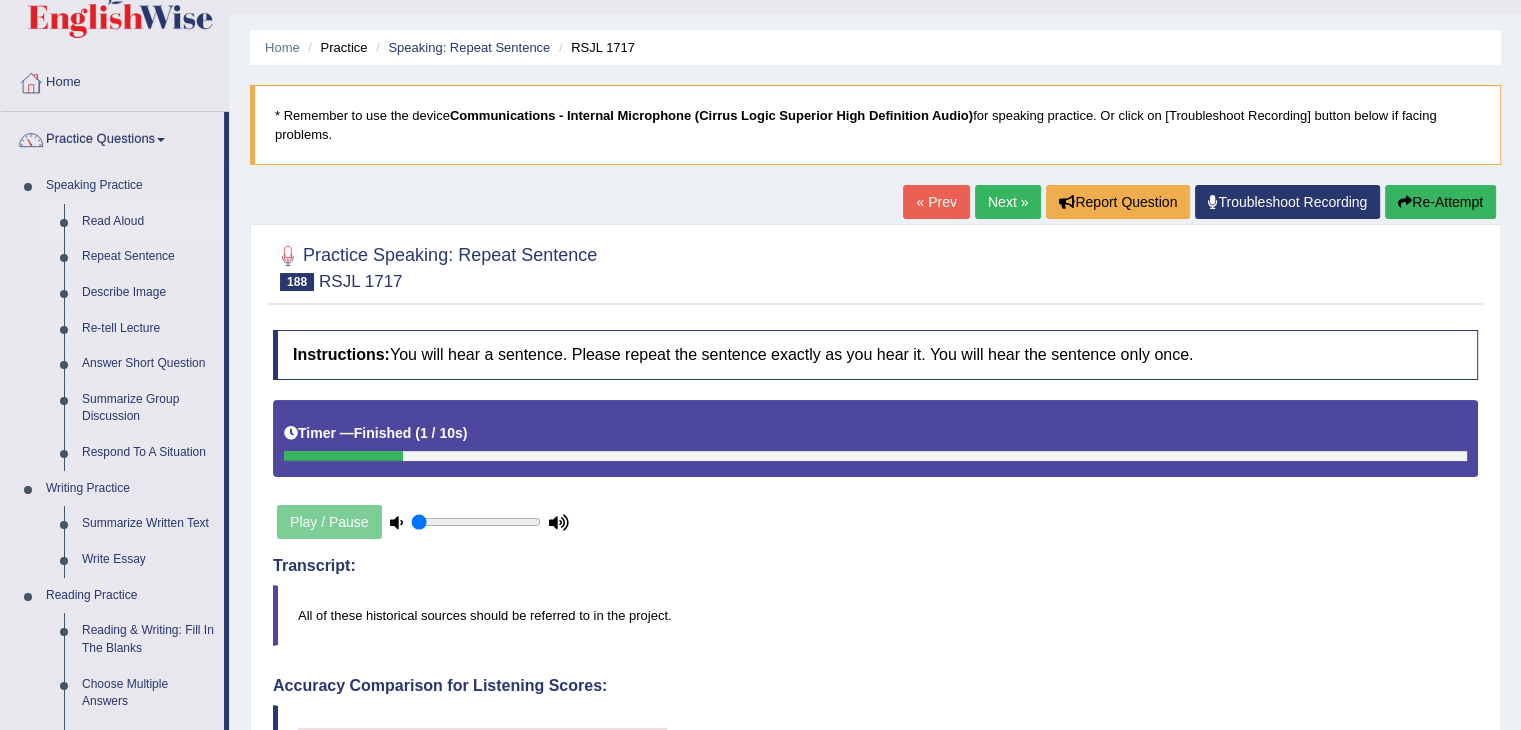 click on "Read Aloud" at bounding box center [148, 222] 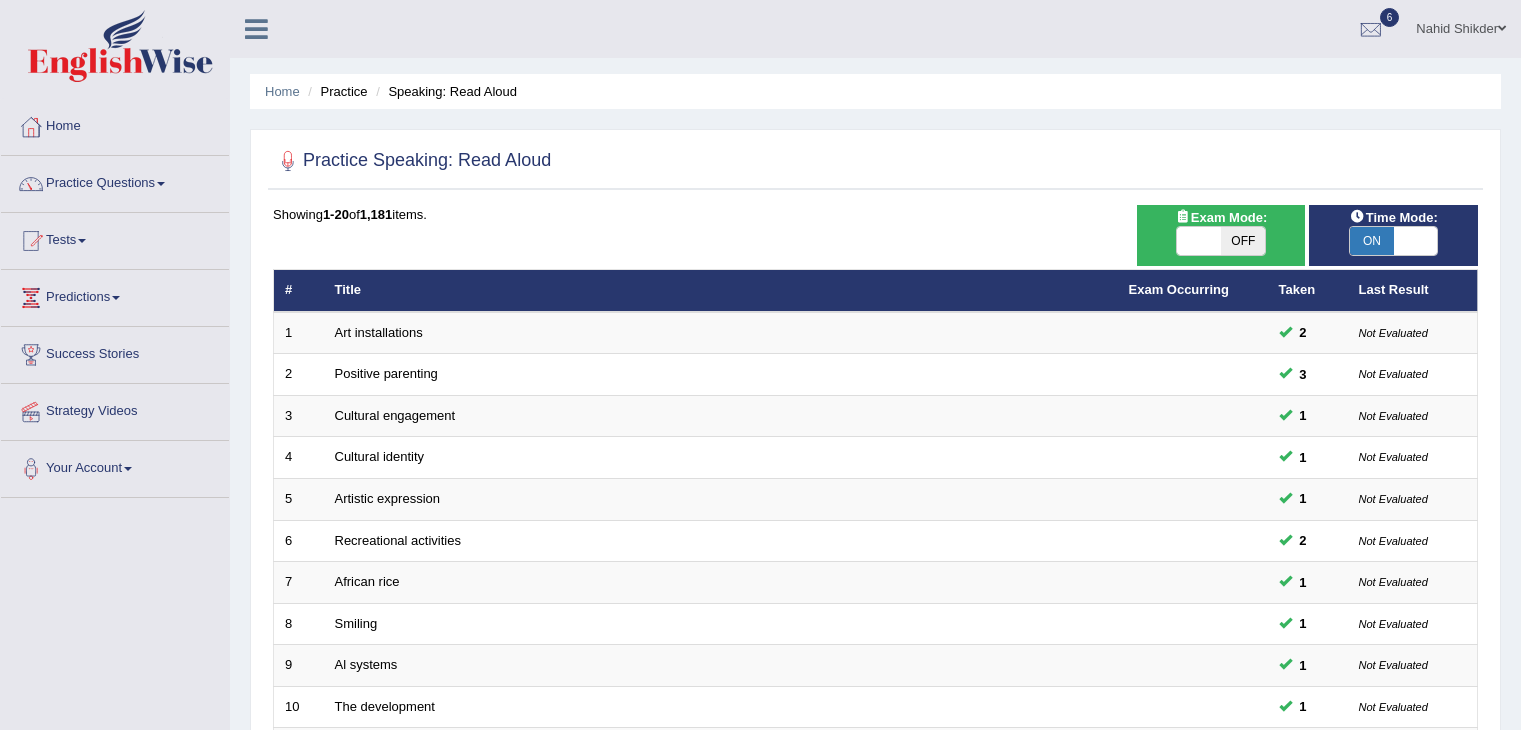 scroll, scrollTop: 0, scrollLeft: 0, axis: both 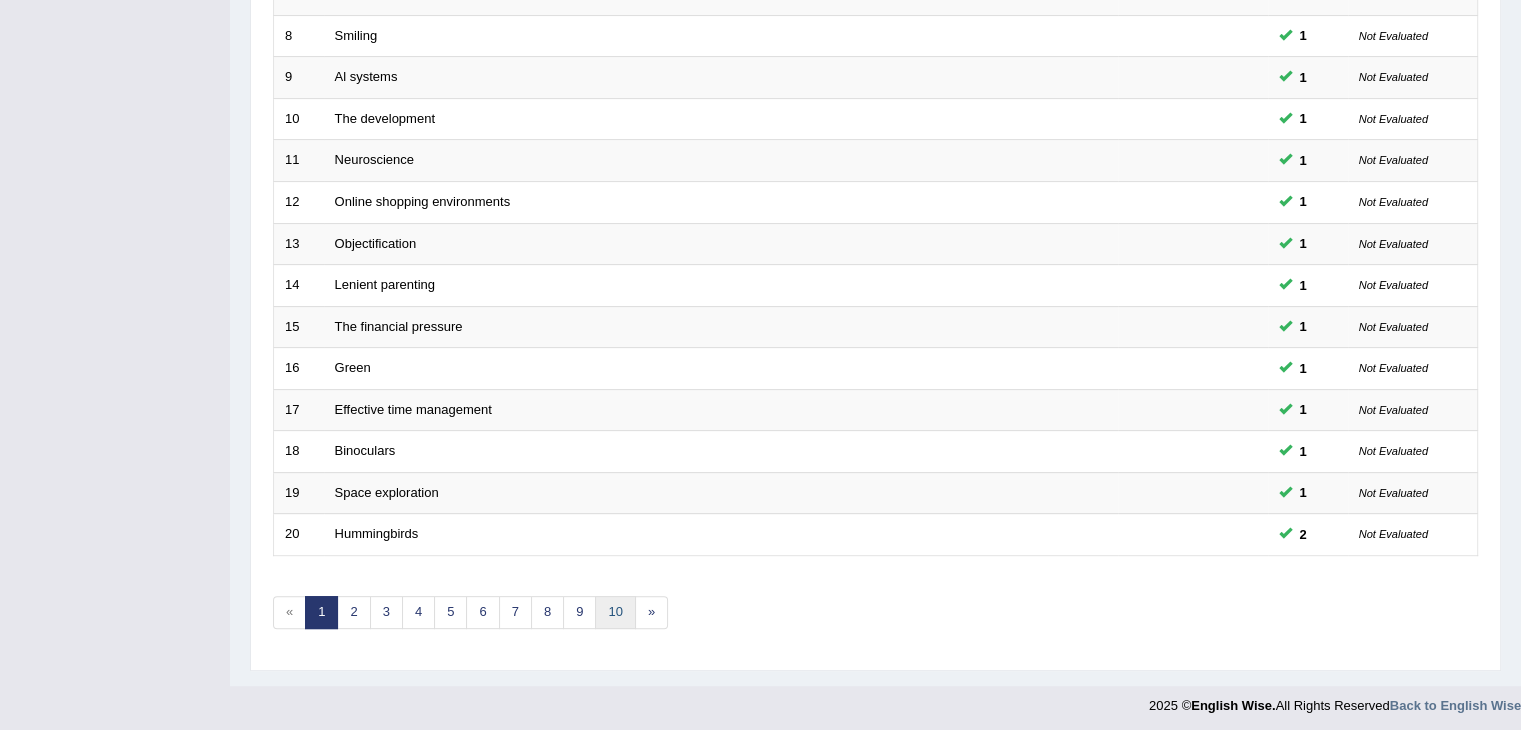 click on "10" at bounding box center [615, 612] 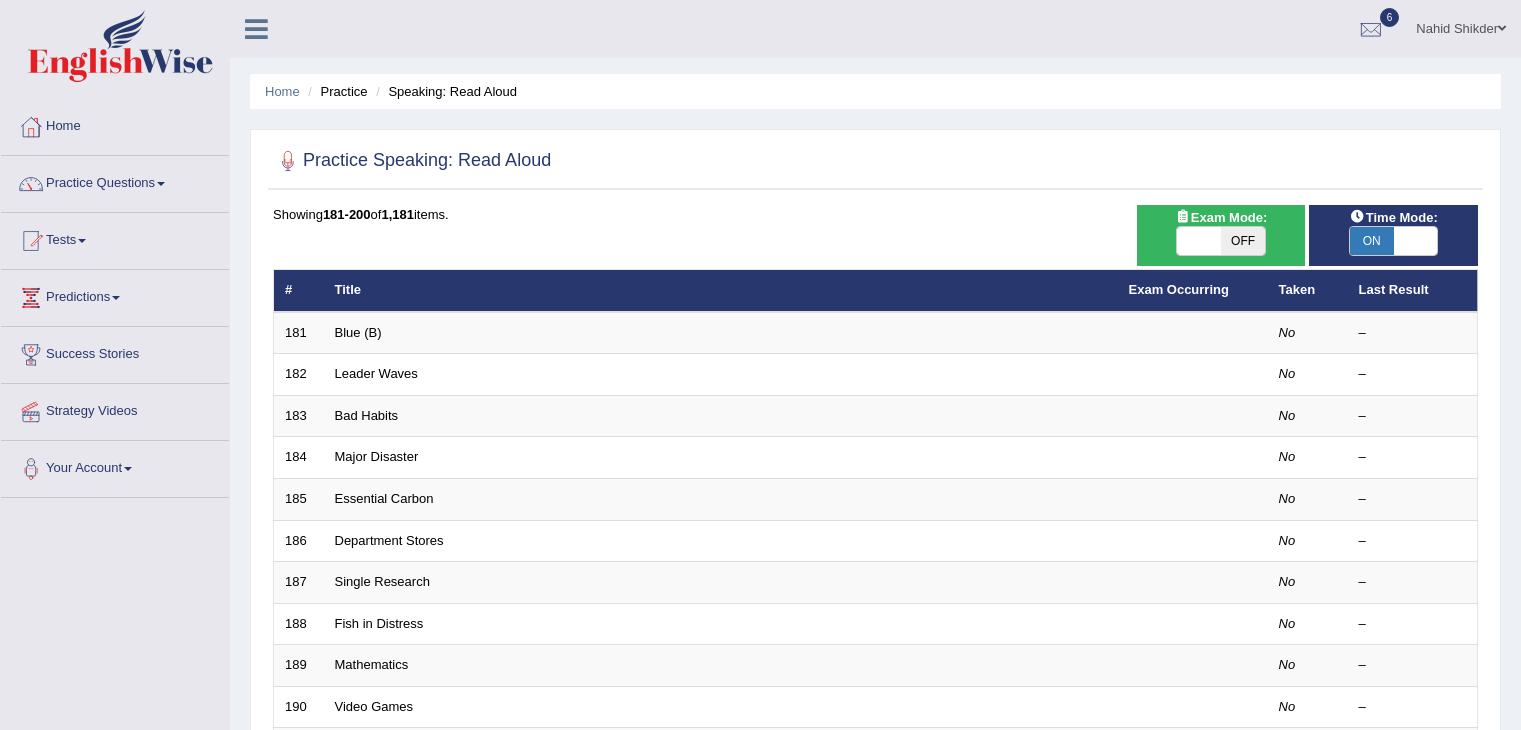 scroll, scrollTop: 0, scrollLeft: 0, axis: both 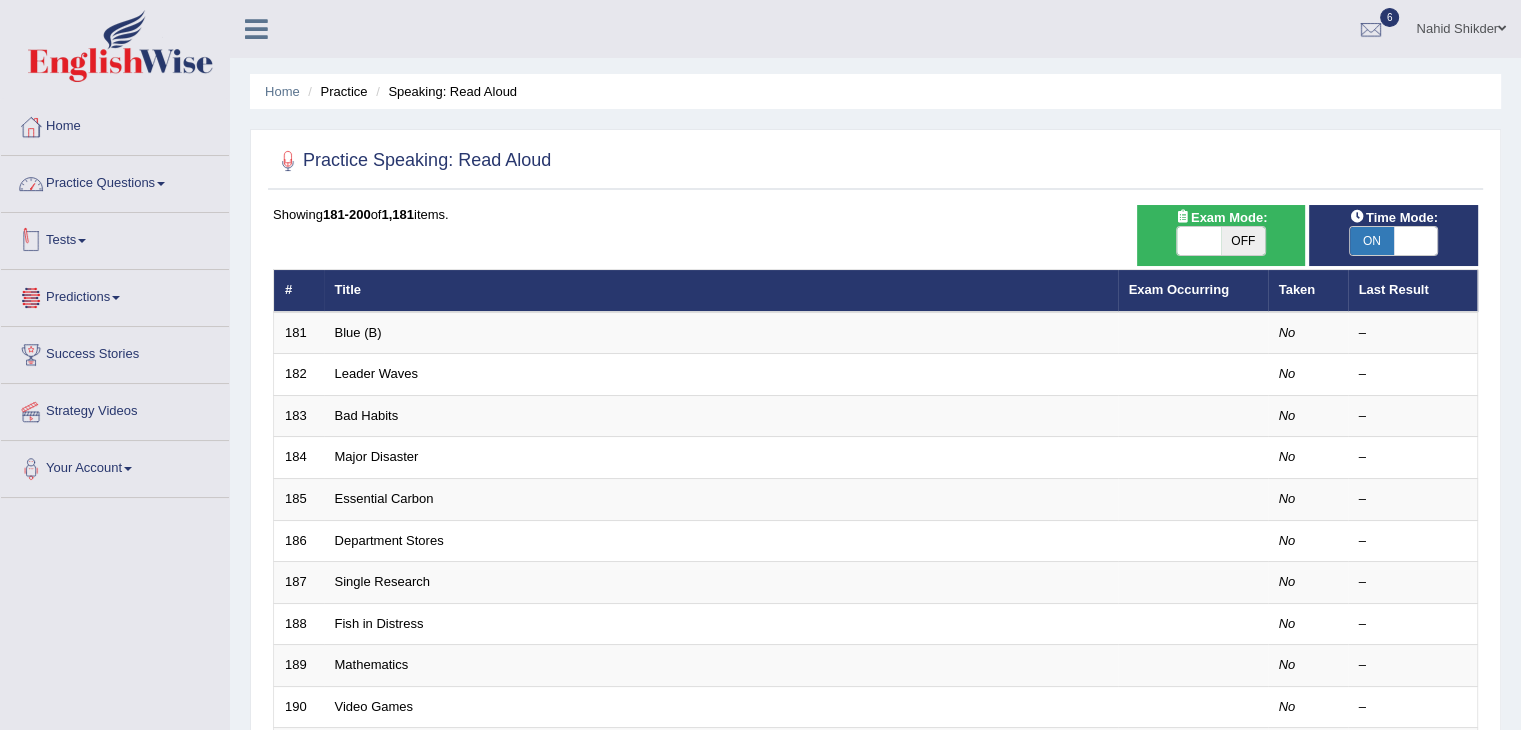 click on "Practice Questions" at bounding box center [115, 181] 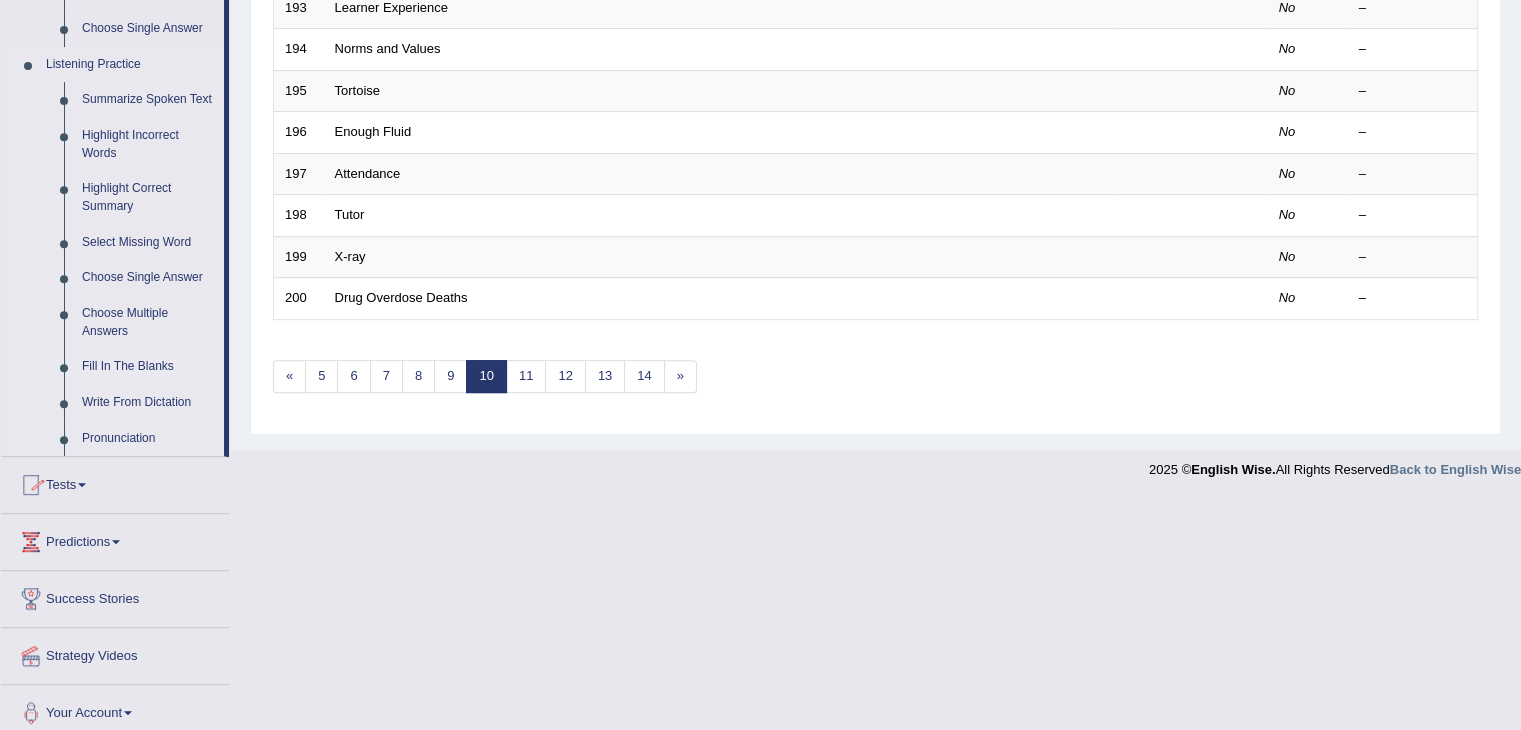 scroll, scrollTop: 836, scrollLeft: 0, axis: vertical 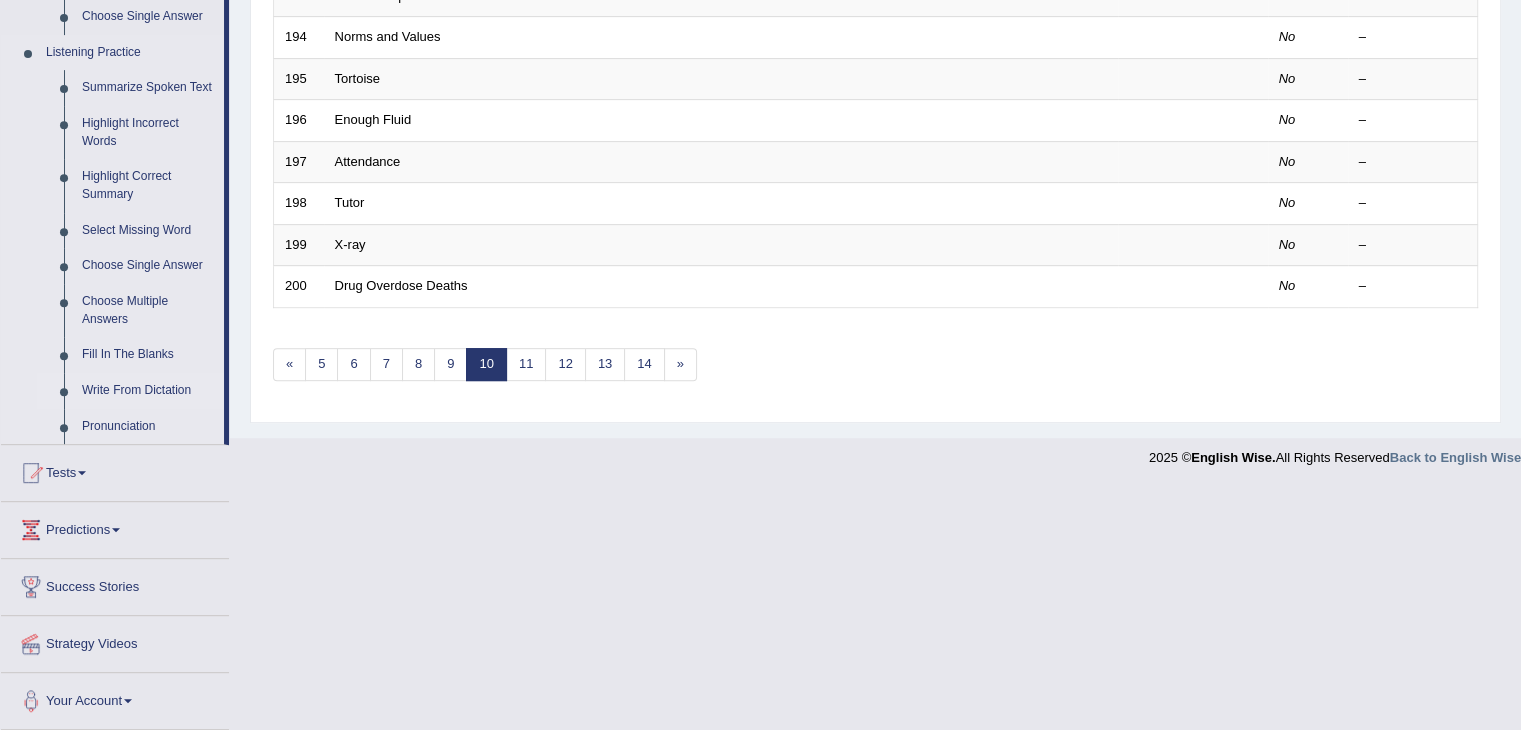 click on "Write From Dictation" at bounding box center [148, 391] 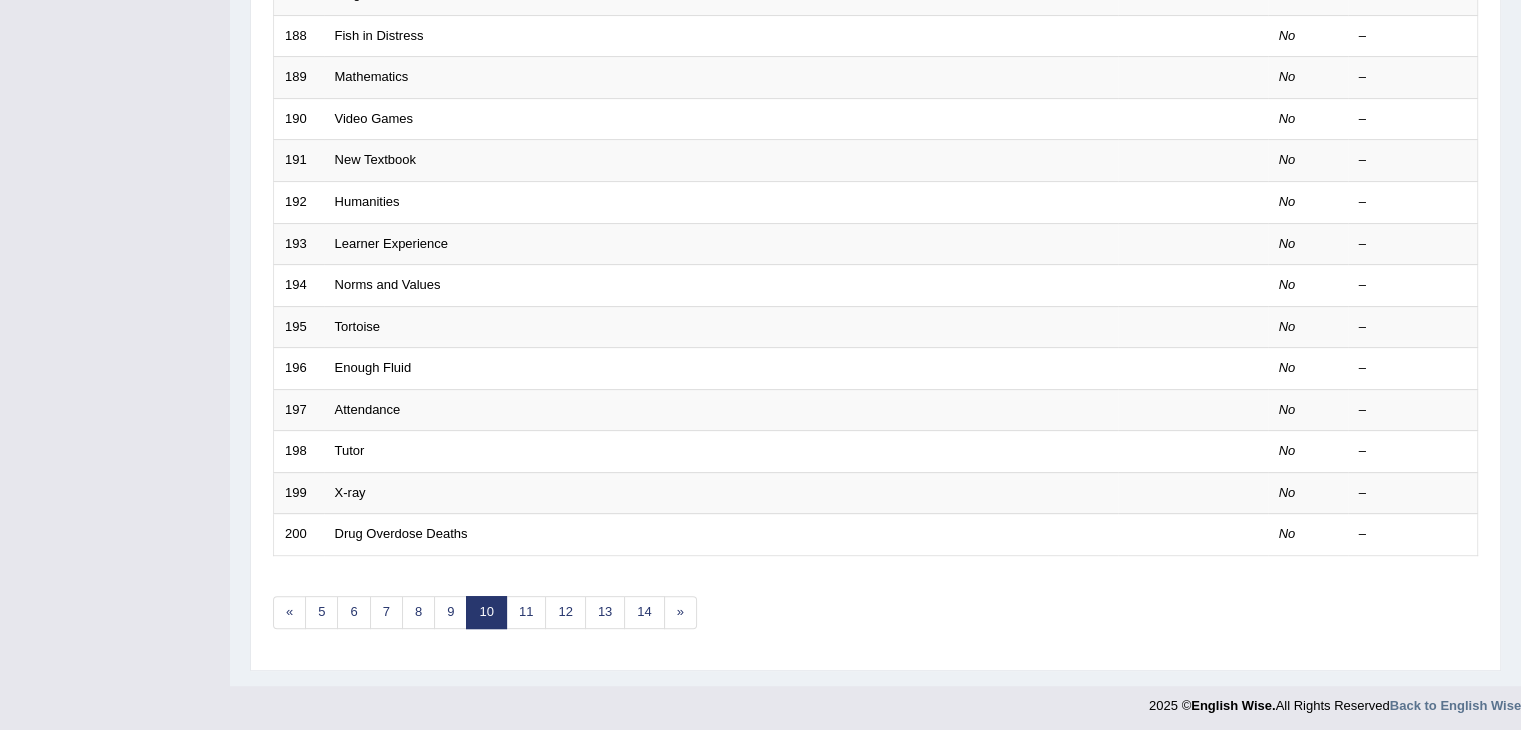 scroll, scrollTop: 251, scrollLeft: 0, axis: vertical 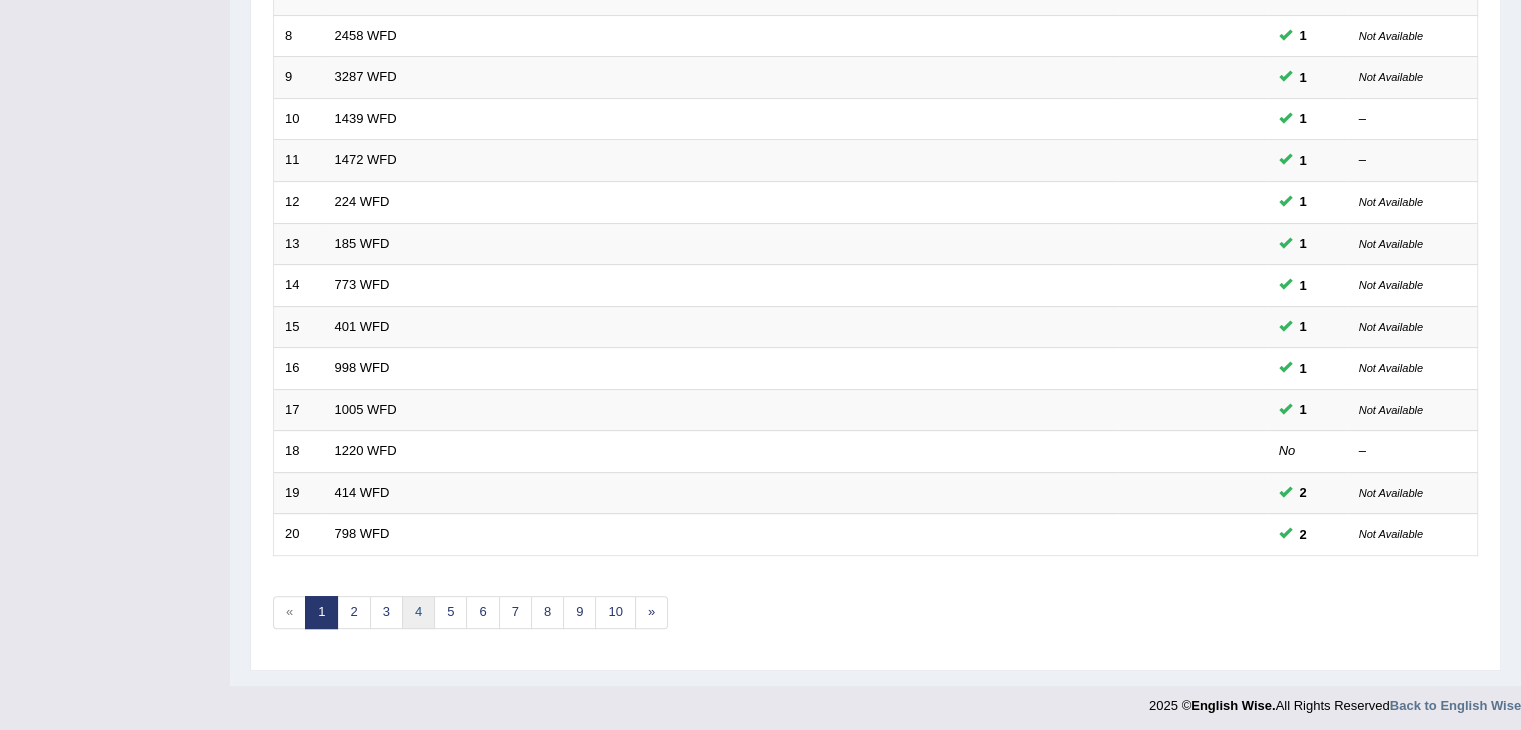 click on "4" at bounding box center [418, 612] 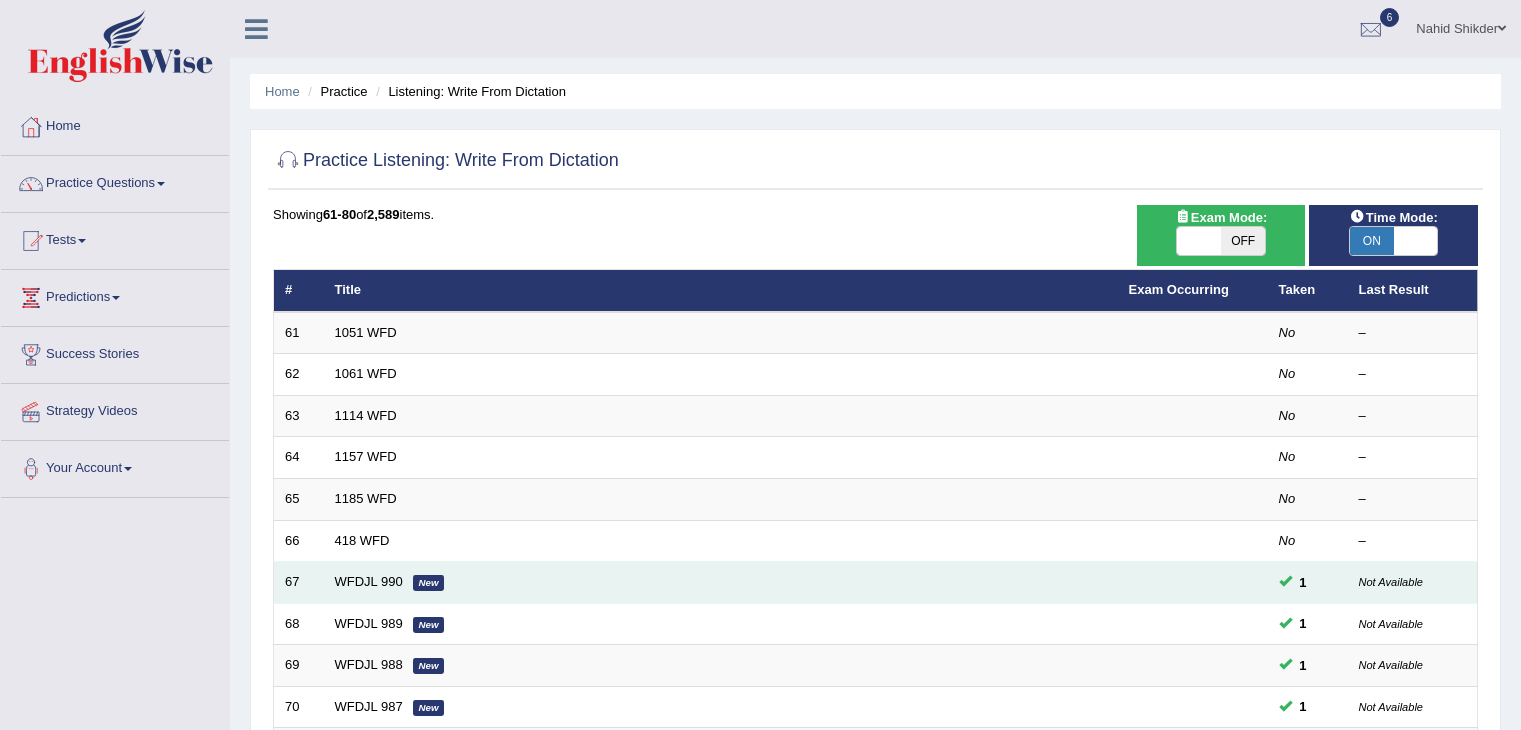 scroll, scrollTop: 5, scrollLeft: 0, axis: vertical 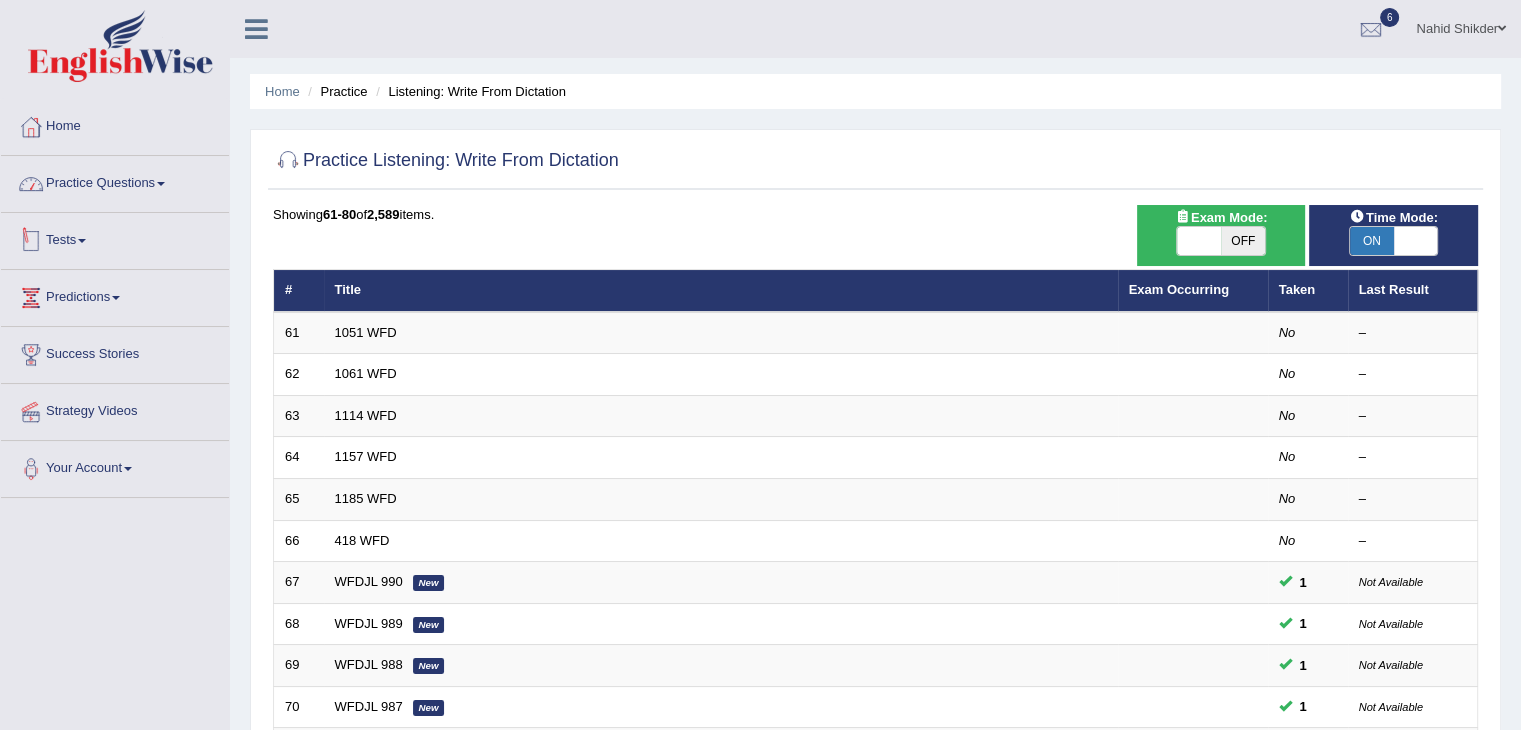 click on "Practice Questions" at bounding box center (115, 181) 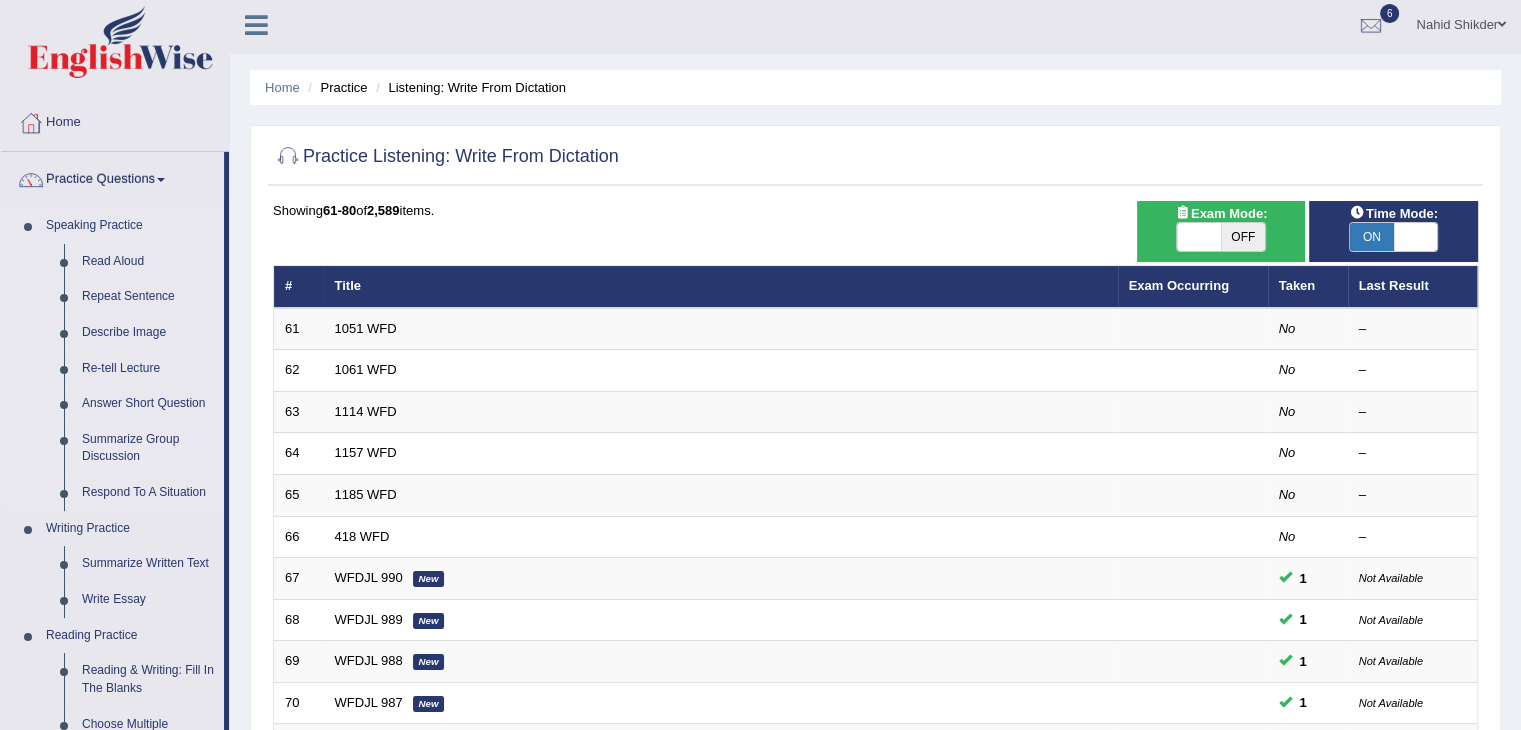 scroll, scrollTop: 0, scrollLeft: 0, axis: both 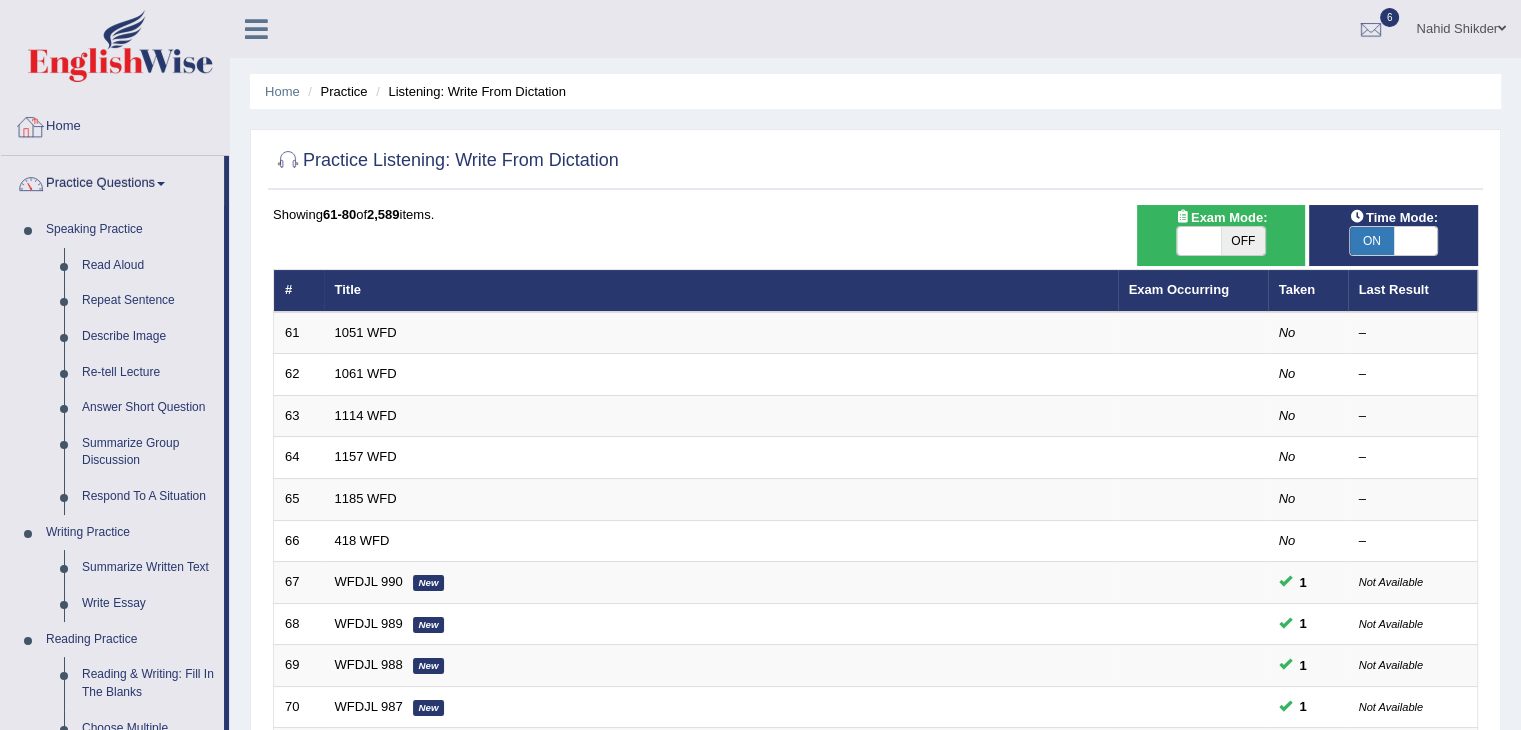 click on "Practice Questions" at bounding box center (112, 181) 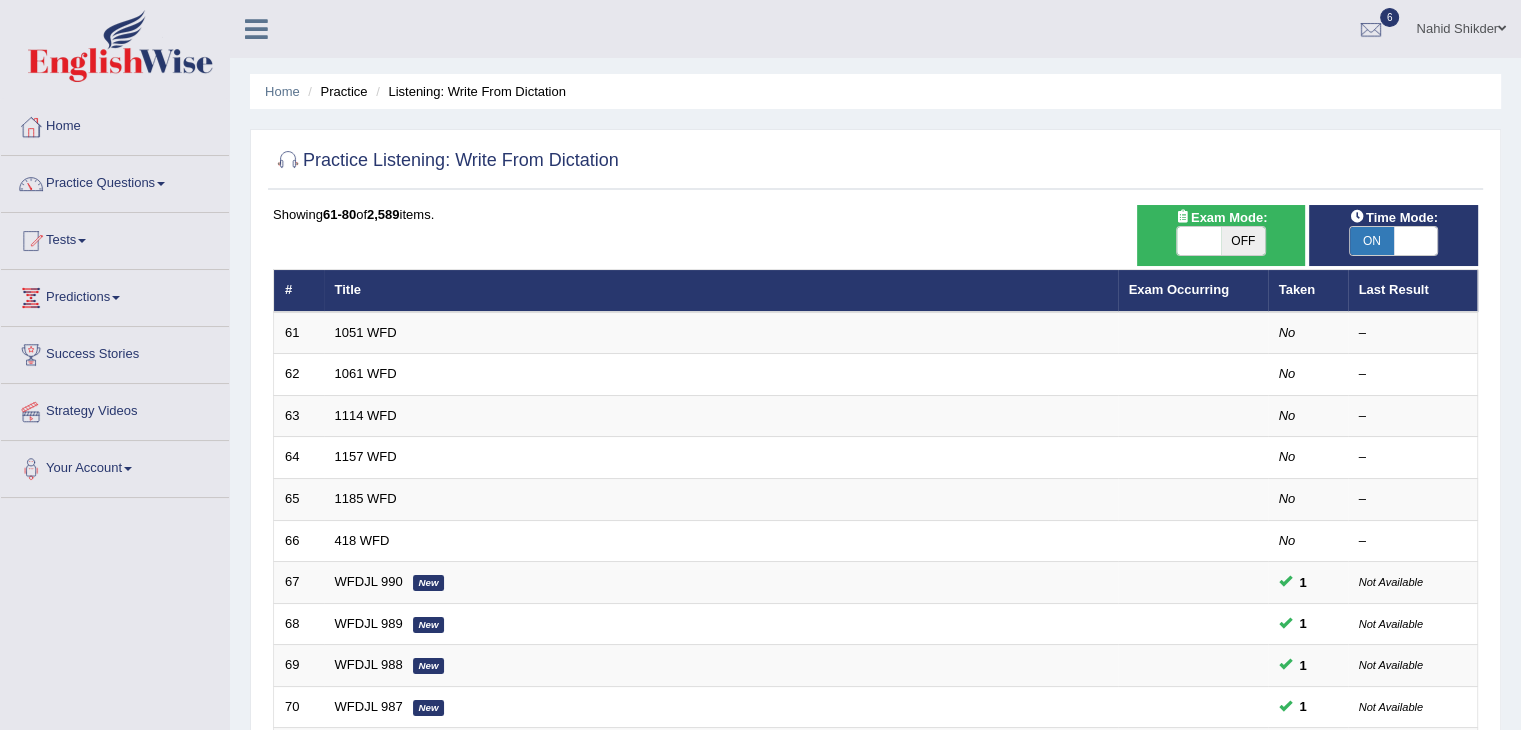 click on "Tests" at bounding box center (115, 238) 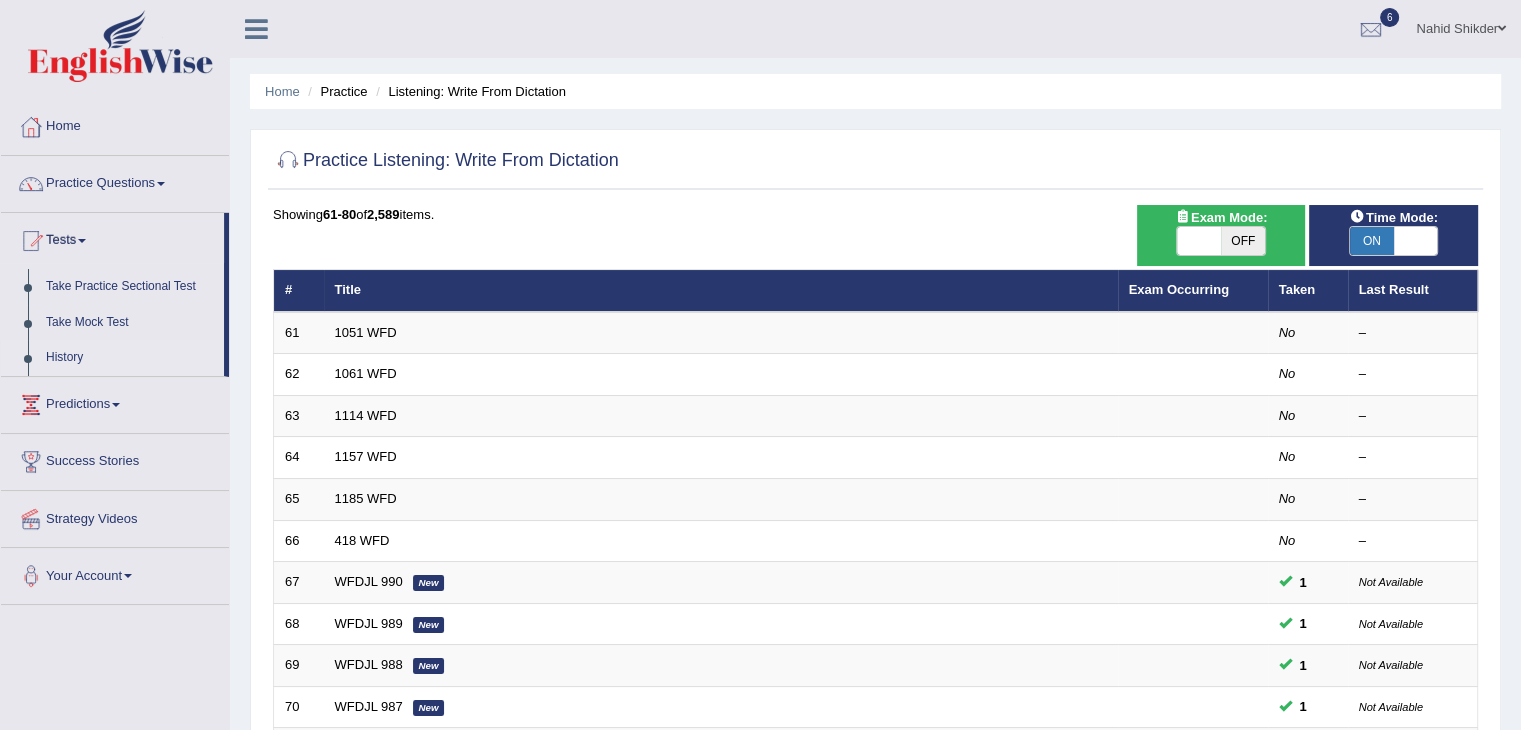 click on "History" at bounding box center [130, 358] 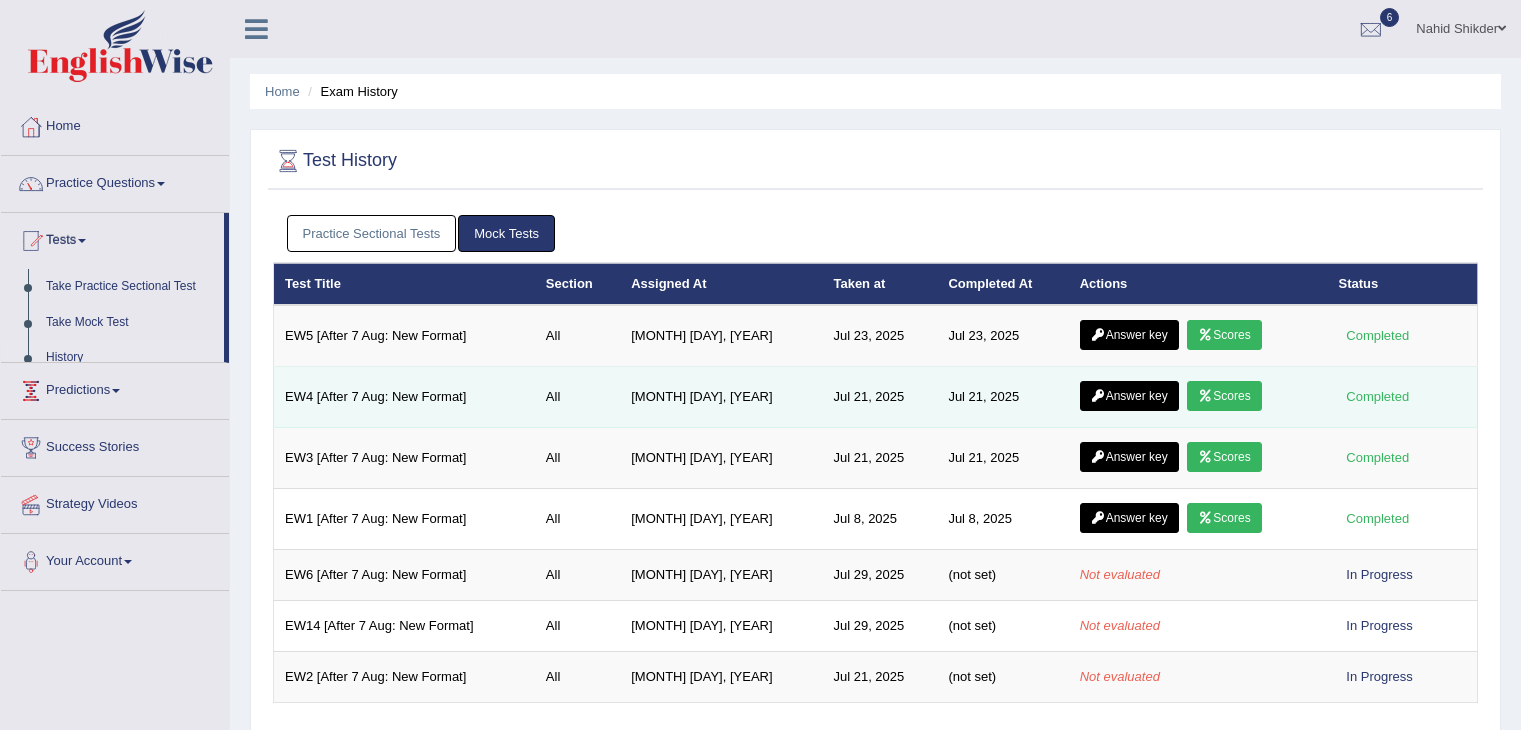scroll, scrollTop: 0, scrollLeft: 0, axis: both 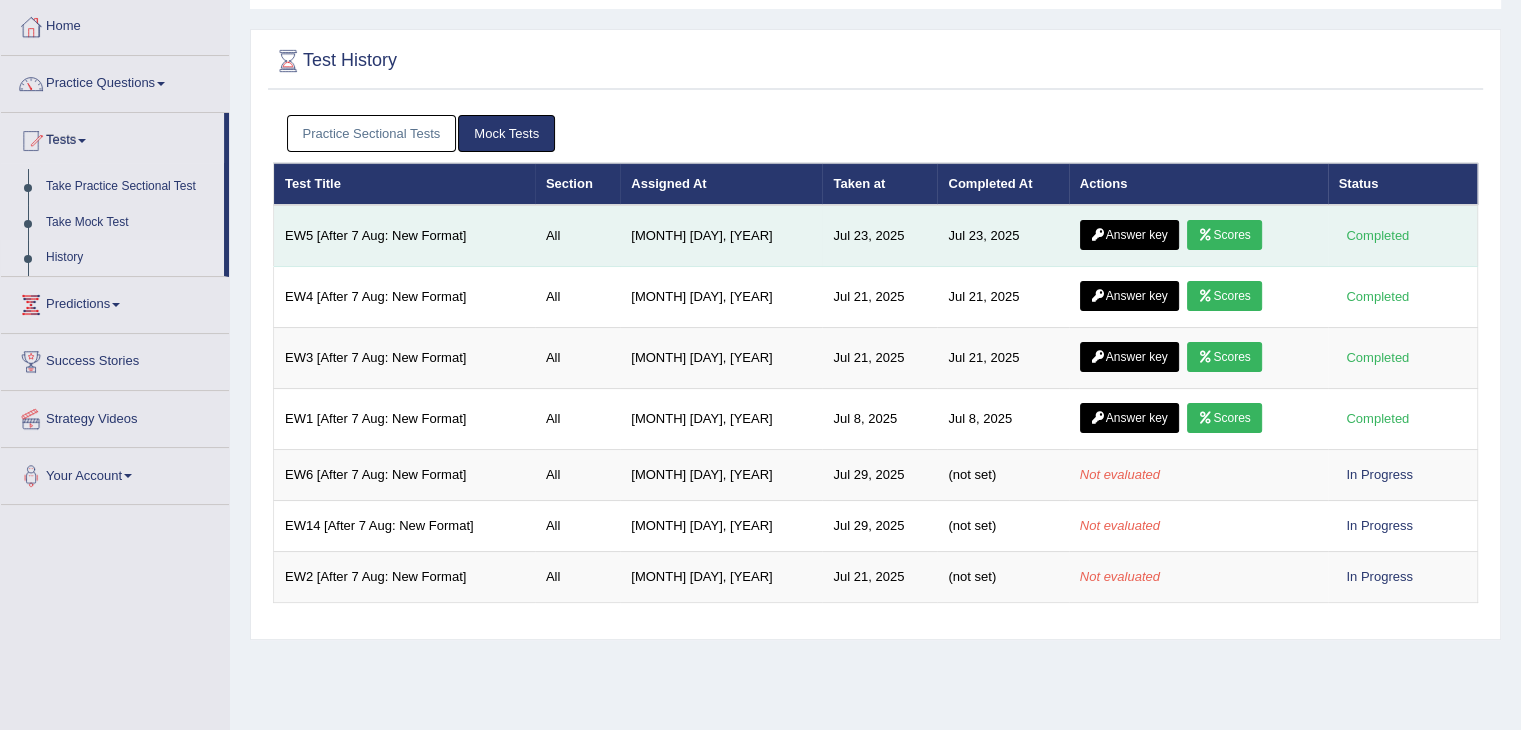 click on "Answer key" at bounding box center [1129, 235] 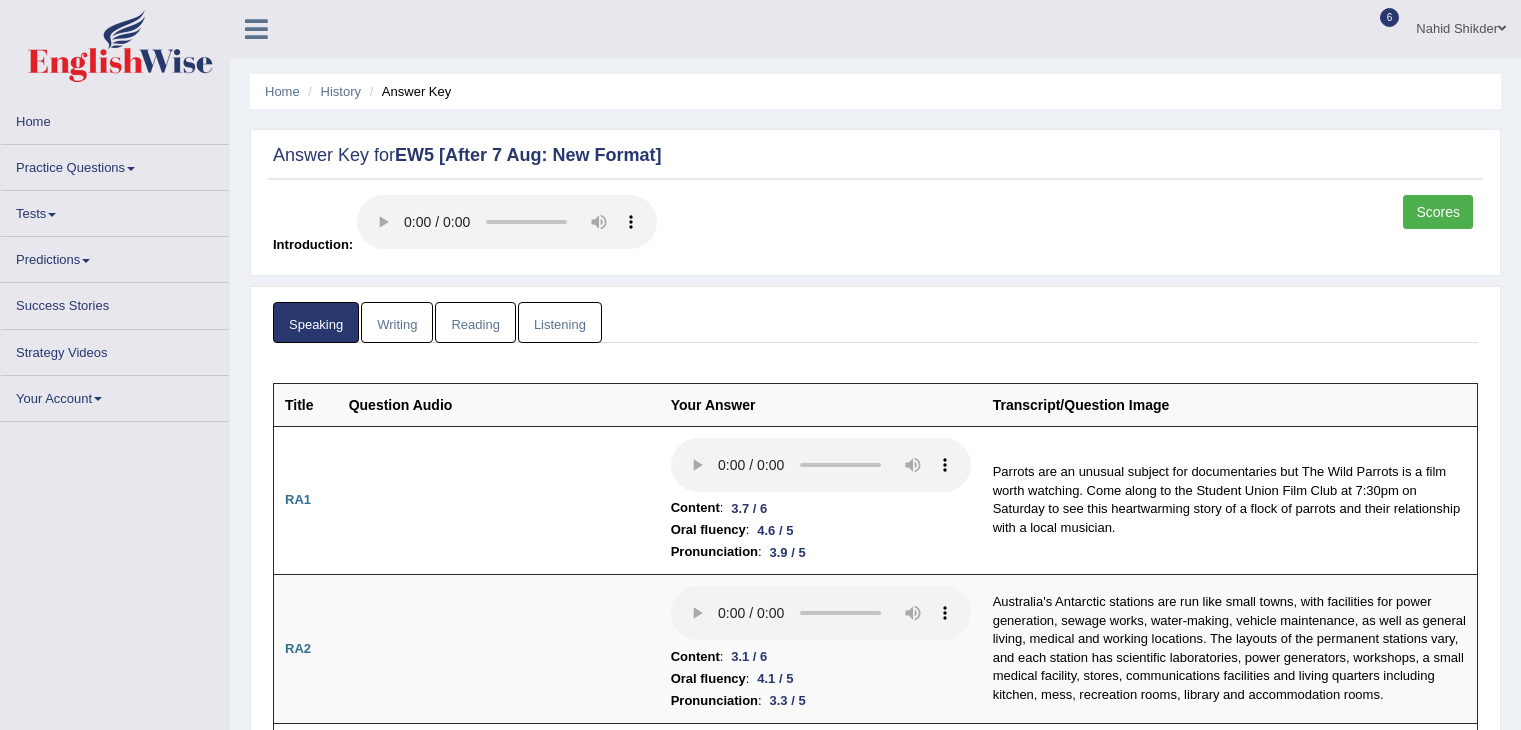 scroll, scrollTop: 0, scrollLeft: 0, axis: both 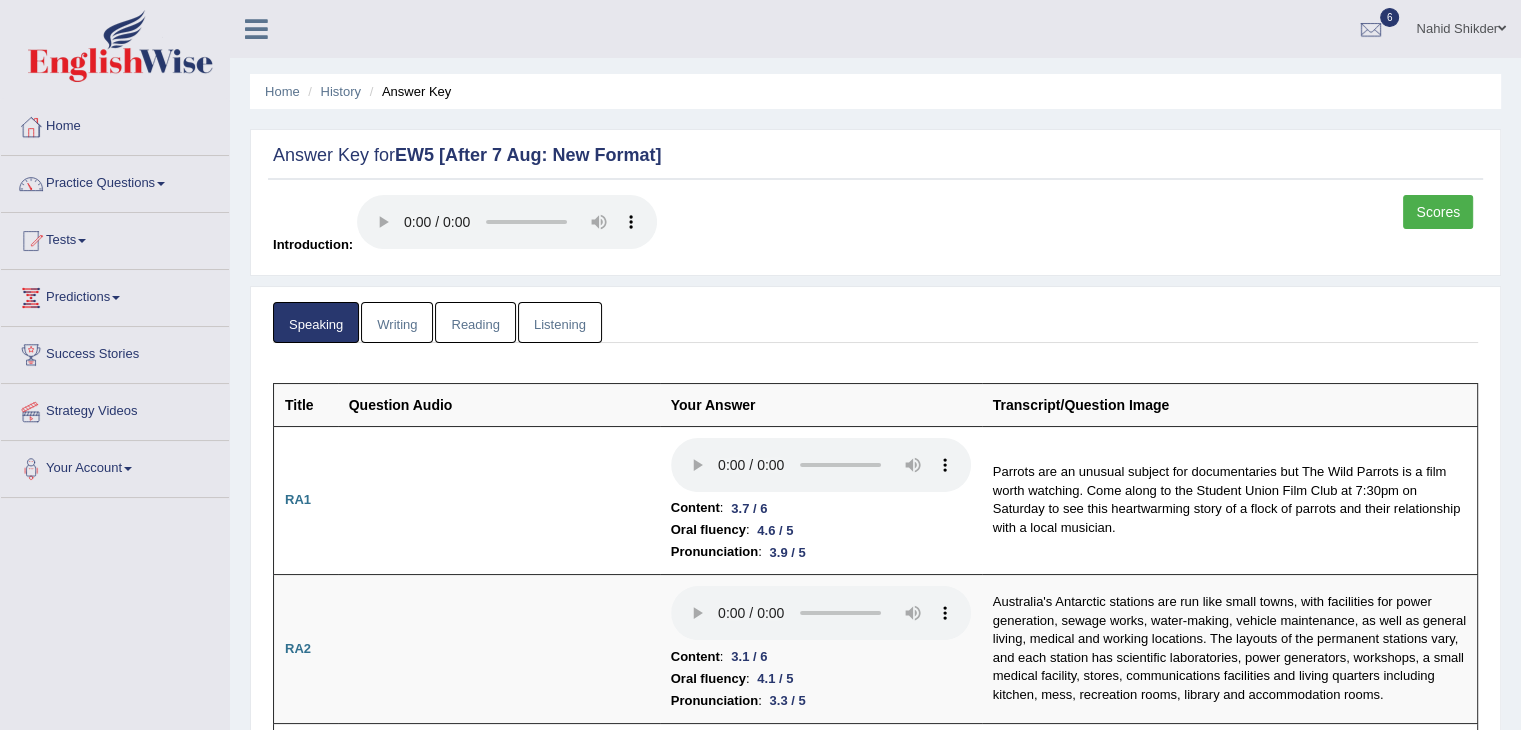 click on "Writing" at bounding box center [397, 322] 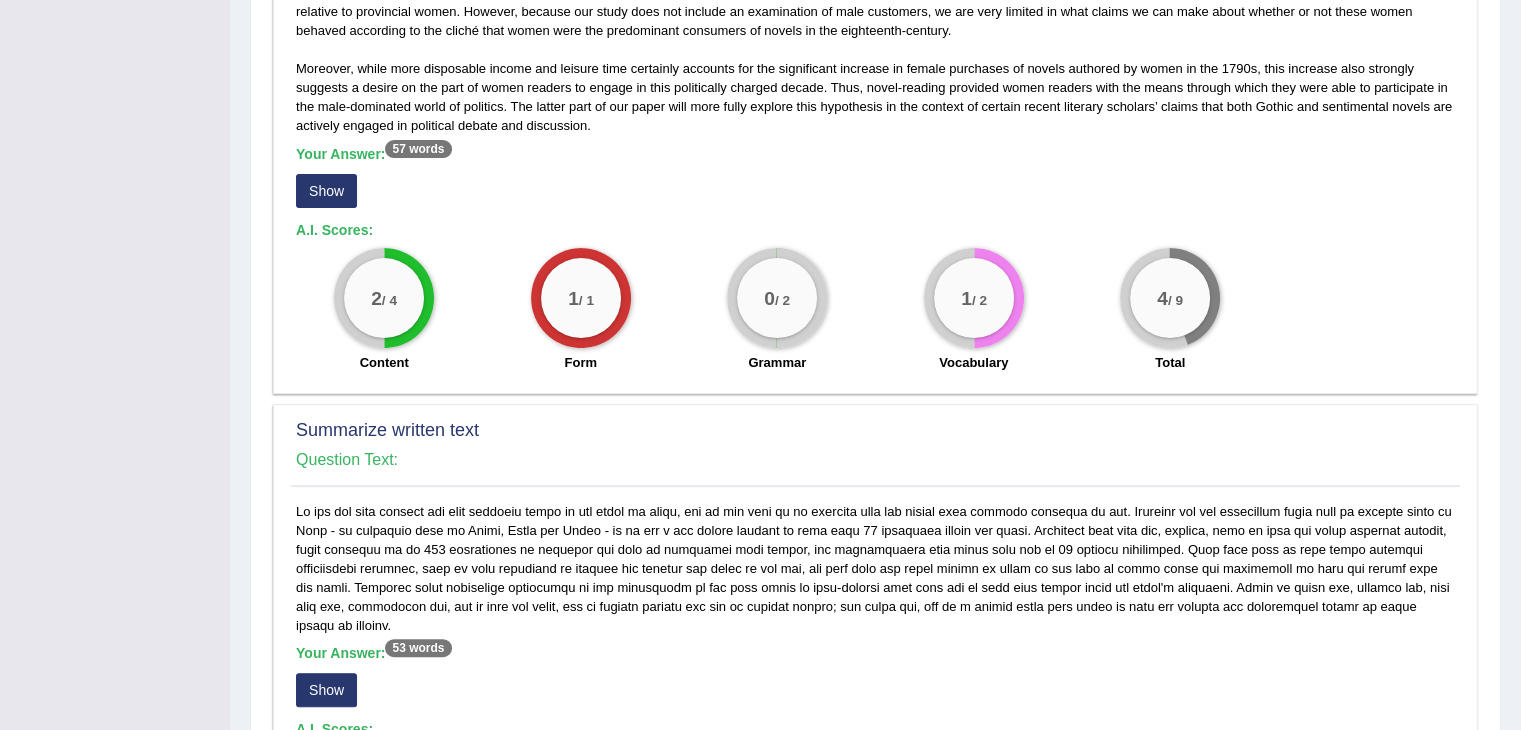 scroll, scrollTop: 500, scrollLeft: 0, axis: vertical 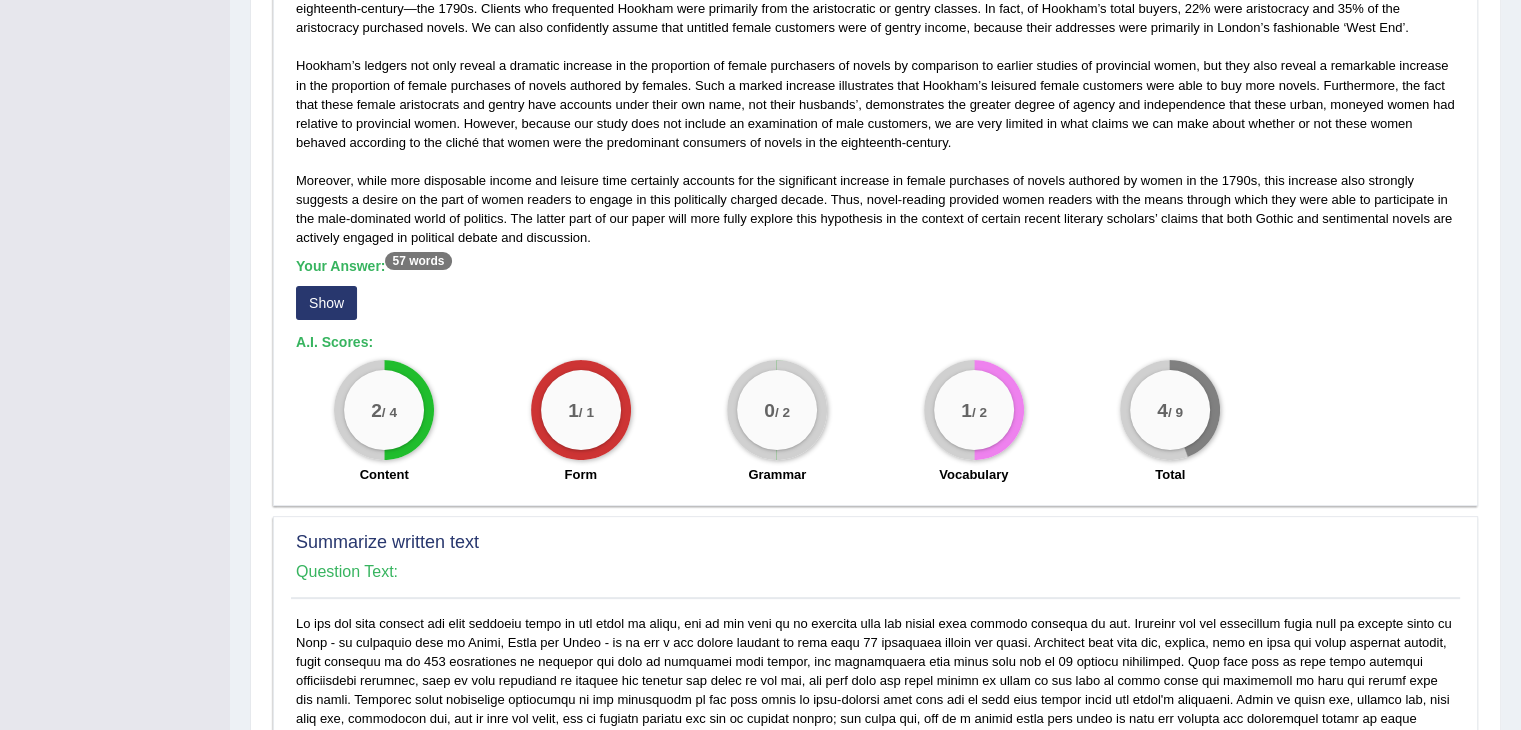 click on "Show" at bounding box center (326, 303) 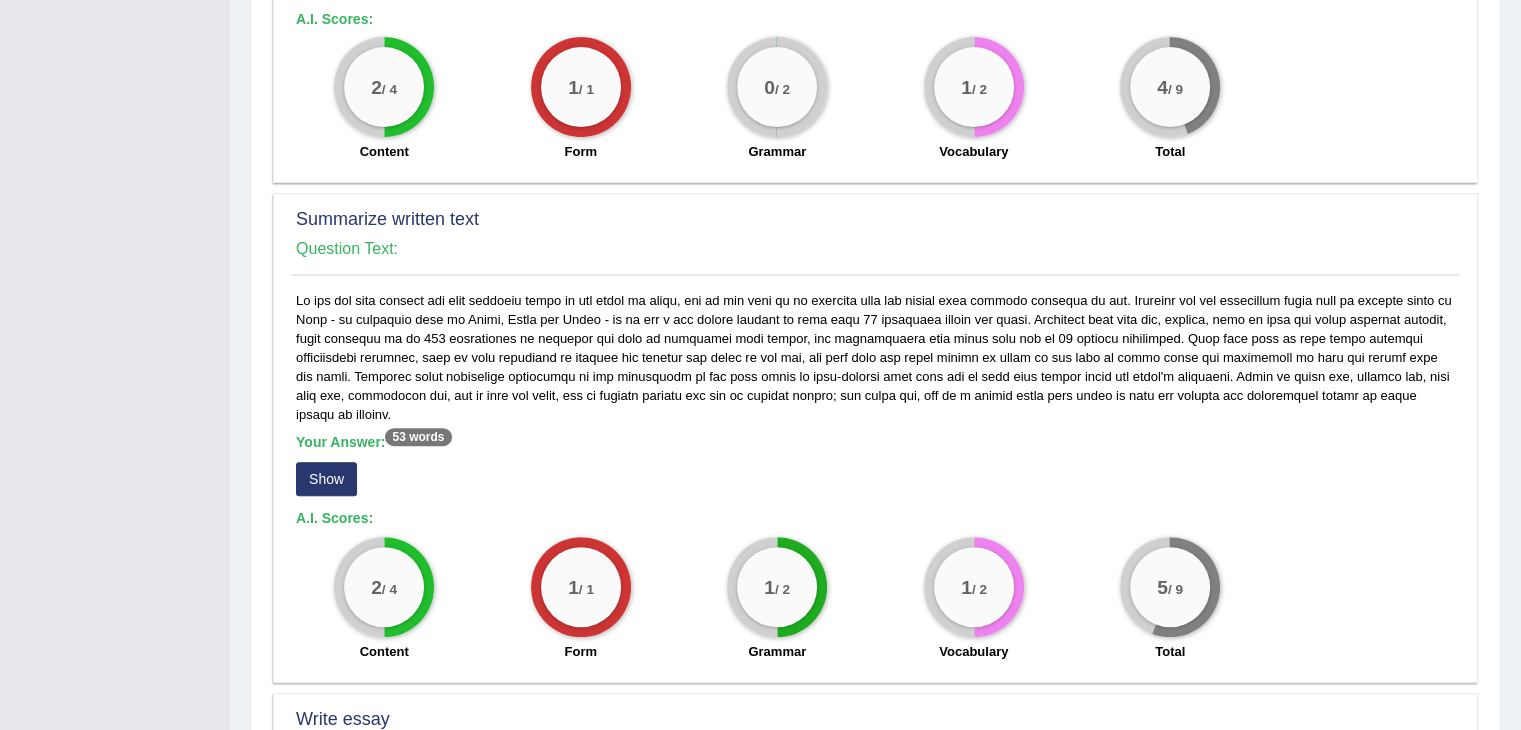 scroll, scrollTop: 900, scrollLeft: 0, axis: vertical 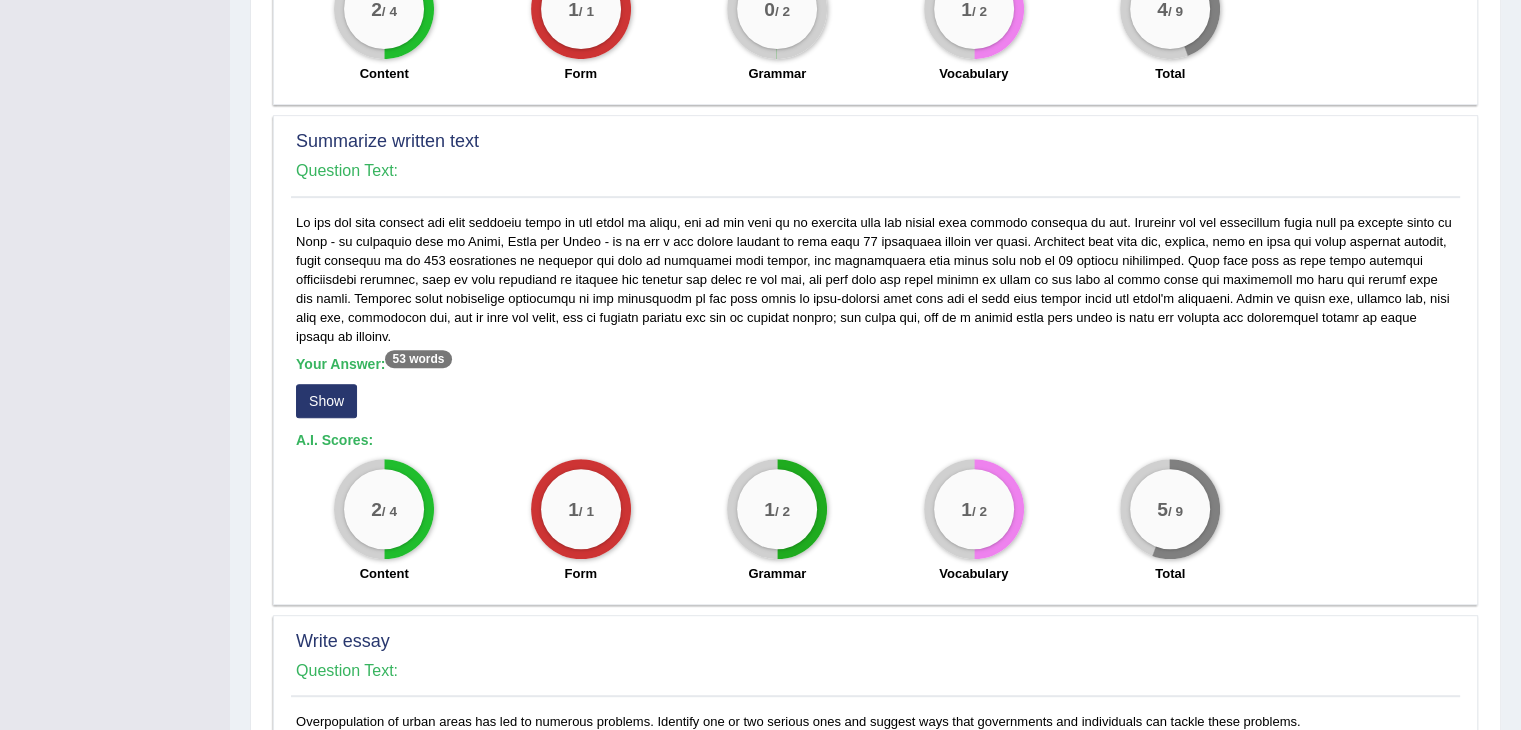 click on "Show" at bounding box center [326, 401] 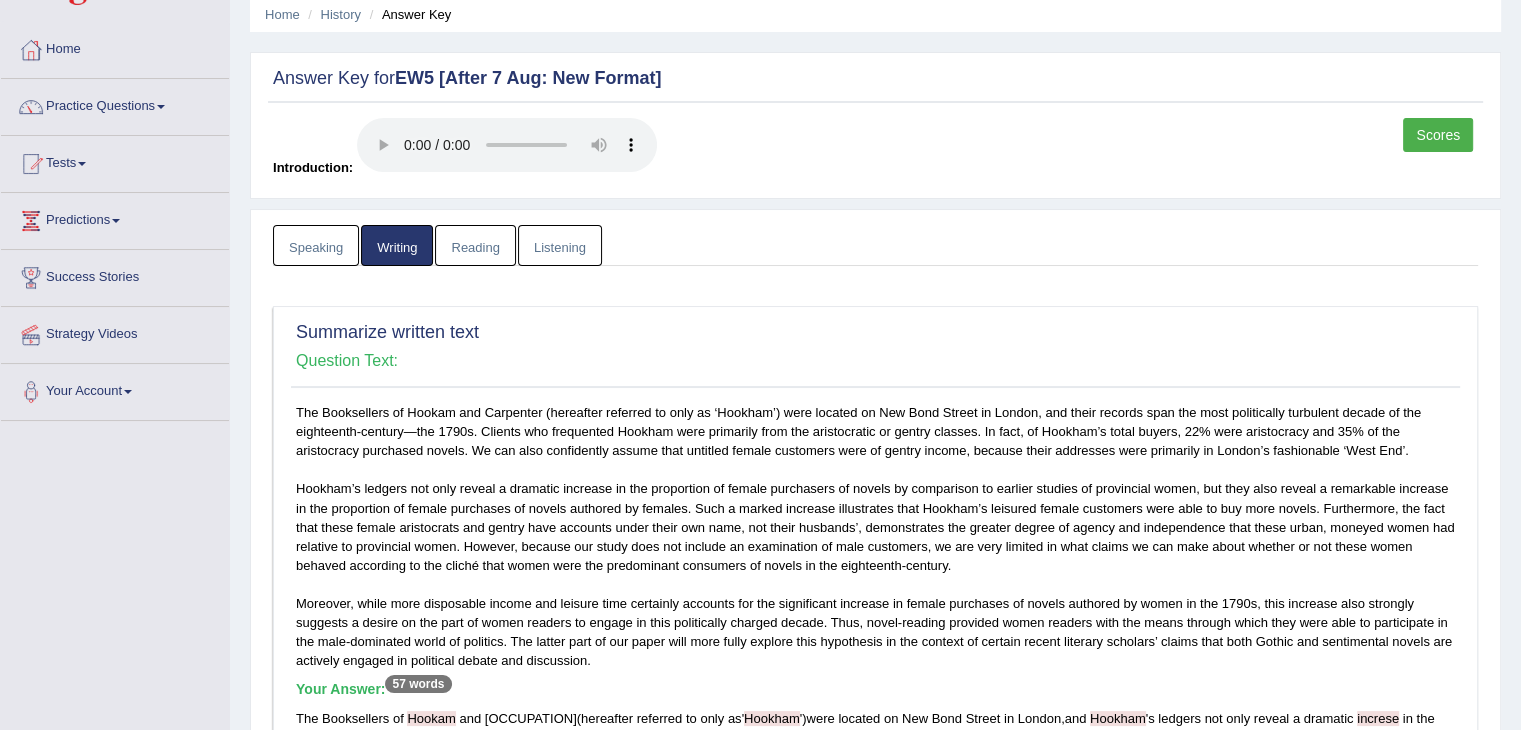 scroll, scrollTop: 0, scrollLeft: 0, axis: both 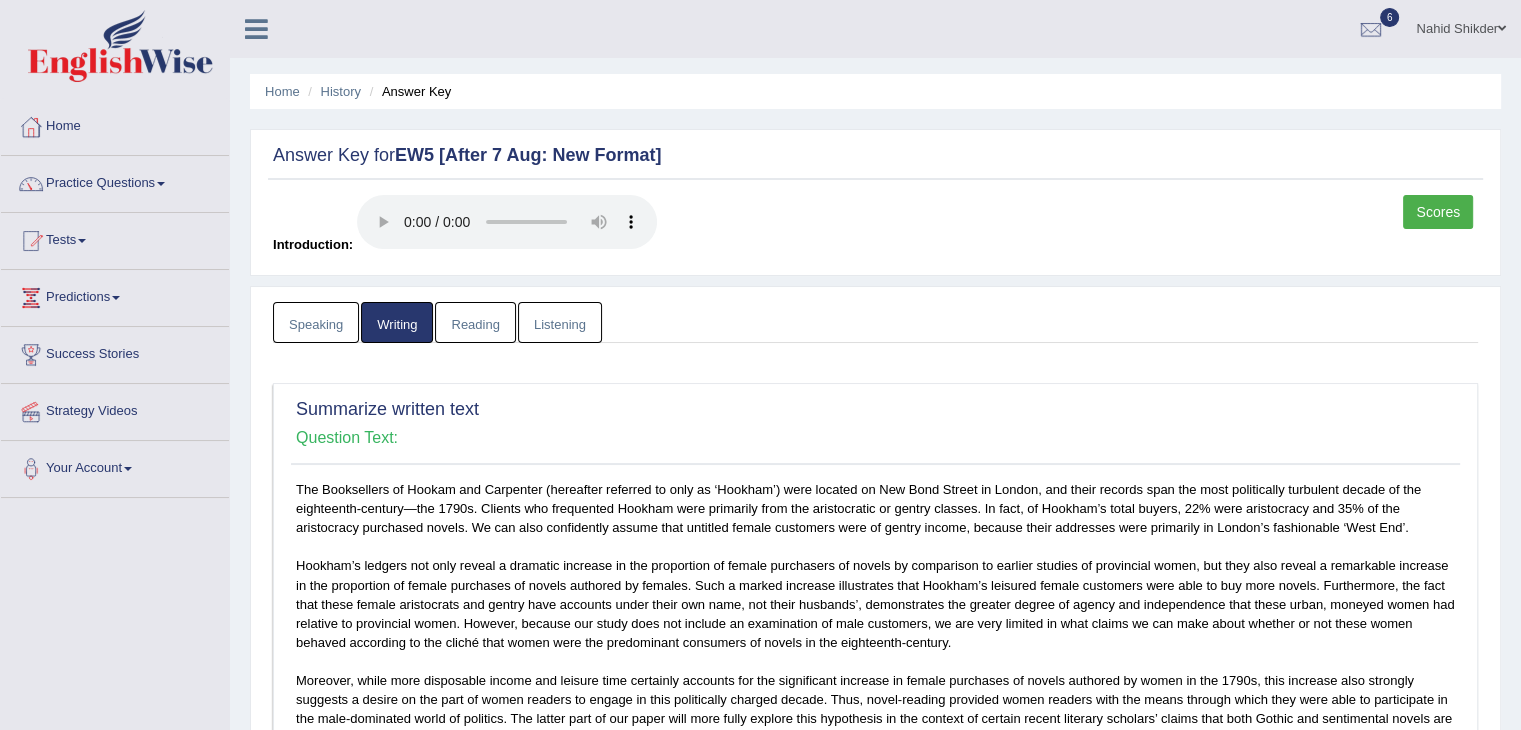 click on "Reading" at bounding box center (475, 322) 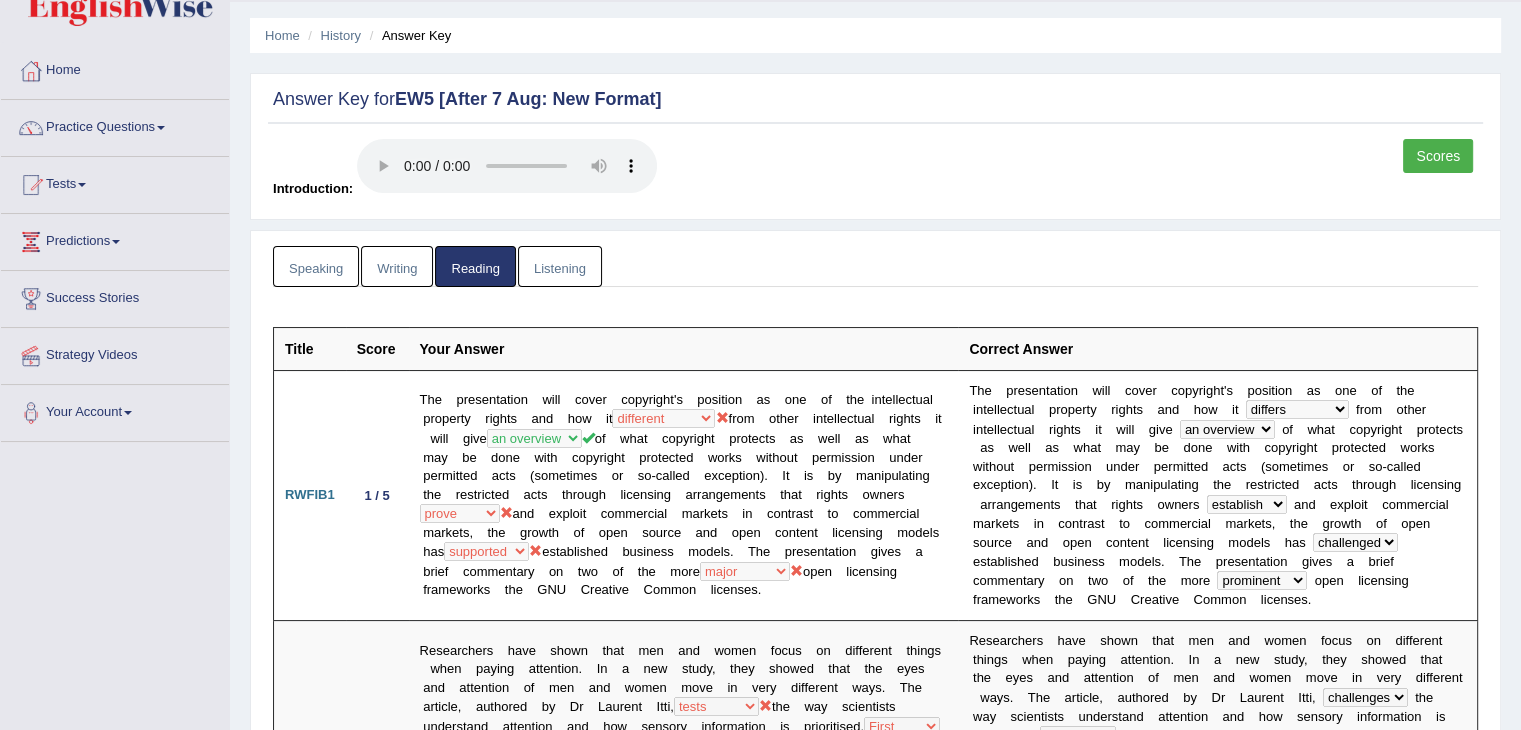 scroll, scrollTop: 0, scrollLeft: 0, axis: both 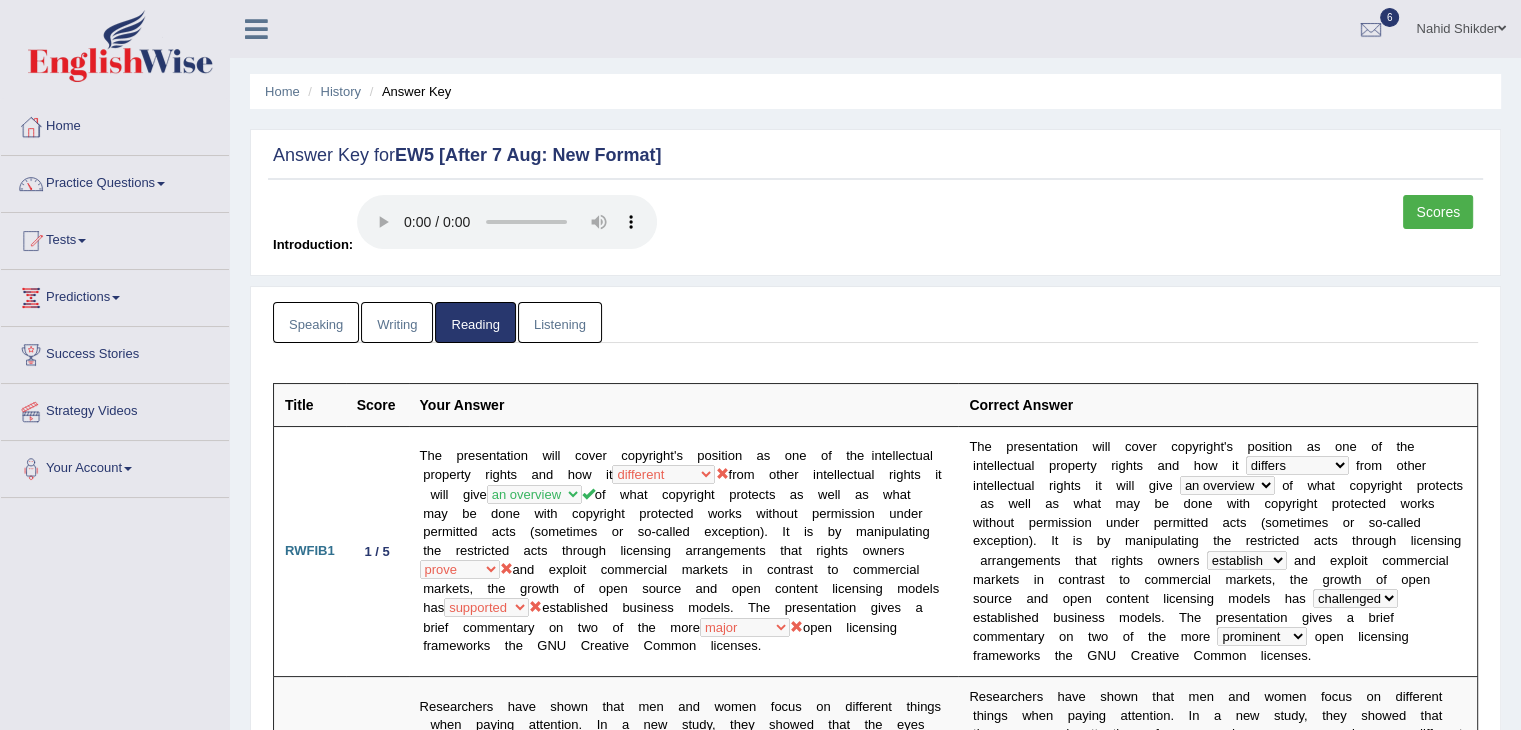 click on "Listening" at bounding box center (560, 322) 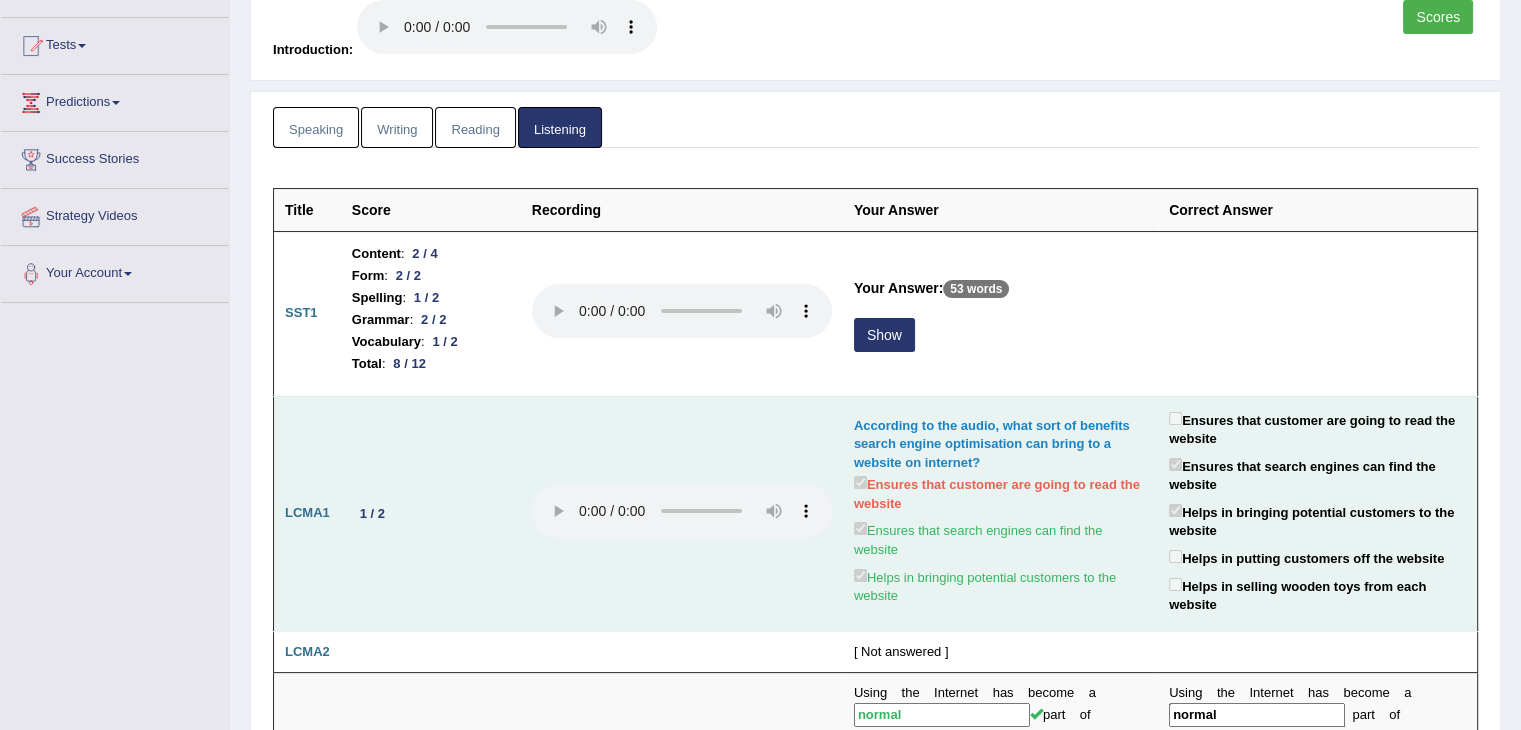 scroll, scrollTop: 200, scrollLeft: 0, axis: vertical 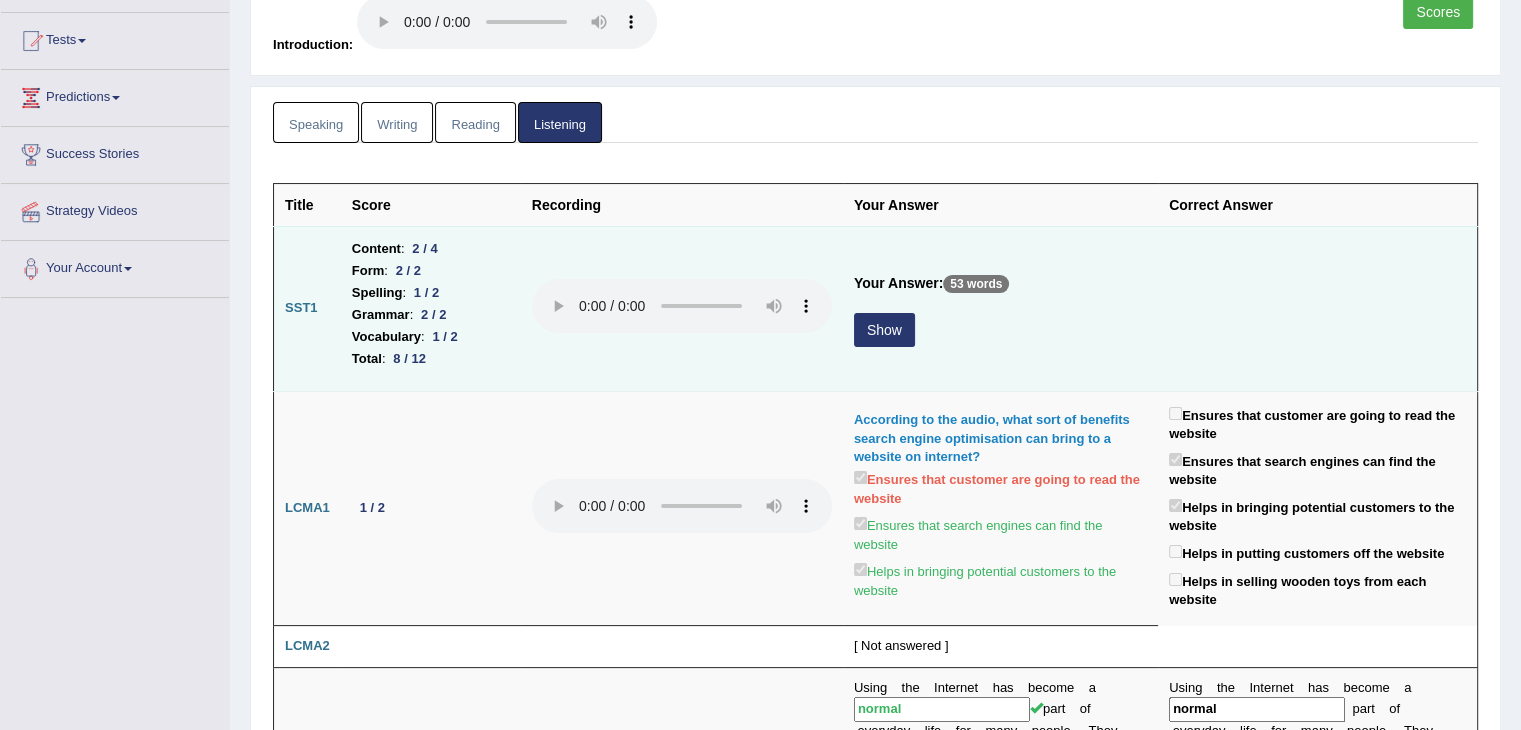 click on "Show" at bounding box center (884, 330) 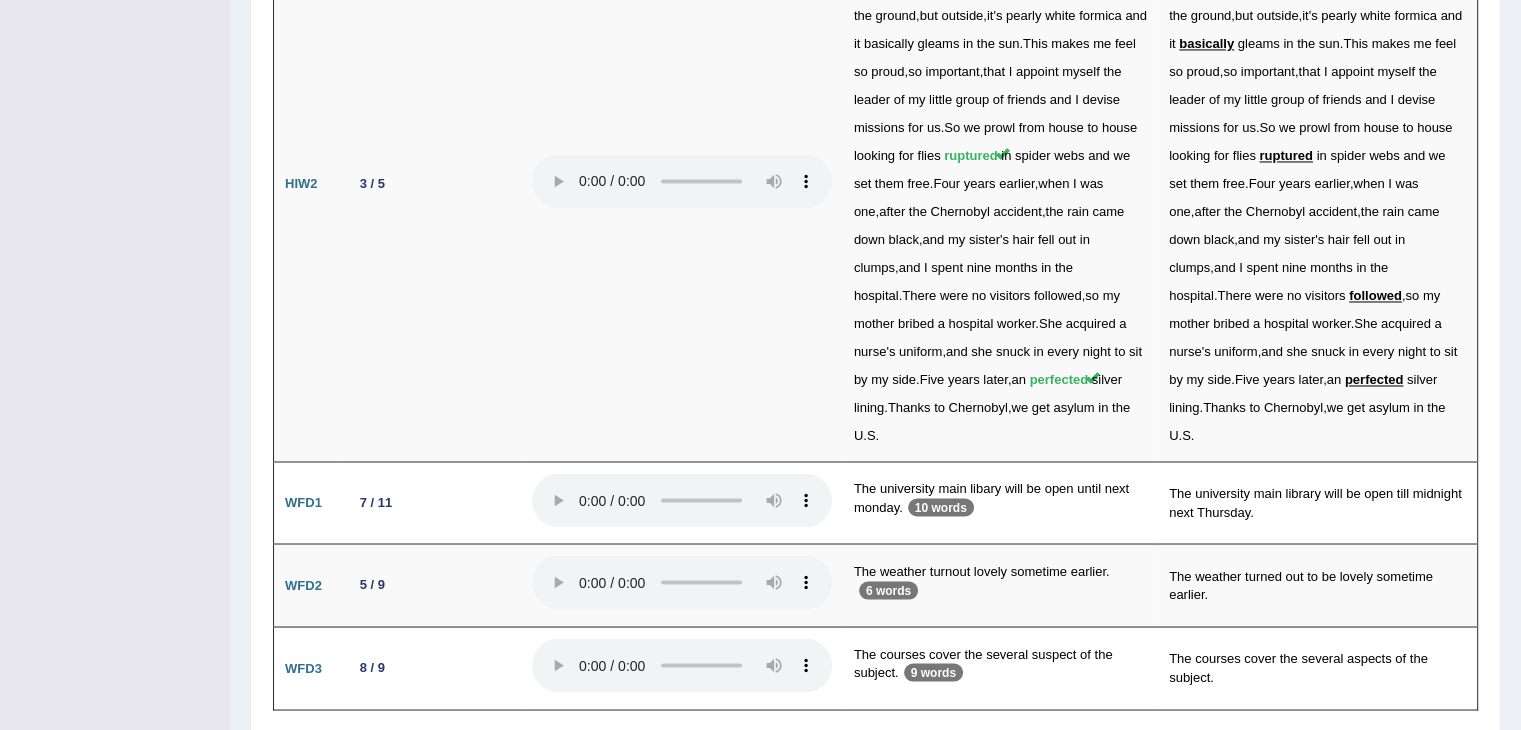 scroll, scrollTop: 3326, scrollLeft: 0, axis: vertical 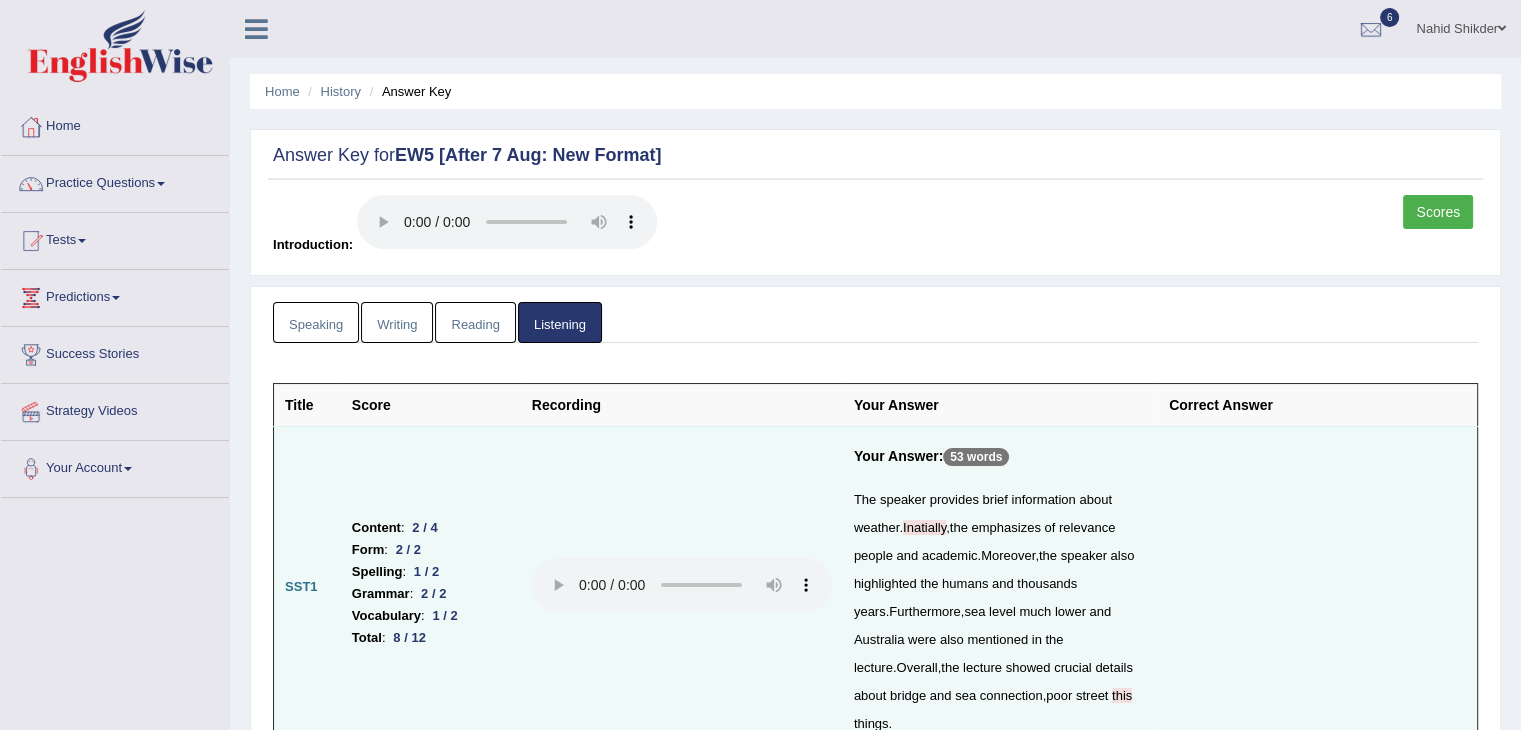 click on "Speaking" at bounding box center (316, 322) 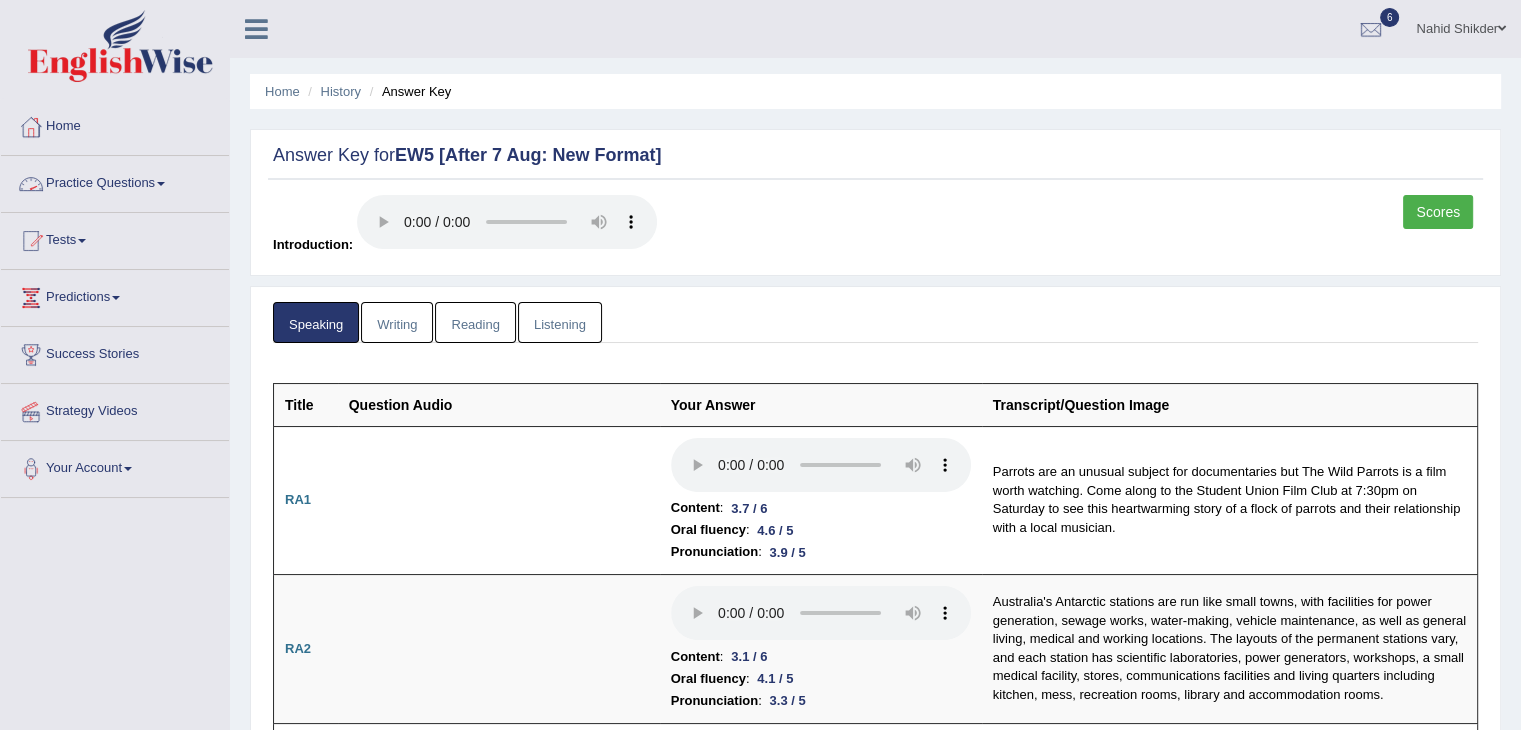 click on "Practice Questions" at bounding box center [115, 181] 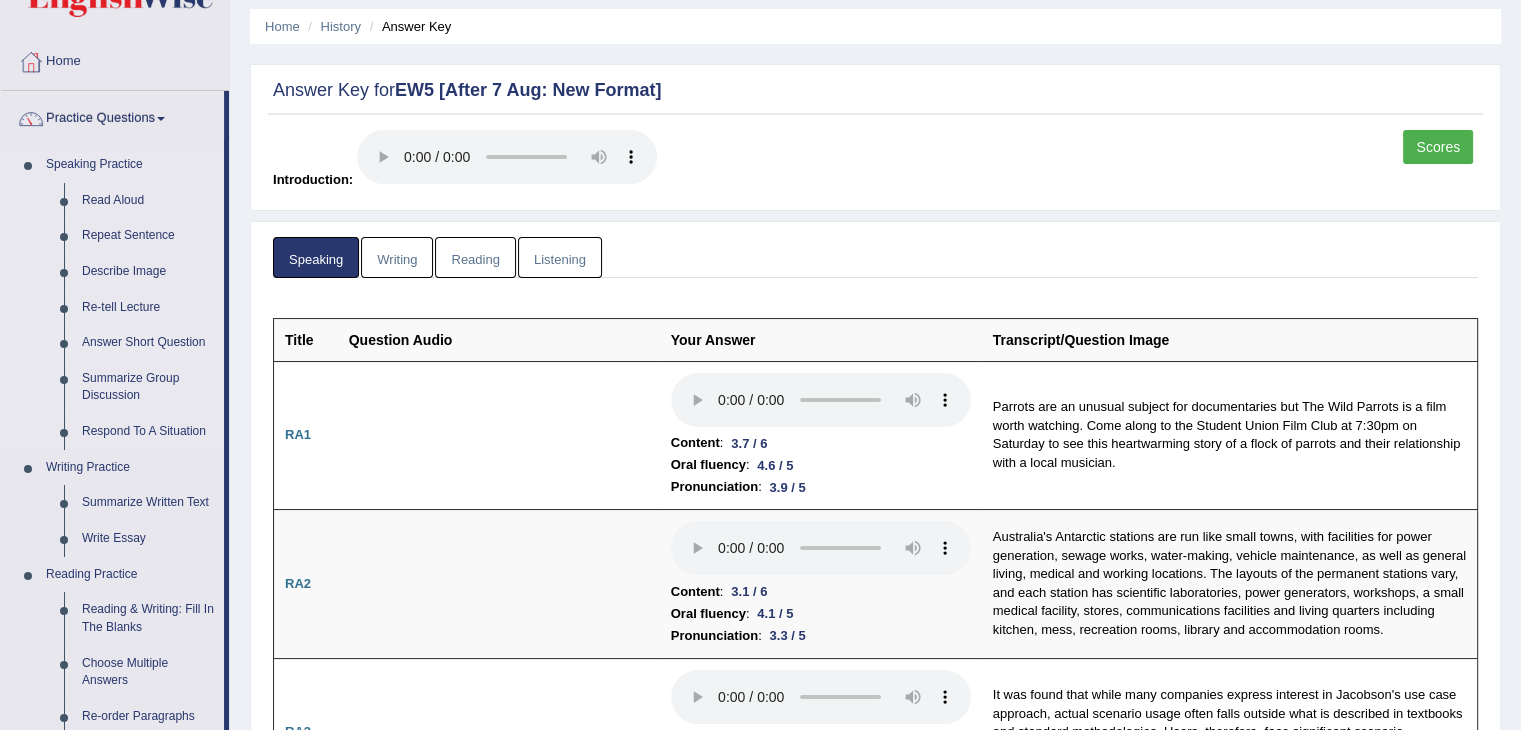 scroll, scrollTop: 100, scrollLeft: 0, axis: vertical 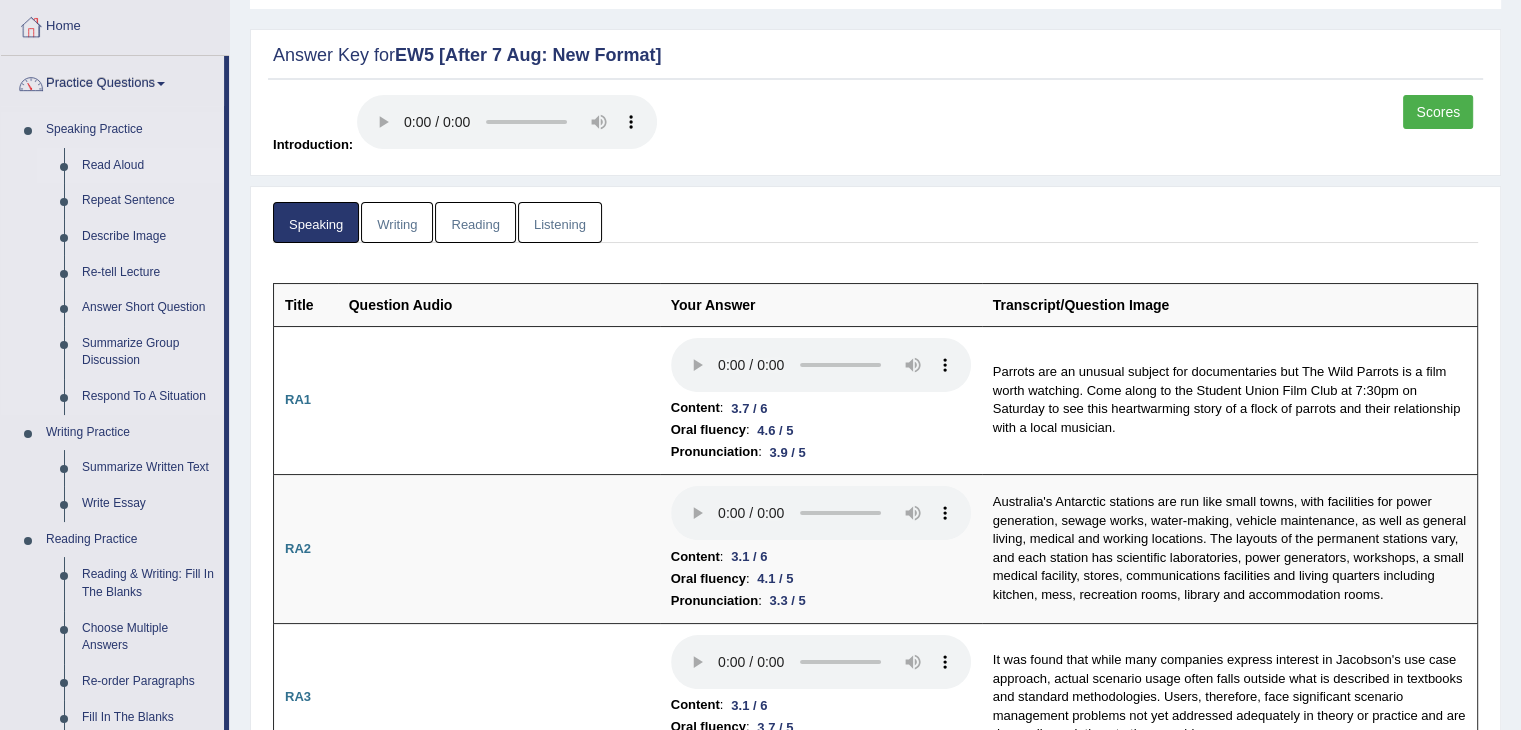 click on "Read Aloud" at bounding box center [148, 166] 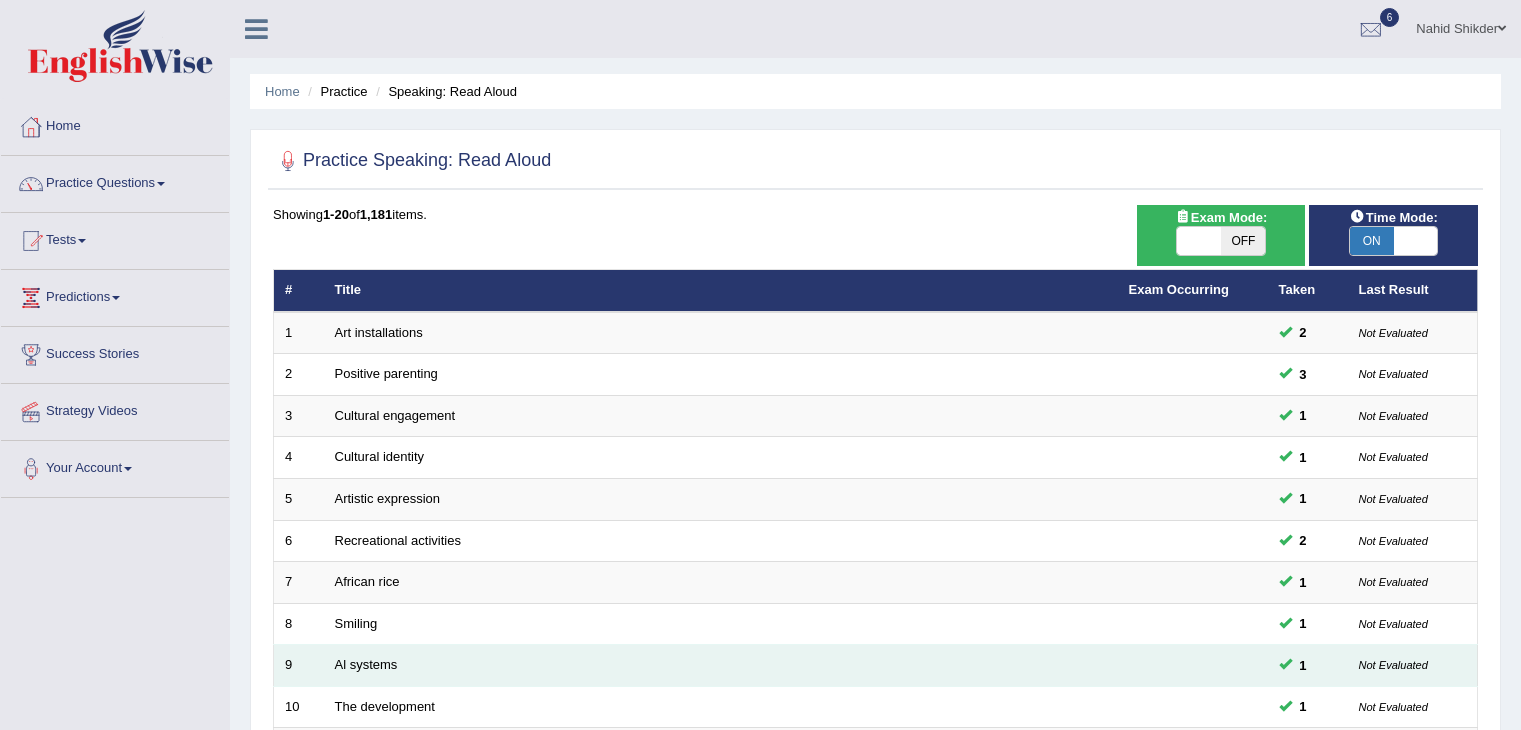 scroll, scrollTop: 0, scrollLeft: 0, axis: both 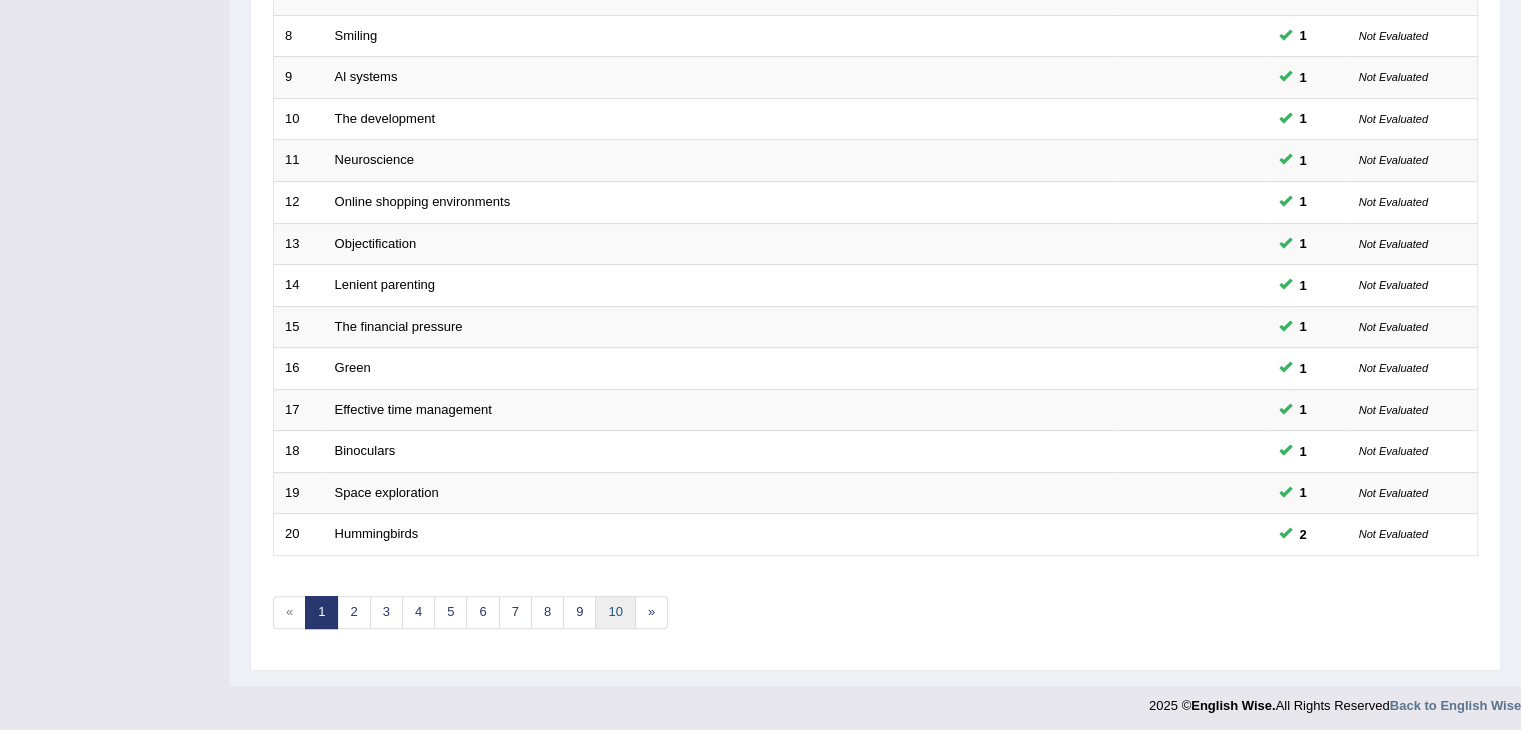 click on "10" at bounding box center (615, 612) 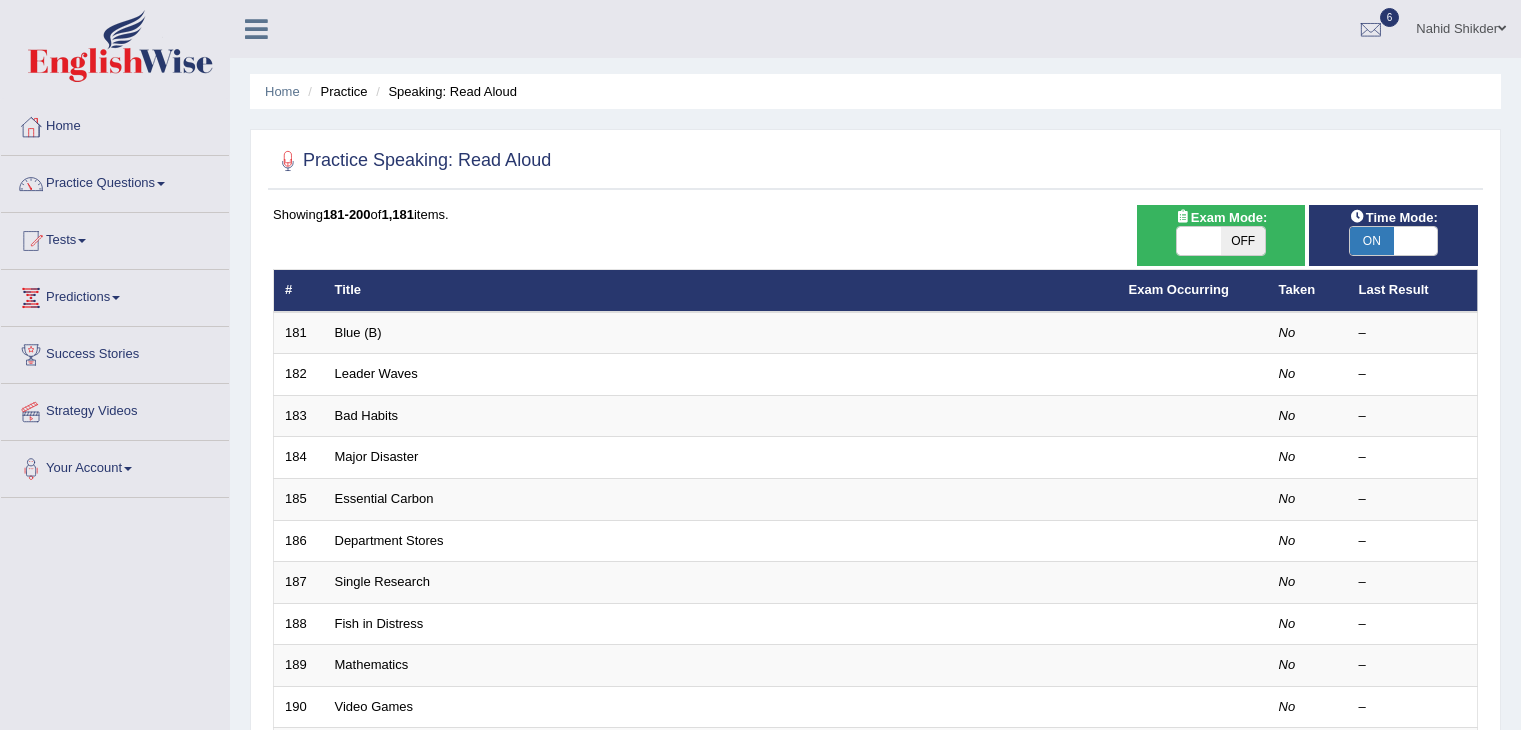 scroll, scrollTop: 228, scrollLeft: 0, axis: vertical 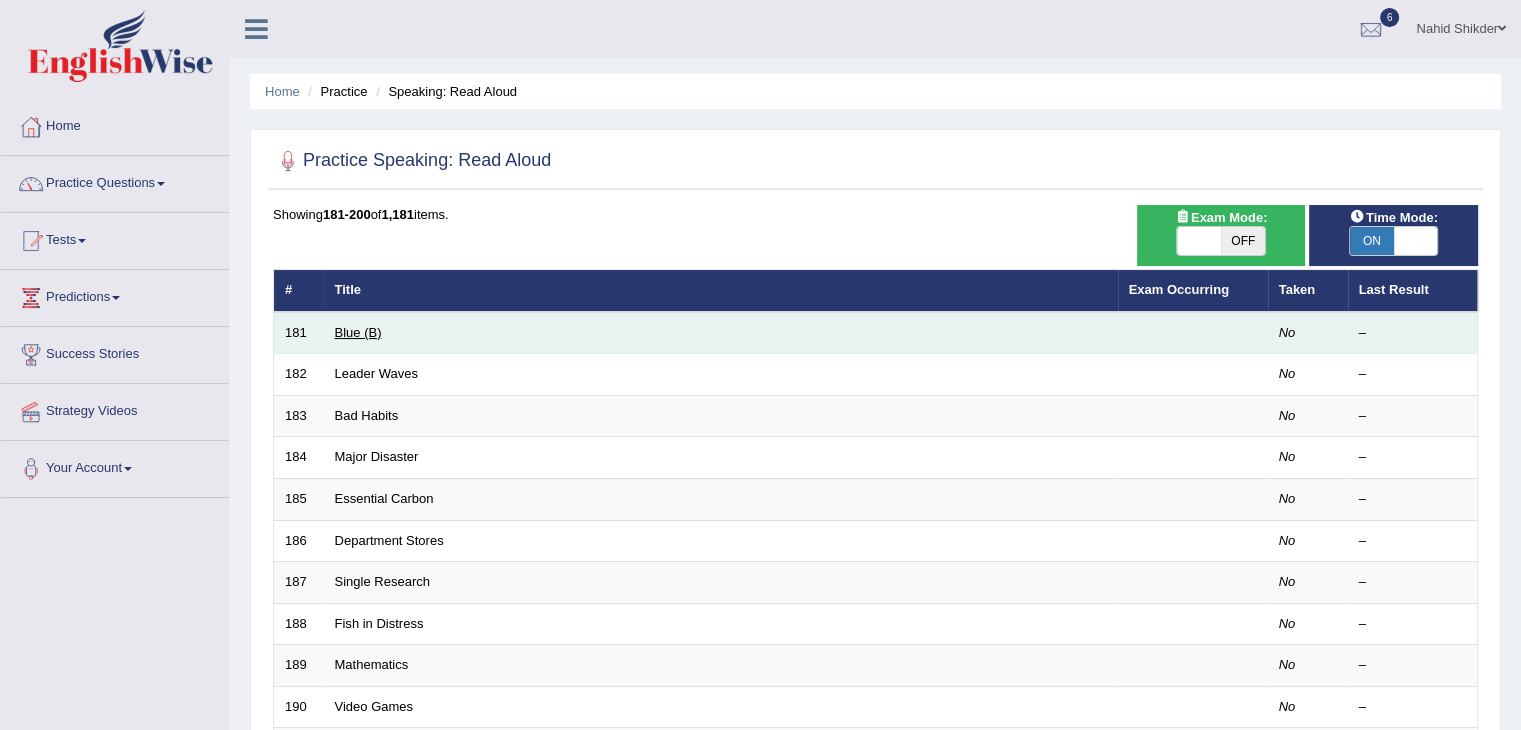 click on "Blue (B)" at bounding box center (358, 332) 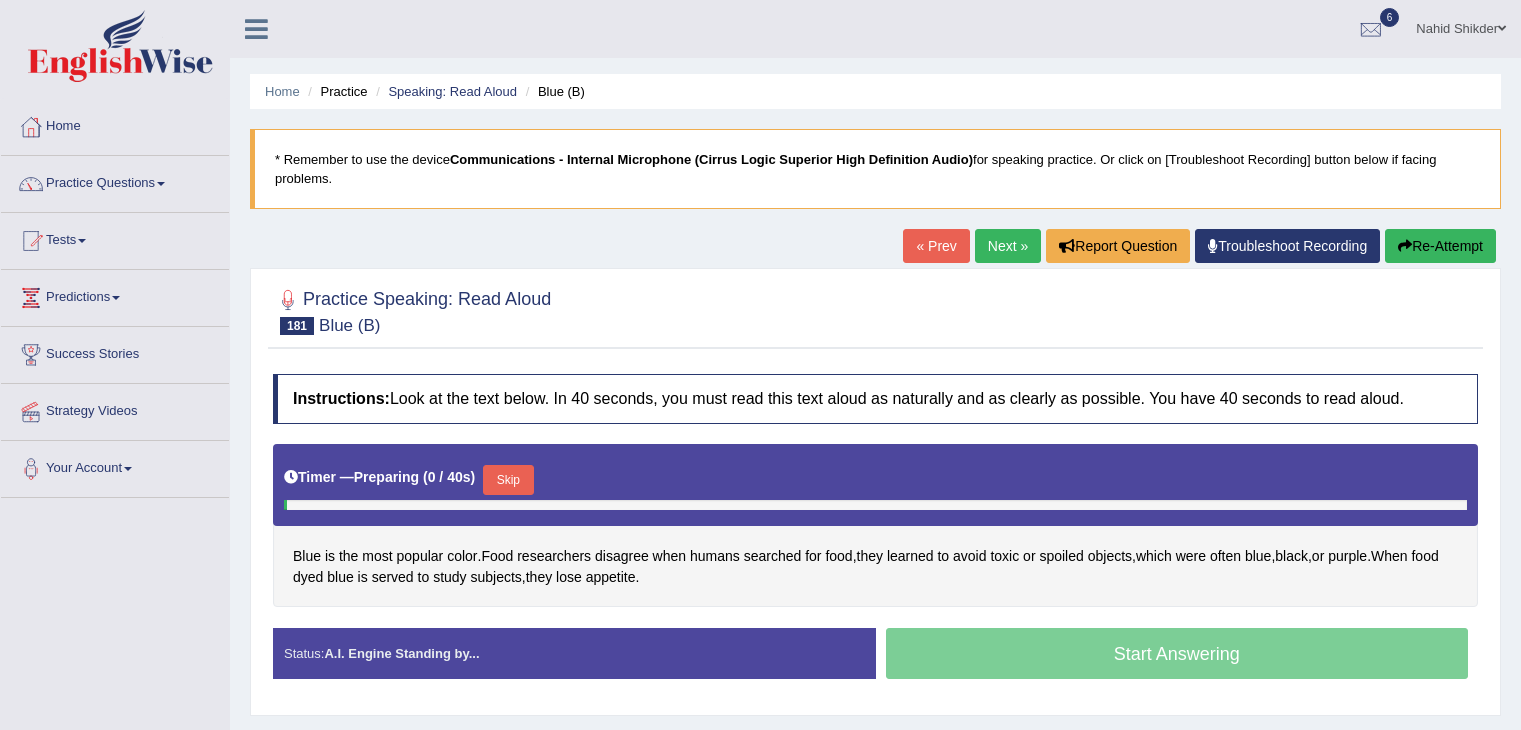 scroll, scrollTop: 0, scrollLeft: 0, axis: both 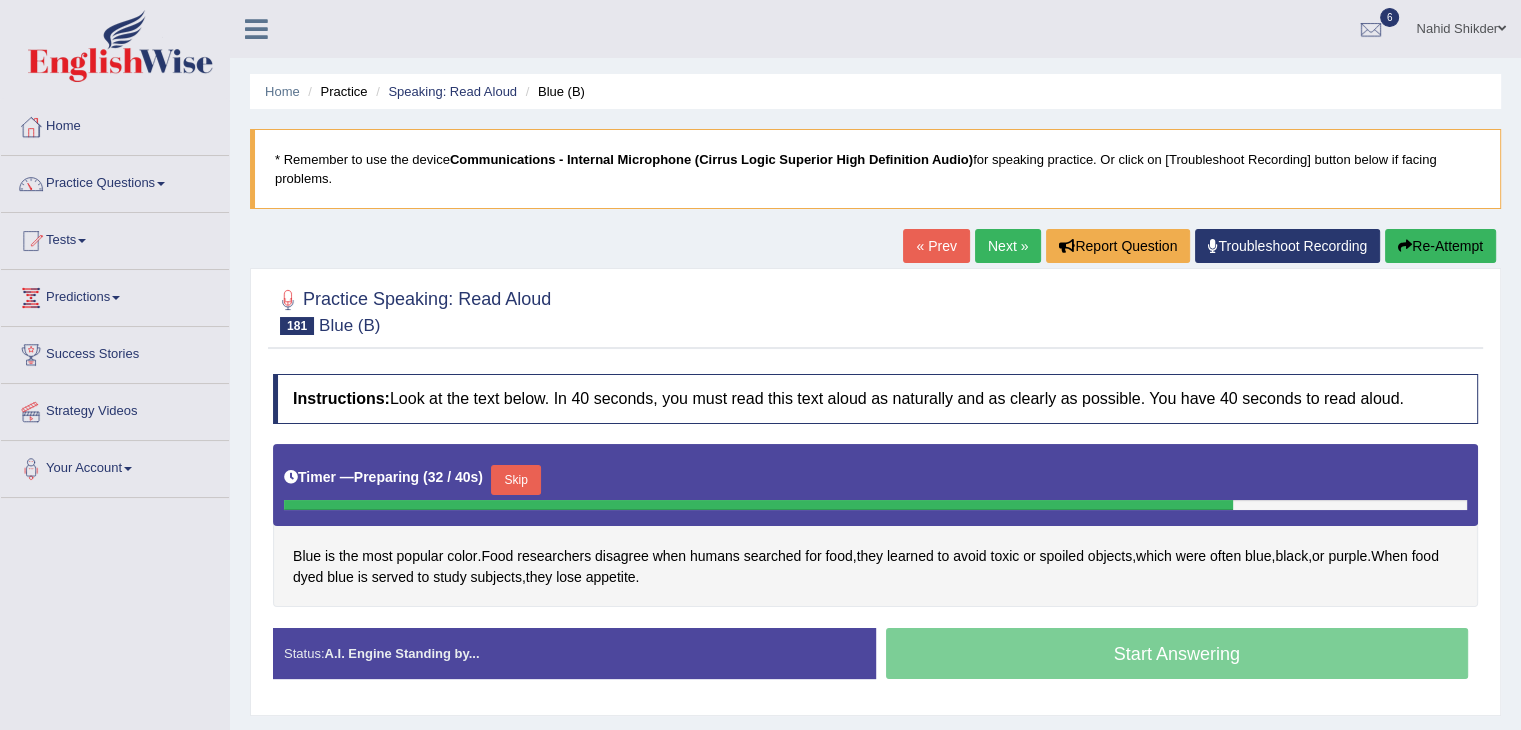 click on "Skip" at bounding box center (516, 480) 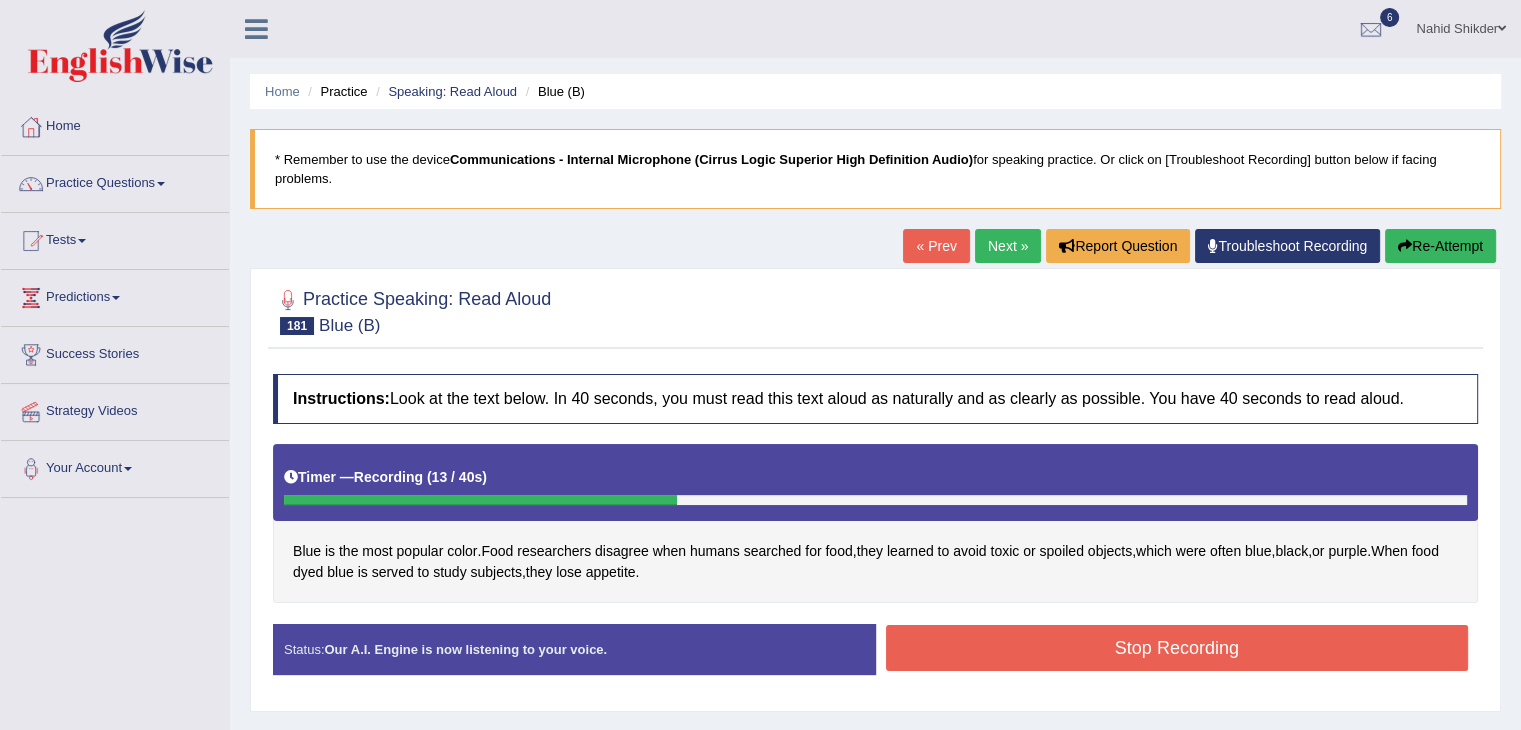 click on "Stop Recording" at bounding box center [1177, 648] 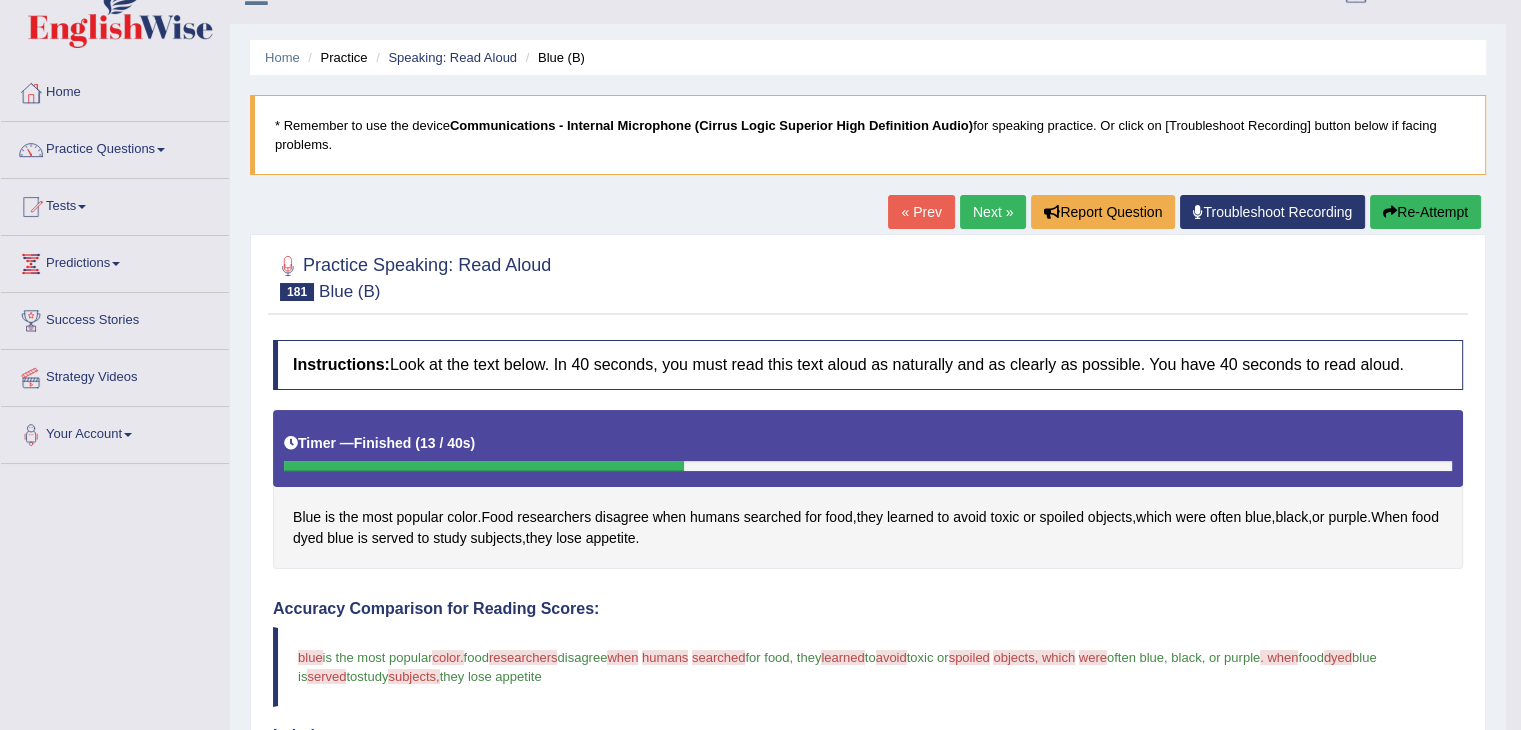 scroll, scrollTop: 0, scrollLeft: 0, axis: both 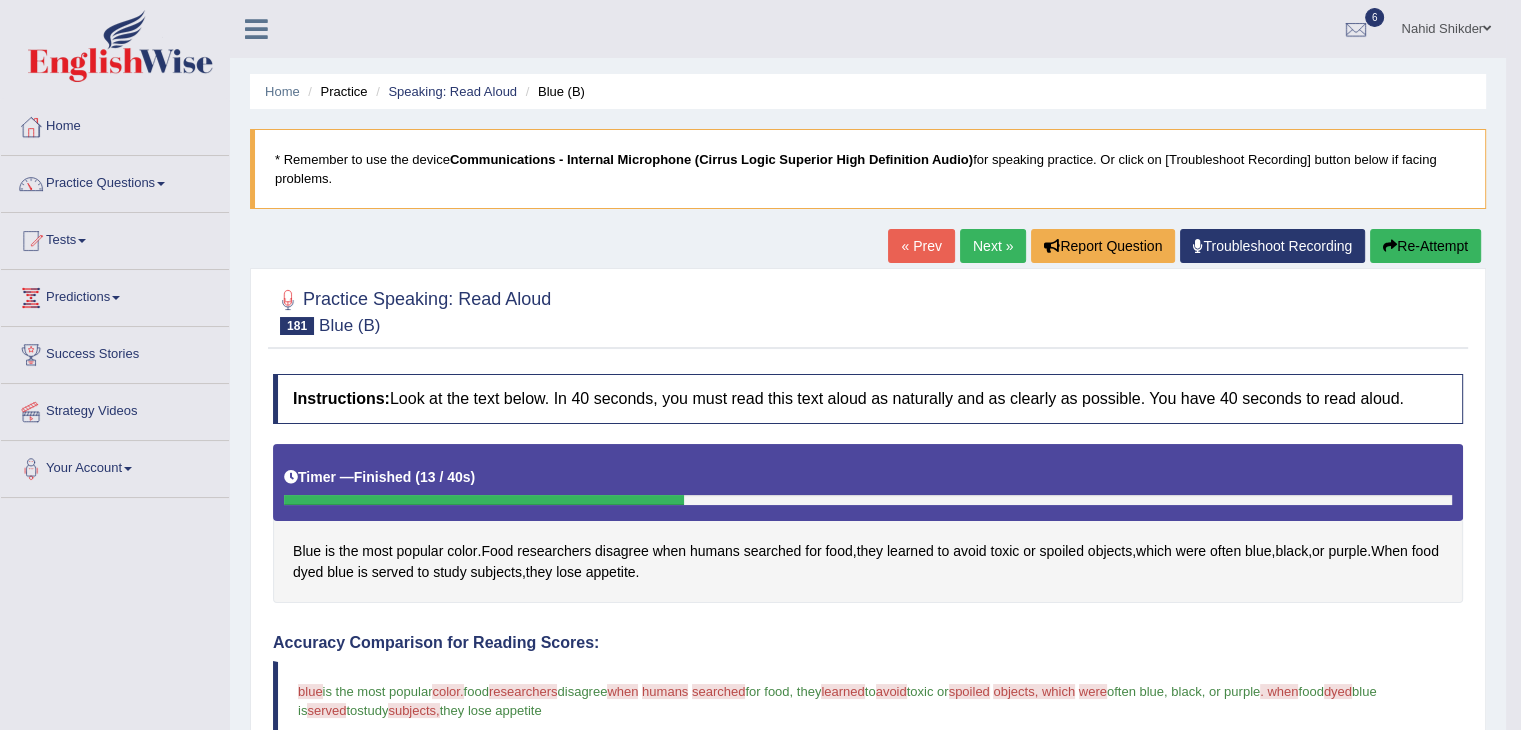 click on "Re-Attempt" at bounding box center (1425, 246) 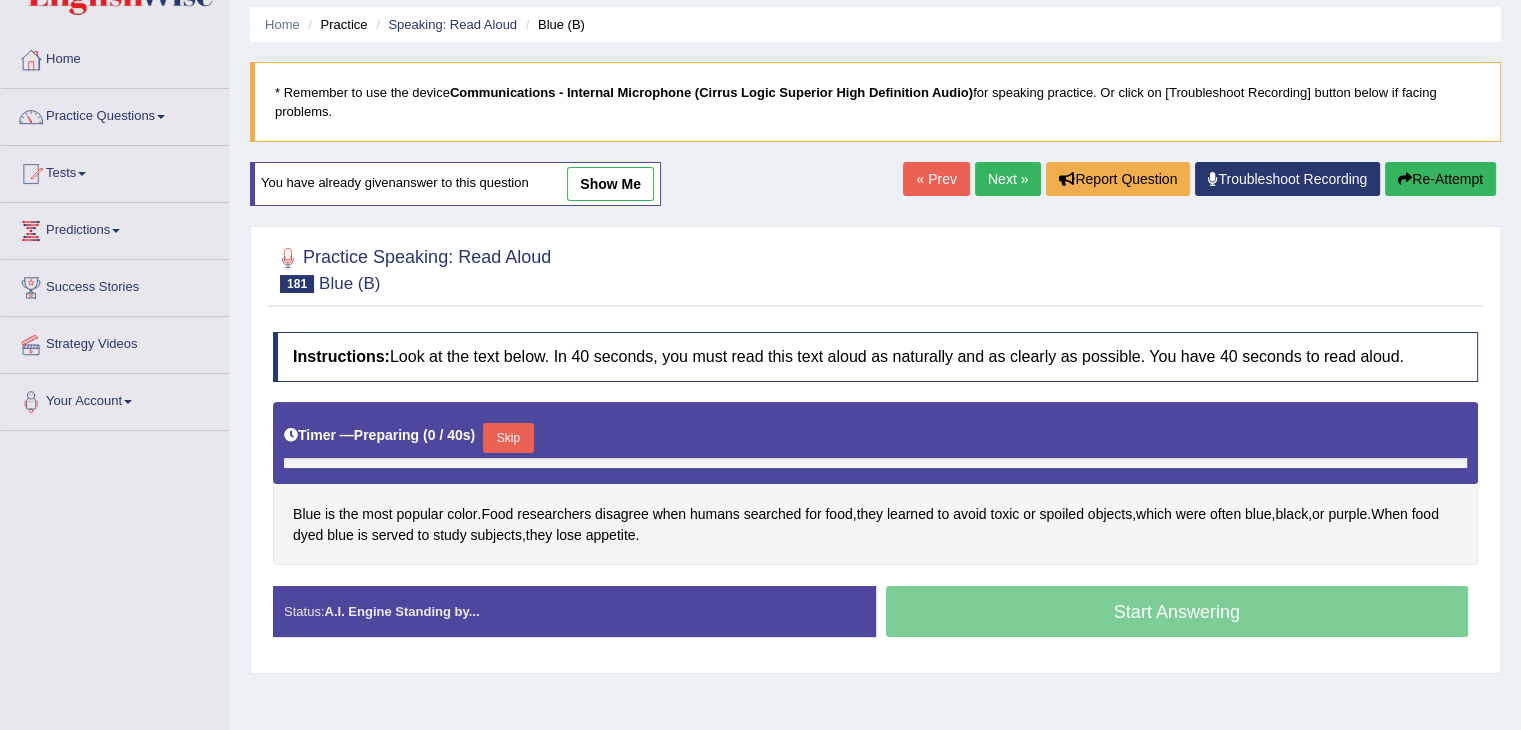 scroll, scrollTop: 0, scrollLeft: 0, axis: both 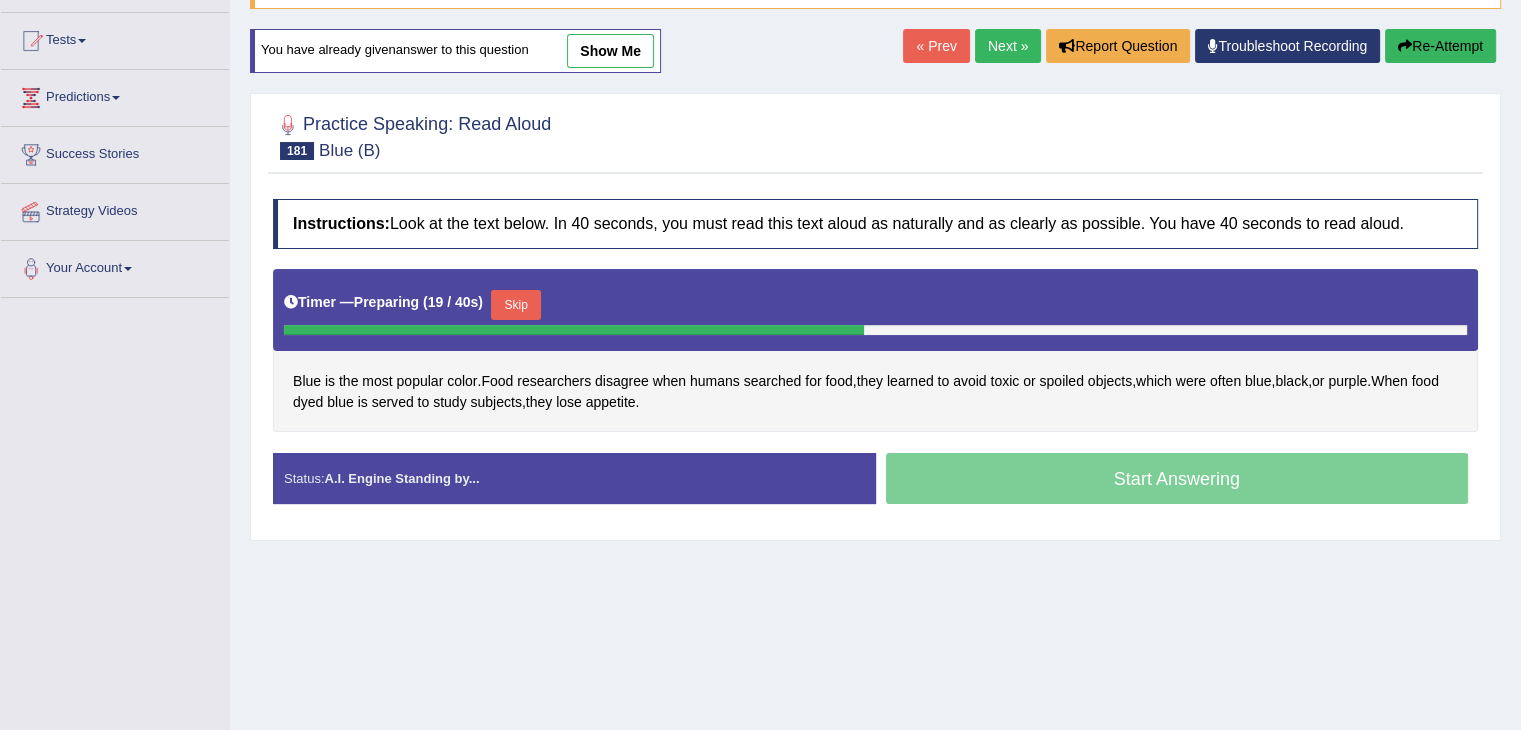 click on "Skip" at bounding box center [516, 305] 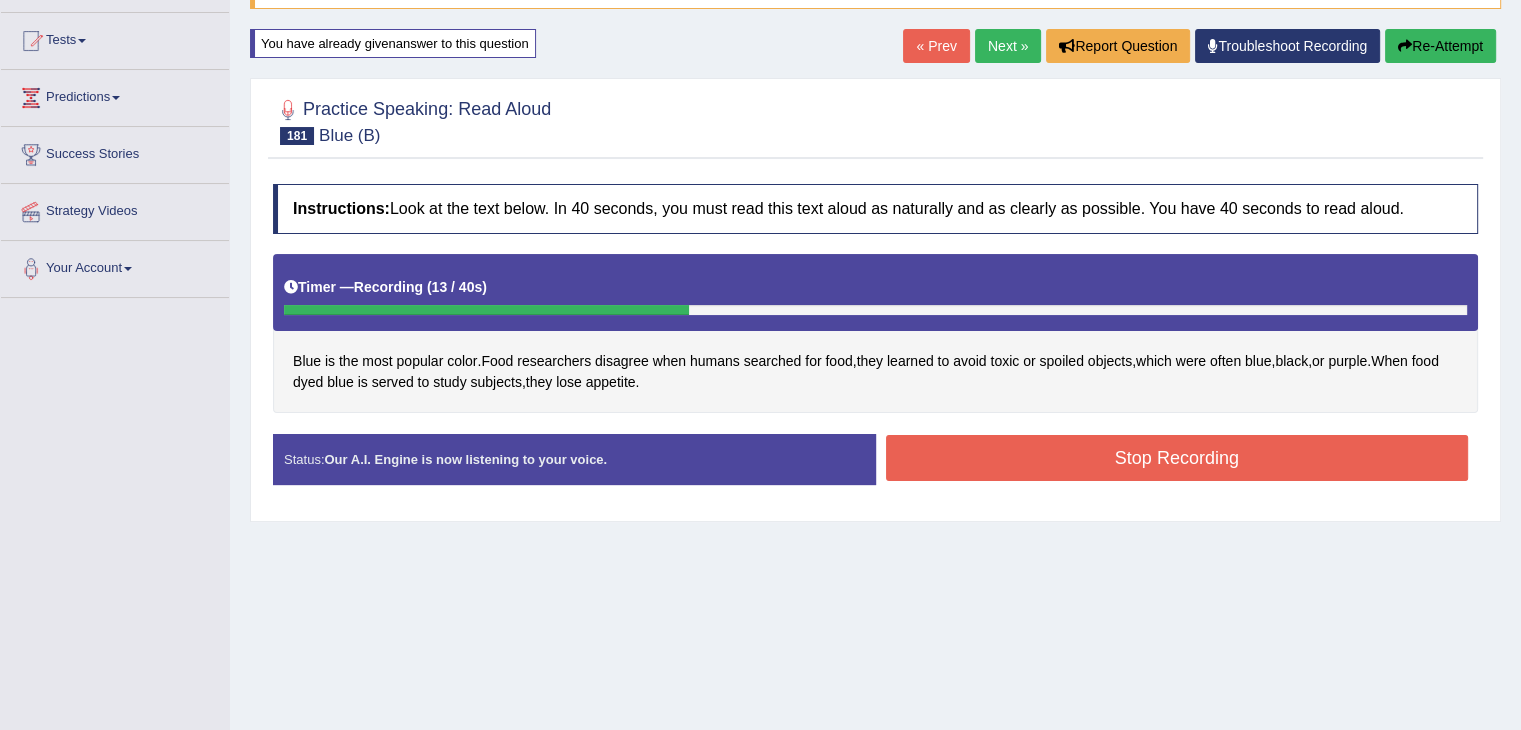 click on "Stop Recording" at bounding box center [1177, 458] 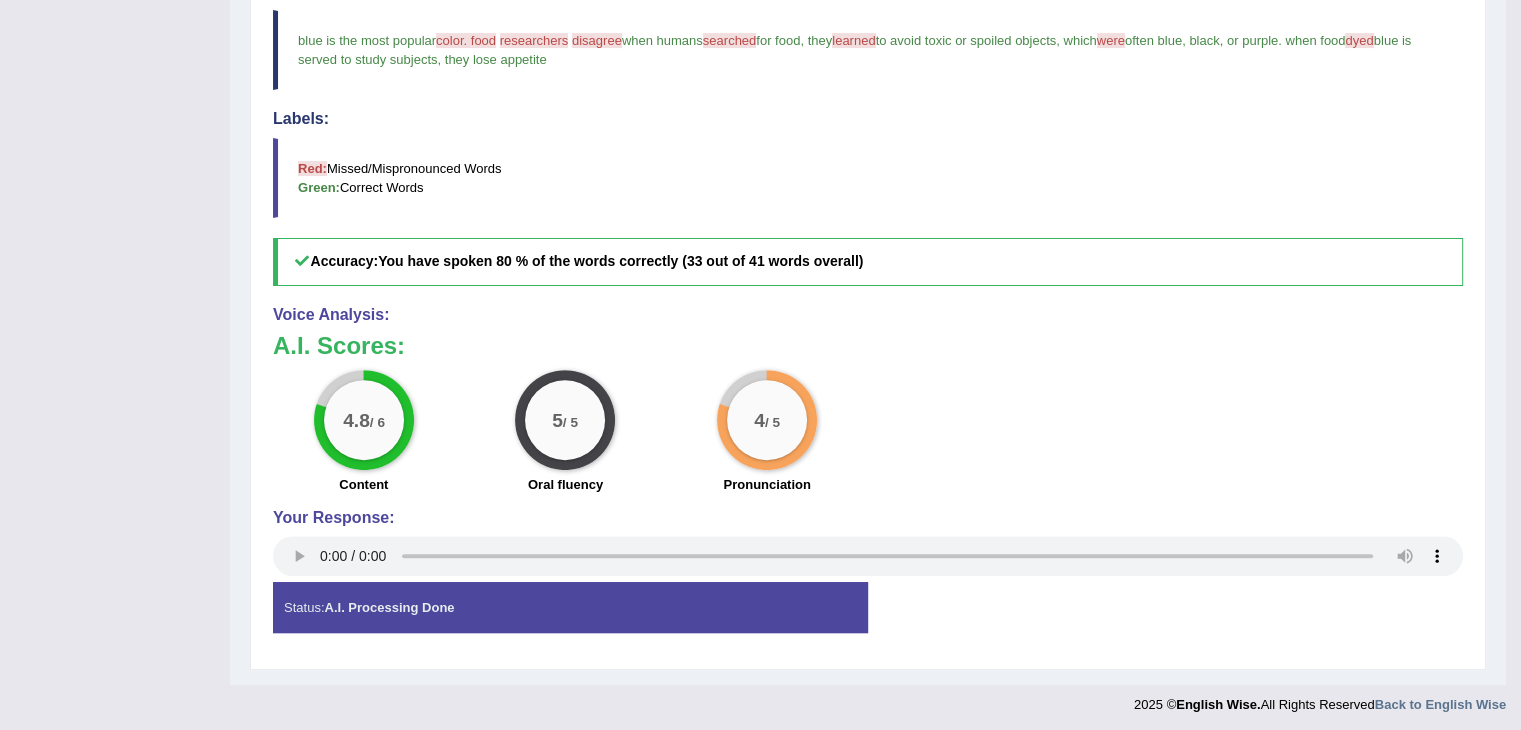 scroll, scrollTop: 663, scrollLeft: 0, axis: vertical 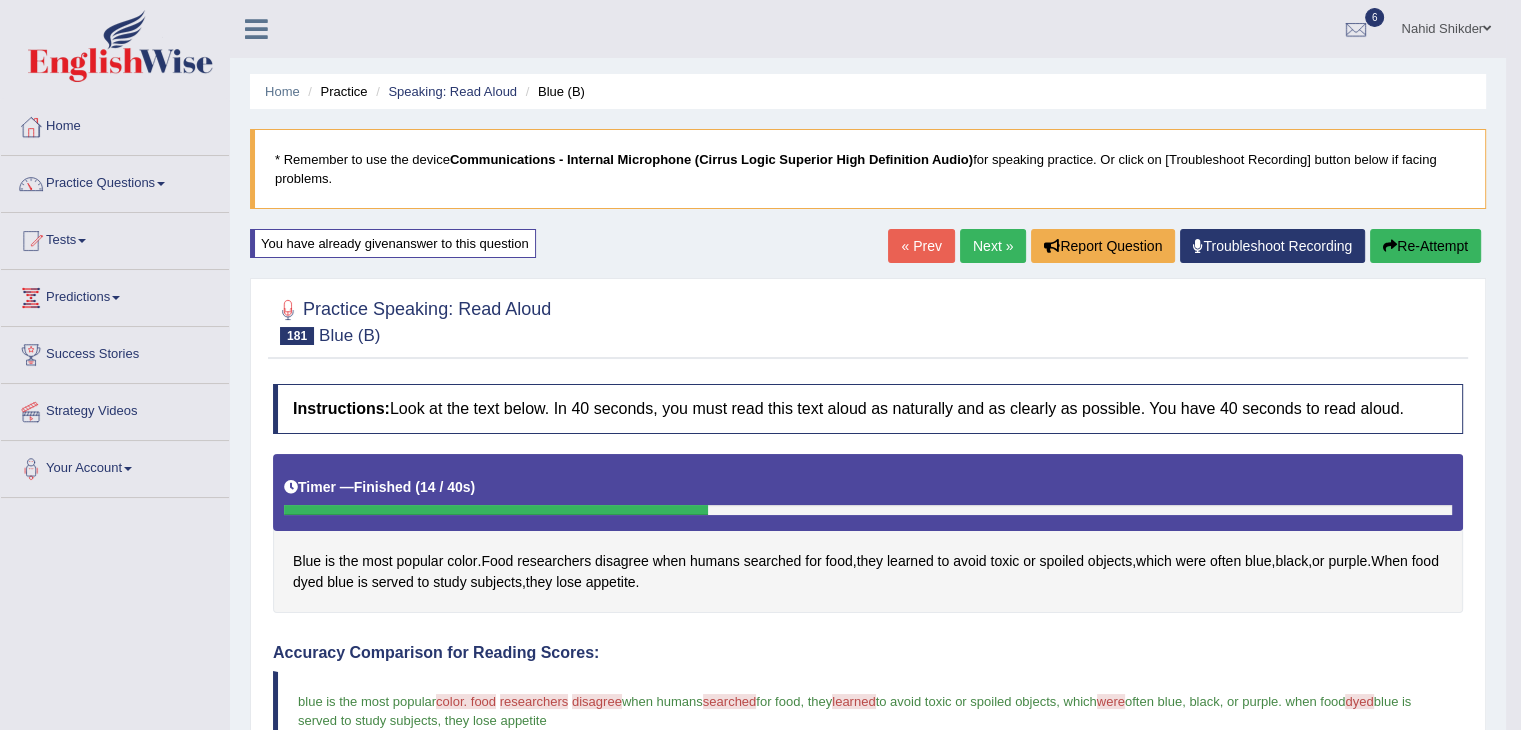 click on "Next »" at bounding box center [993, 246] 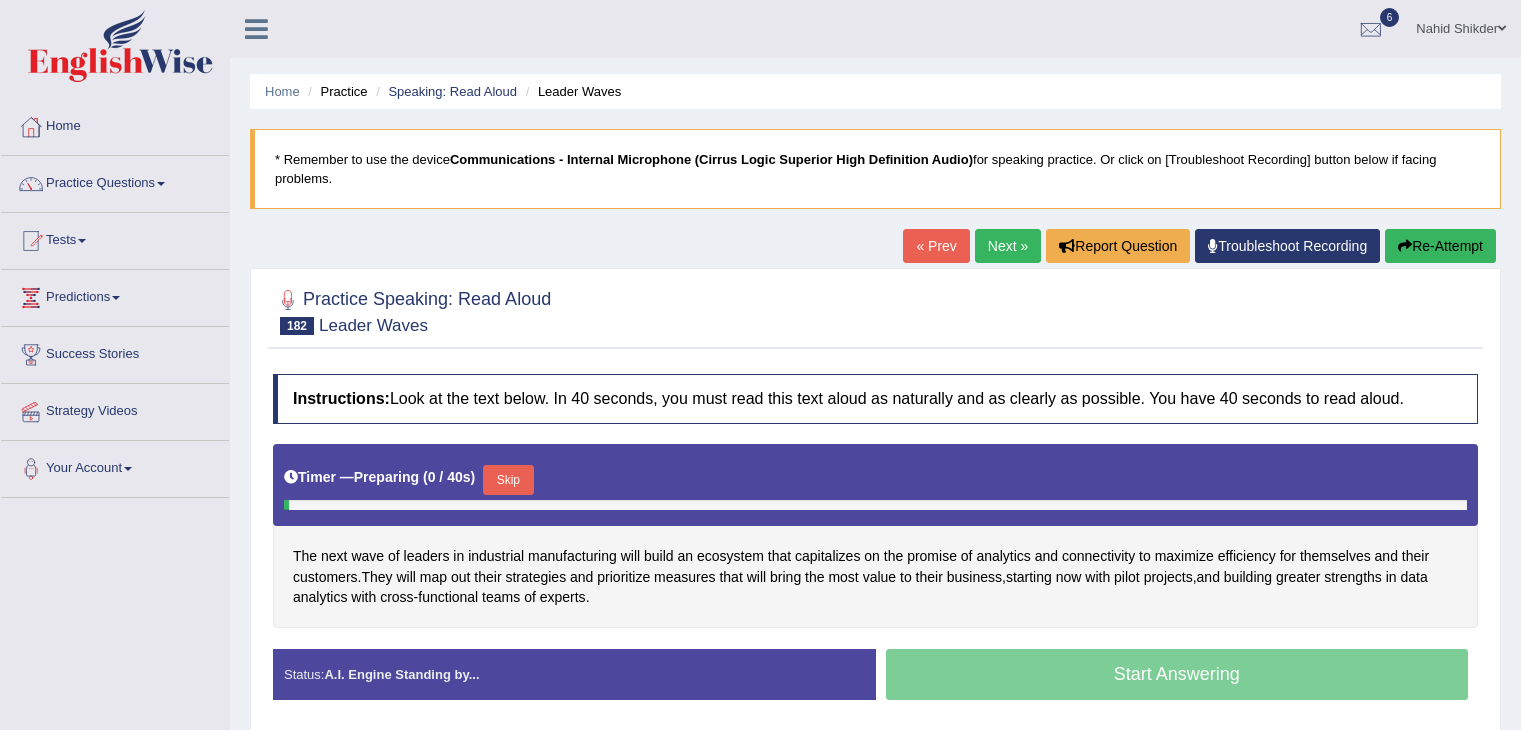 scroll, scrollTop: 0, scrollLeft: 0, axis: both 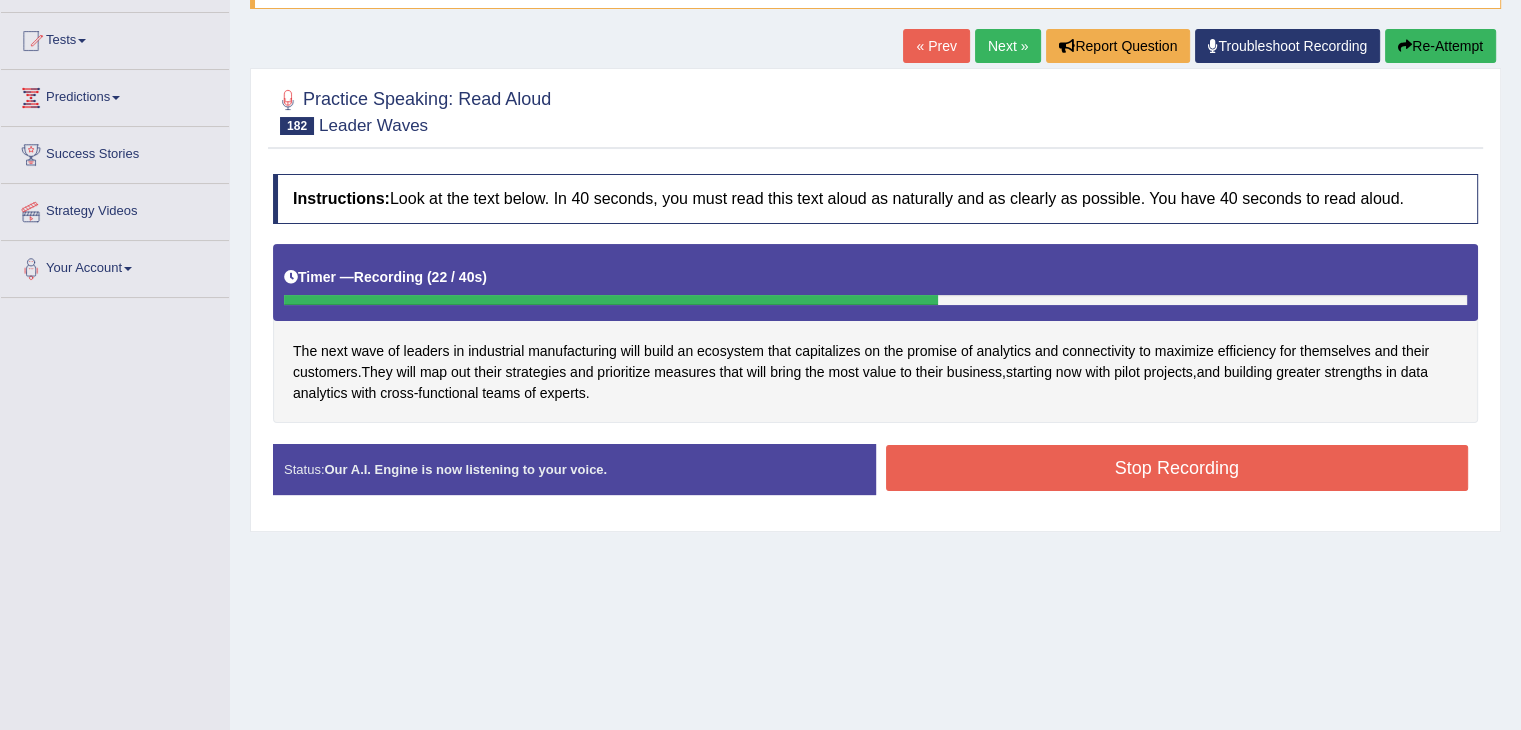 click on "Stop Recording" at bounding box center [1177, 468] 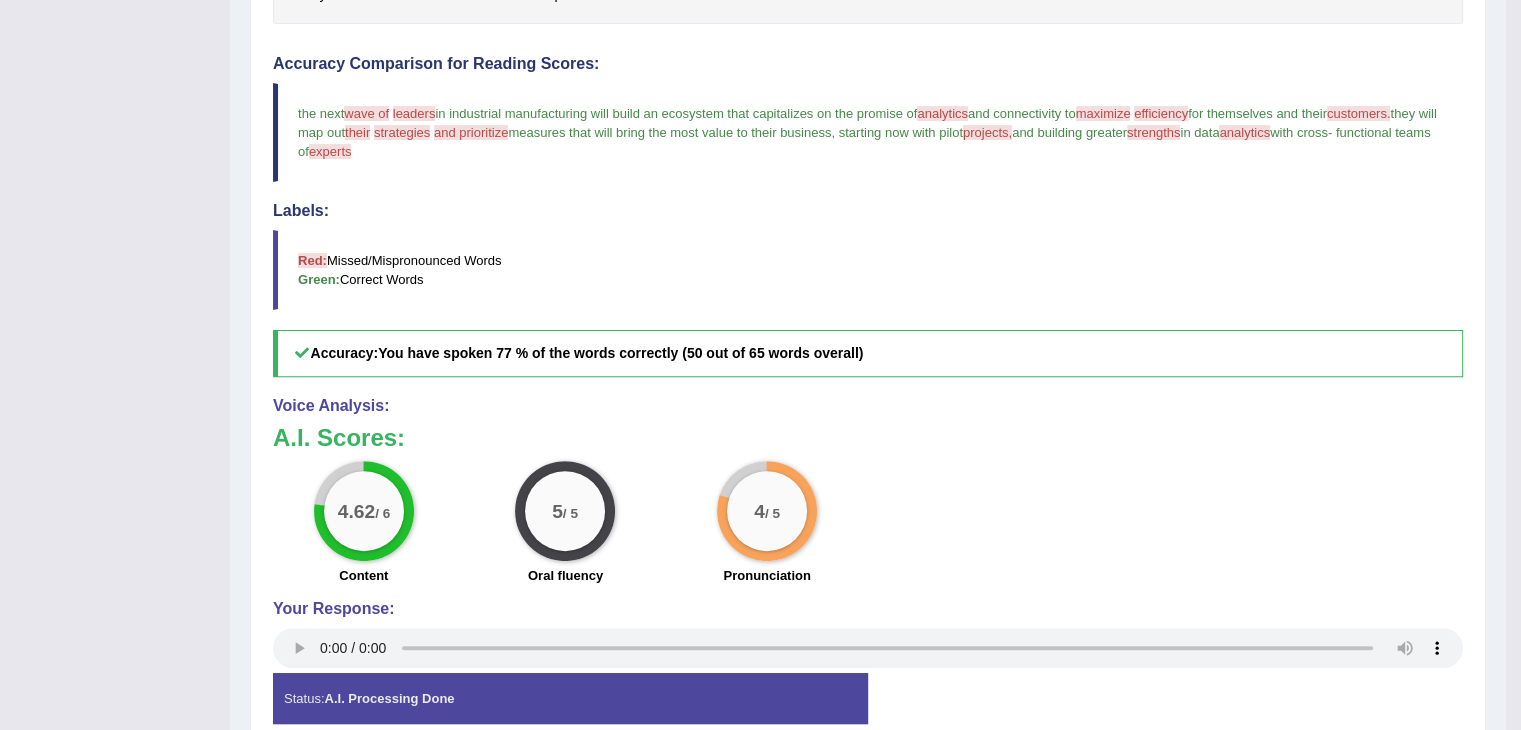 scroll, scrollTop: 600, scrollLeft: 0, axis: vertical 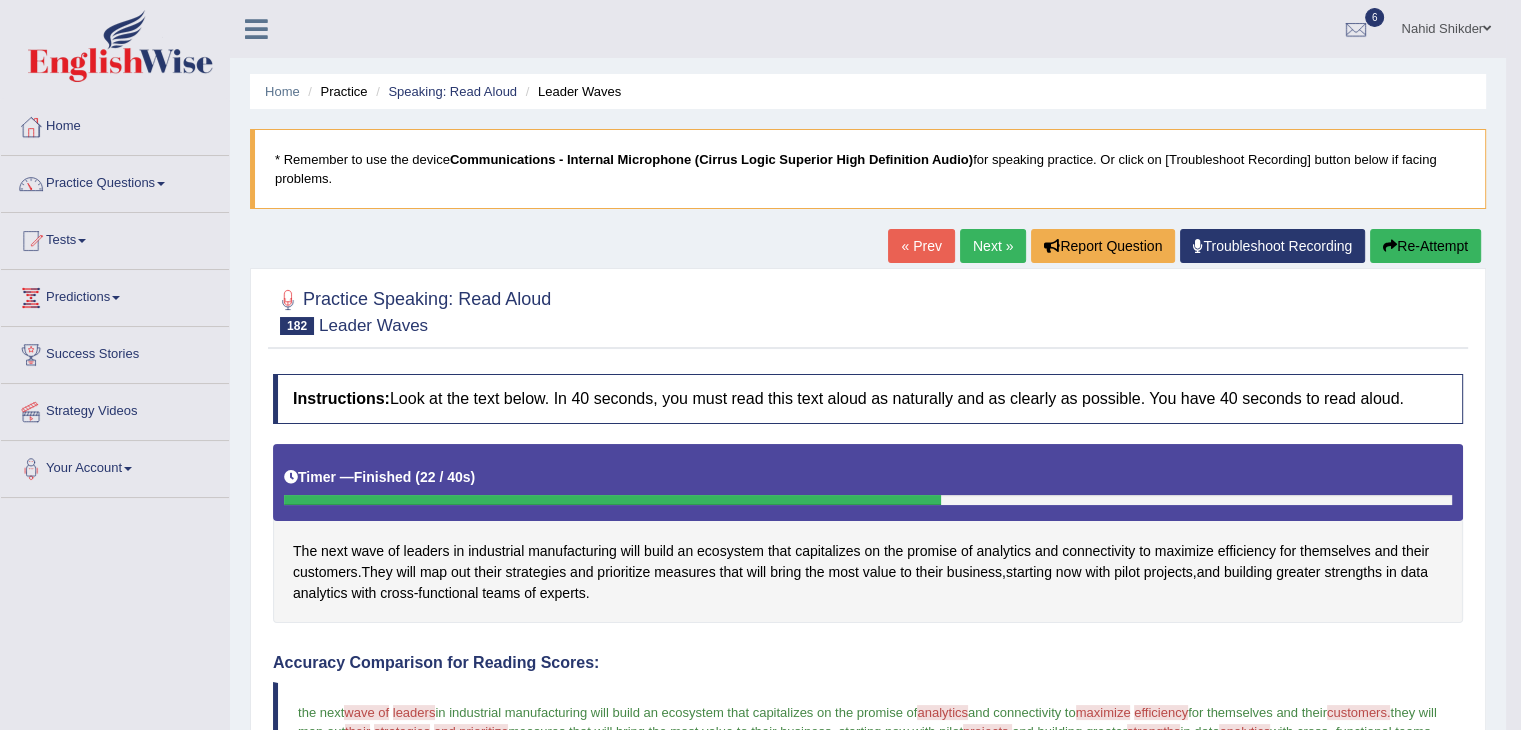 click on "Re-Attempt" at bounding box center [1425, 246] 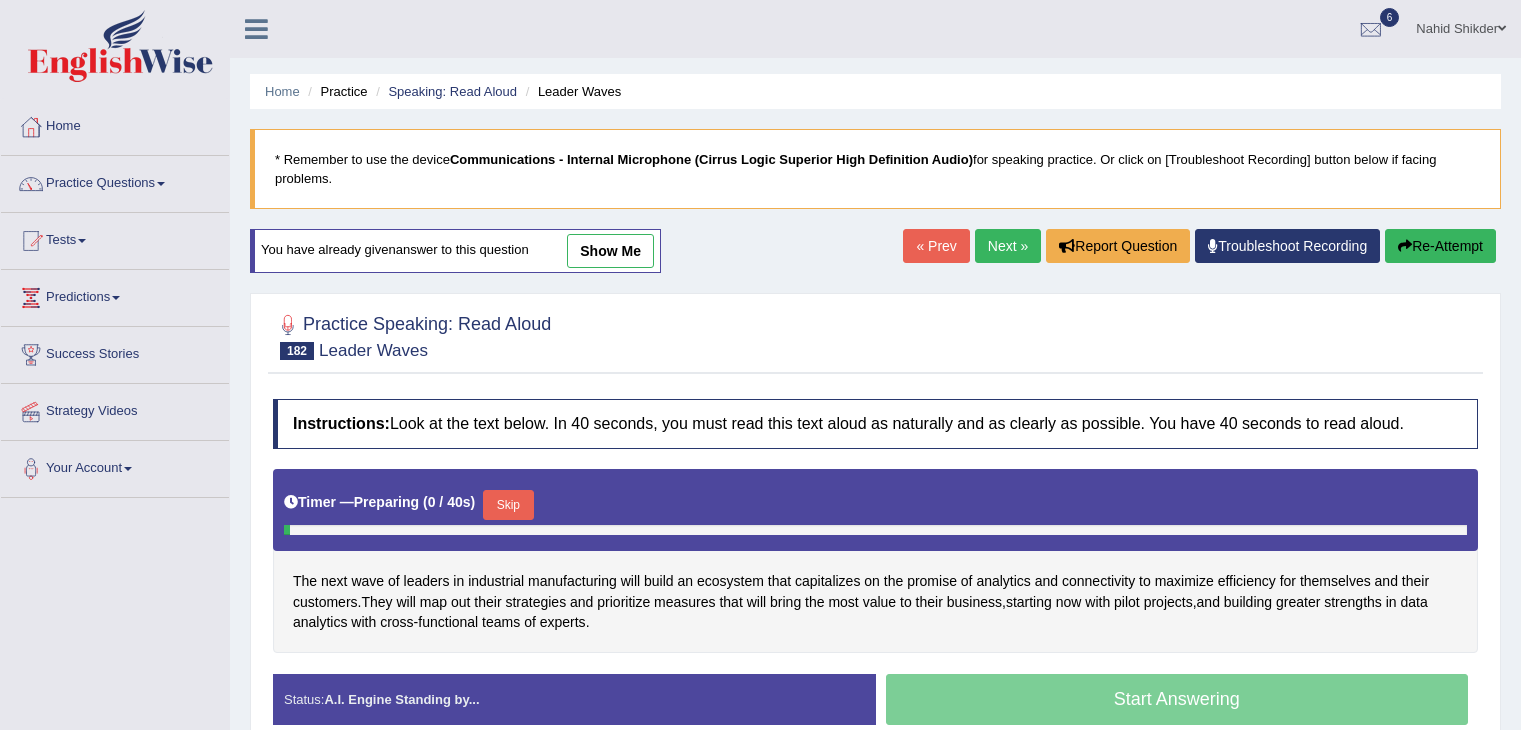 scroll, scrollTop: 300, scrollLeft: 0, axis: vertical 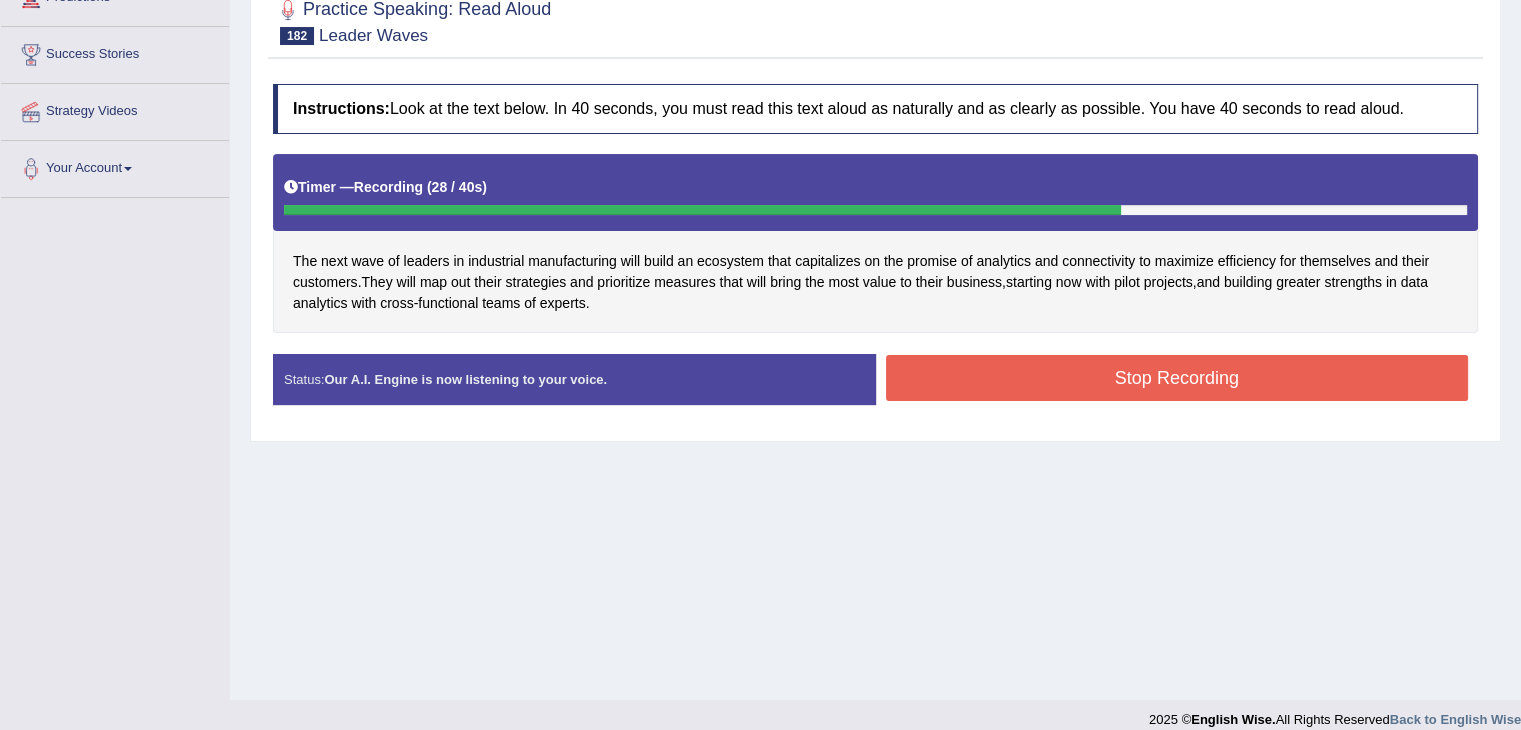 click on "Stop Recording" at bounding box center (1177, 378) 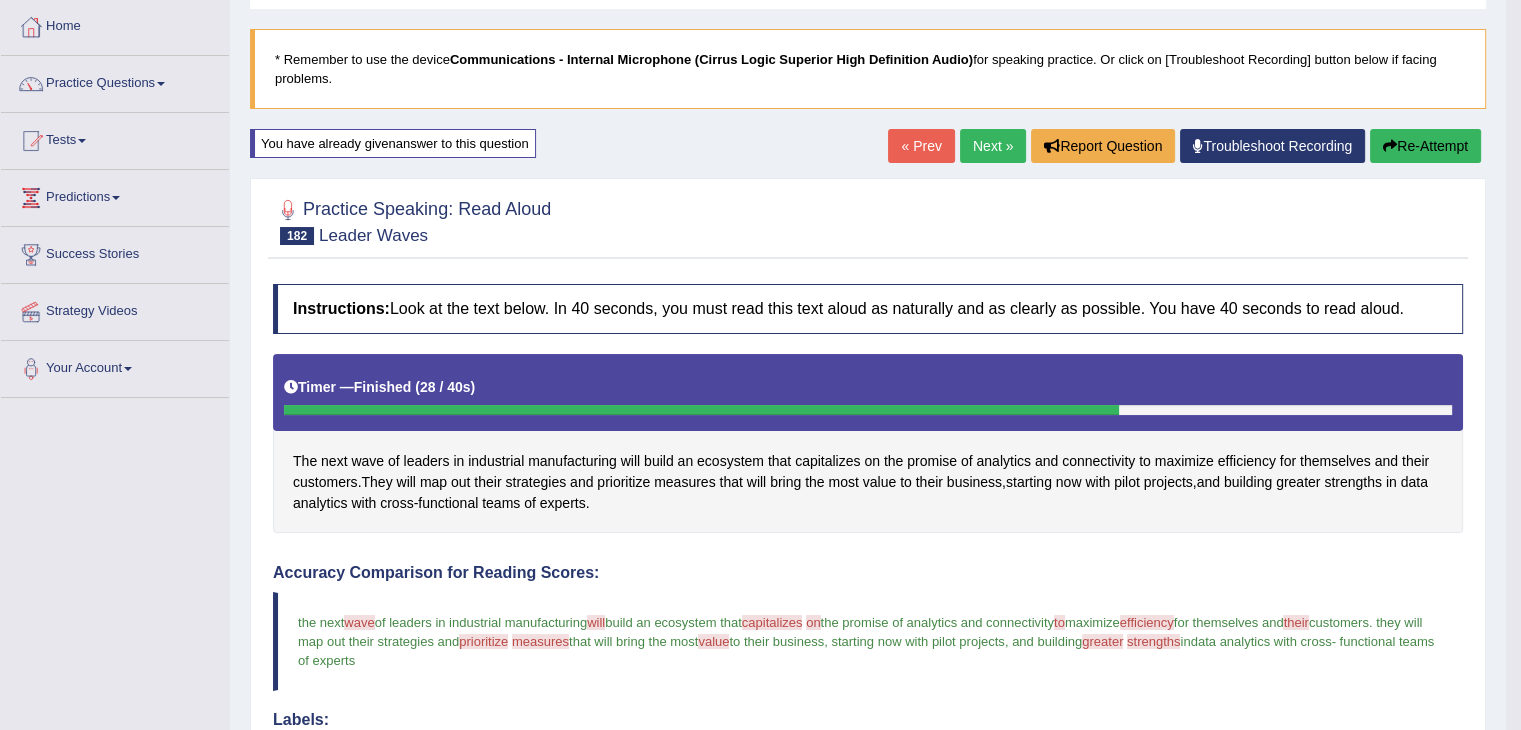 scroll, scrollTop: 0, scrollLeft: 0, axis: both 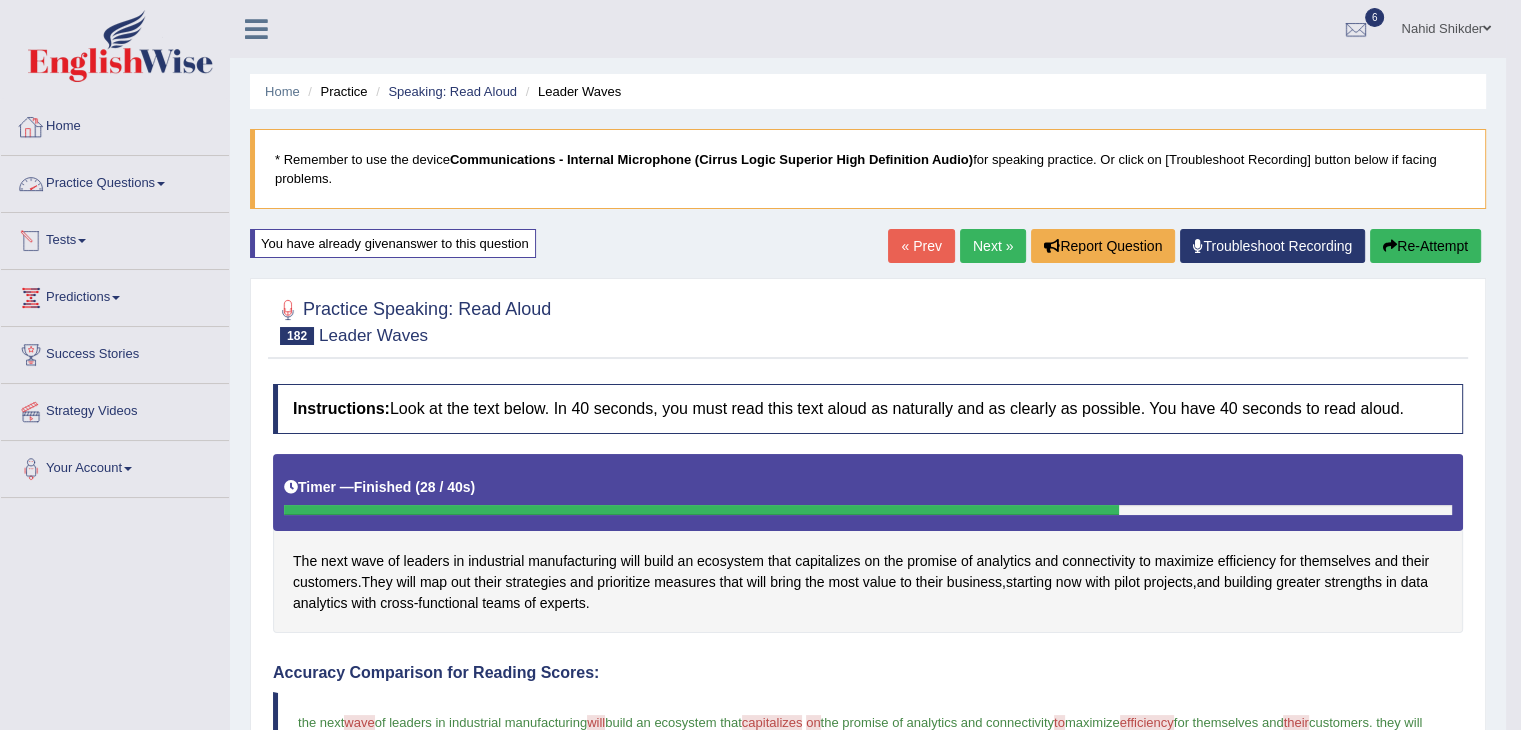 click on "Practice Questions" at bounding box center [115, 181] 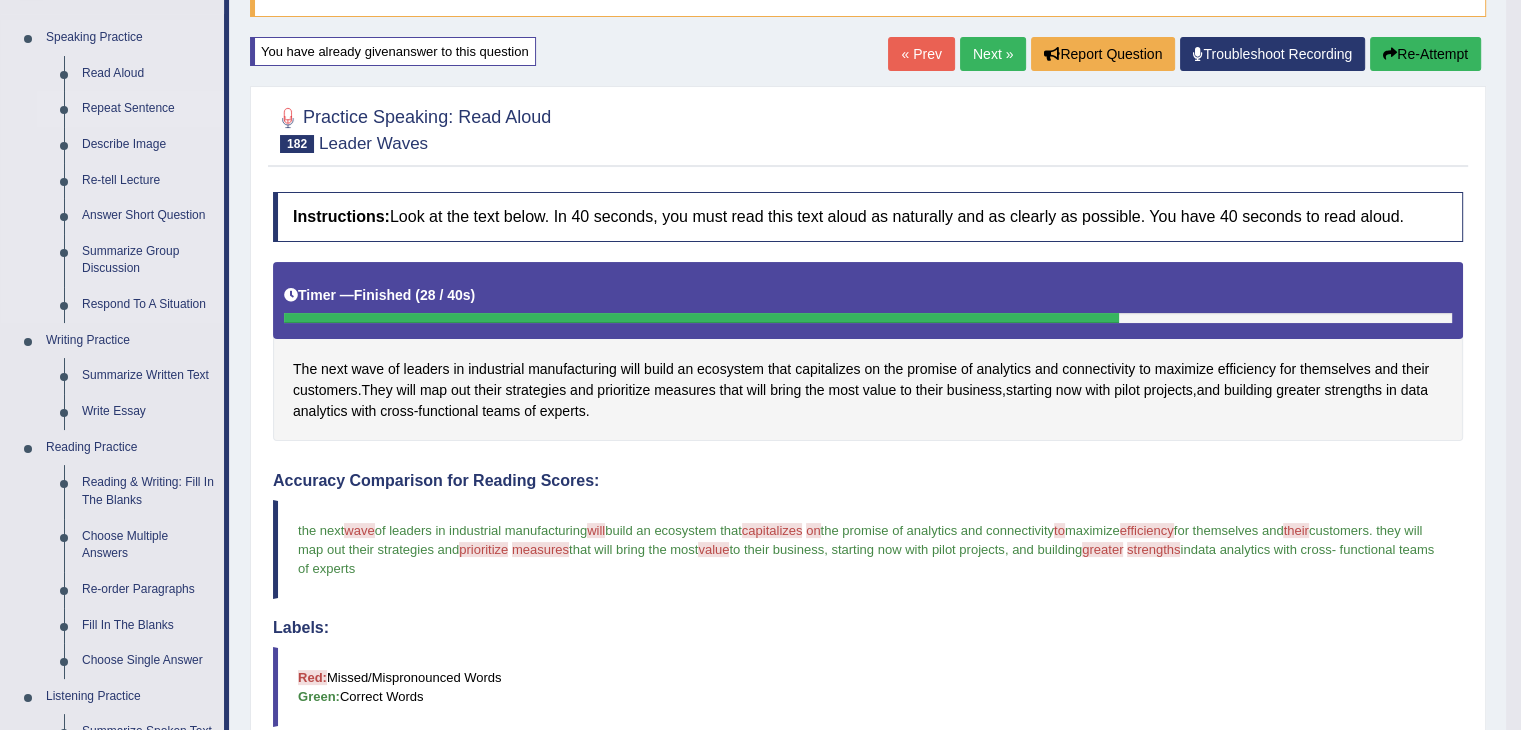 scroll, scrollTop: 200, scrollLeft: 0, axis: vertical 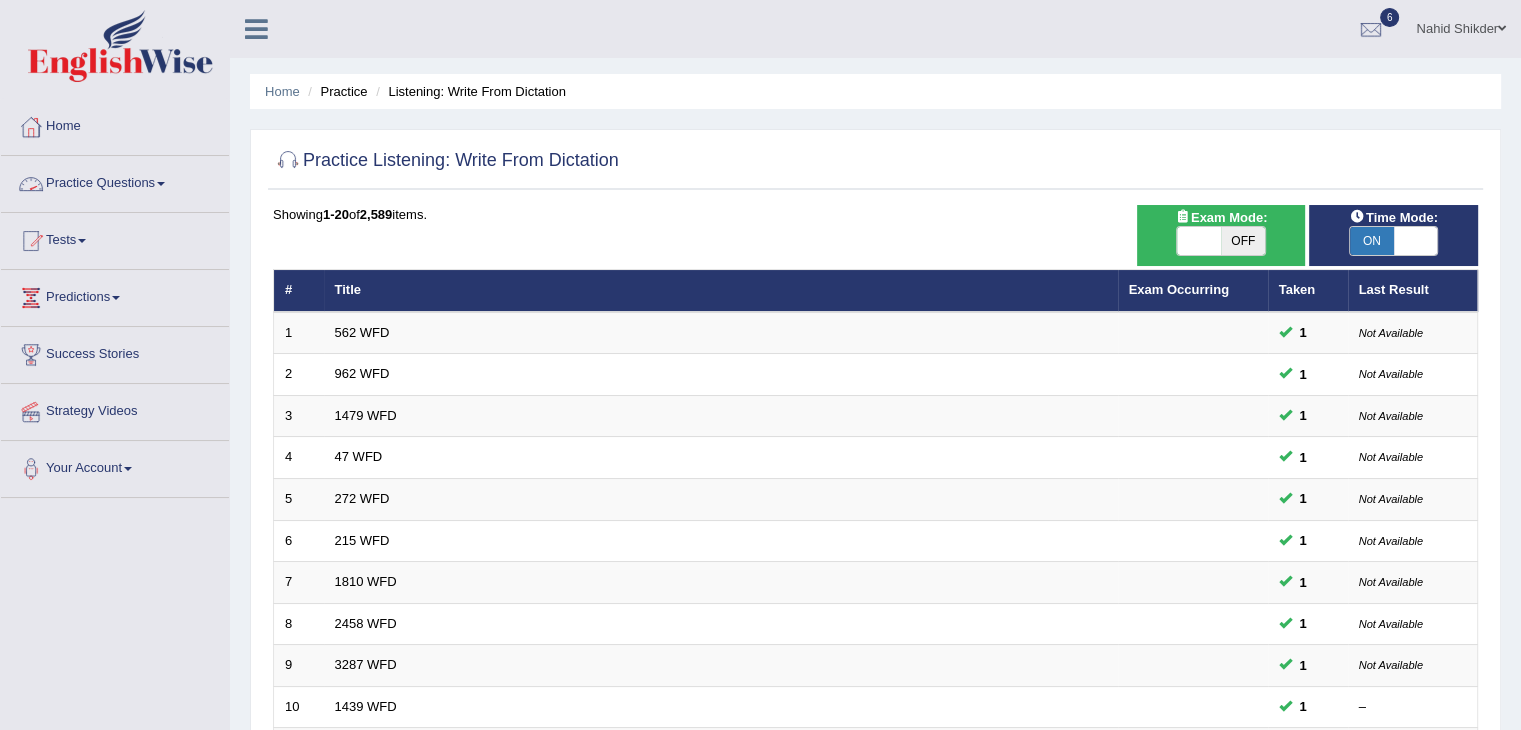 click on "Practice Questions" at bounding box center [115, 181] 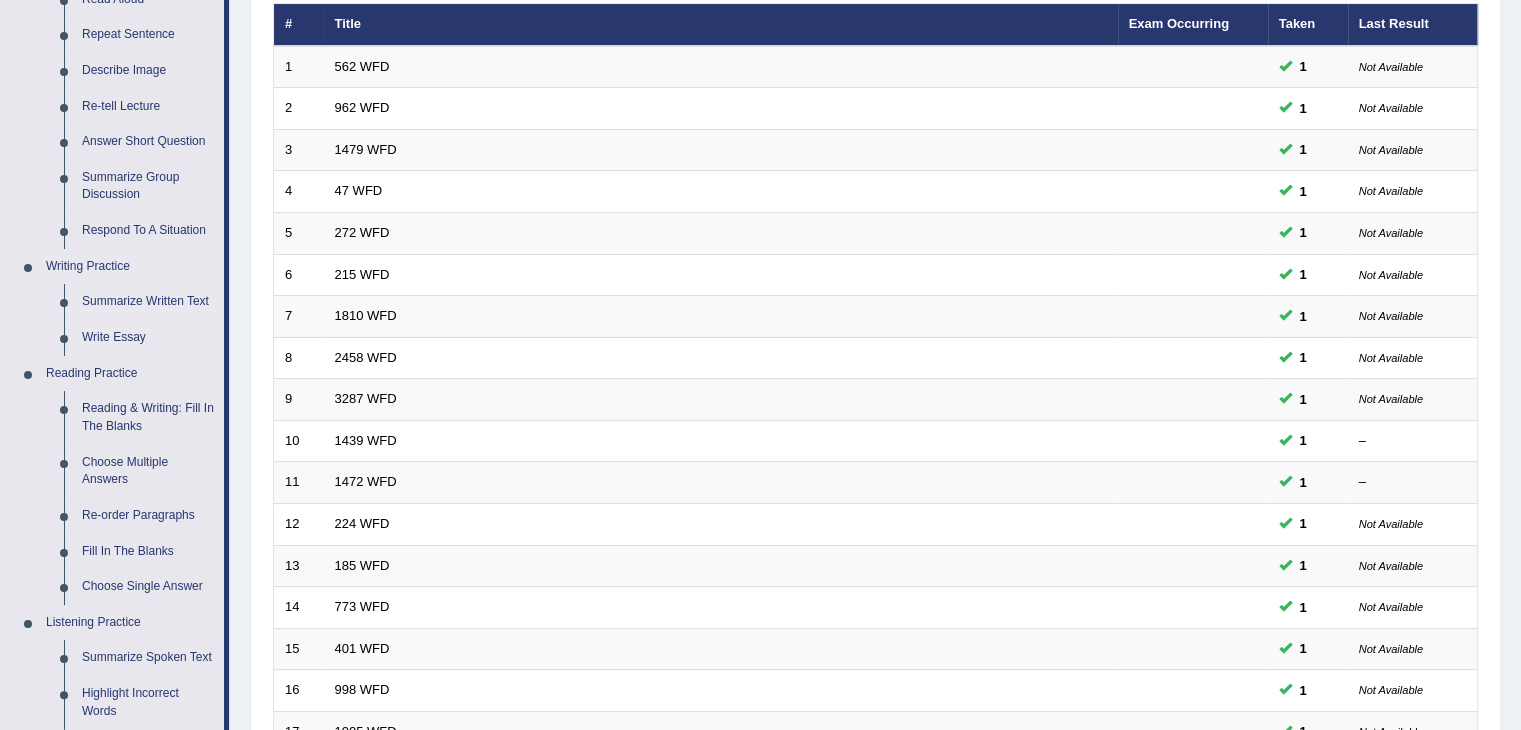 scroll, scrollTop: 0, scrollLeft: 0, axis: both 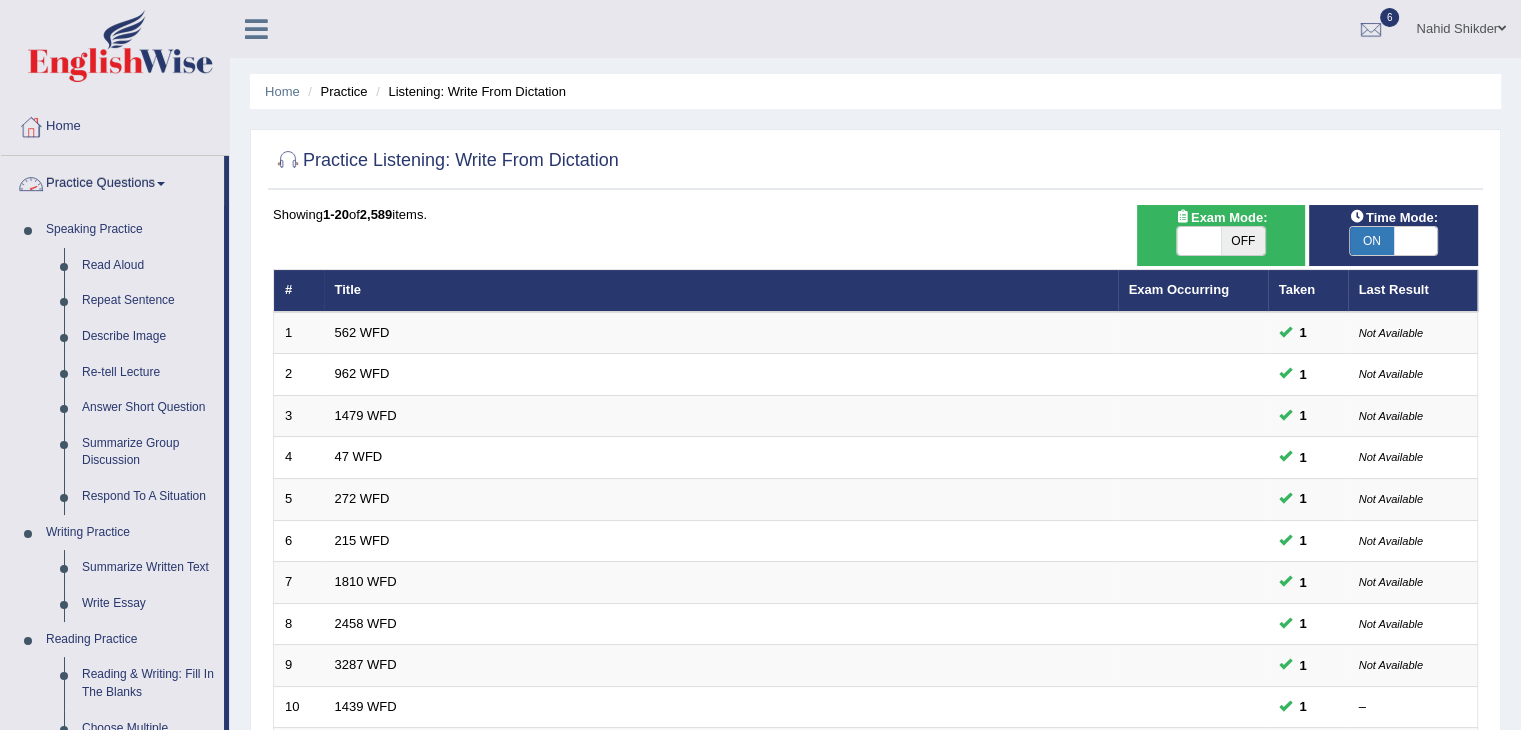 click at bounding box center [161, 184] 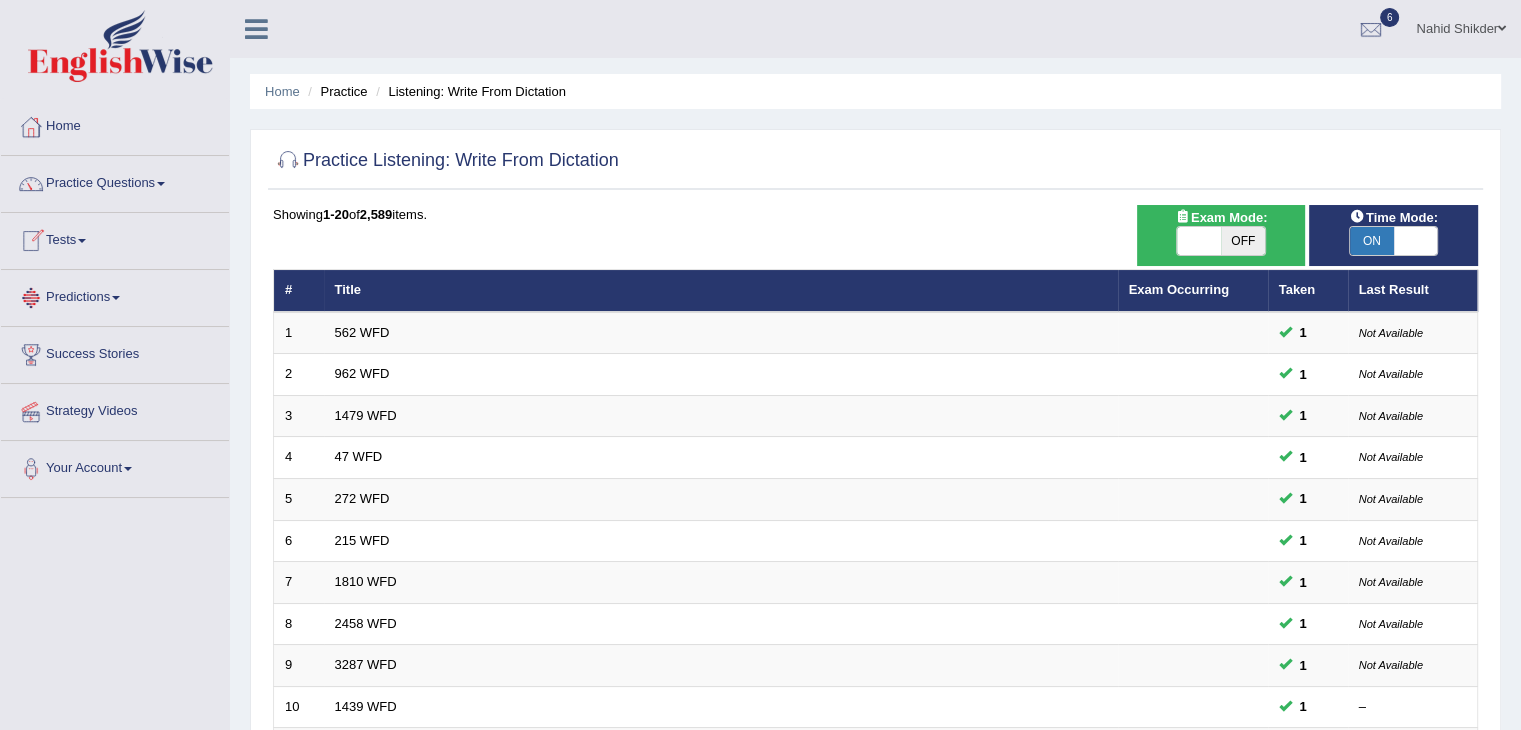 click on "Tests" at bounding box center (115, 238) 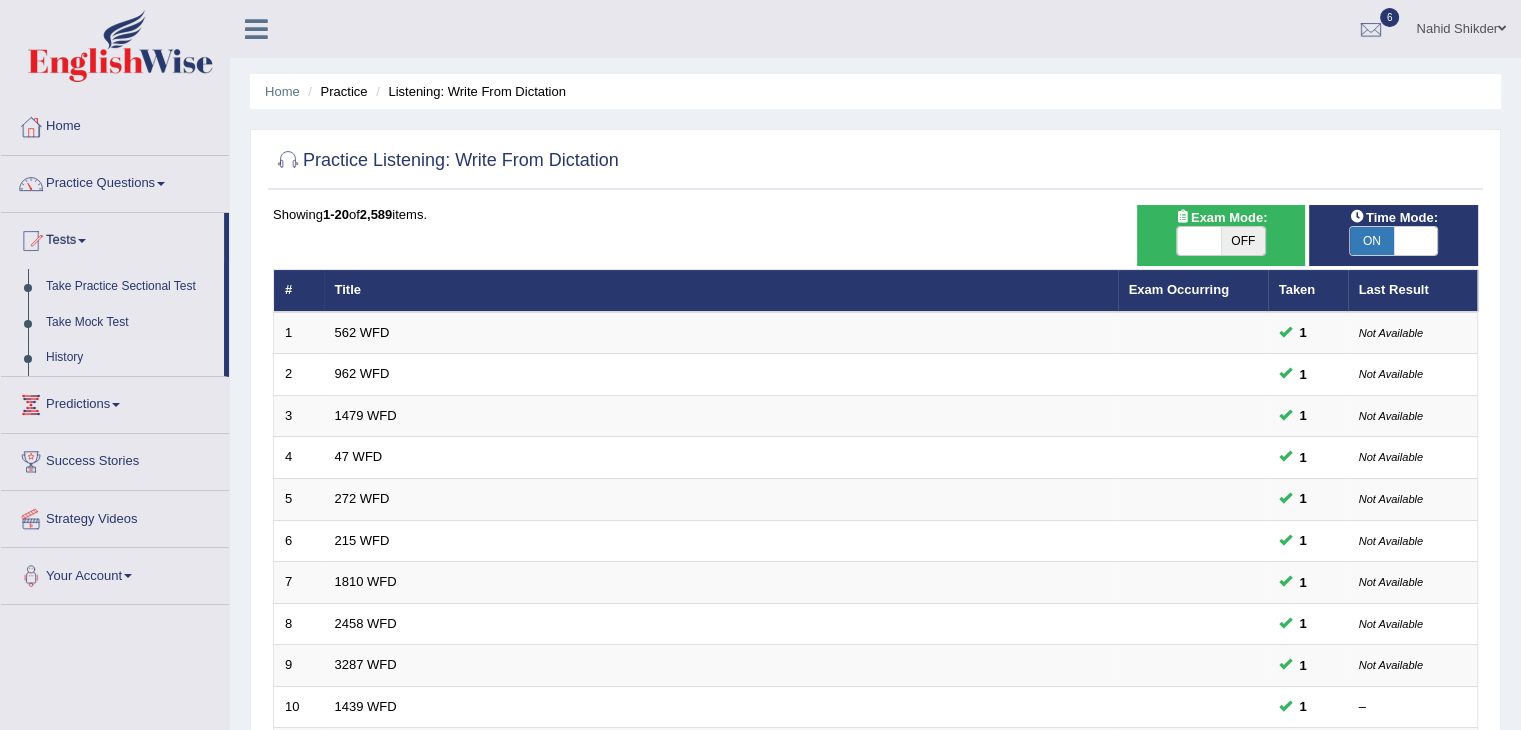 click on "History" at bounding box center (130, 358) 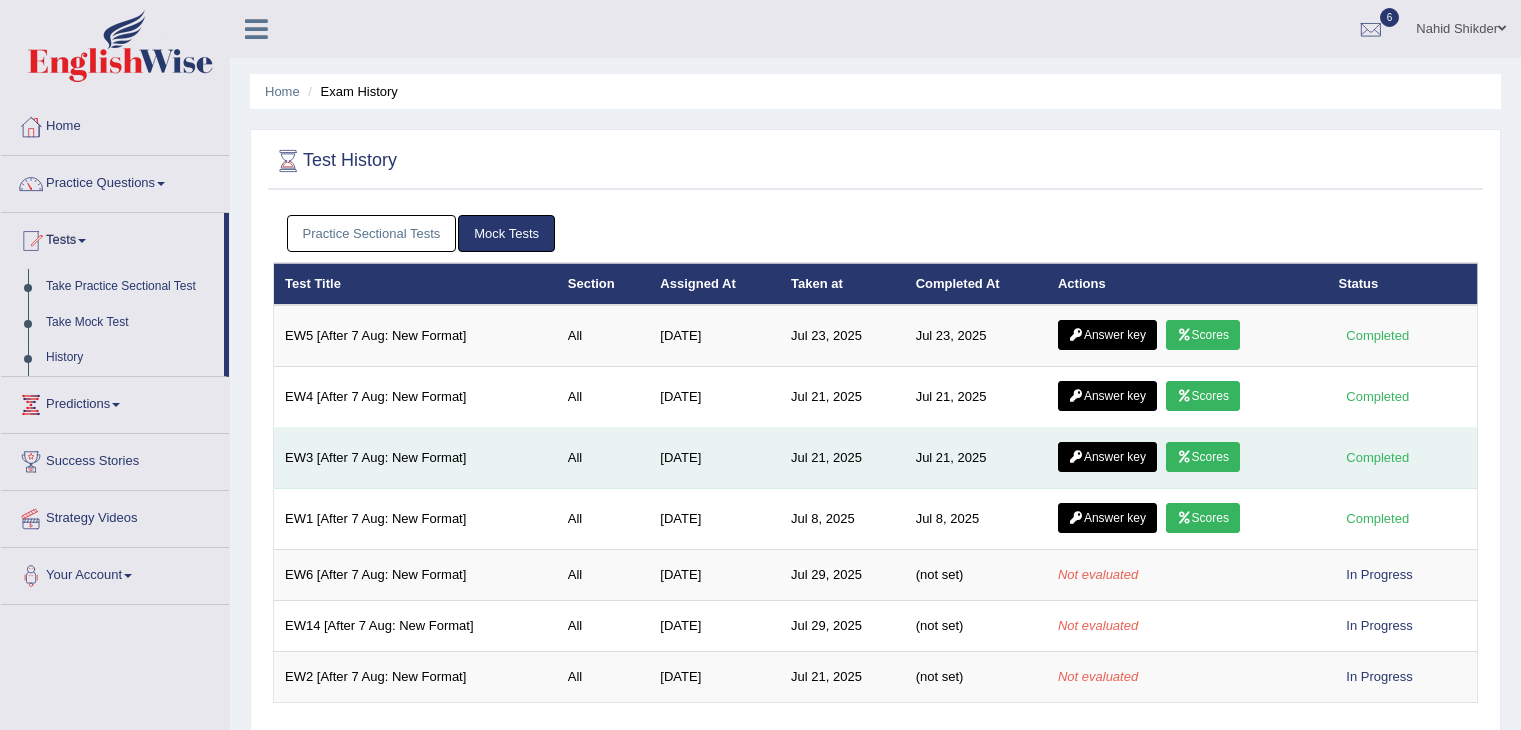 scroll, scrollTop: 0, scrollLeft: 0, axis: both 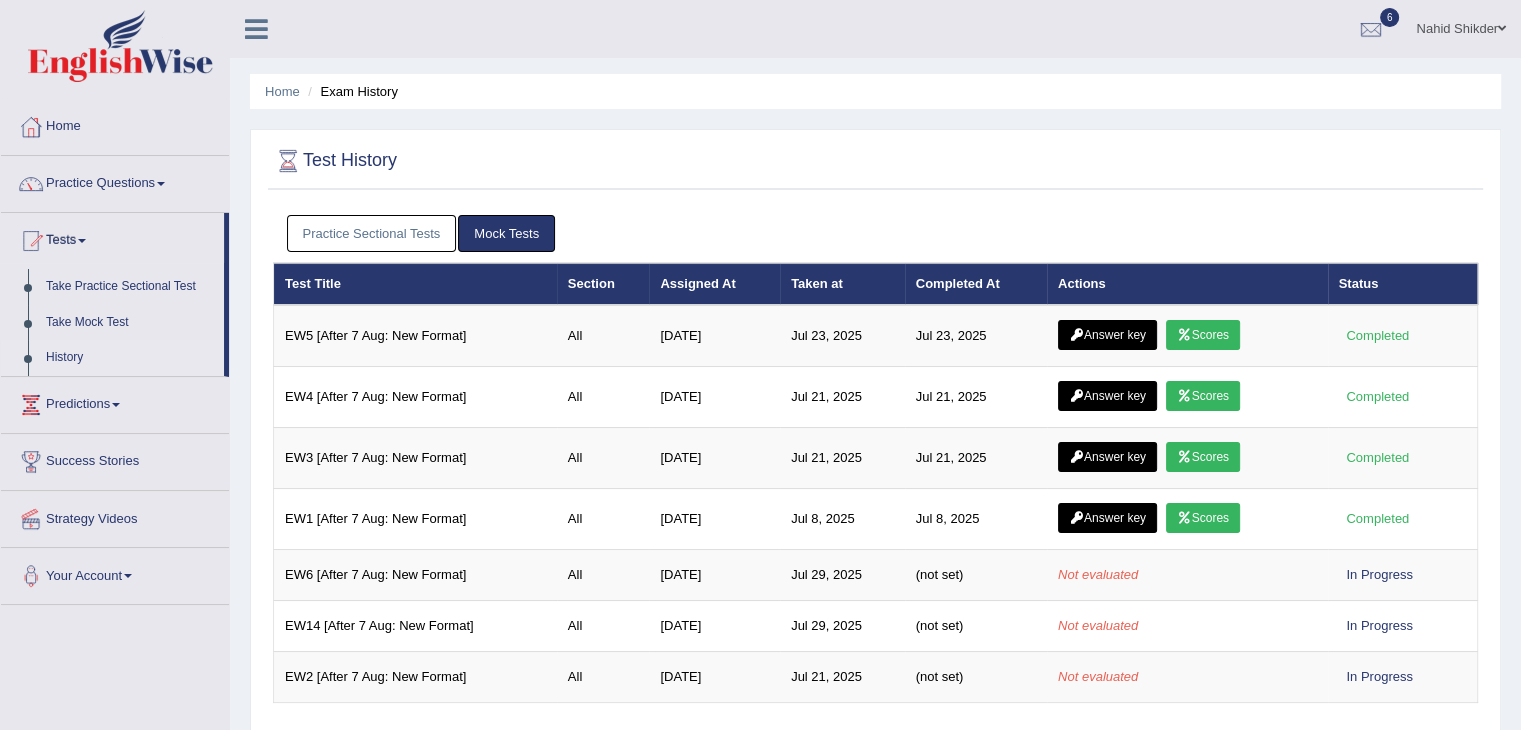 click on "Practice Sectional Tests" at bounding box center [372, 233] 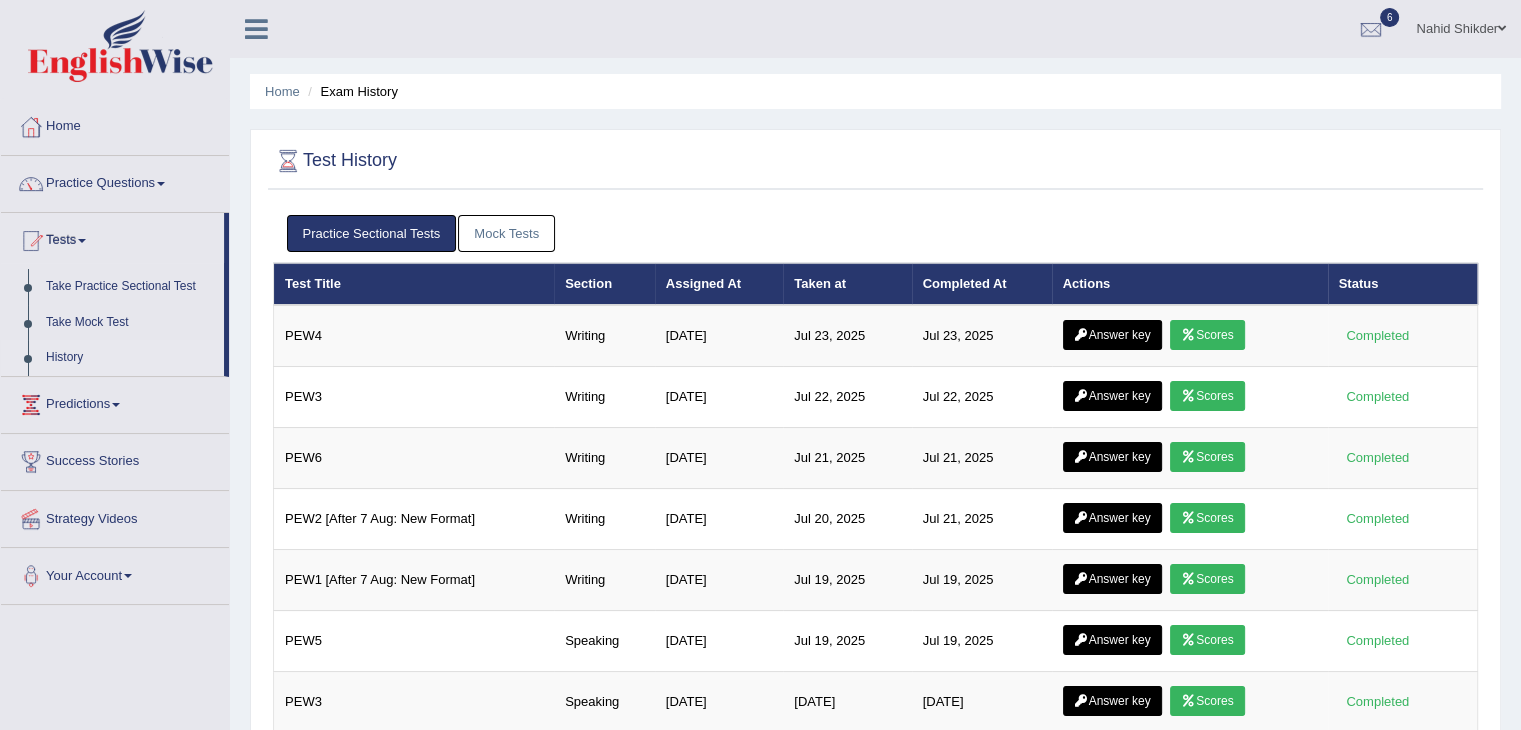 click on "Mock Tests" at bounding box center [506, 233] 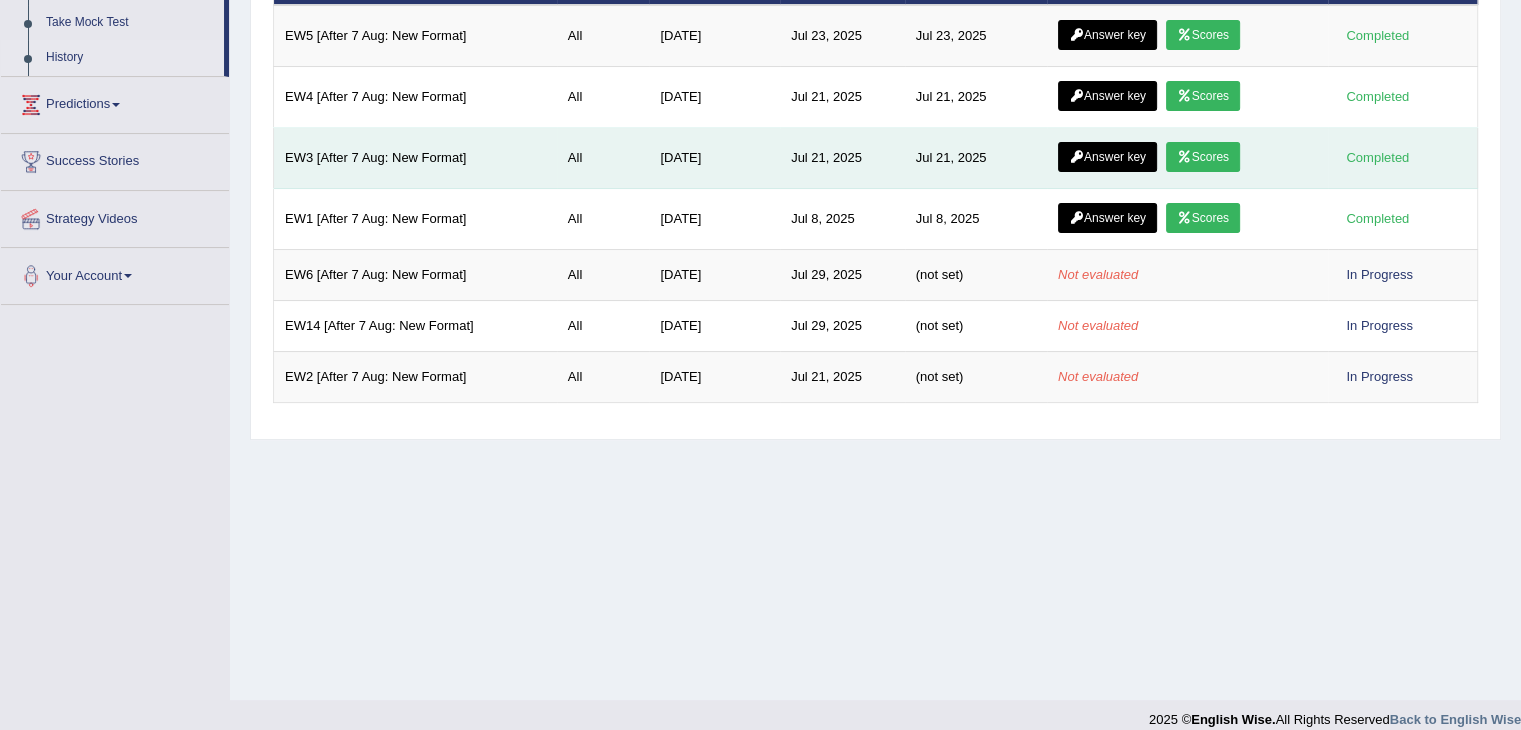 scroll, scrollTop: 0, scrollLeft: 0, axis: both 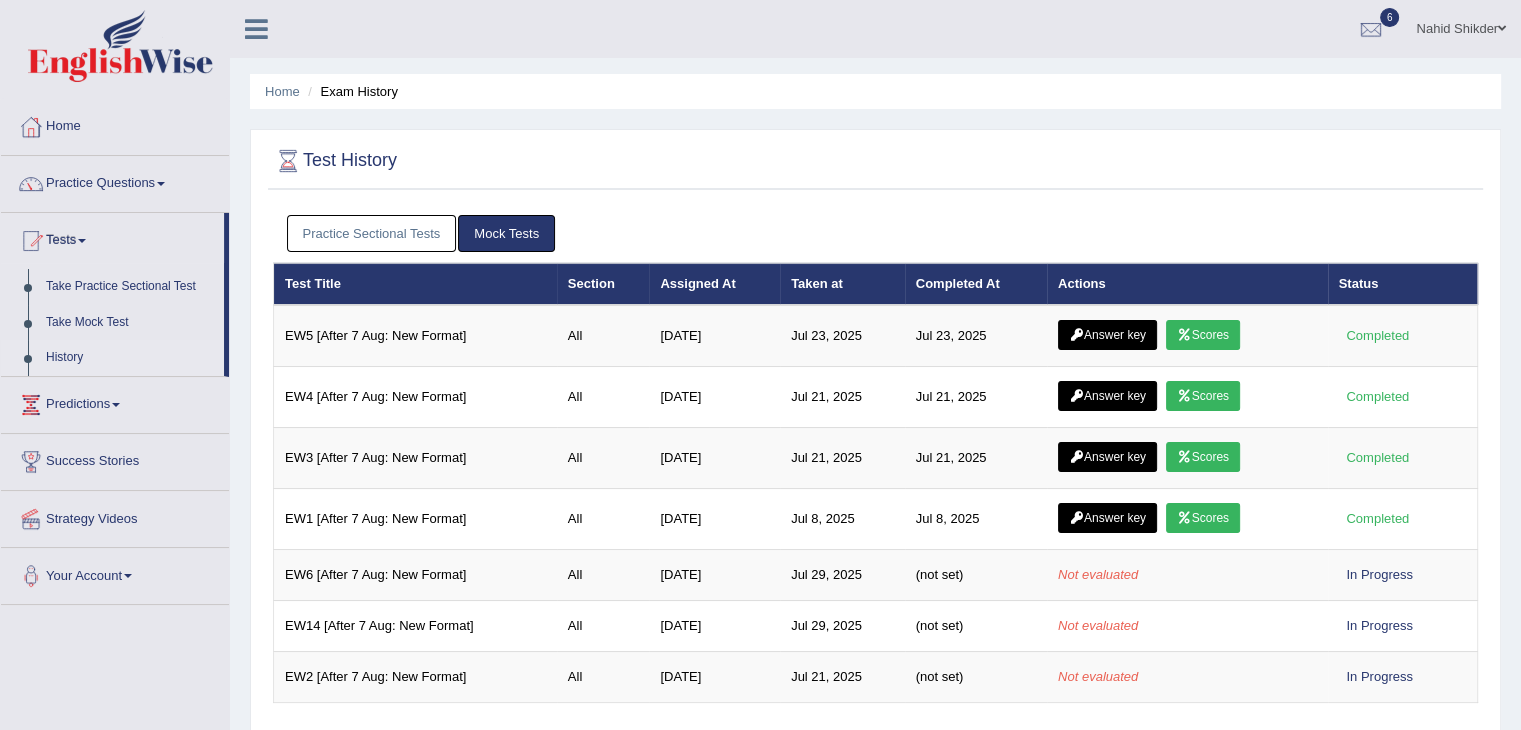 click on "Practice Sectional Tests" at bounding box center [372, 233] 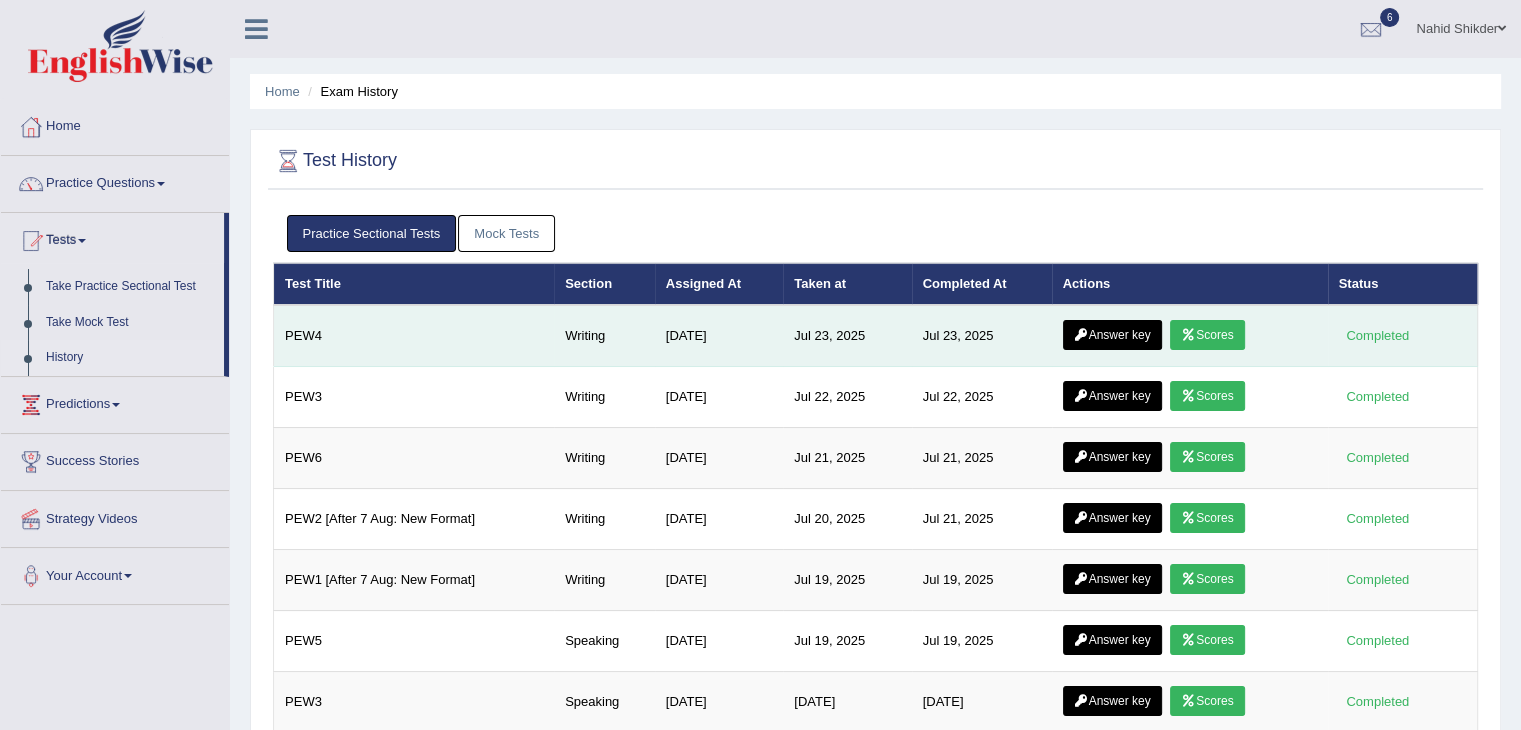 click on "Answer key" at bounding box center (1112, 335) 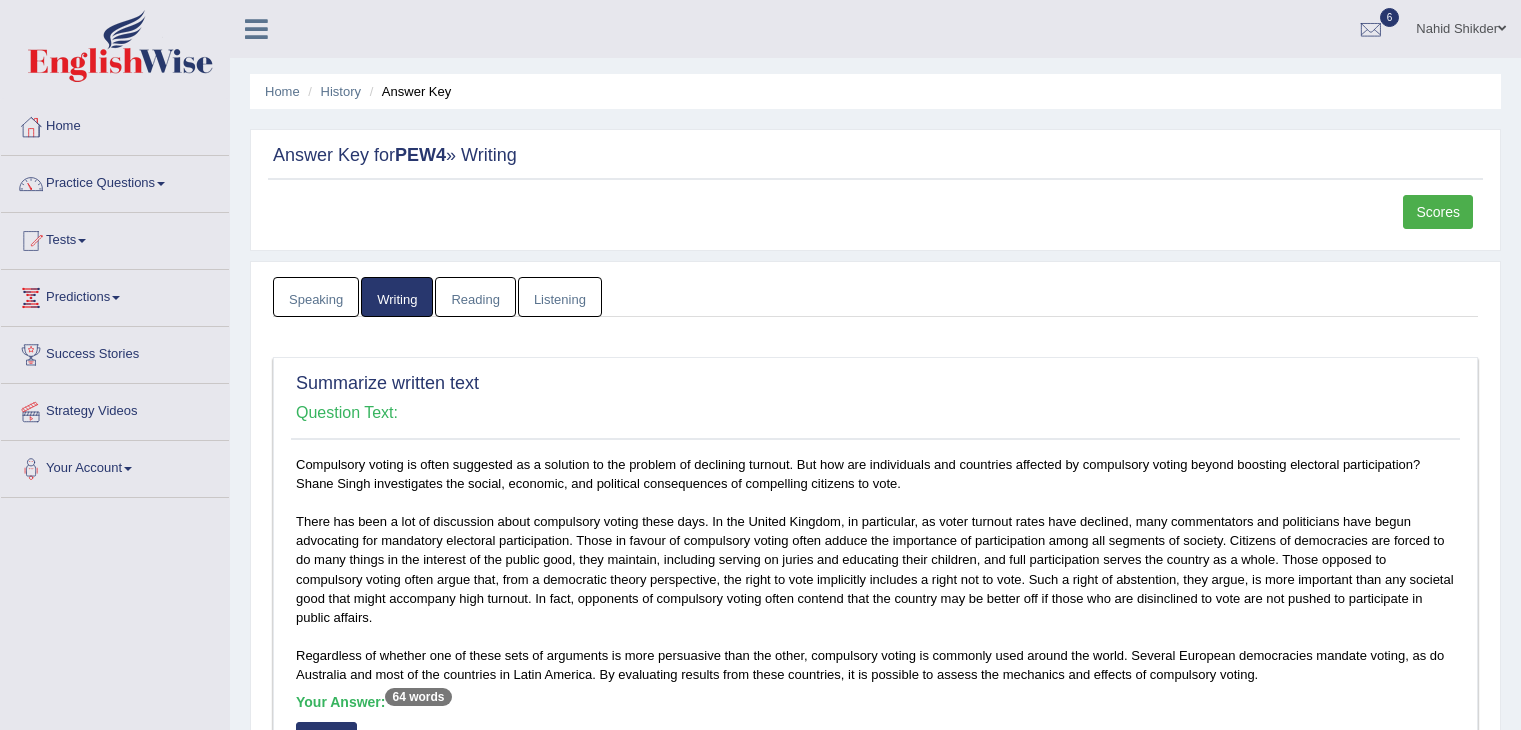 scroll, scrollTop: 0, scrollLeft: 0, axis: both 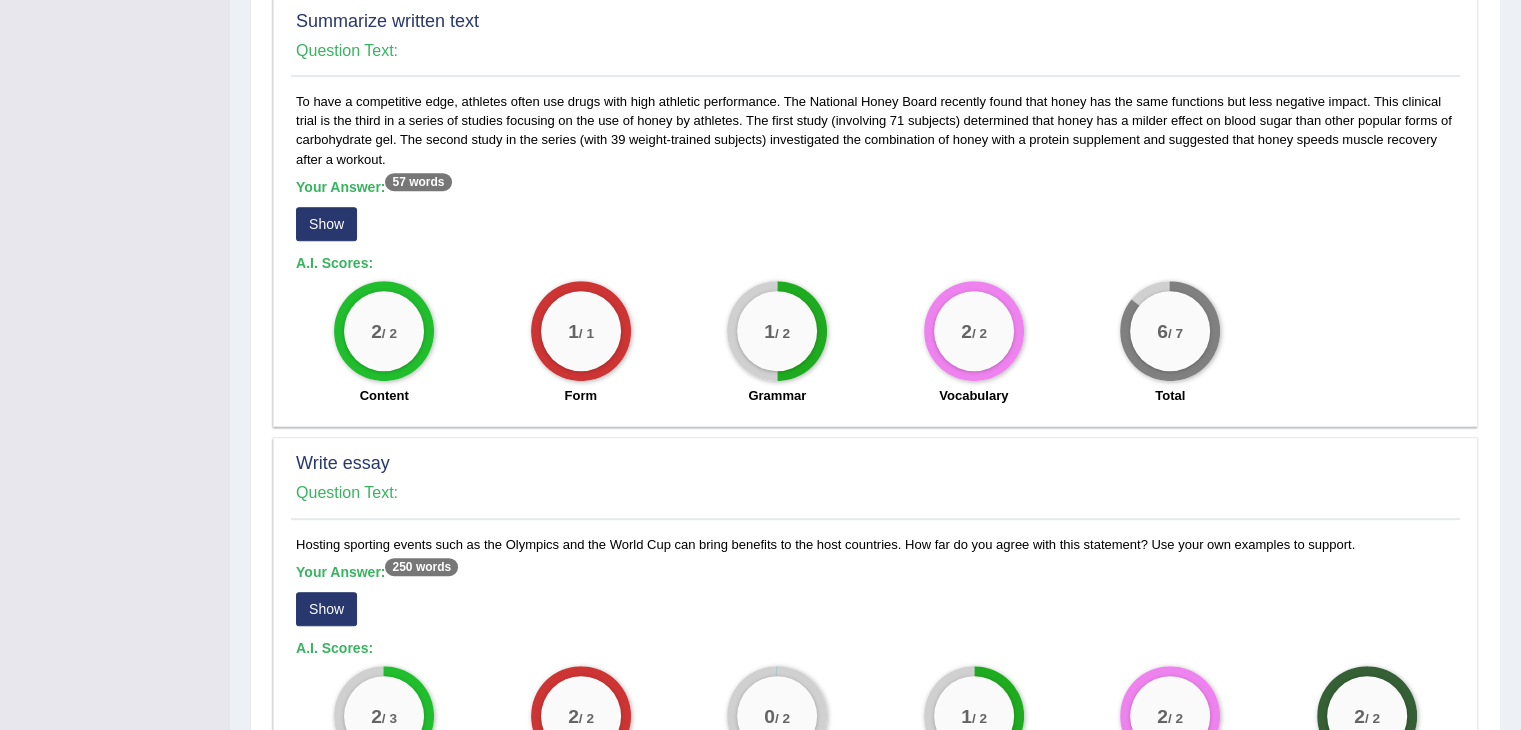 drag, startPoint x: 316, startPoint y: 593, endPoint x: 328, endPoint y: 593, distance: 12 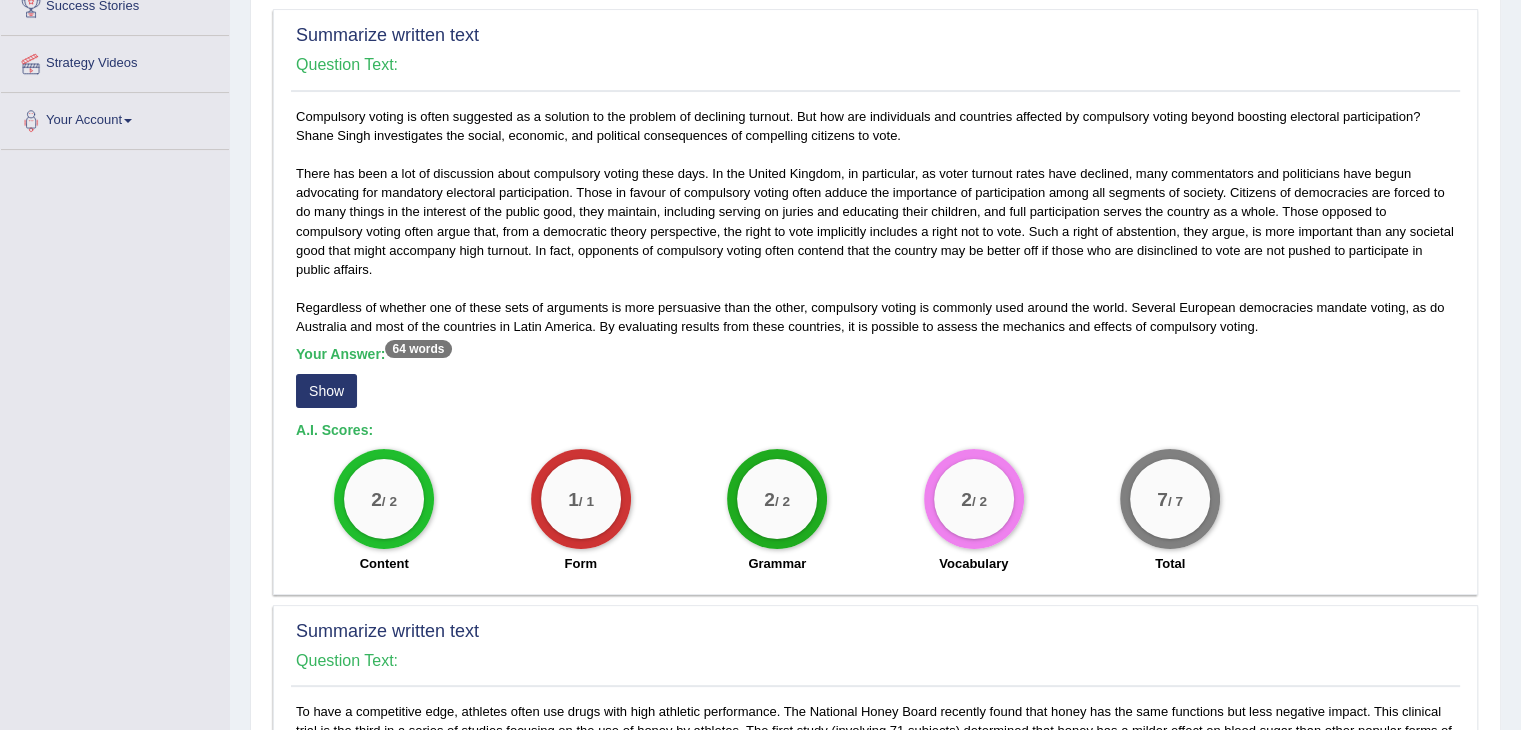 scroll, scrollTop: 0, scrollLeft: 0, axis: both 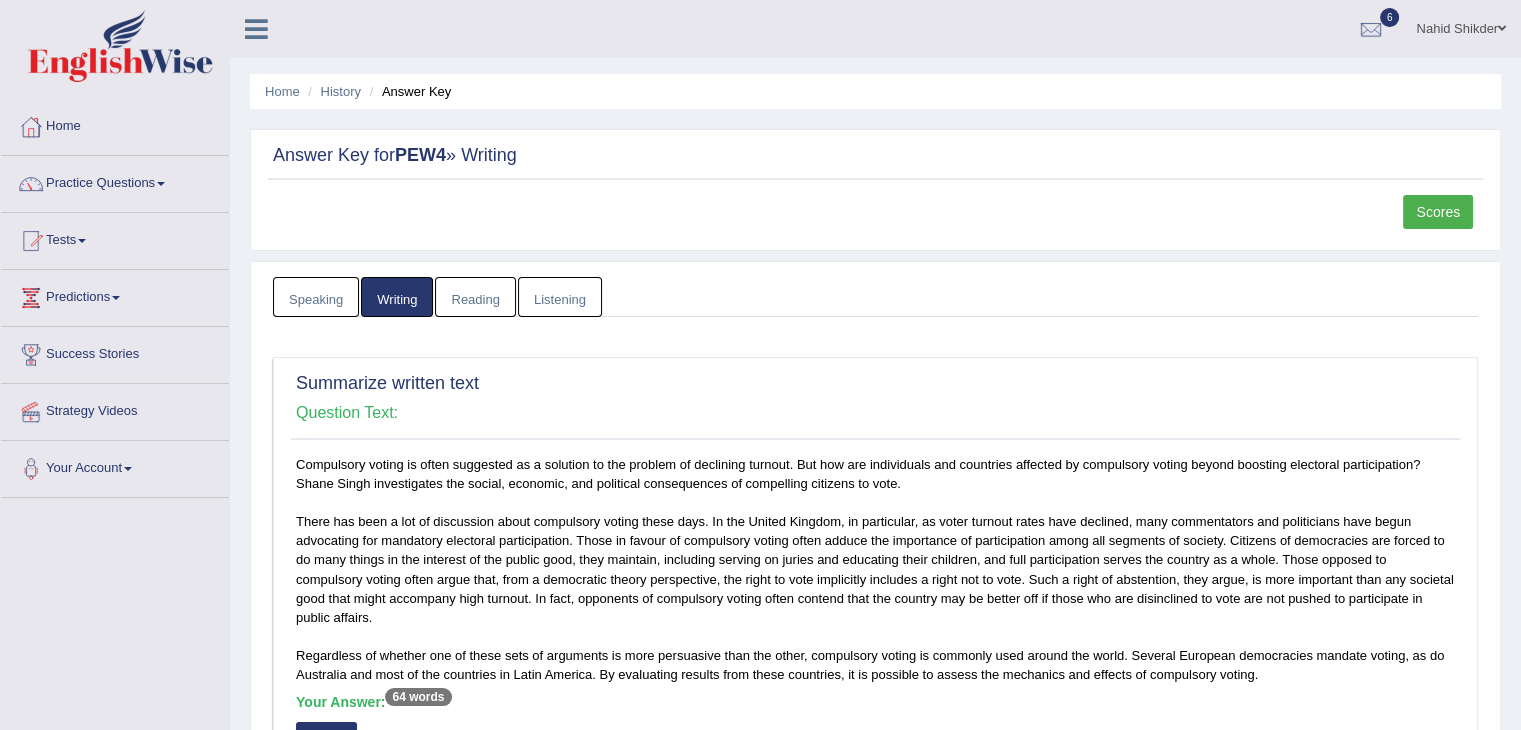 click on "Speaking" at bounding box center [316, 297] 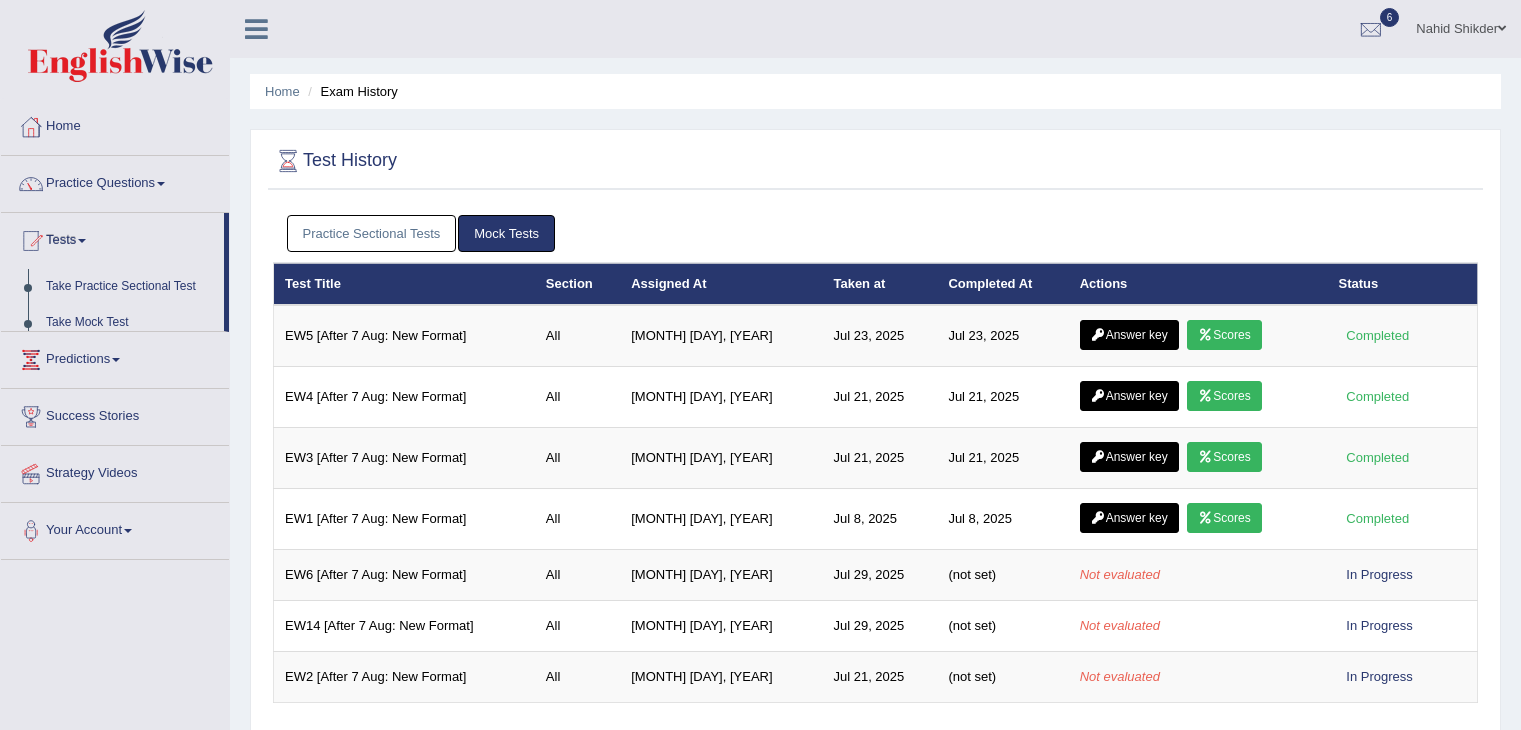 scroll, scrollTop: 0, scrollLeft: 0, axis: both 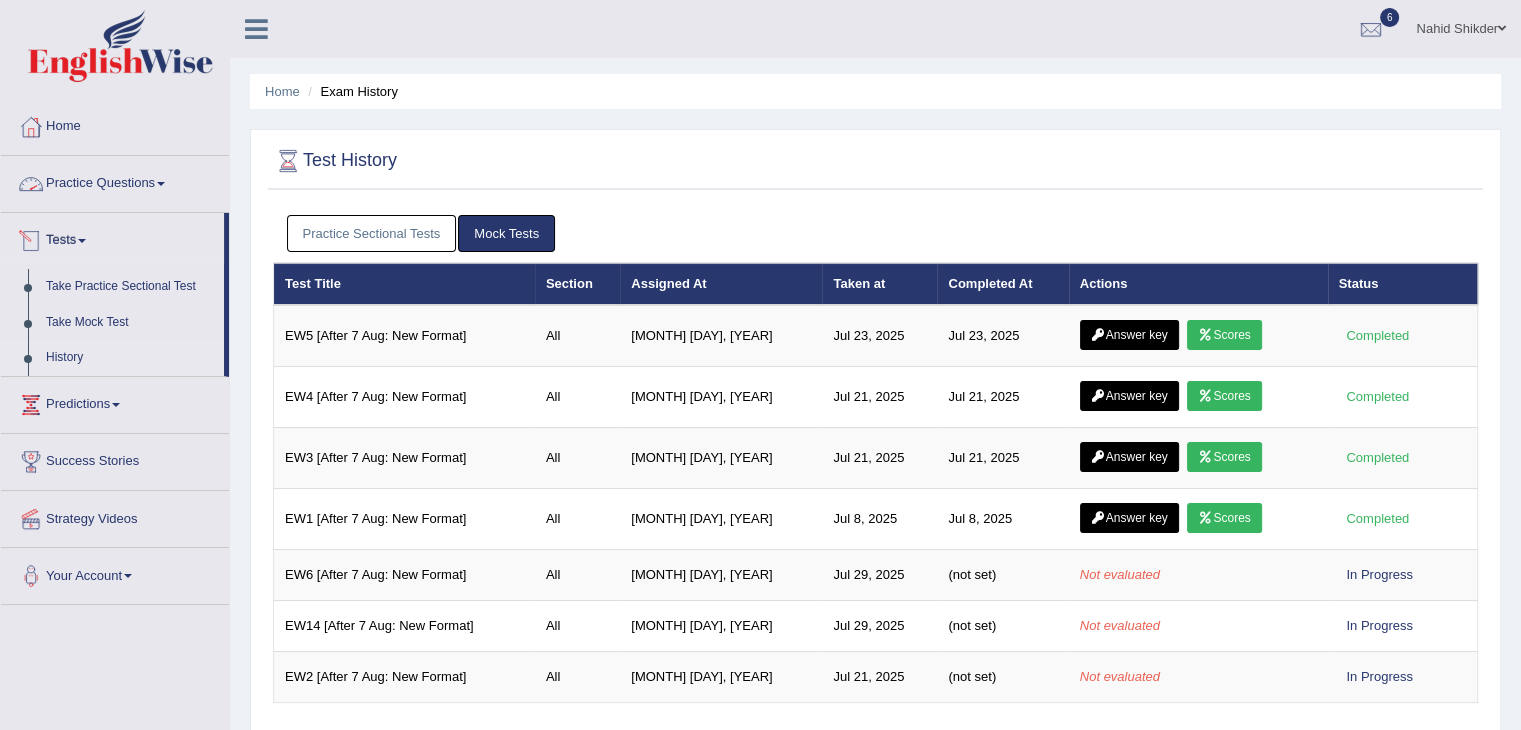 click at bounding box center (161, 184) 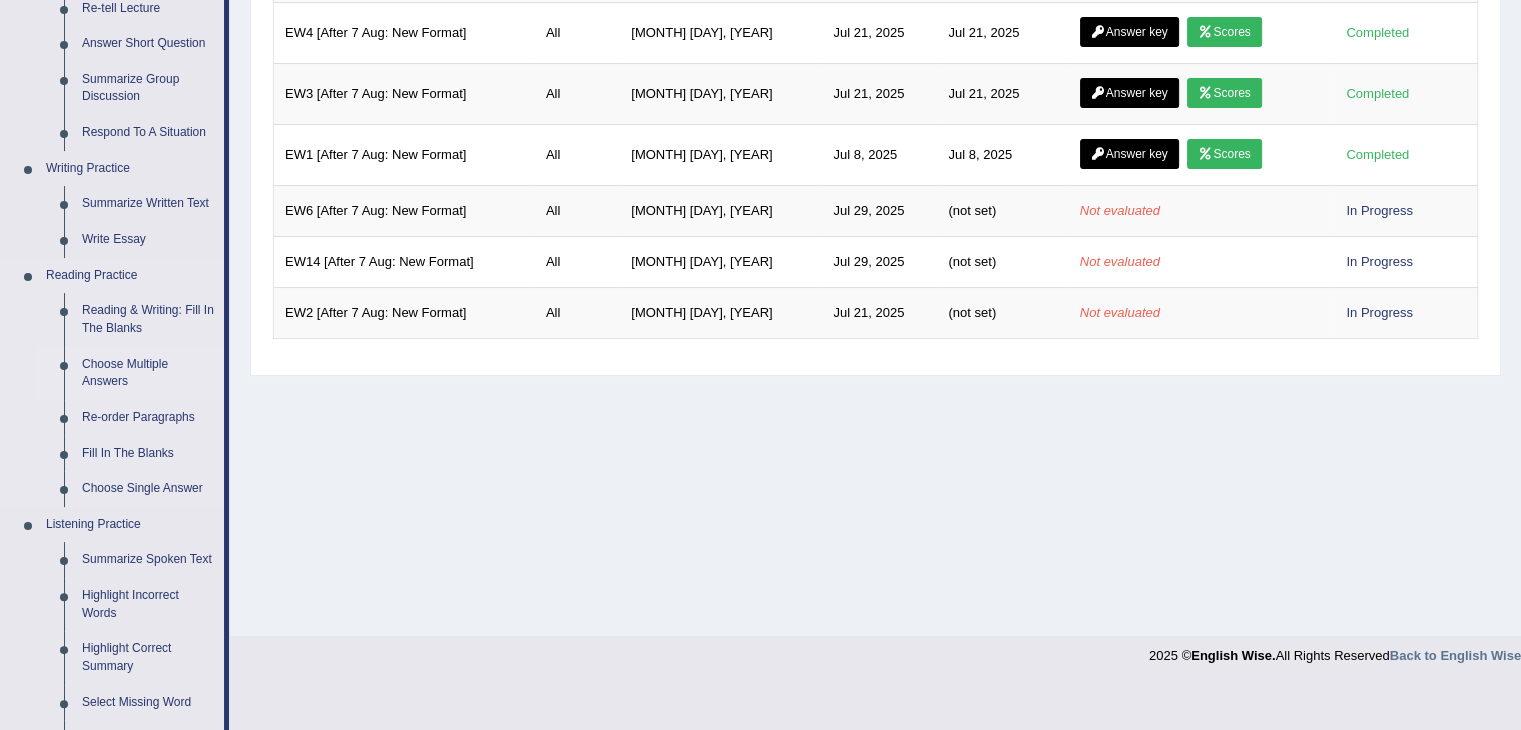 scroll, scrollTop: 400, scrollLeft: 0, axis: vertical 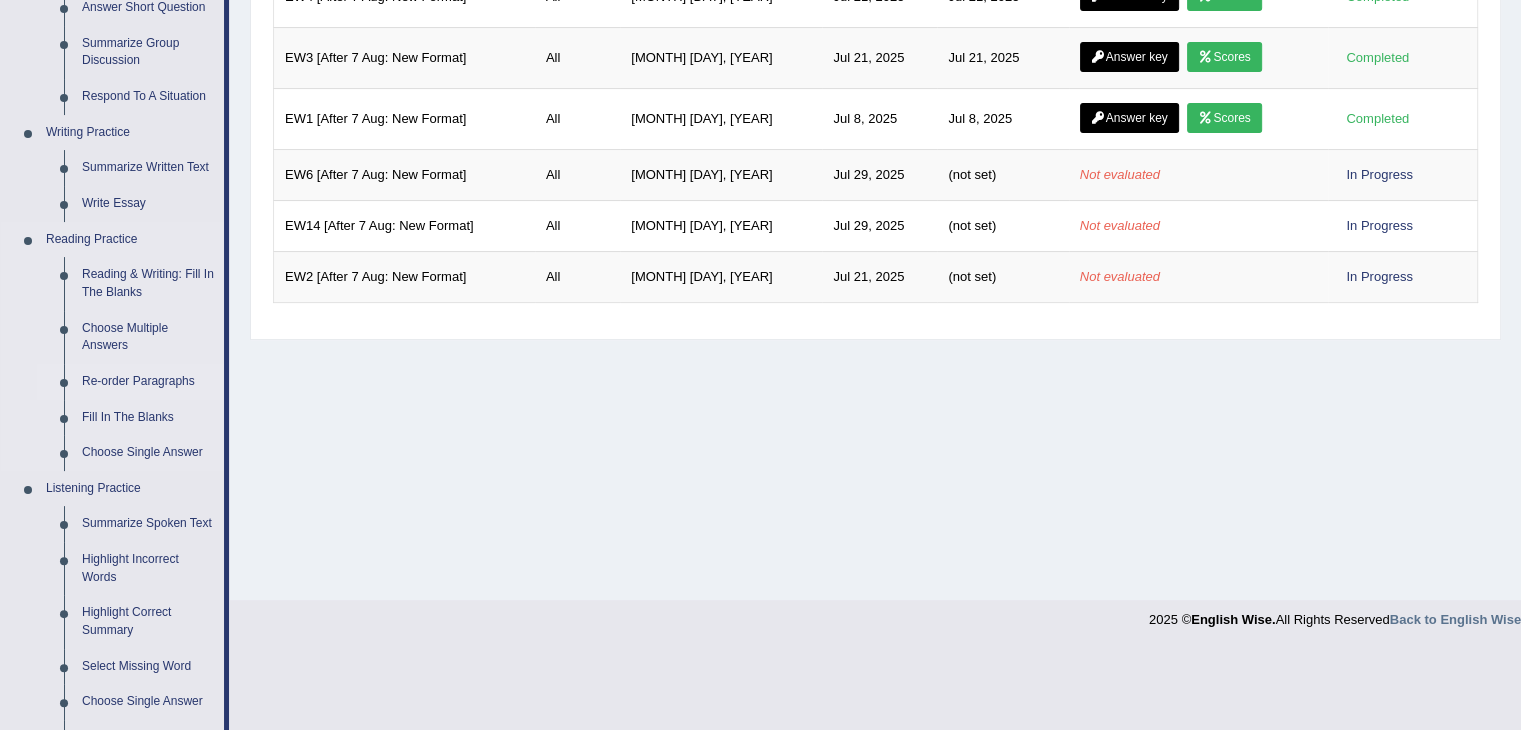click on "Re-order Paragraphs" at bounding box center (148, 382) 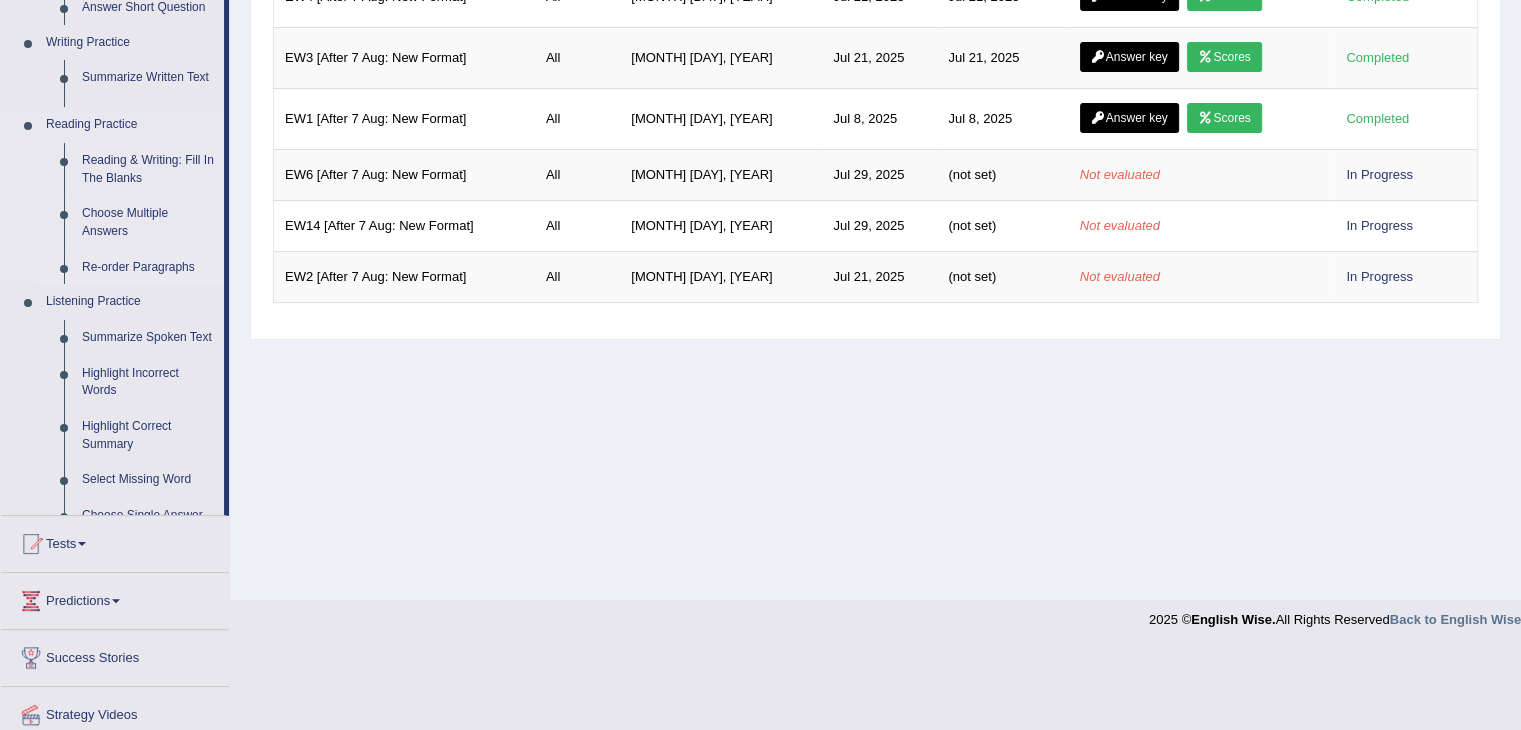 scroll, scrollTop: 320, scrollLeft: 0, axis: vertical 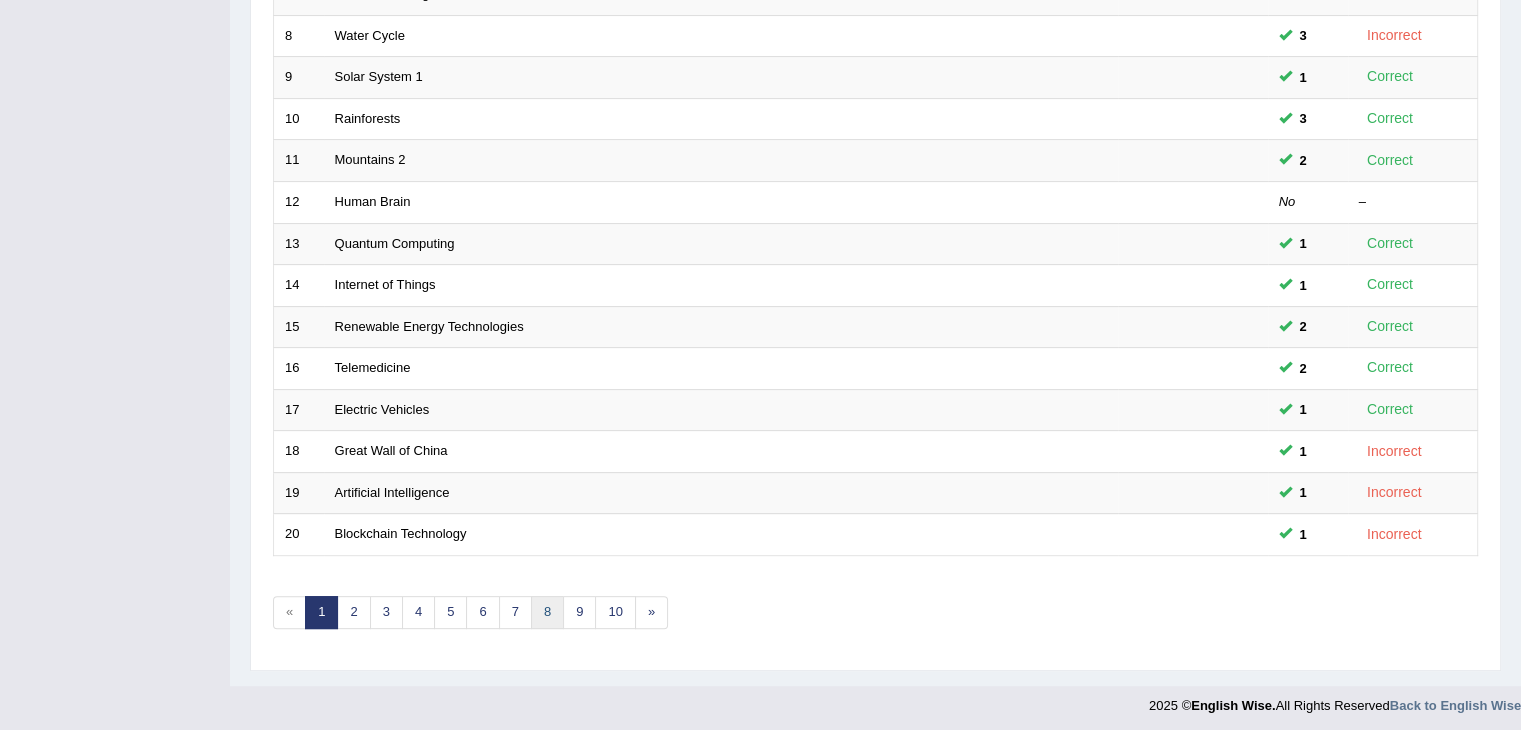 click on "8" at bounding box center (547, 612) 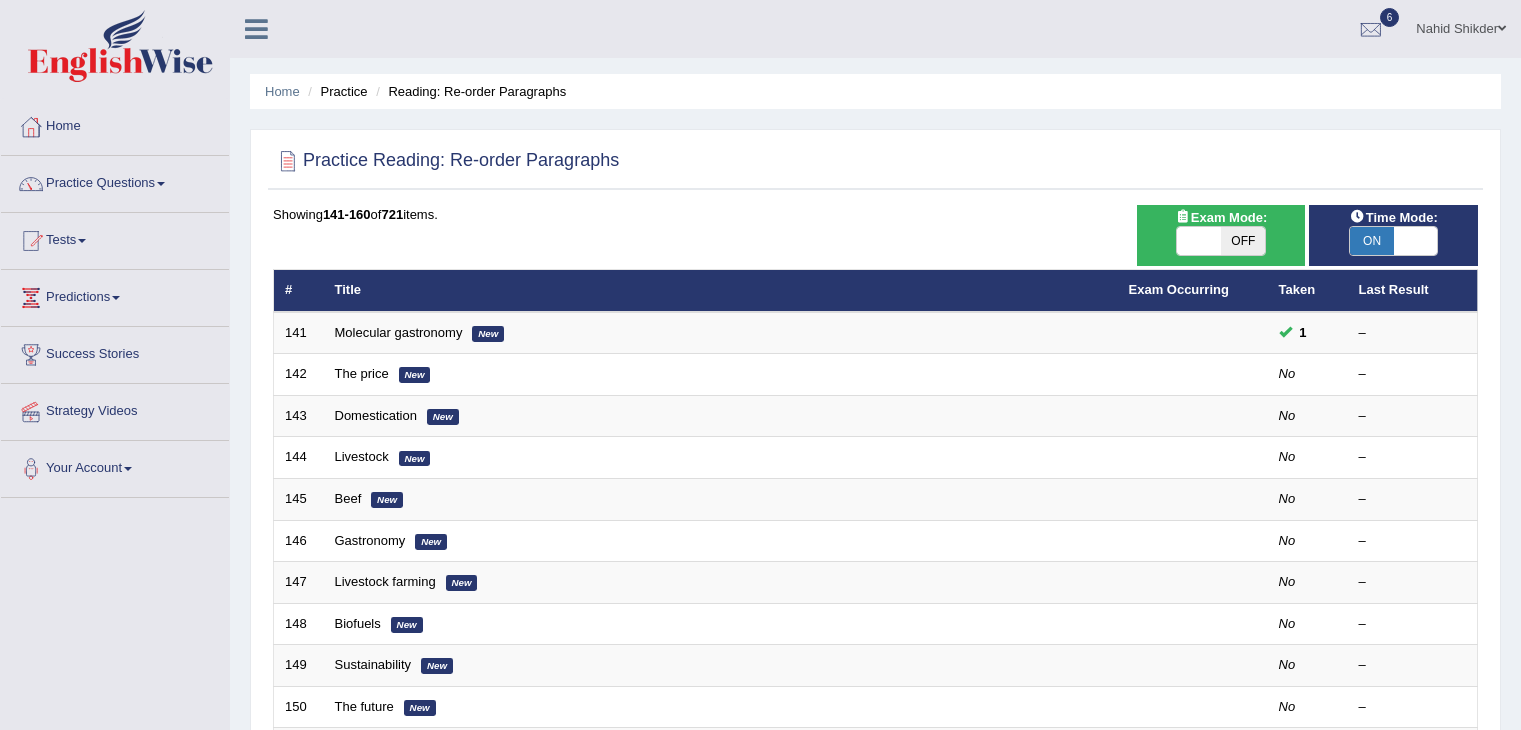 scroll, scrollTop: 289, scrollLeft: 0, axis: vertical 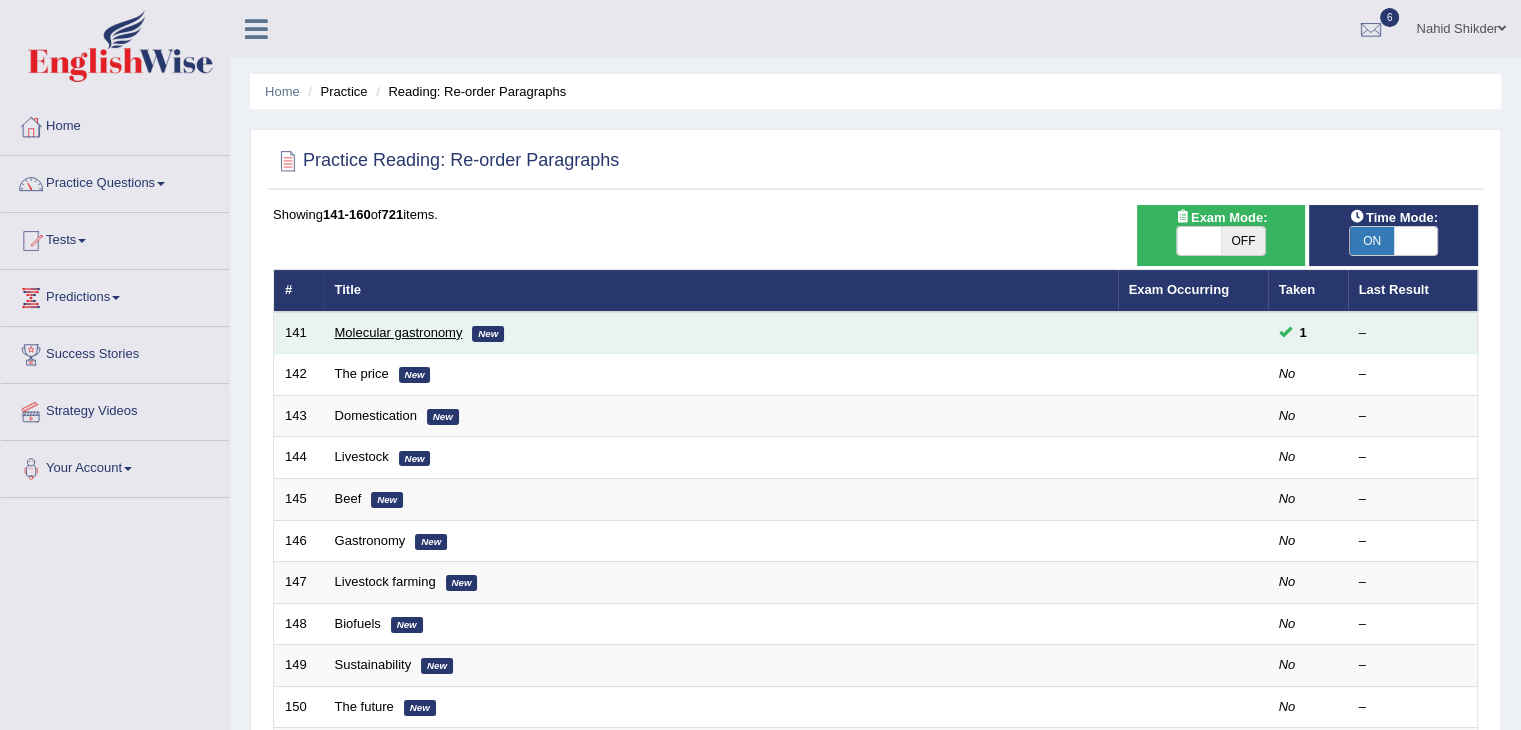 click on "Molecular gastronomy" at bounding box center (399, 332) 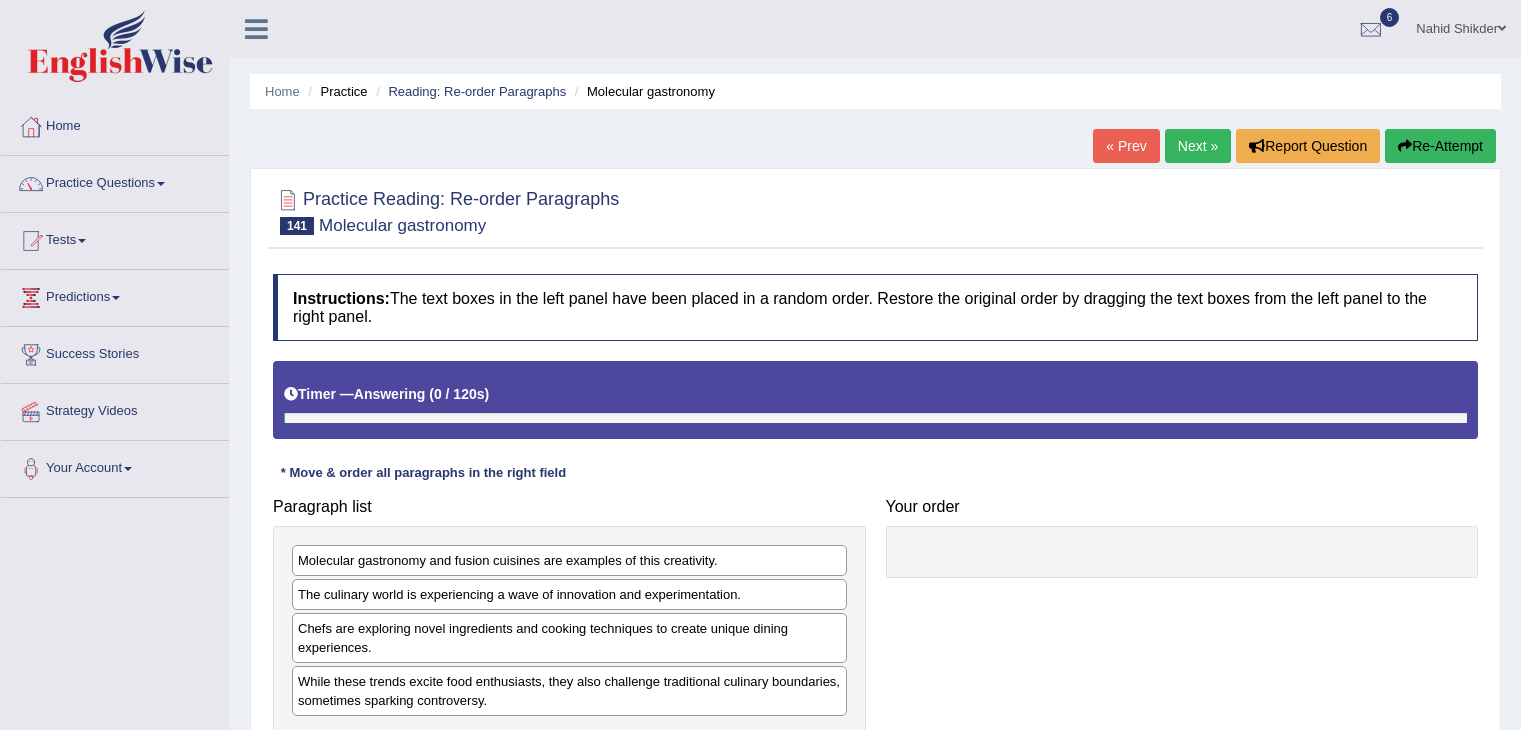 scroll, scrollTop: 13, scrollLeft: 0, axis: vertical 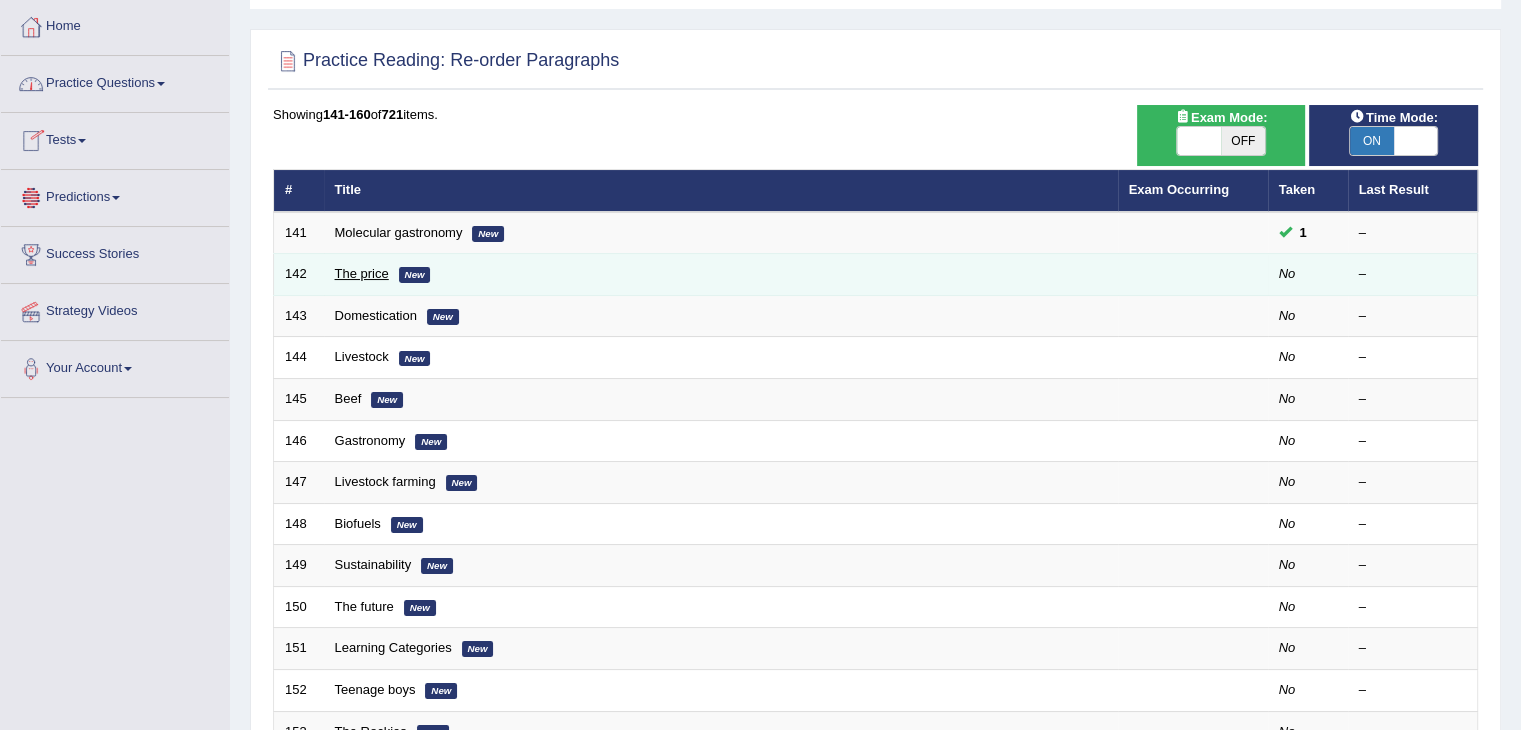 click on "The price" at bounding box center [362, 273] 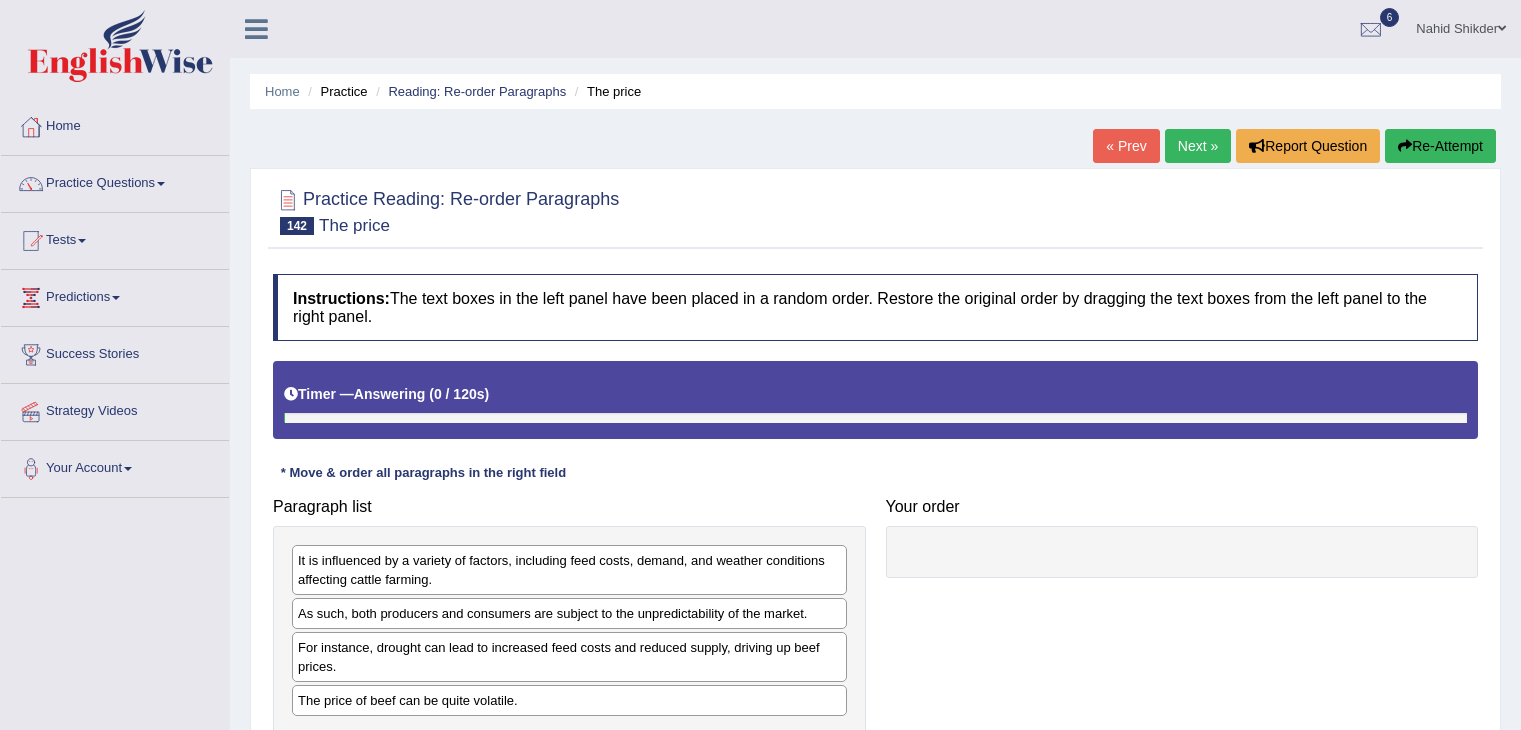 scroll, scrollTop: 0, scrollLeft: 0, axis: both 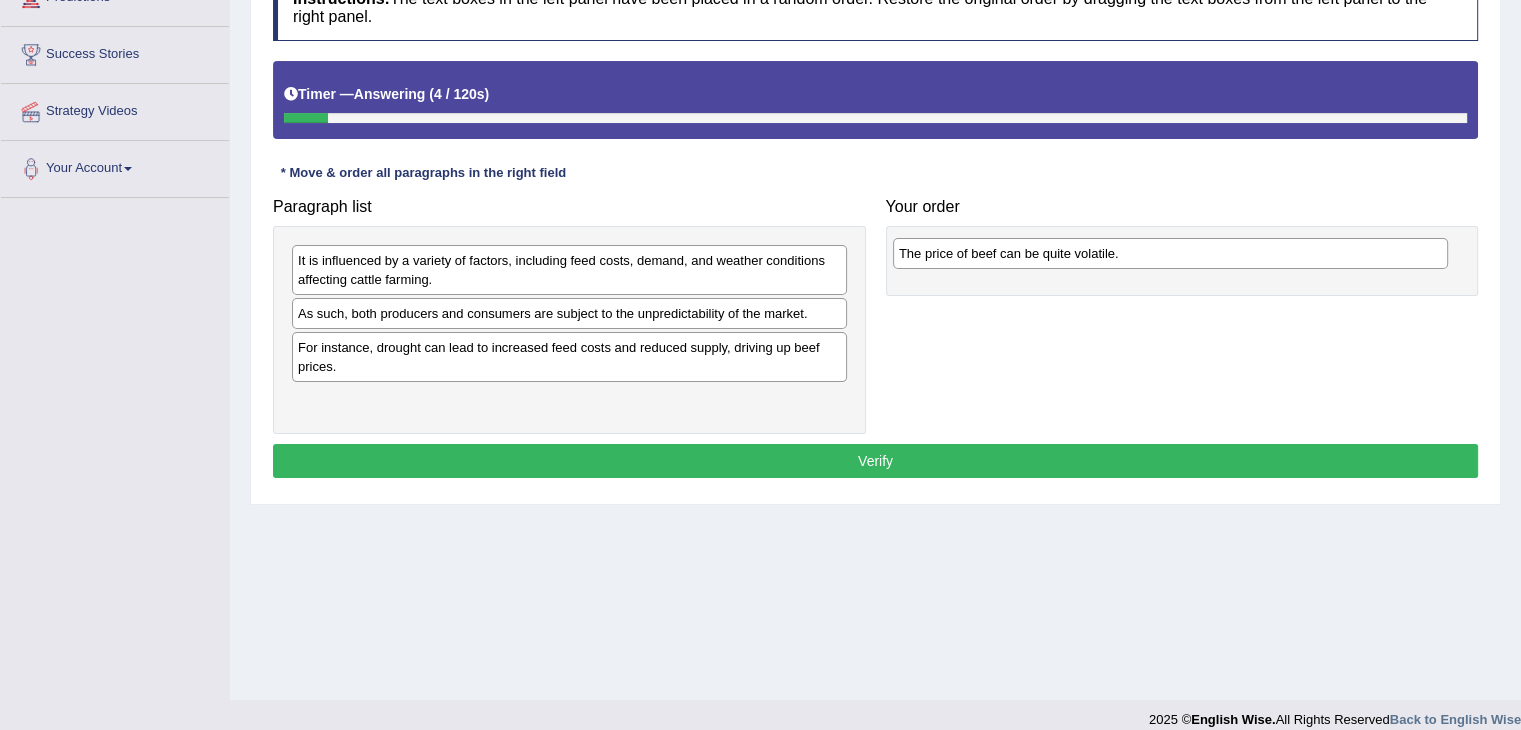 drag, startPoint x: 366, startPoint y: 404, endPoint x: 969, endPoint y: 257, distance: 620.6593 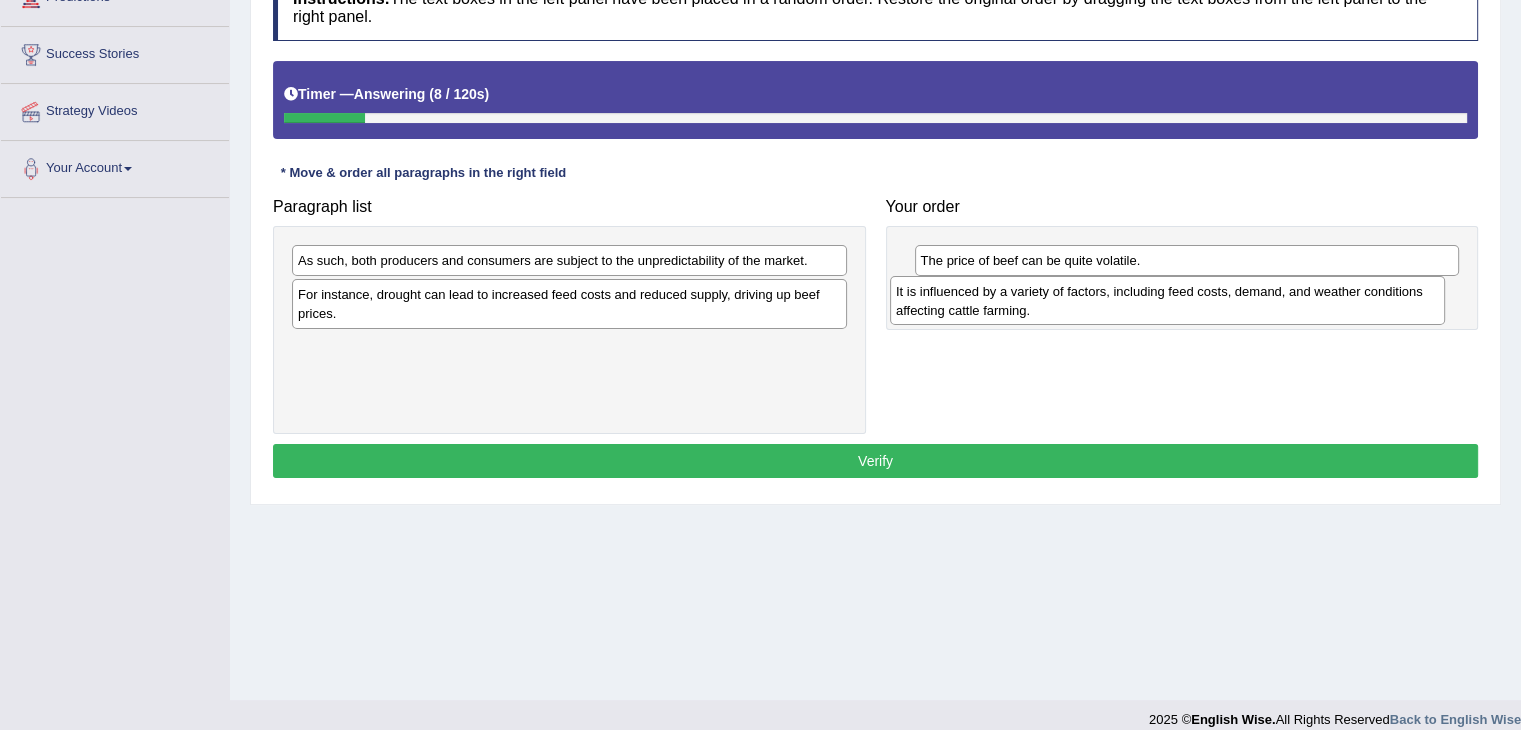drag, startPoint x: 420, startPoint y: 274, endPoint x: 1018, endPoint y: 305, distance: 598.803 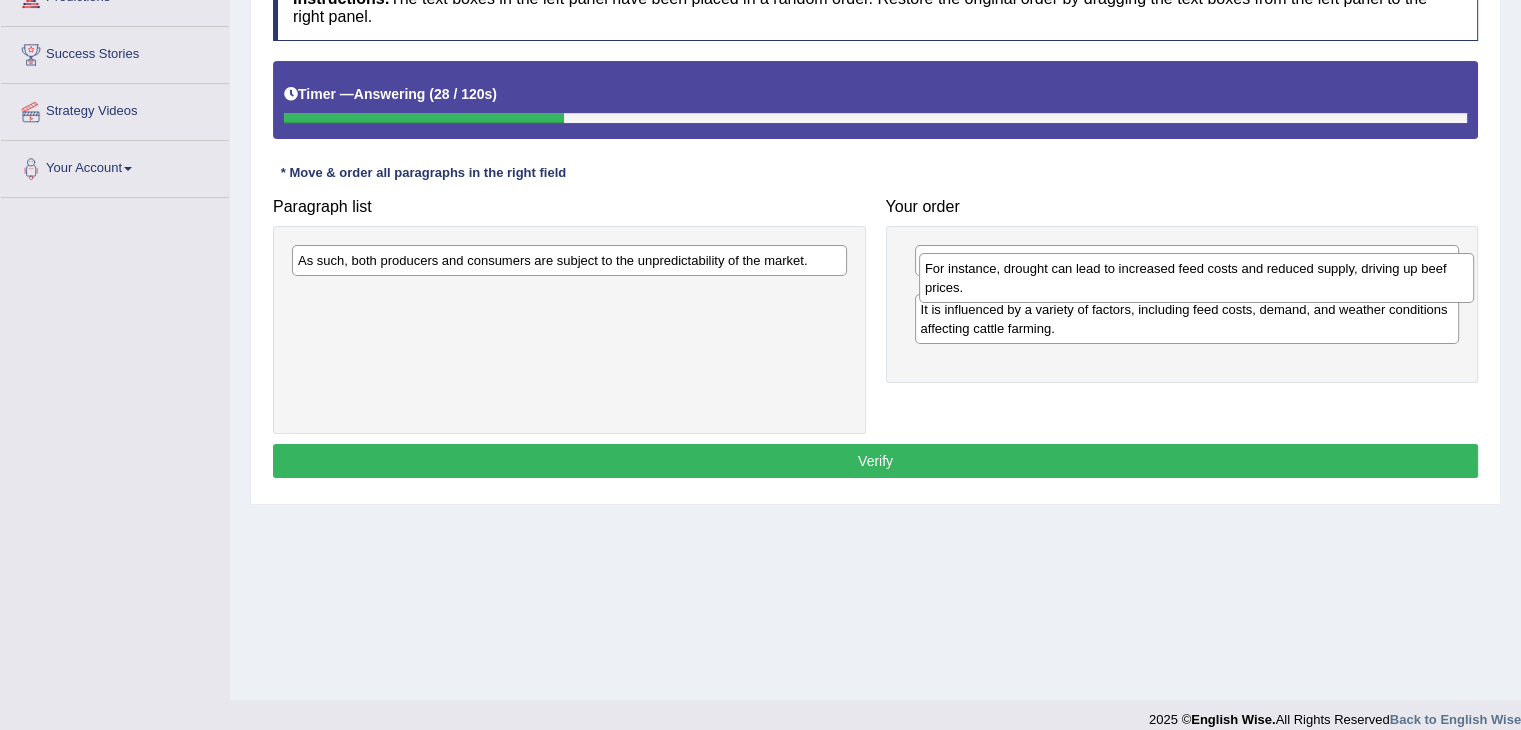 drag, startPoint x: 484, startPoint y: 308, endPoint x: 1111, endPoint y: 283, distance: 627.4982 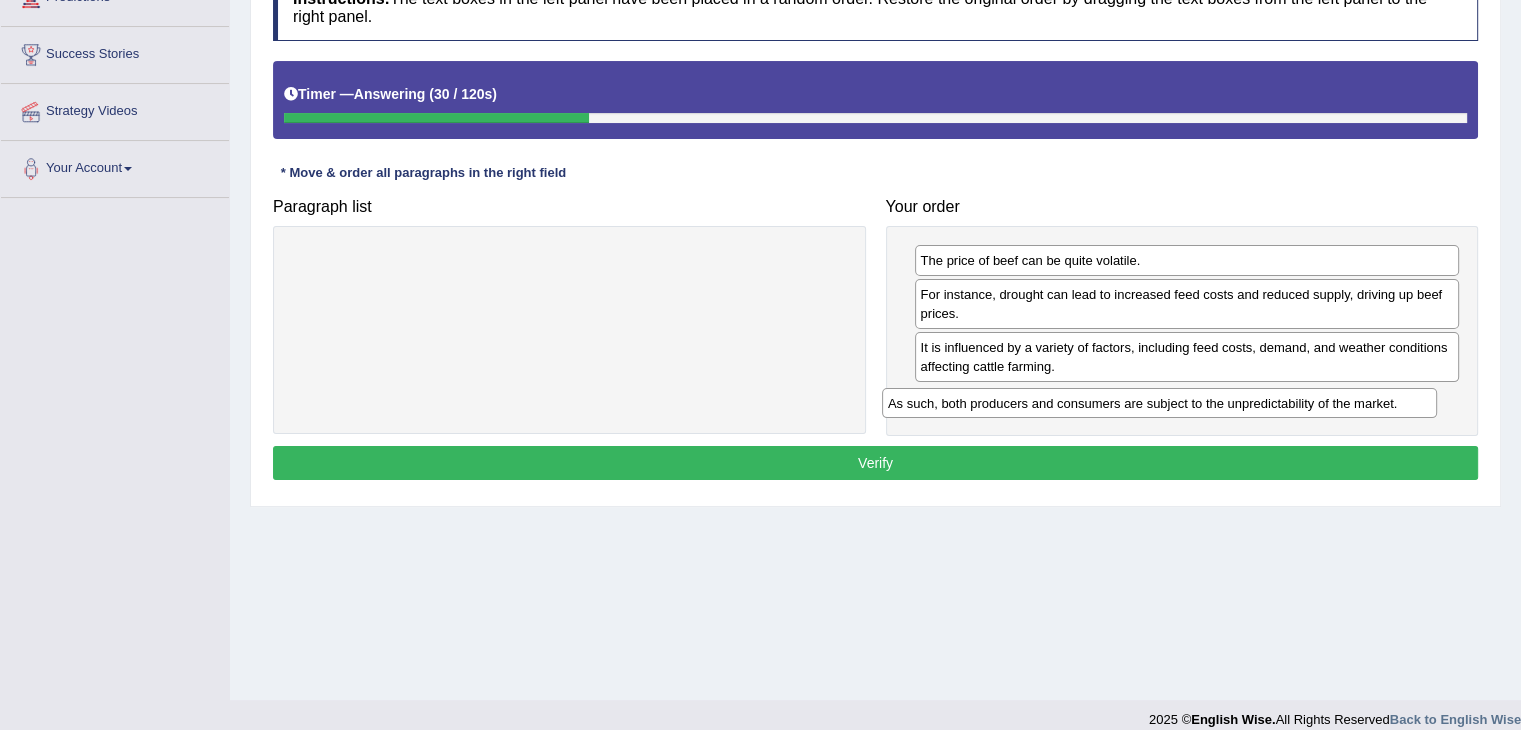 drag, startPoint x: 572, startPoint y: 263, endPoint x: 1162, endPoint y: 406, distance: 607.08234 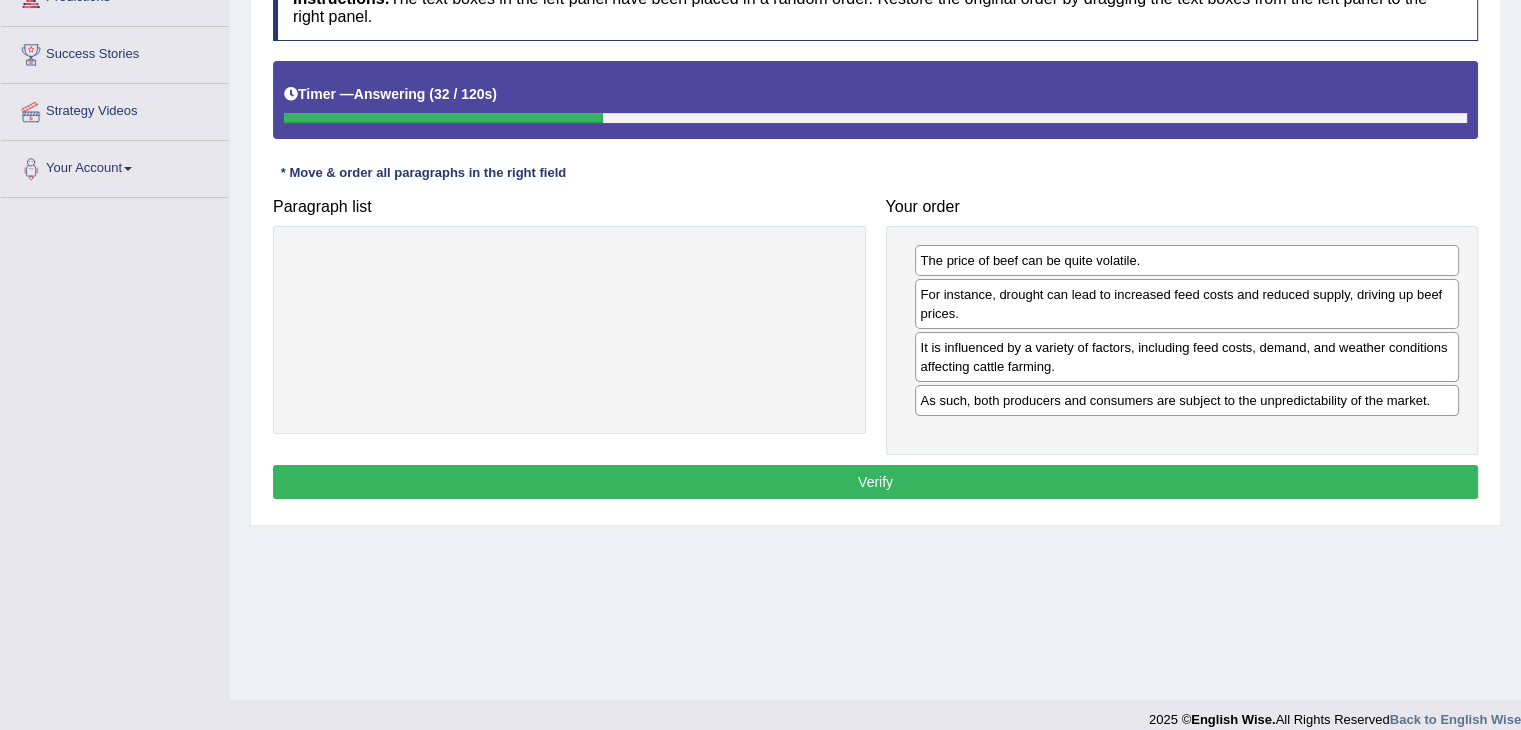 click on "Verify" at bounding box center (875, 482) 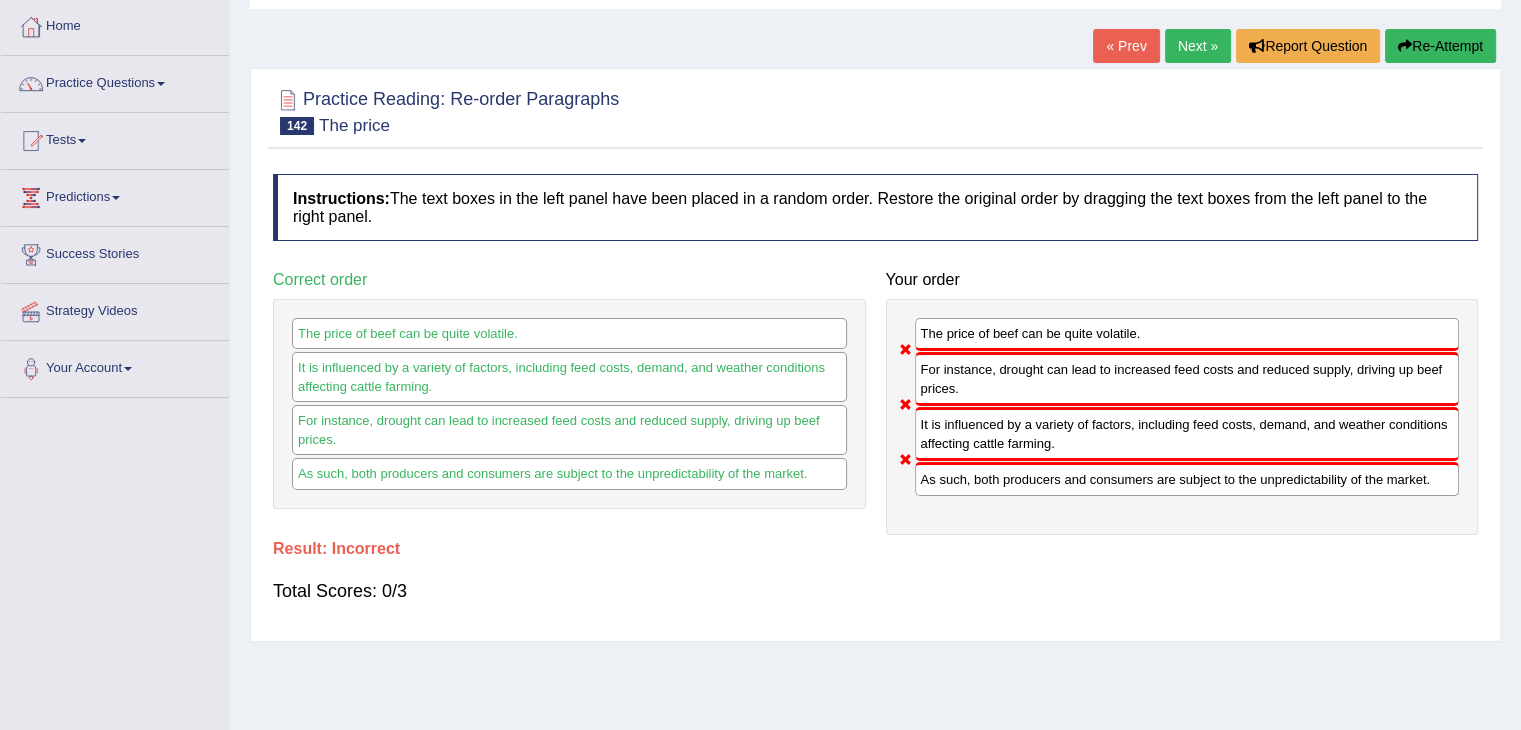 scroll, scrollTop: 0, scrollLeft: 0, axis: both 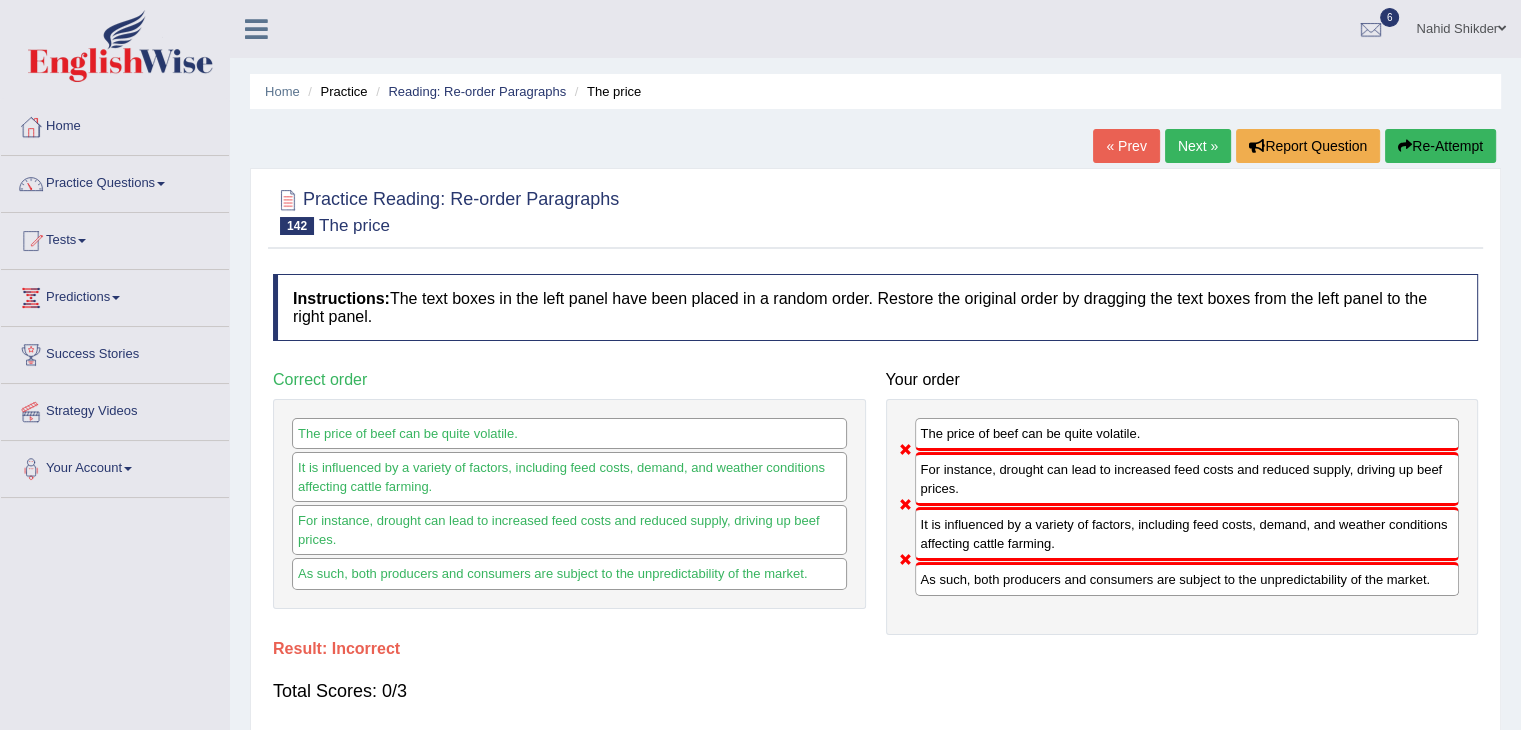 click on "Next »" at bounding box center (1198, 146) 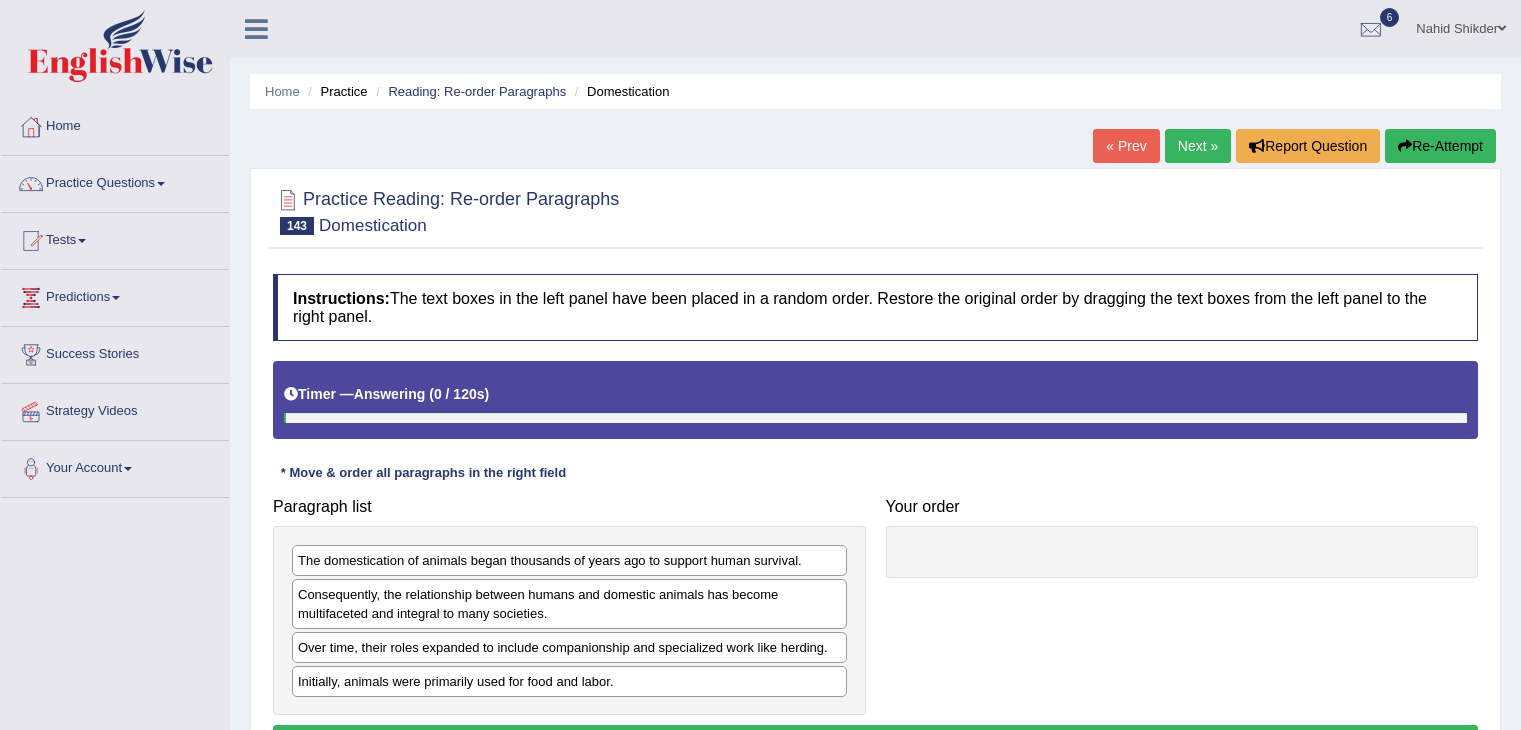 scroll, scrollTop: 0, scrollLeft: 0, axis: both 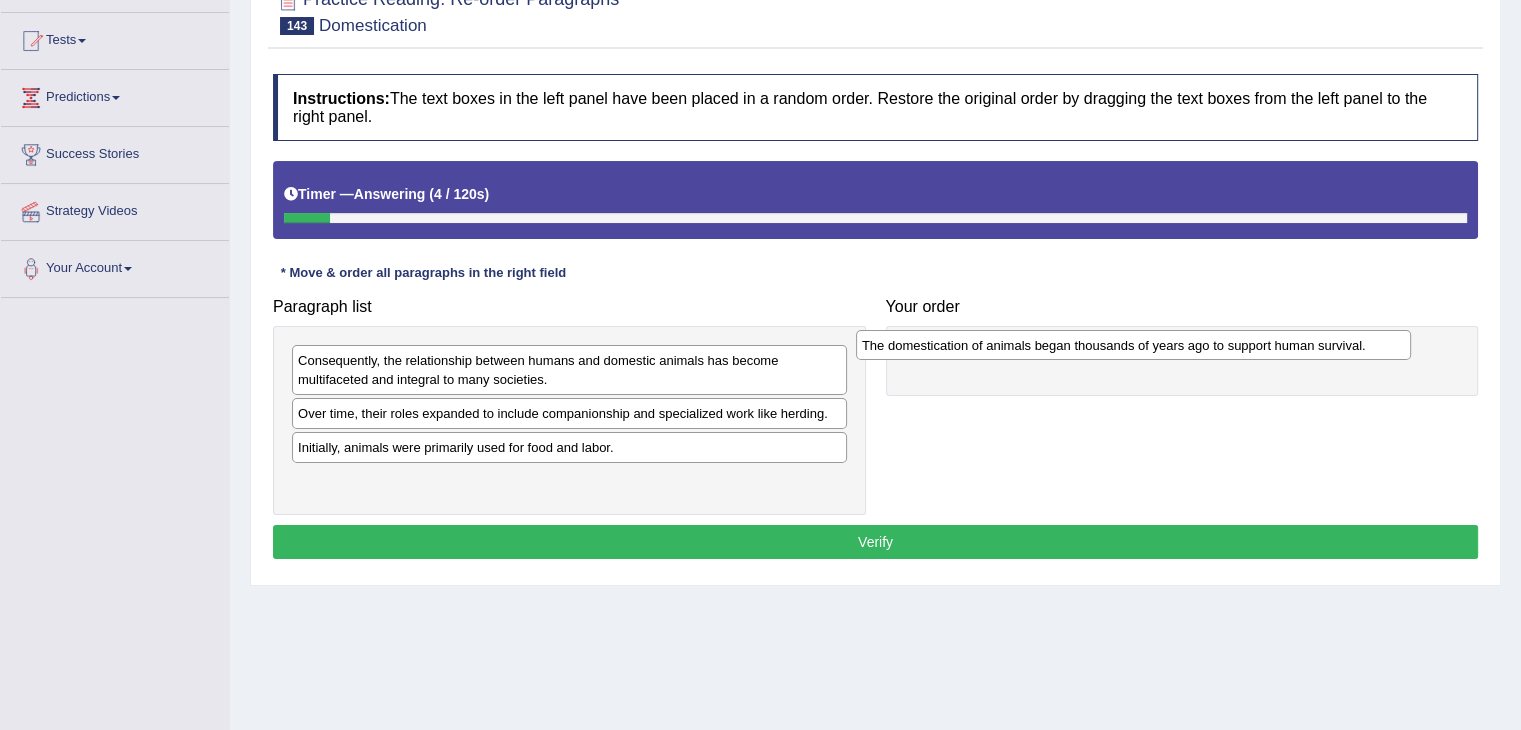 drag, startPoint x: 335, startPoint y: 360, endPoint x: 899, endPoint y: 345, distance: 564.19946 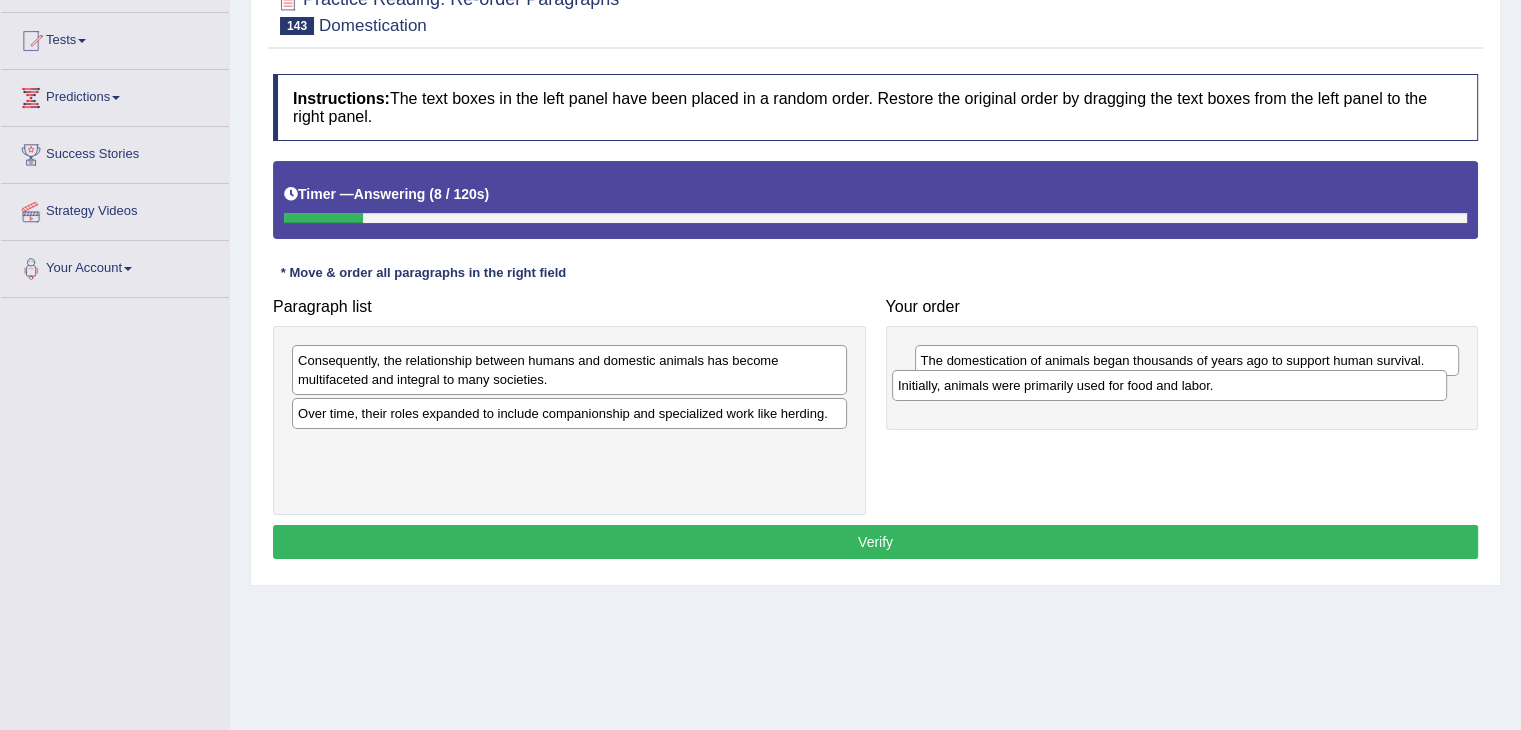 drag, startPoint x: 392, startPoint y: 445, endPoint x: 992, endPoint y: 384, distance: 603.09283 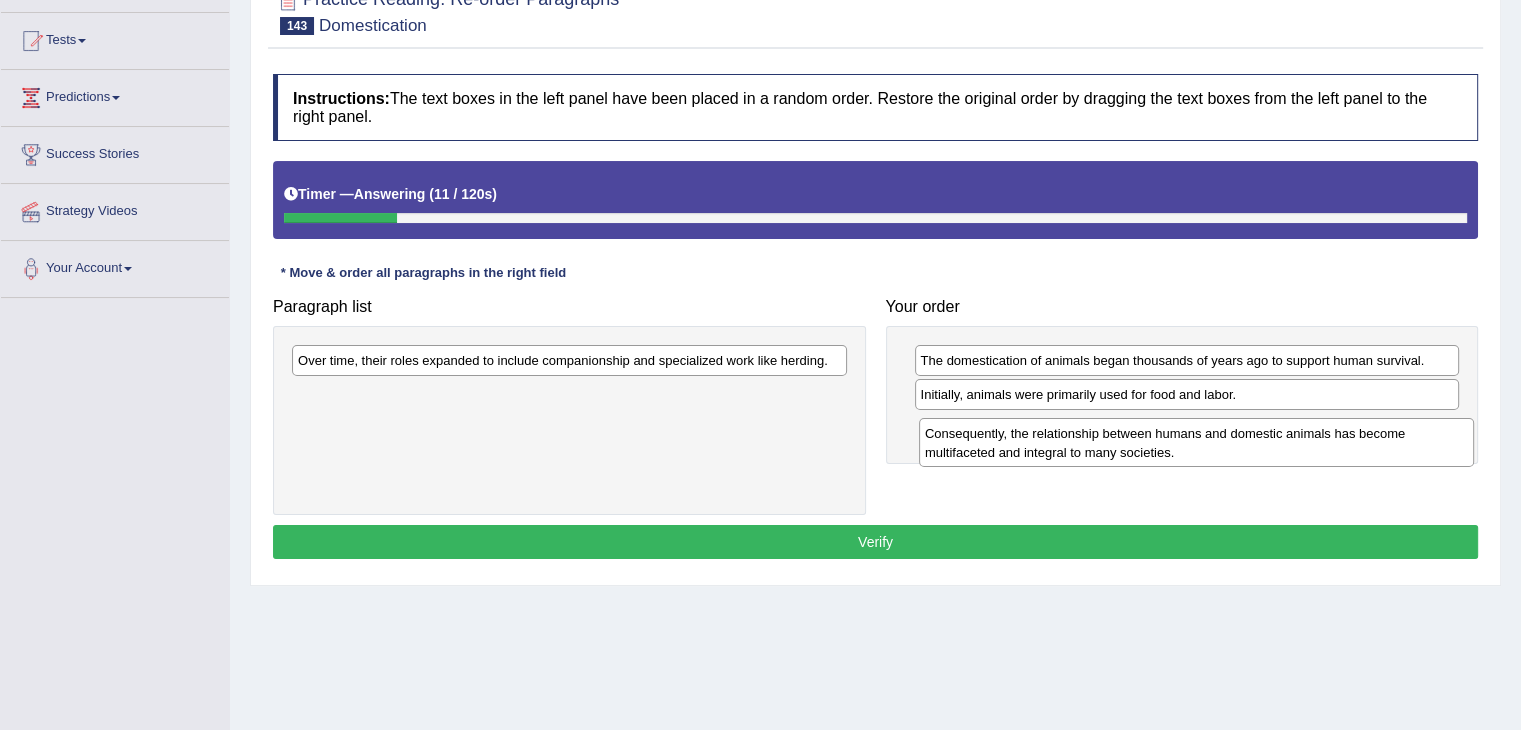 drag, startPoint x: 370, startPoint y: 374, endPoint x: 997, endPoint y: 447, distance: 631.2353 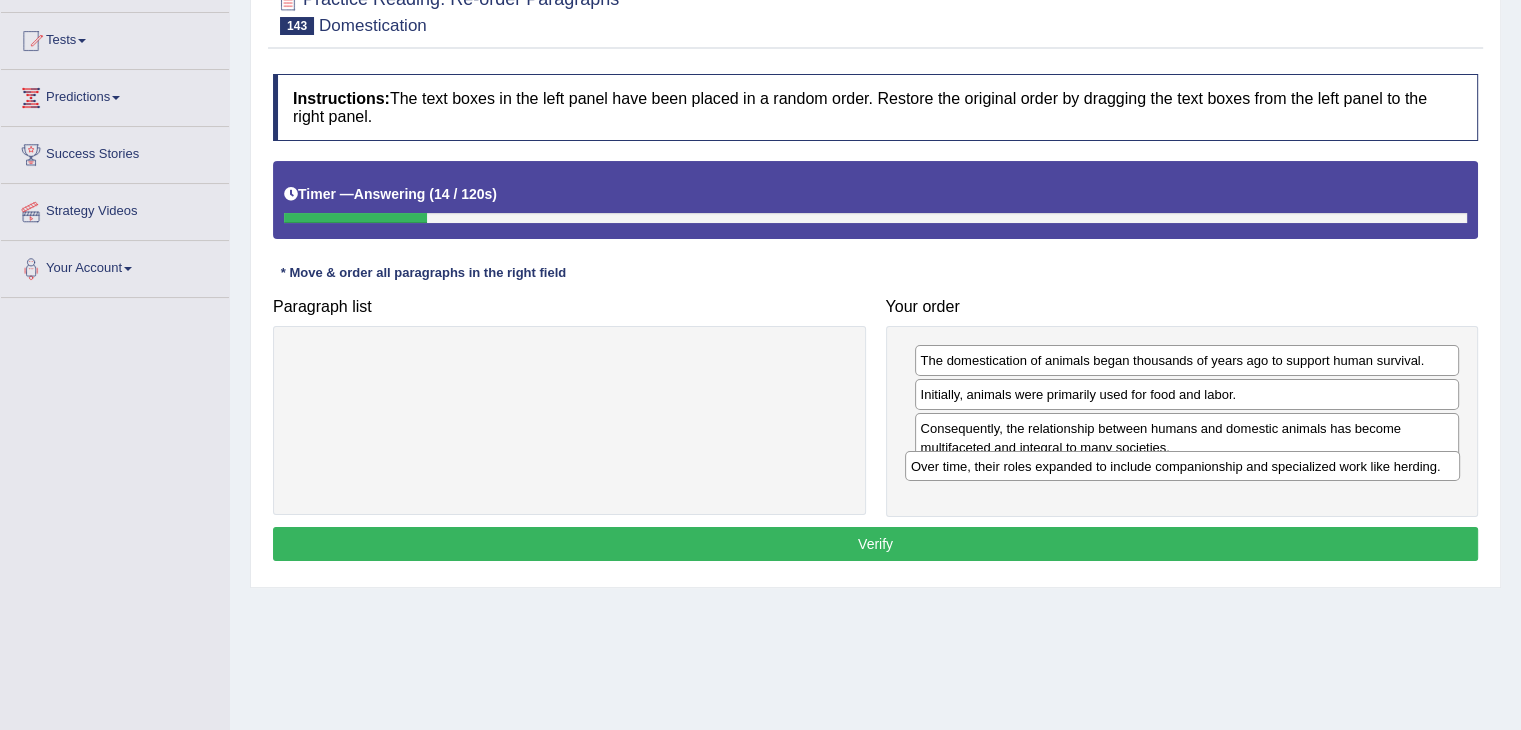 drag, startPoint x: 519, startPoint y: 351, endPoint x: 1132, endPoint y: 457, distance: 622.0972 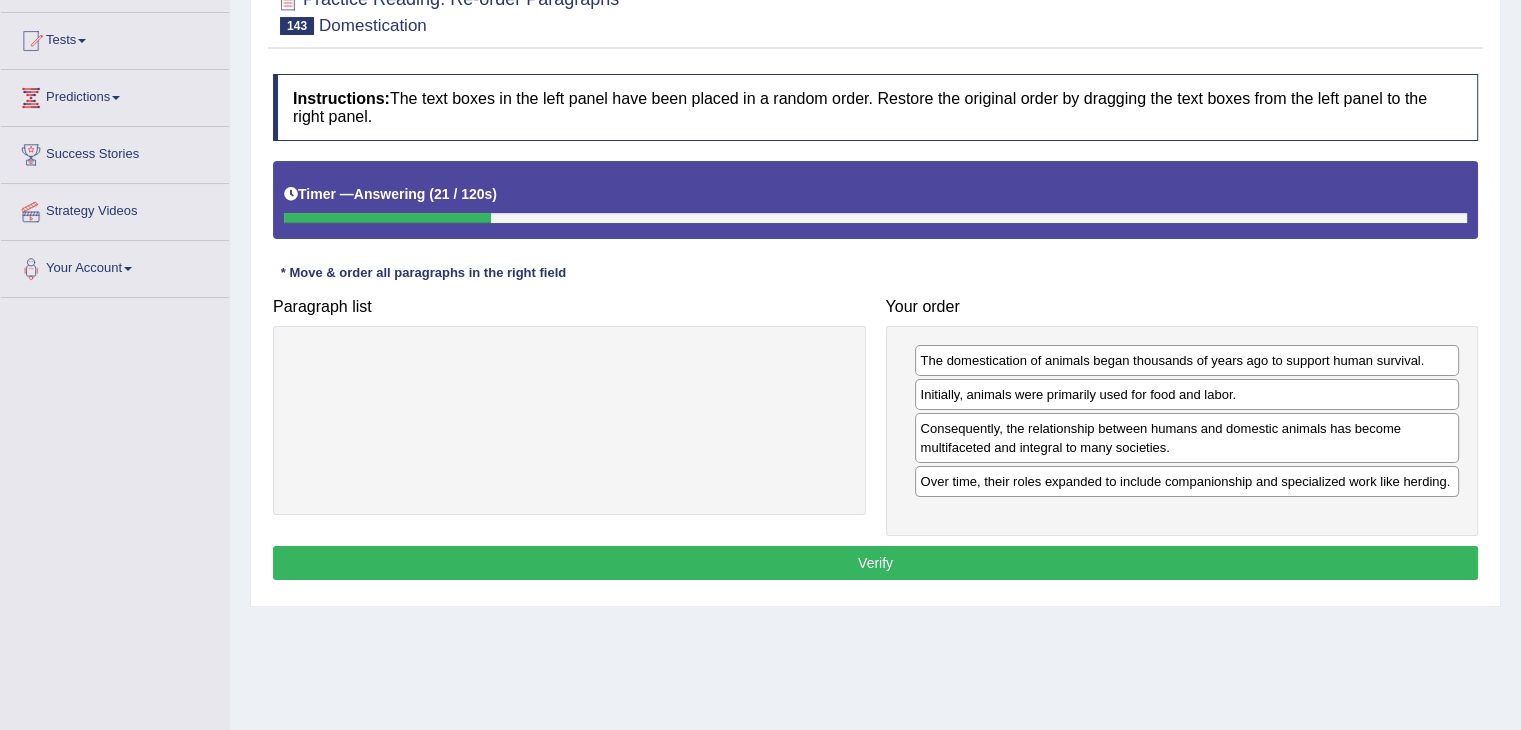 click on "Verify" at bounding box center [875, 563] 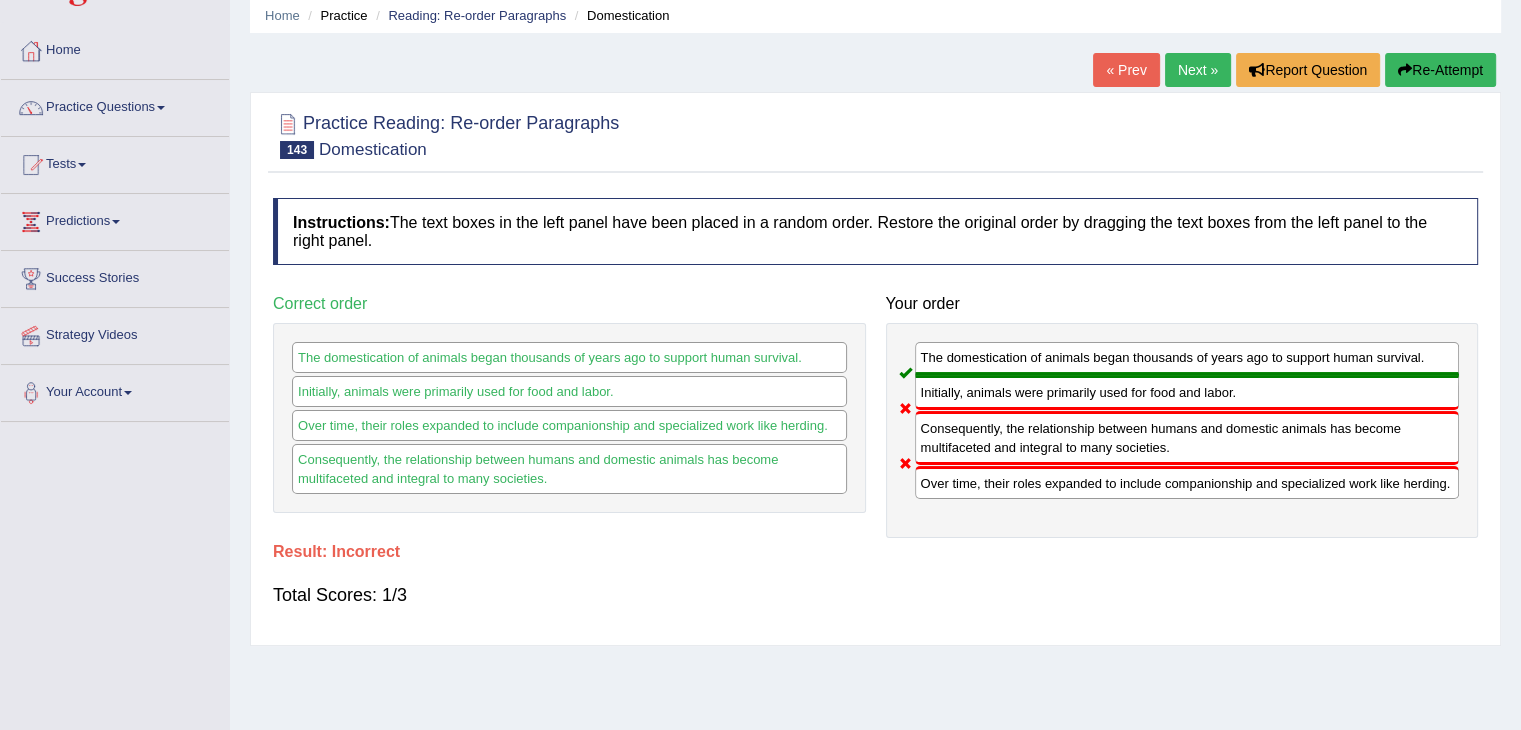 scroll, scrollTop: 0, scrollLeft: 0, axis: both 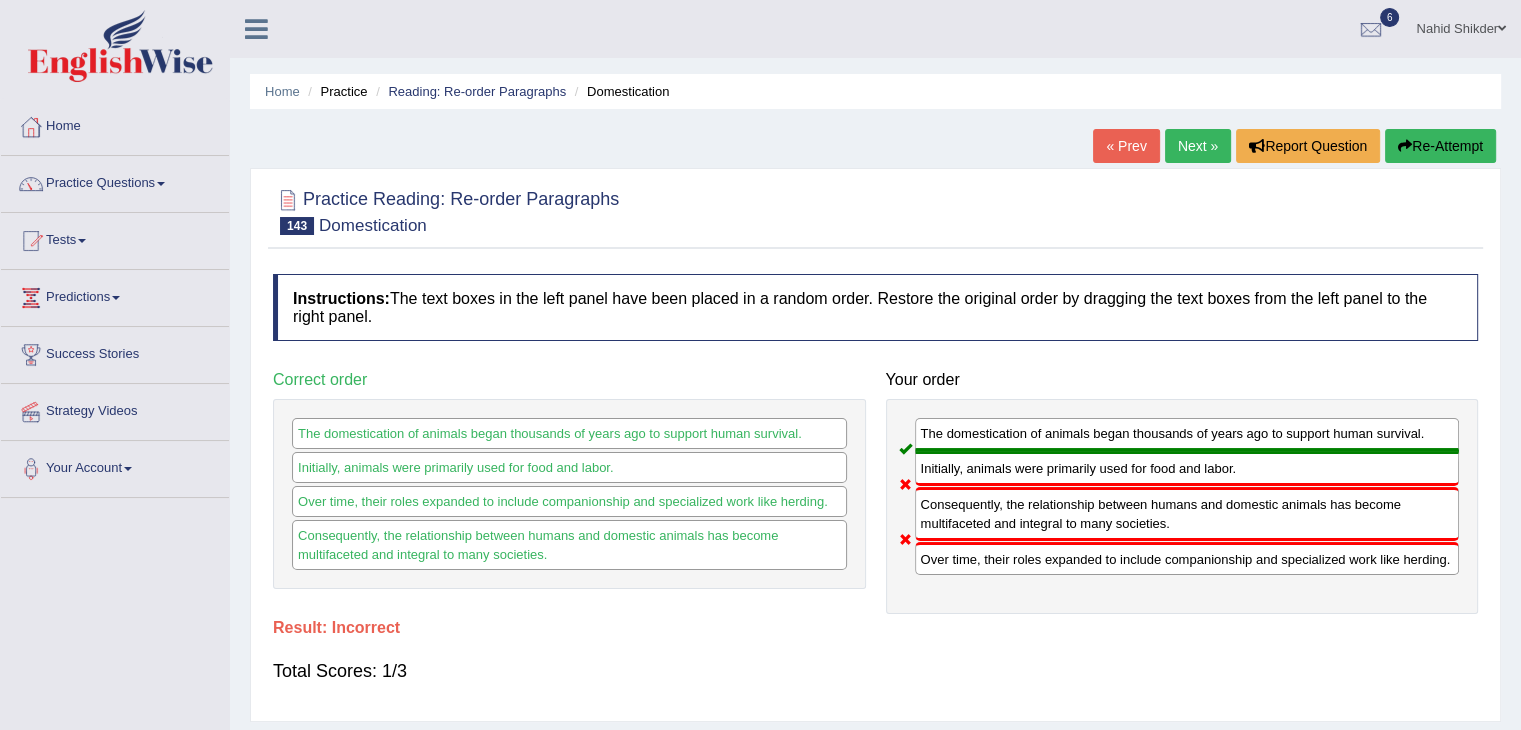 click on "Next »" at bounding box center [1198, 146] 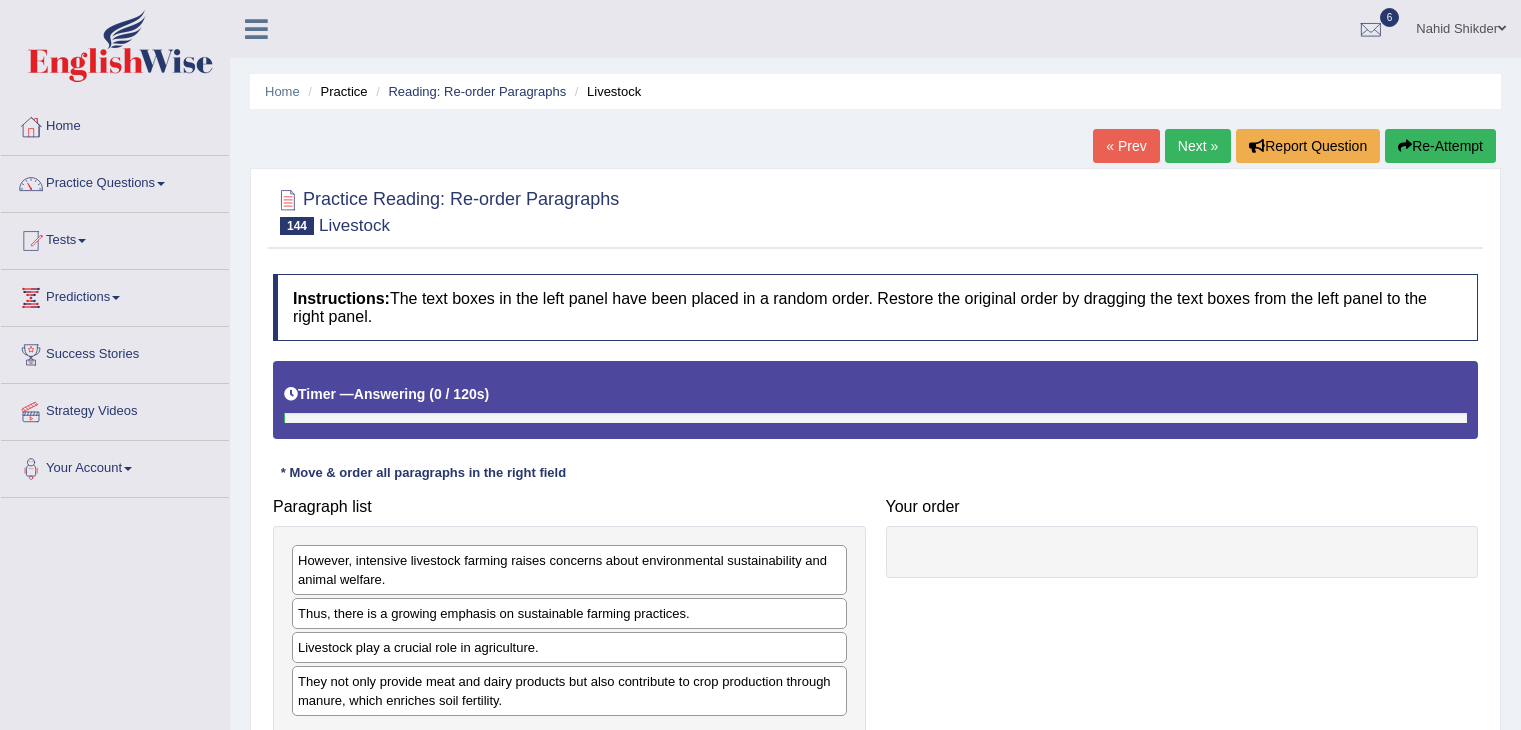 scroll, scrollTop: 0, scrollLeft: 0, axis: both 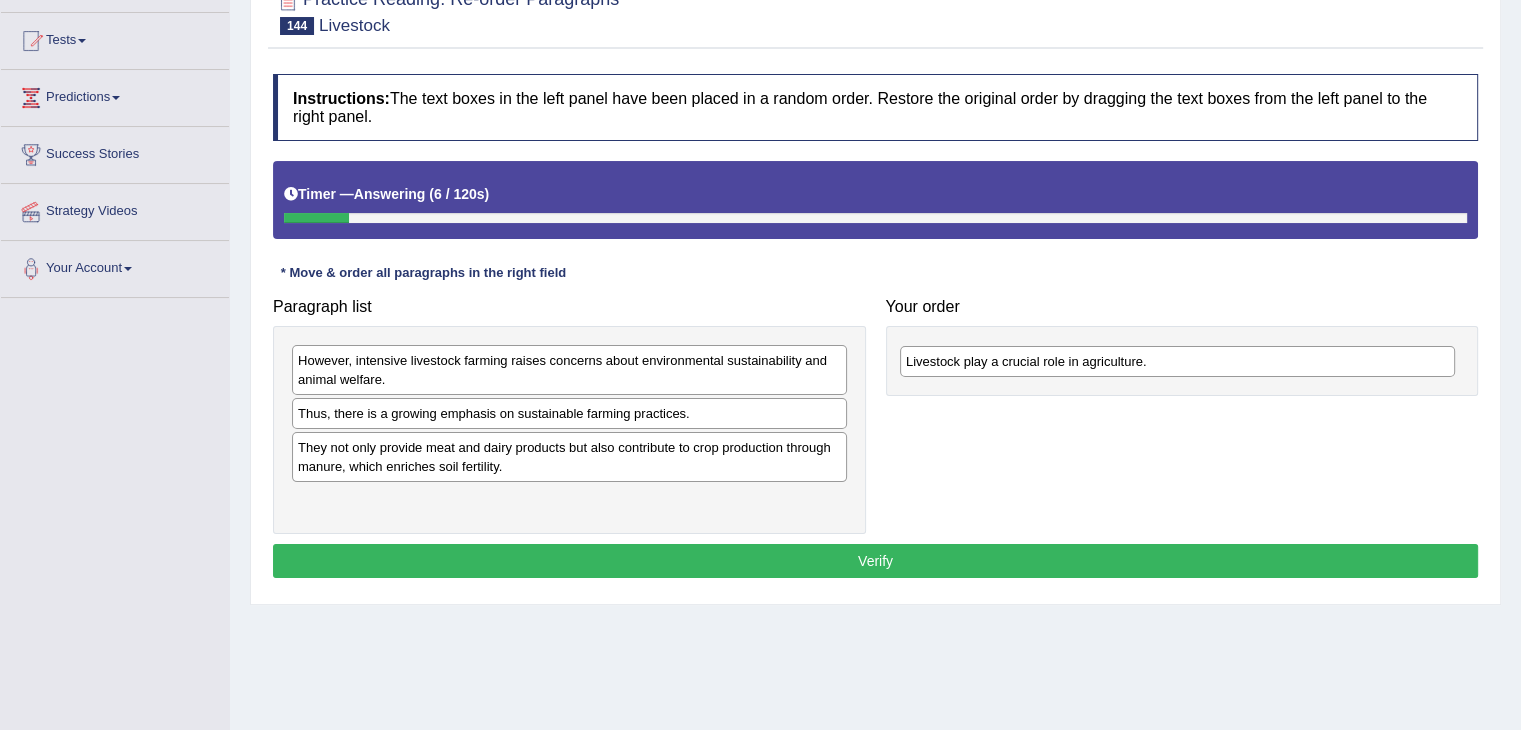 drag, startPoint x: 376, startPoint y: 451, endPoint x: 984, endPoint y: 366, distance: 613.91284 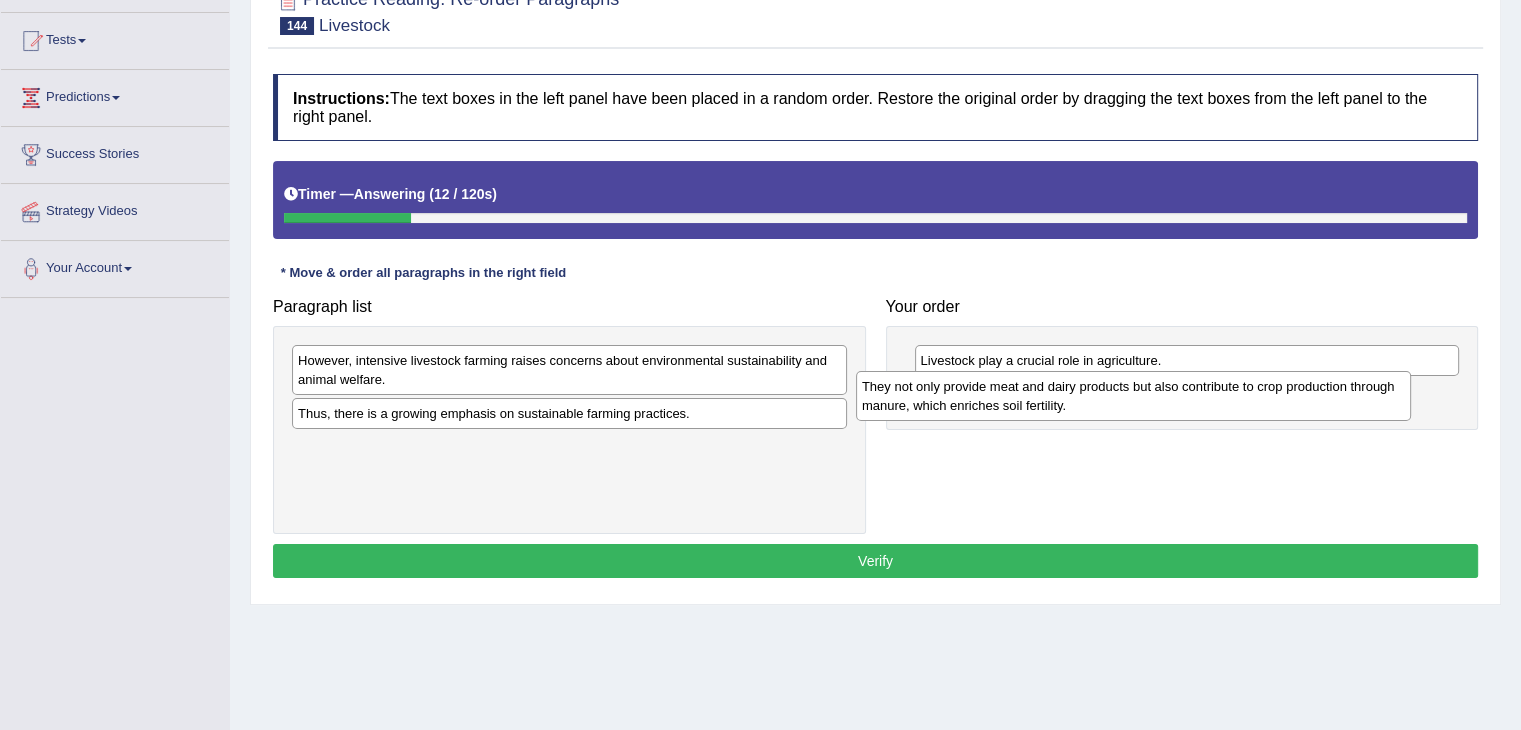 drag, startPoint x: 352, startPoint y: 466, endPoint x: 916, endPoint y: 406, distance: 567.1825 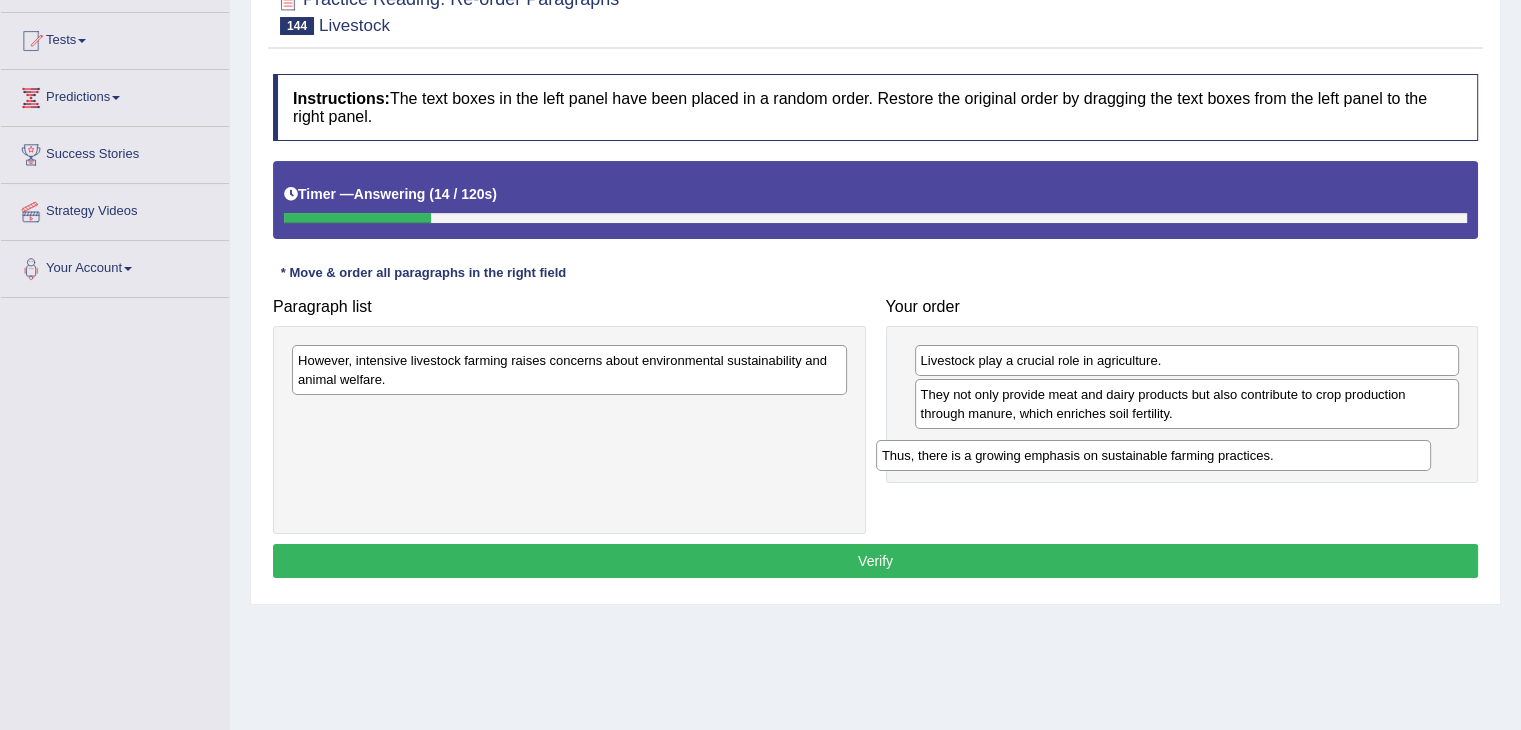 drag, startPoint x: 548, startPoint y: 413, endPoint x: 1132, endPoint y: 445, distance: 584.87604 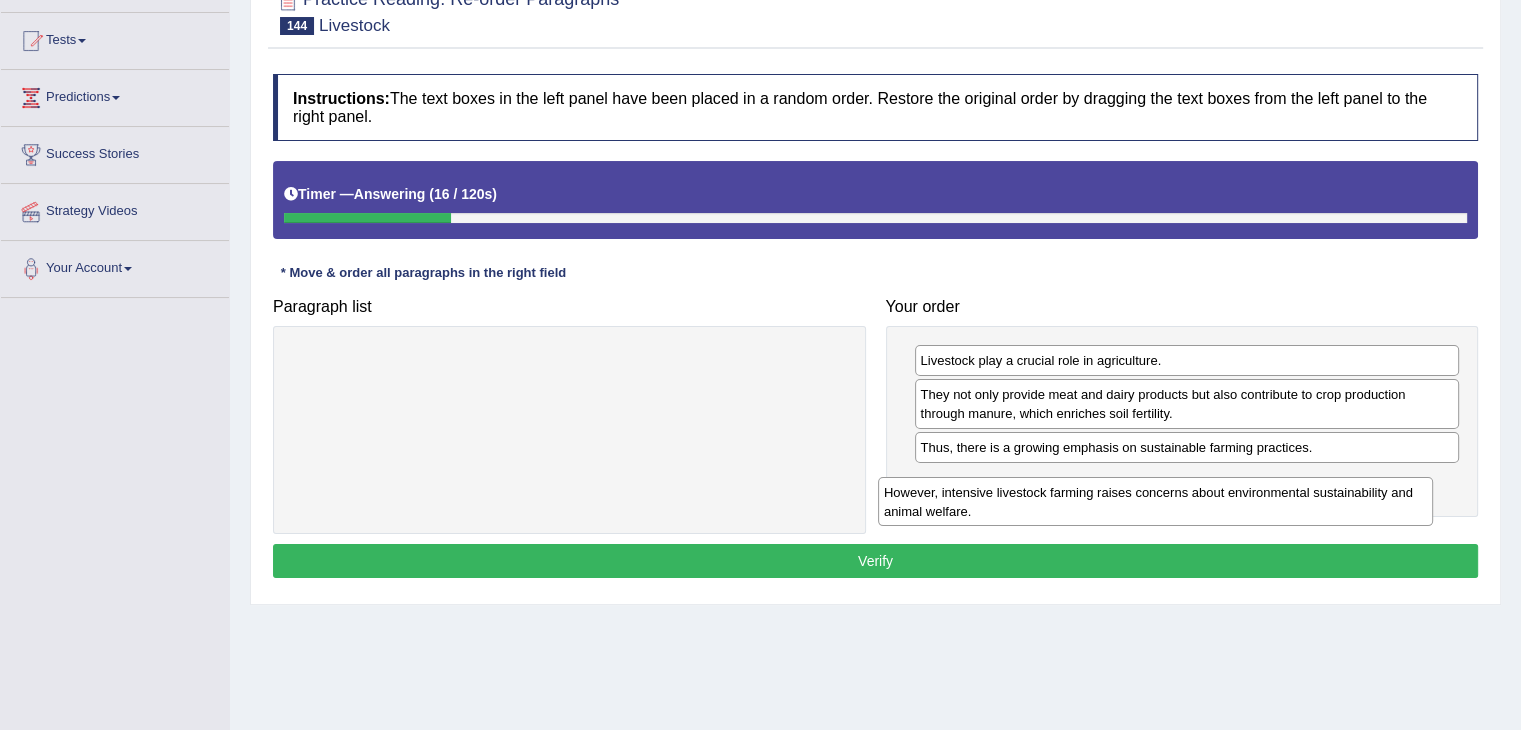 drag, startPoint x: 437, startPoint y: 369, endPoint x: 1028, endPoint y: 492, distance: 603.6638 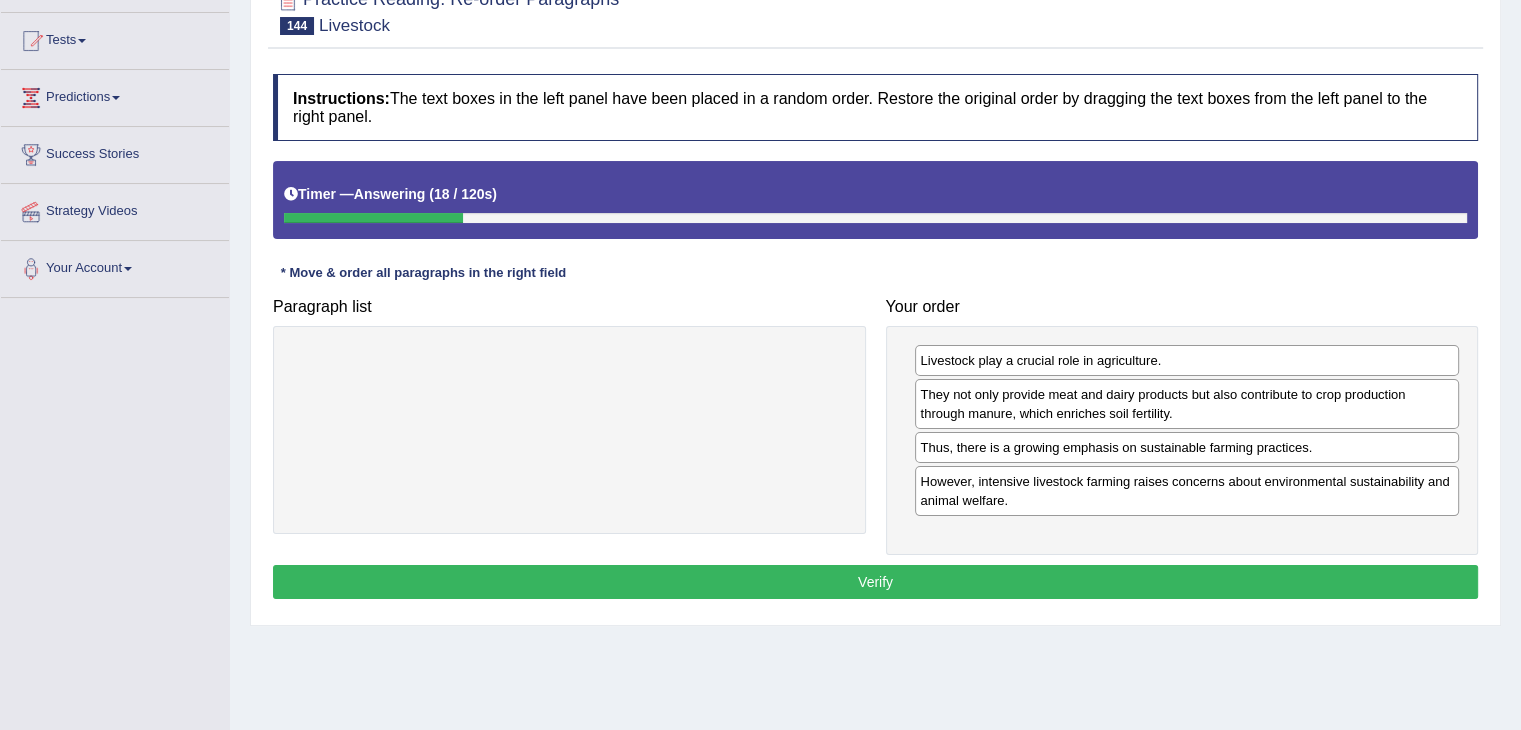 click on "Verify" at bounding box center [875, 582] 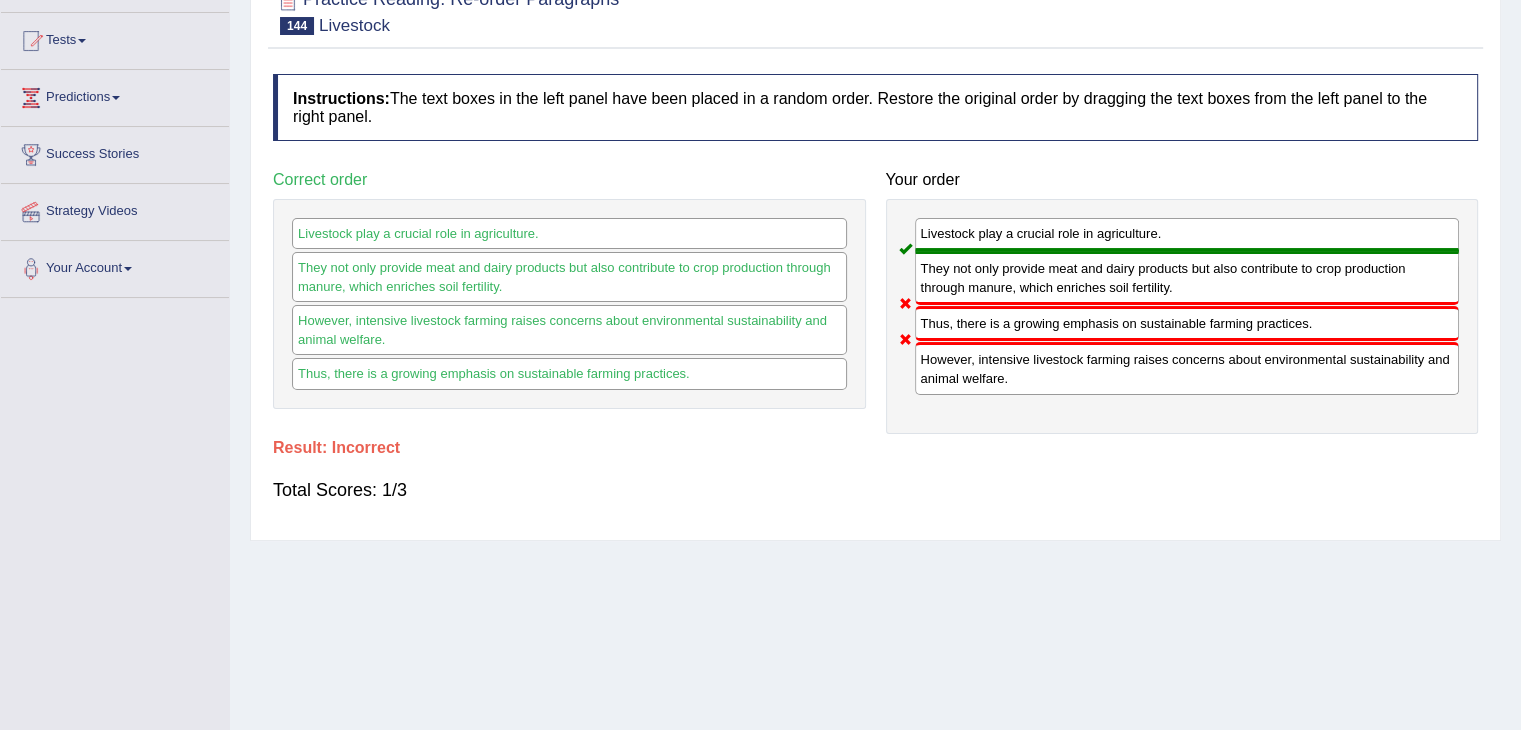 scroll, scrollTop: 0, scrollLeft: 0, axis: both 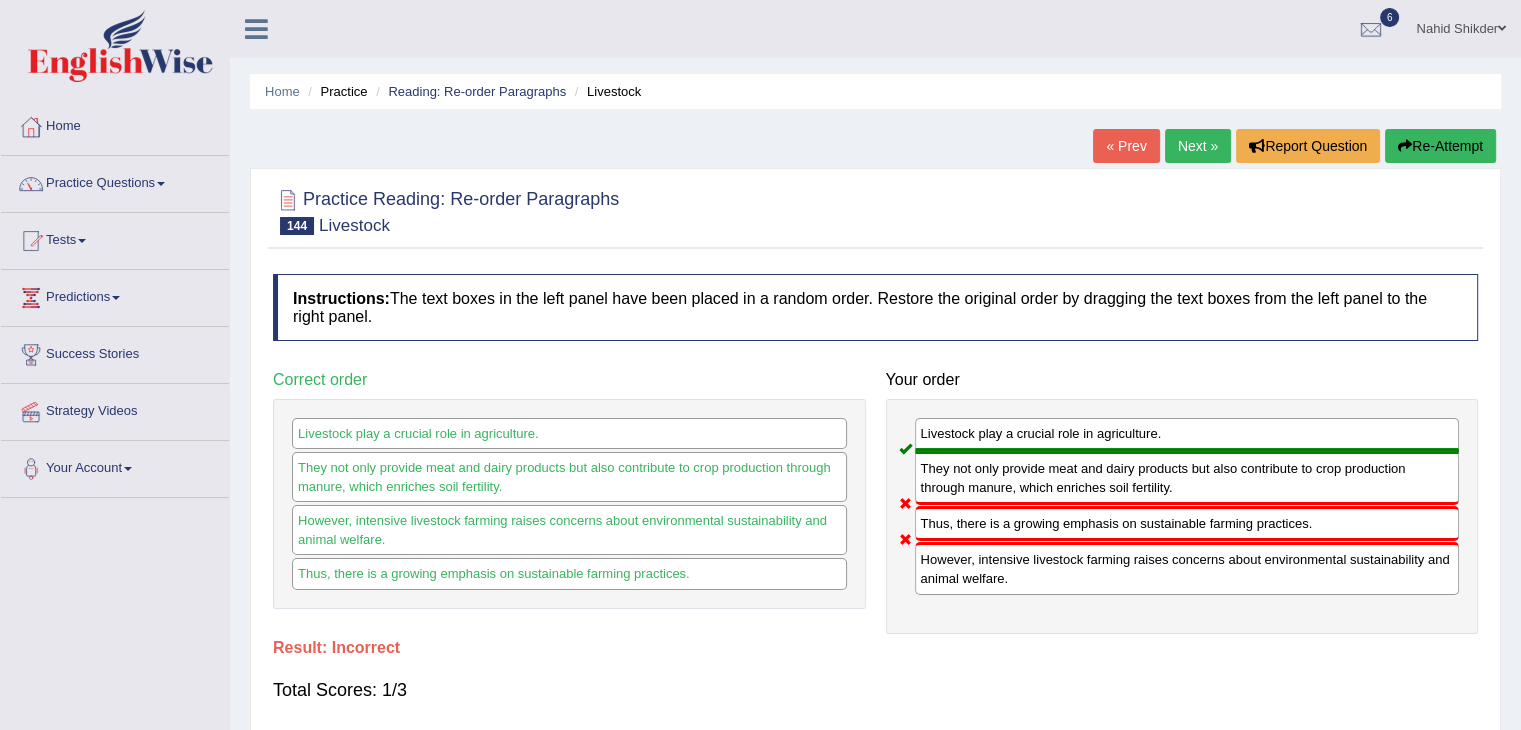 click on "Next »" at bounding box center [1198, 146] 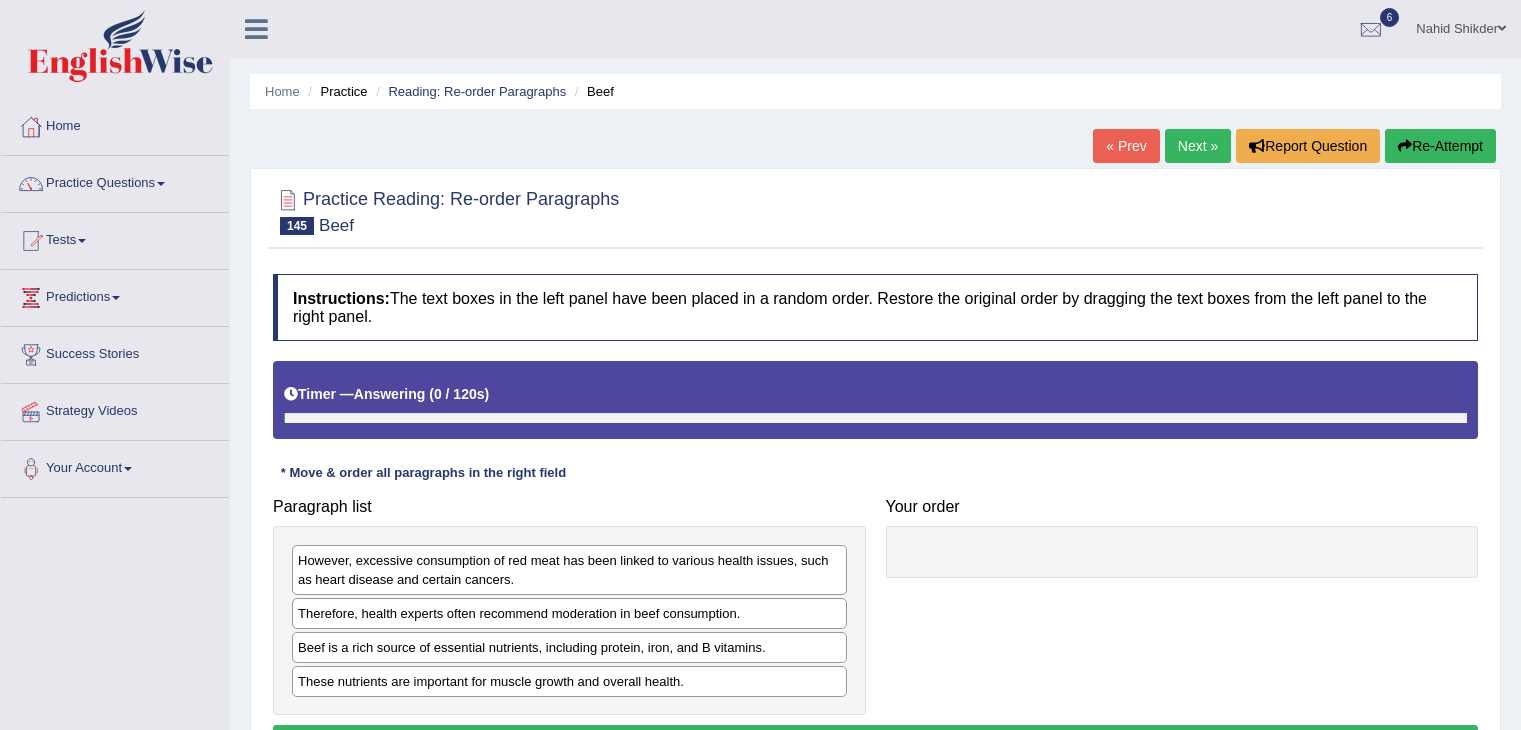 scroll, scrollTop: 0, scrollLeft: 0, axis: both 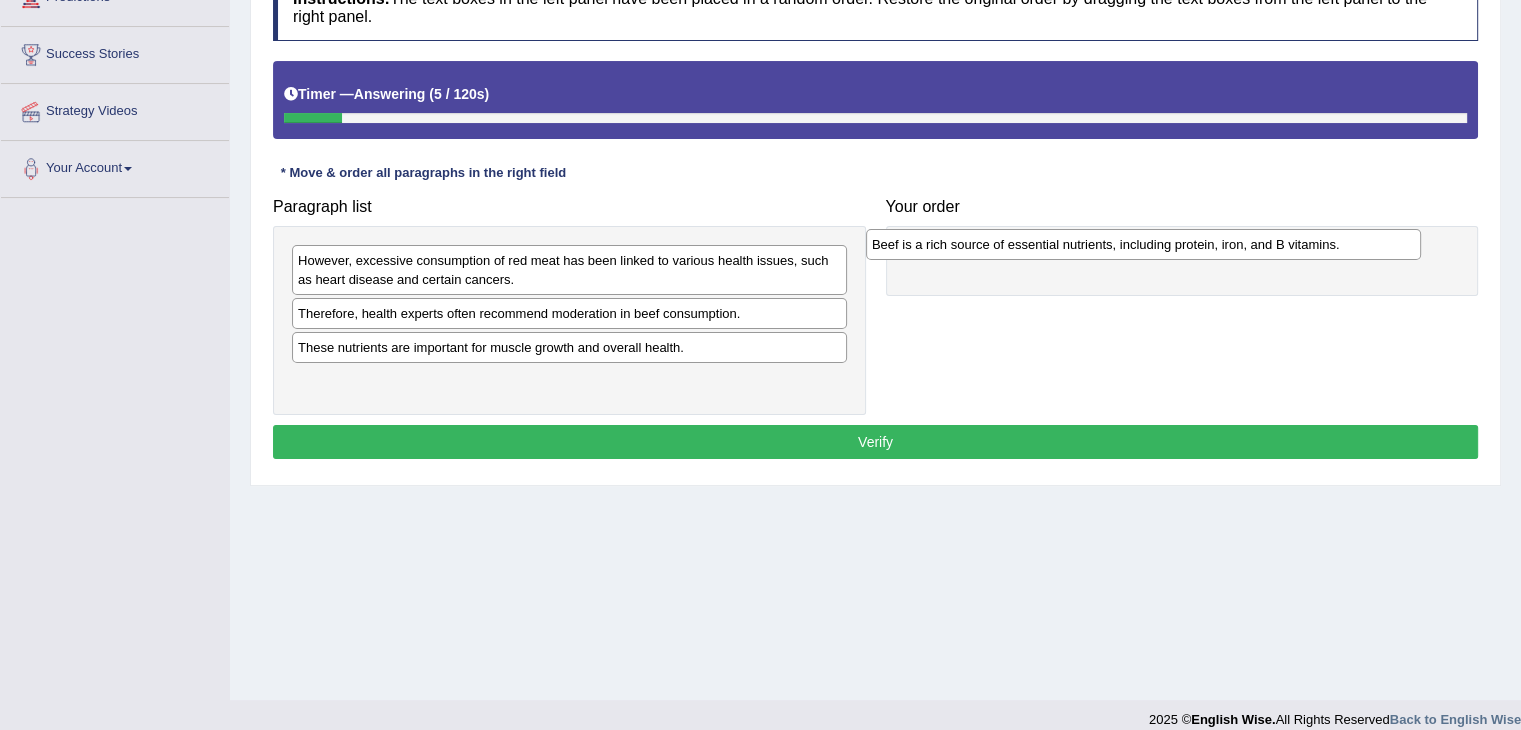 drag, startPoint x: 388, startPoint y: 350, endPoint x: 962, endPoint y: 248, distance: 582.9923 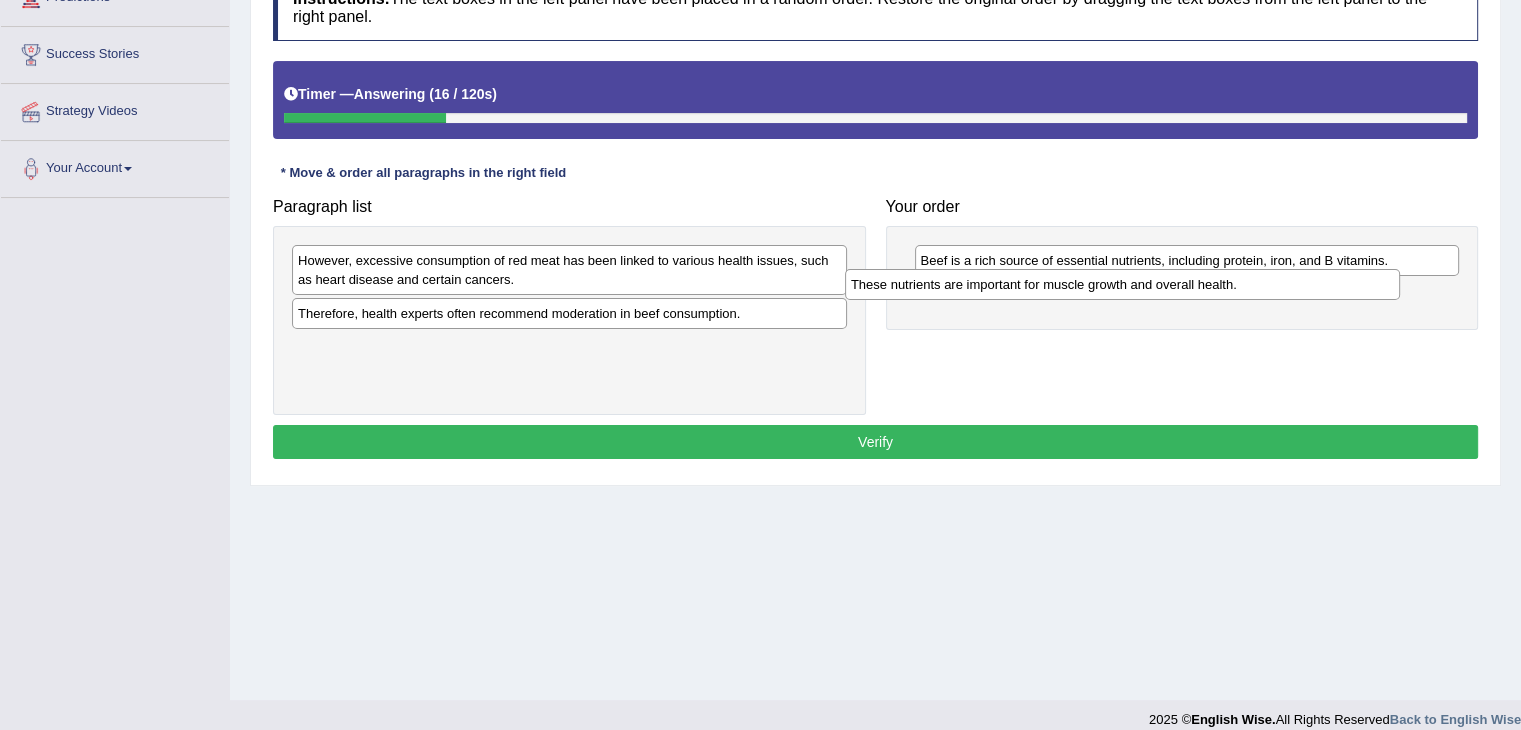 drag, startPoint x: 398, startPoint y: 352, endPoint x: 951, endPoint y: 290, distance: 556.4647 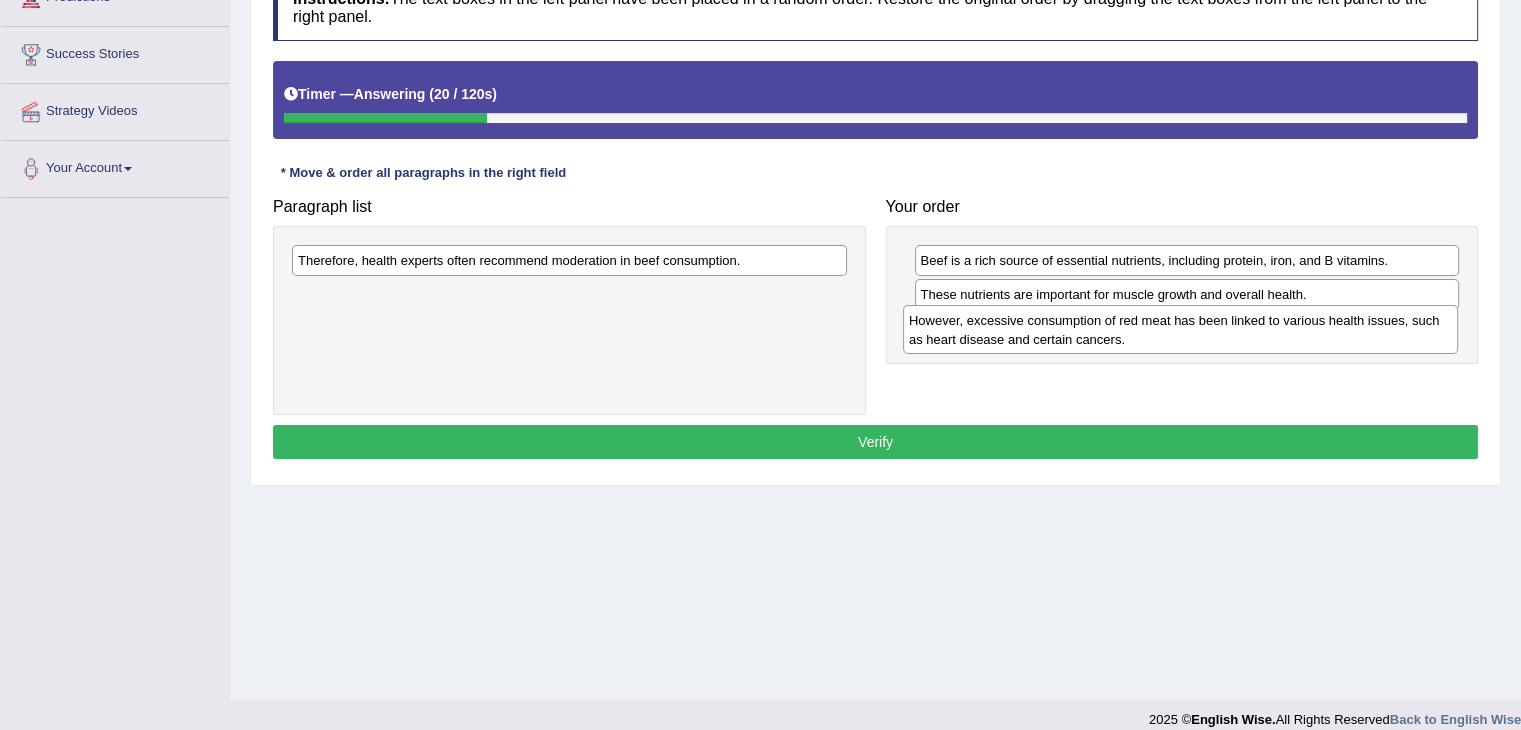 drag, startPoint x: 424, startPoint y: 273, endPoint x: 1040, endPoint y: 325, distance: 618.1909 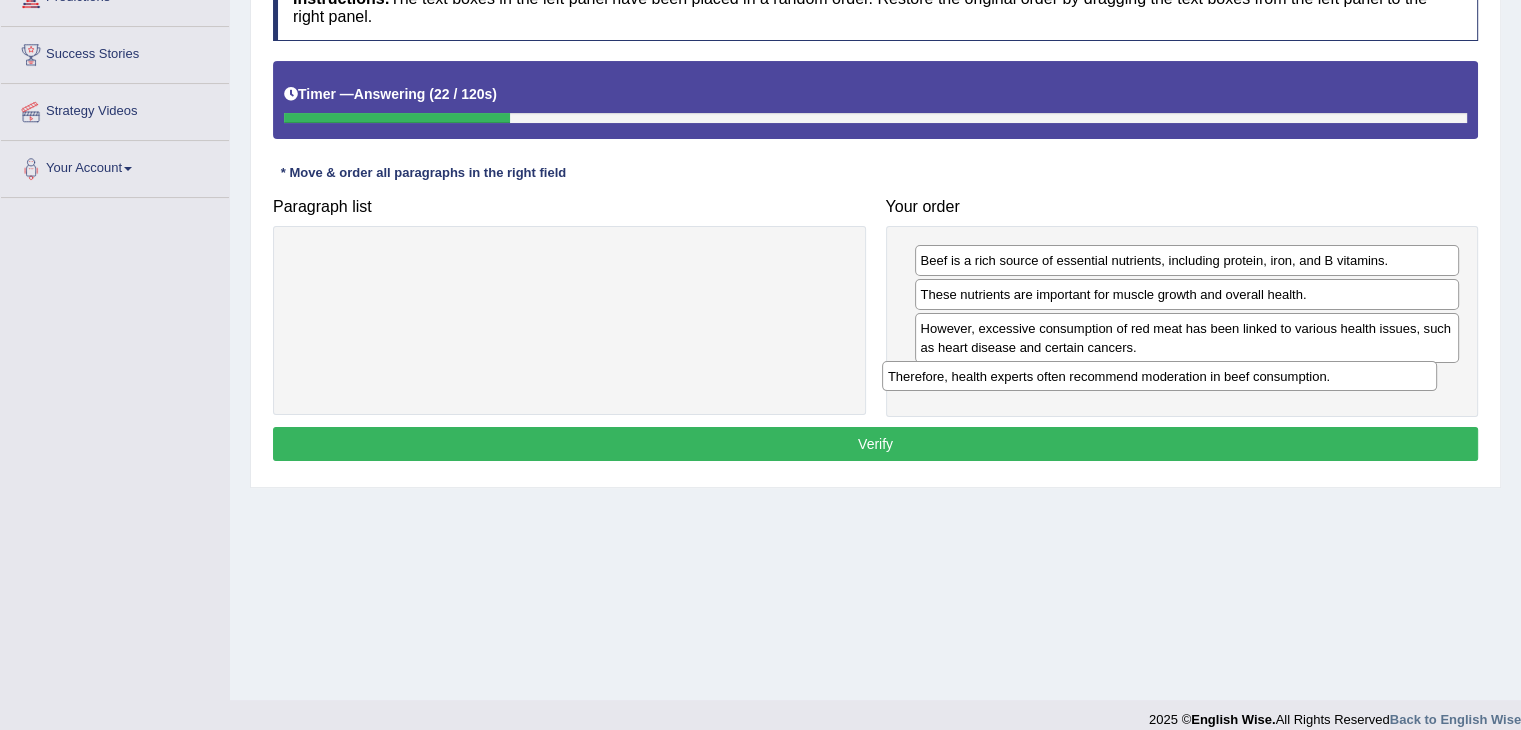 drag, startPoint x: 494, startPoint y: 252, endPoint x: 1081, endPoint y: 365, distance: 597.7775 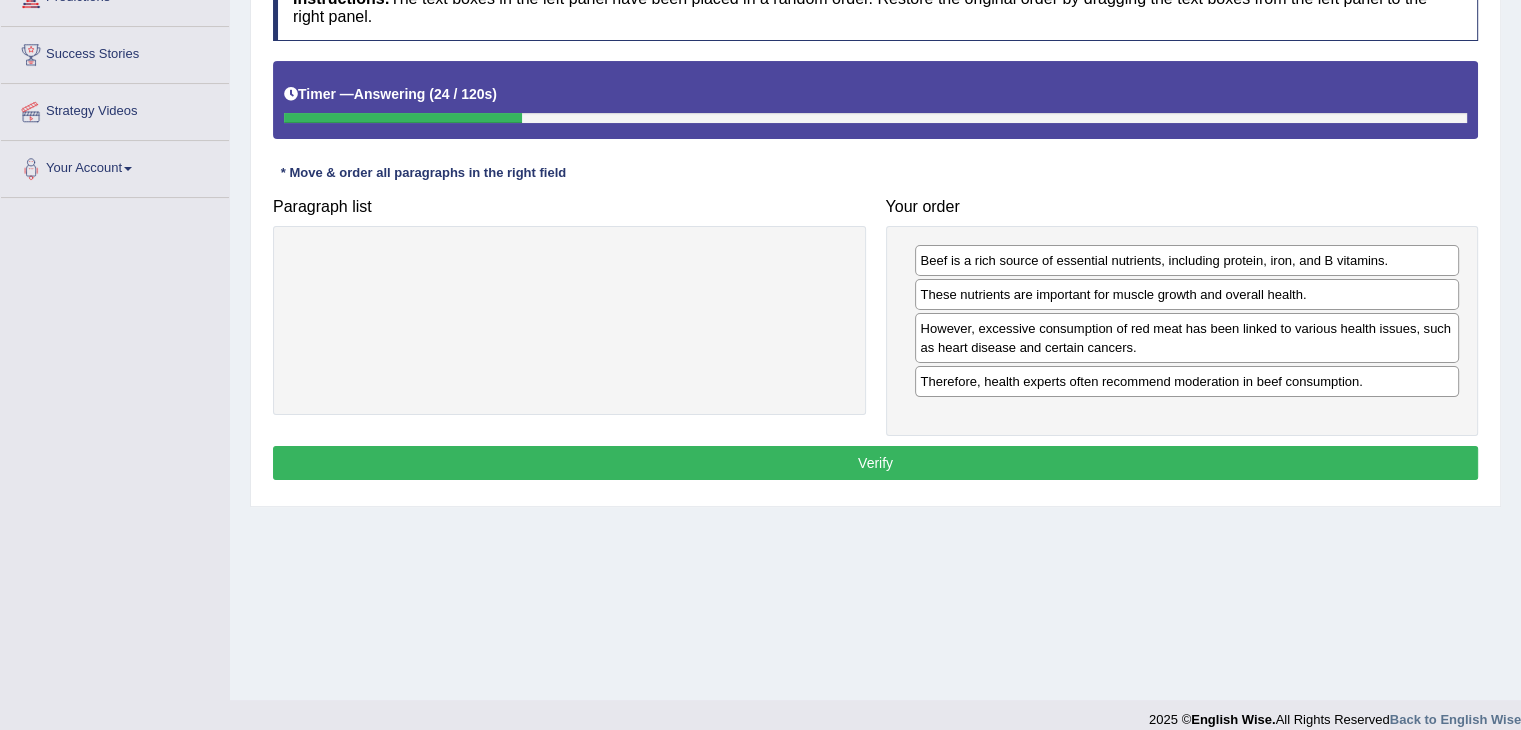 click on "Verify" at bounding box center [875, 463] 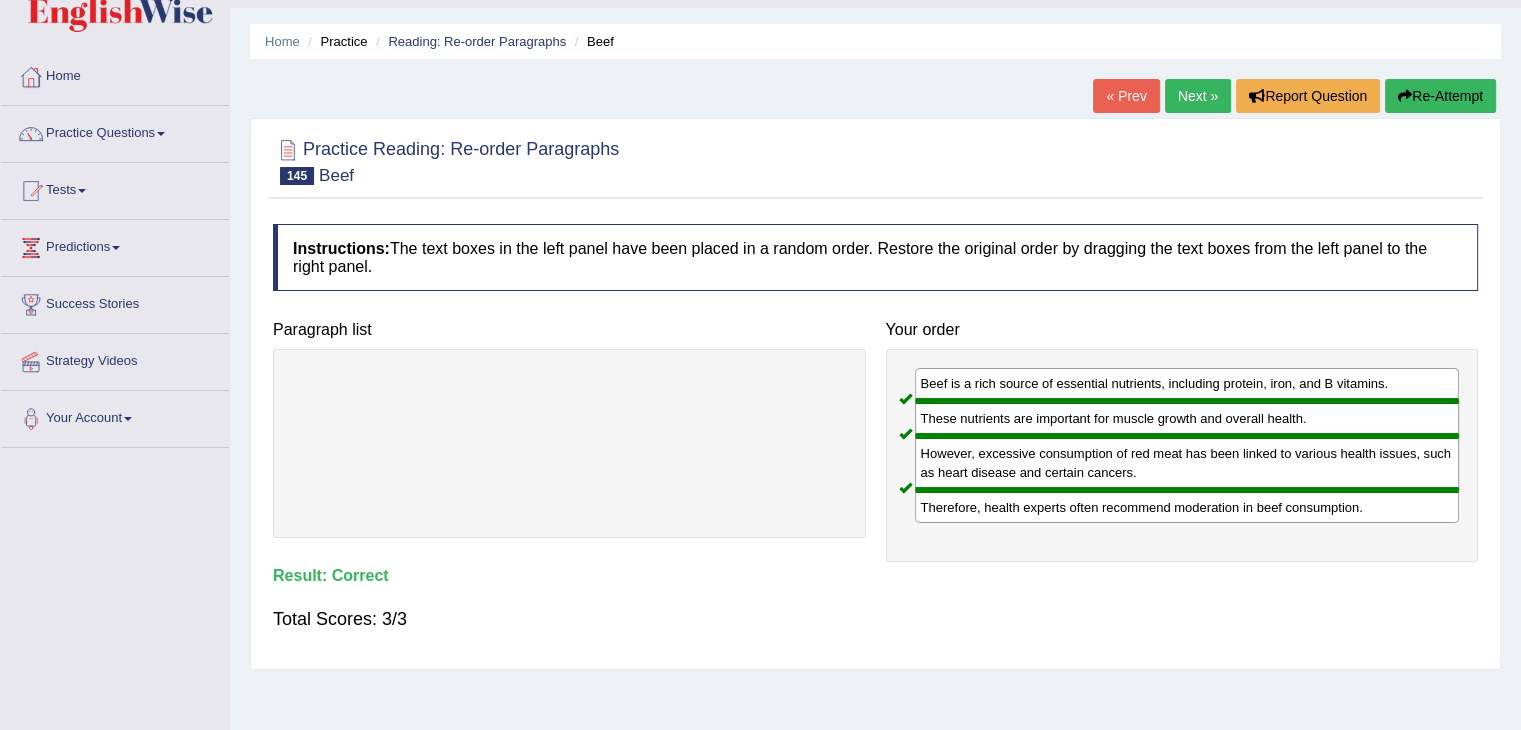 scroll, scrollTop: 0, scrollLeft: 0, axis: both 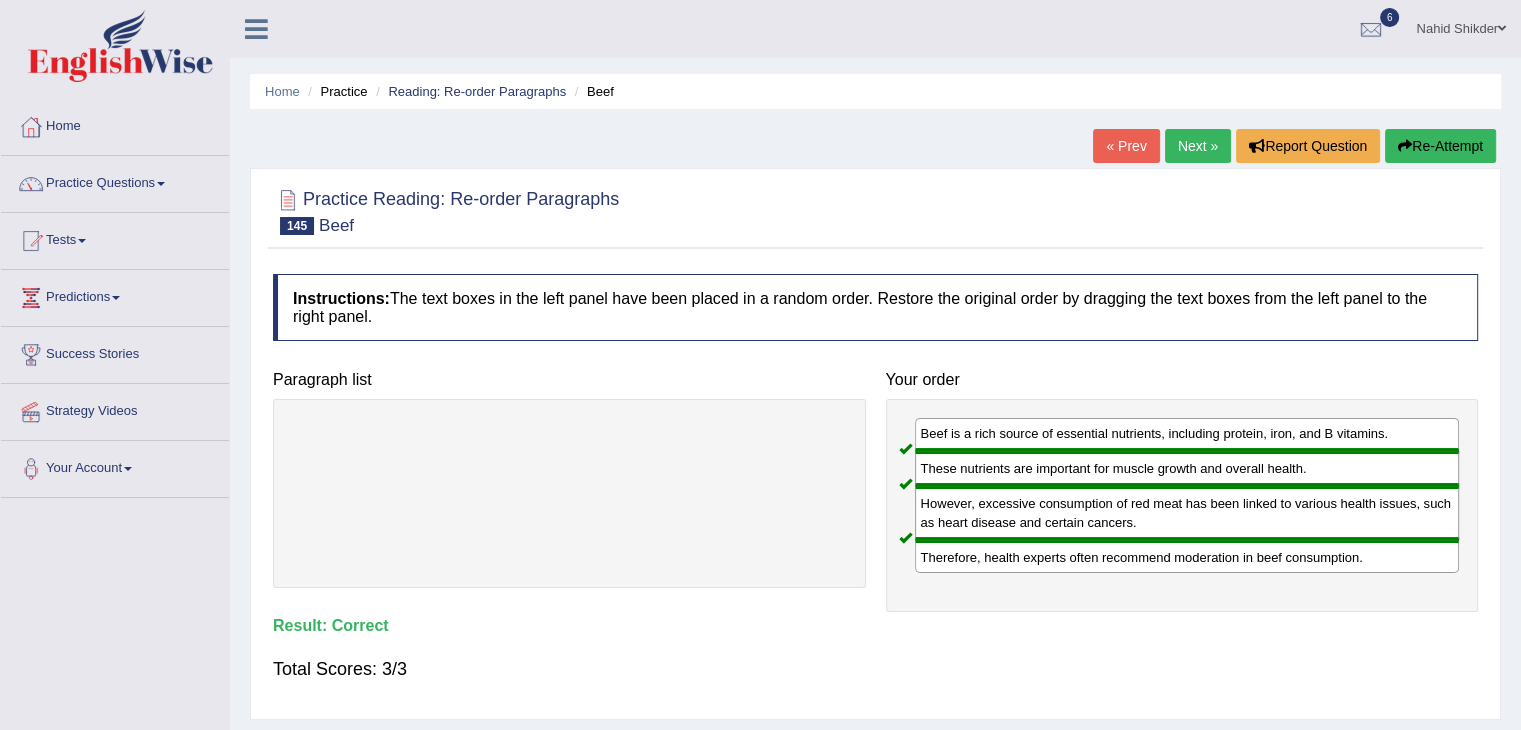 click on "Next »" at bounding box center [1198, 146] 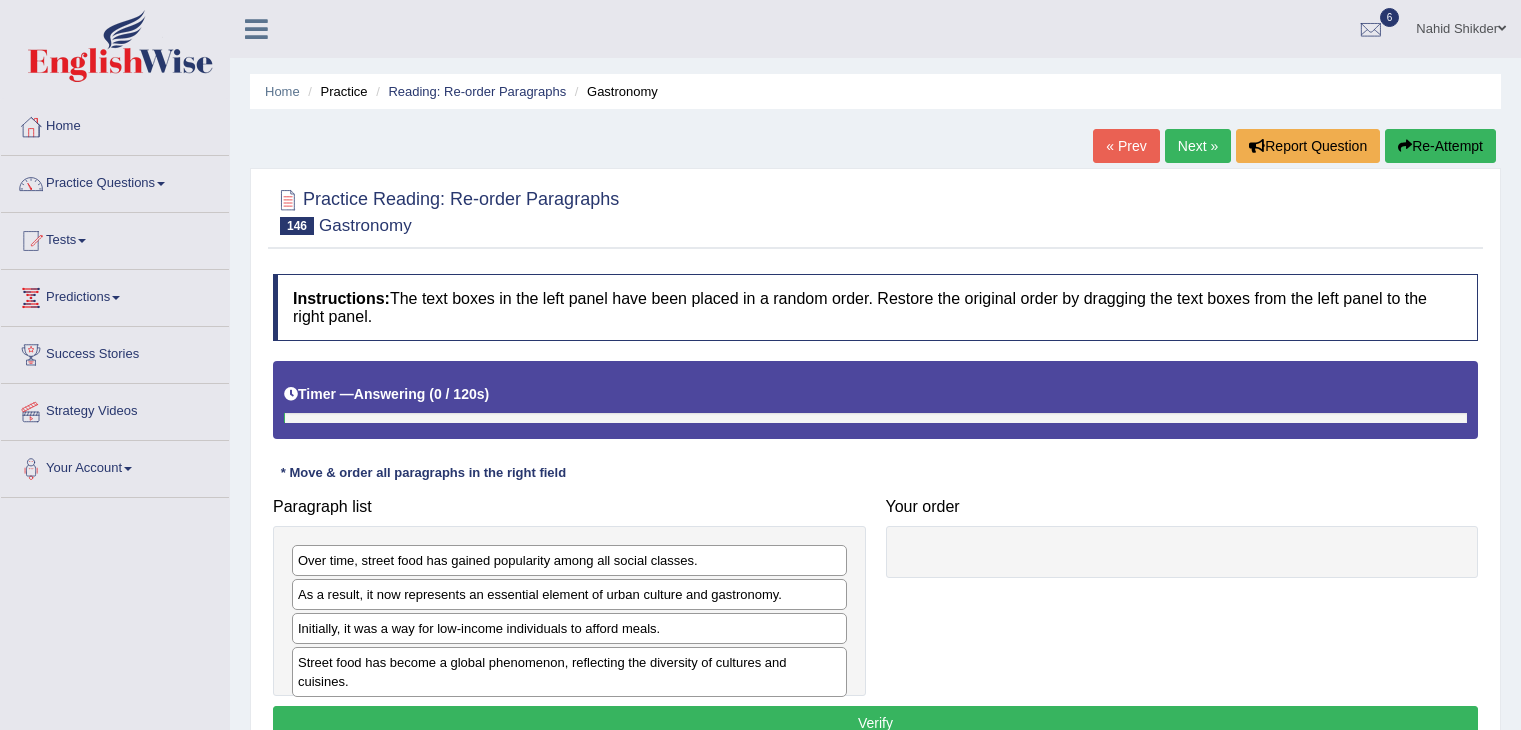 scroll, scrollTop: 5, scrollLeft: 0, axis: vertical 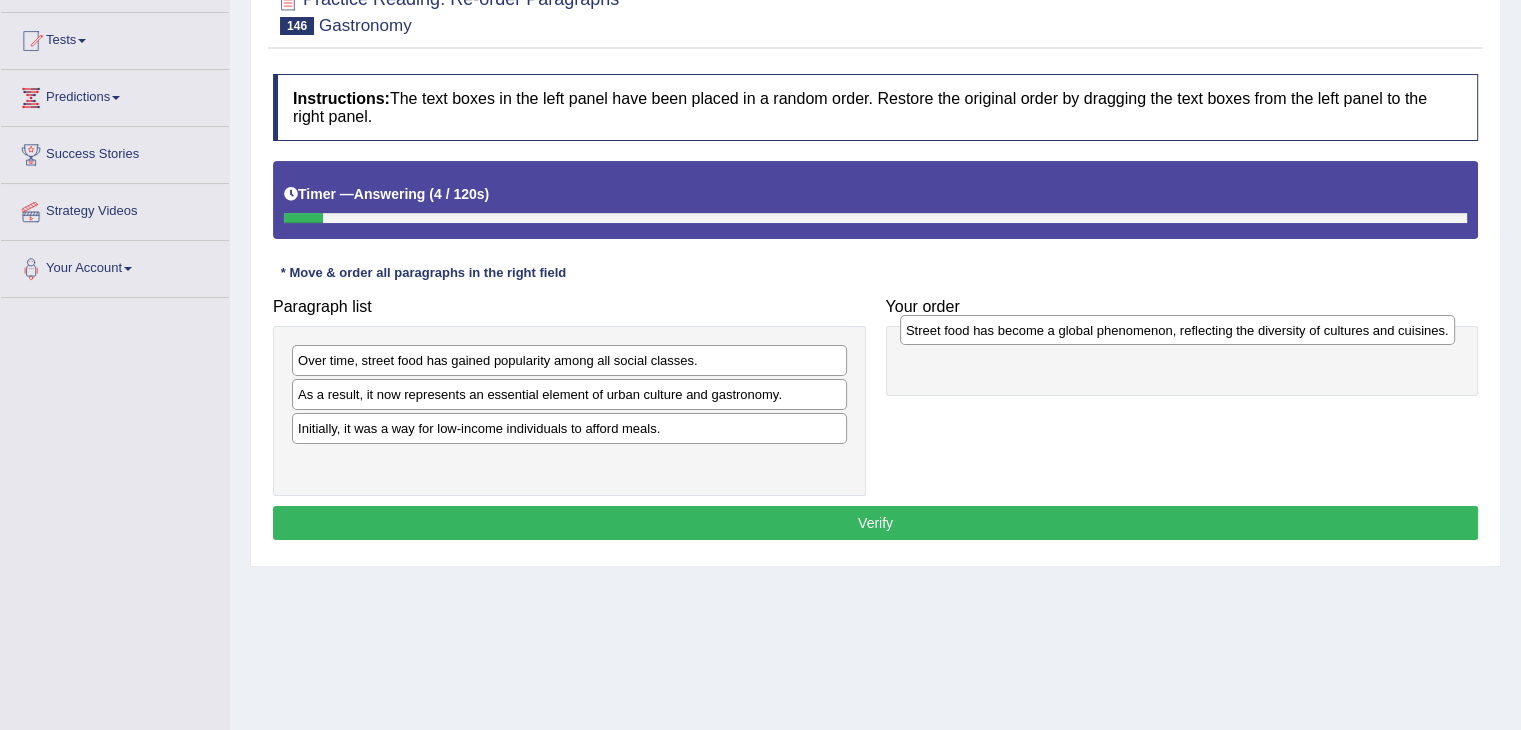 drag, startPoint x: 336, startPoint y: 465, endPoint x: 944, endPoint y: 334, distance: 621.9526 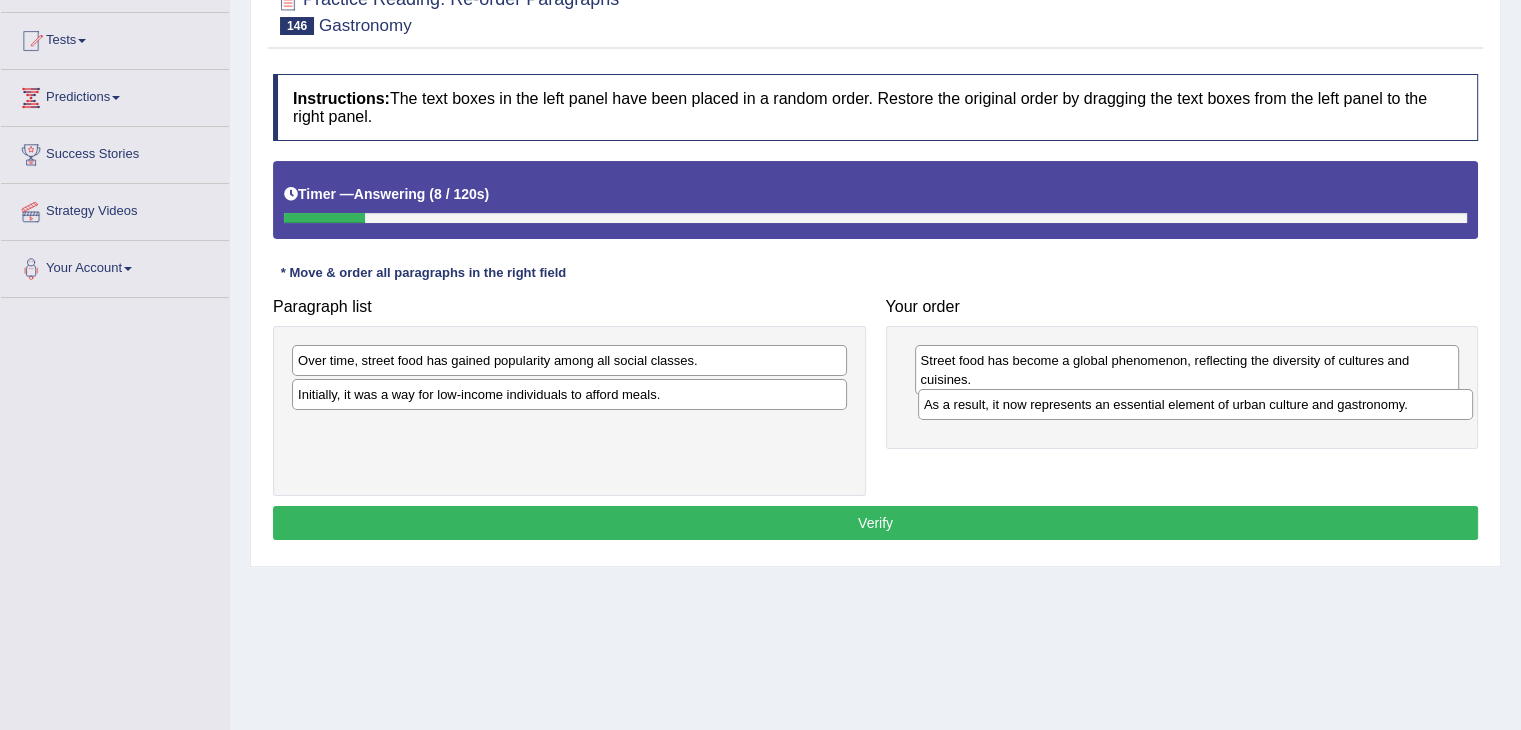 drag, startPoint x: 474, startPoint y: 393, endPoint x: 1100, endPoint y: 404, distance: 626.0966 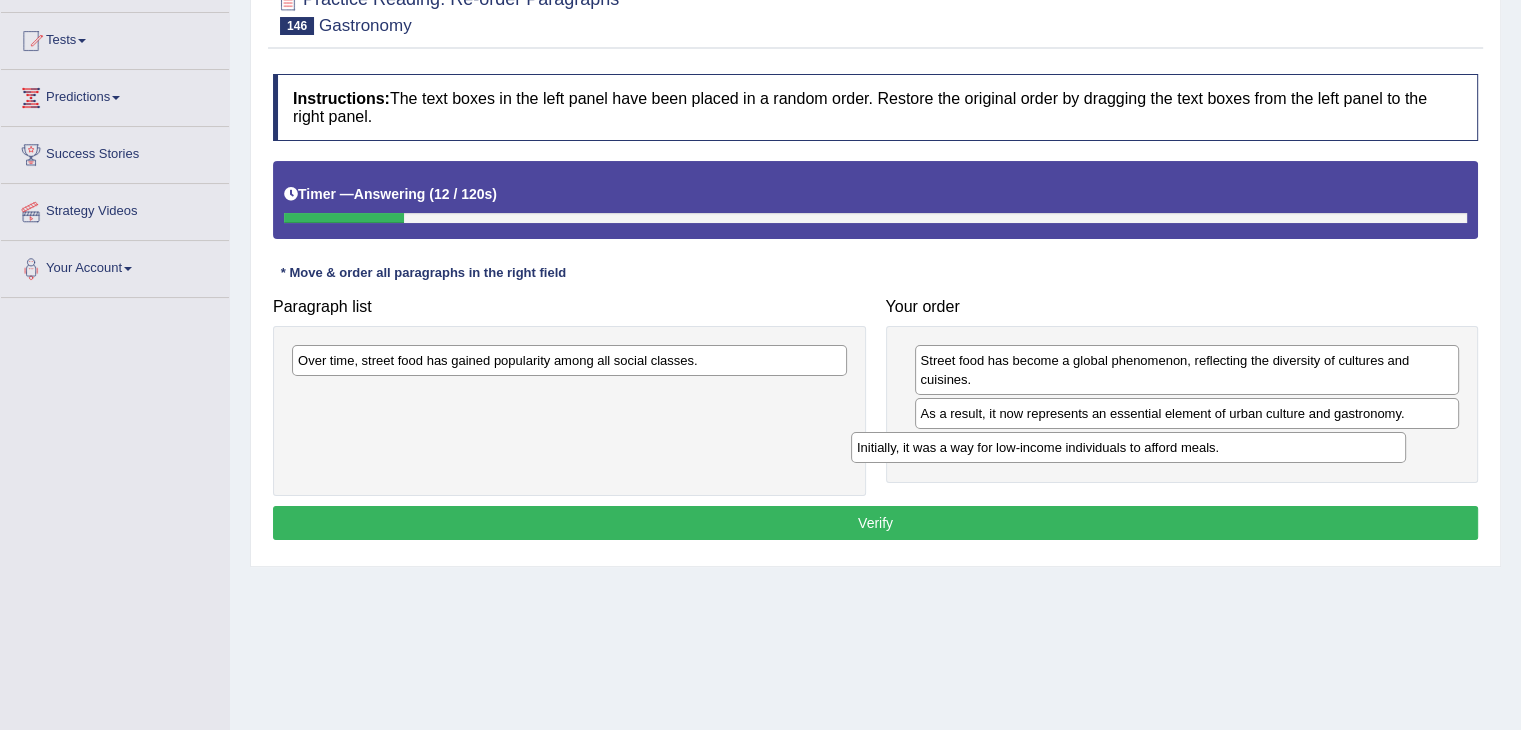 drag, startPoint x: 432, startPoint y: 395, endPoint x: 1000, endPoint y: 441, distance: 569.8596 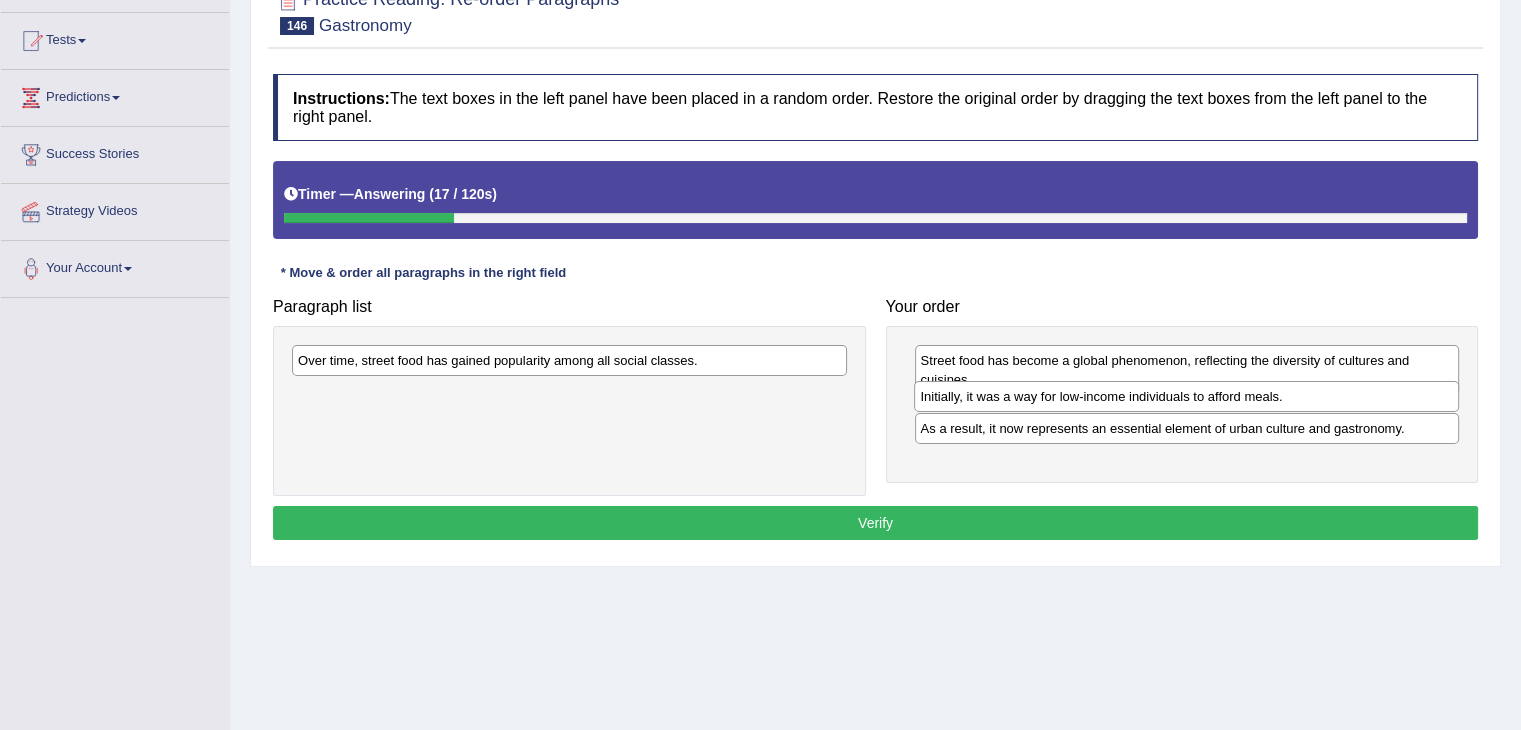 drag, startPoint x: 948, startPoint y: 444, endPoint x: 948, endPoint y: 394, distance: 50 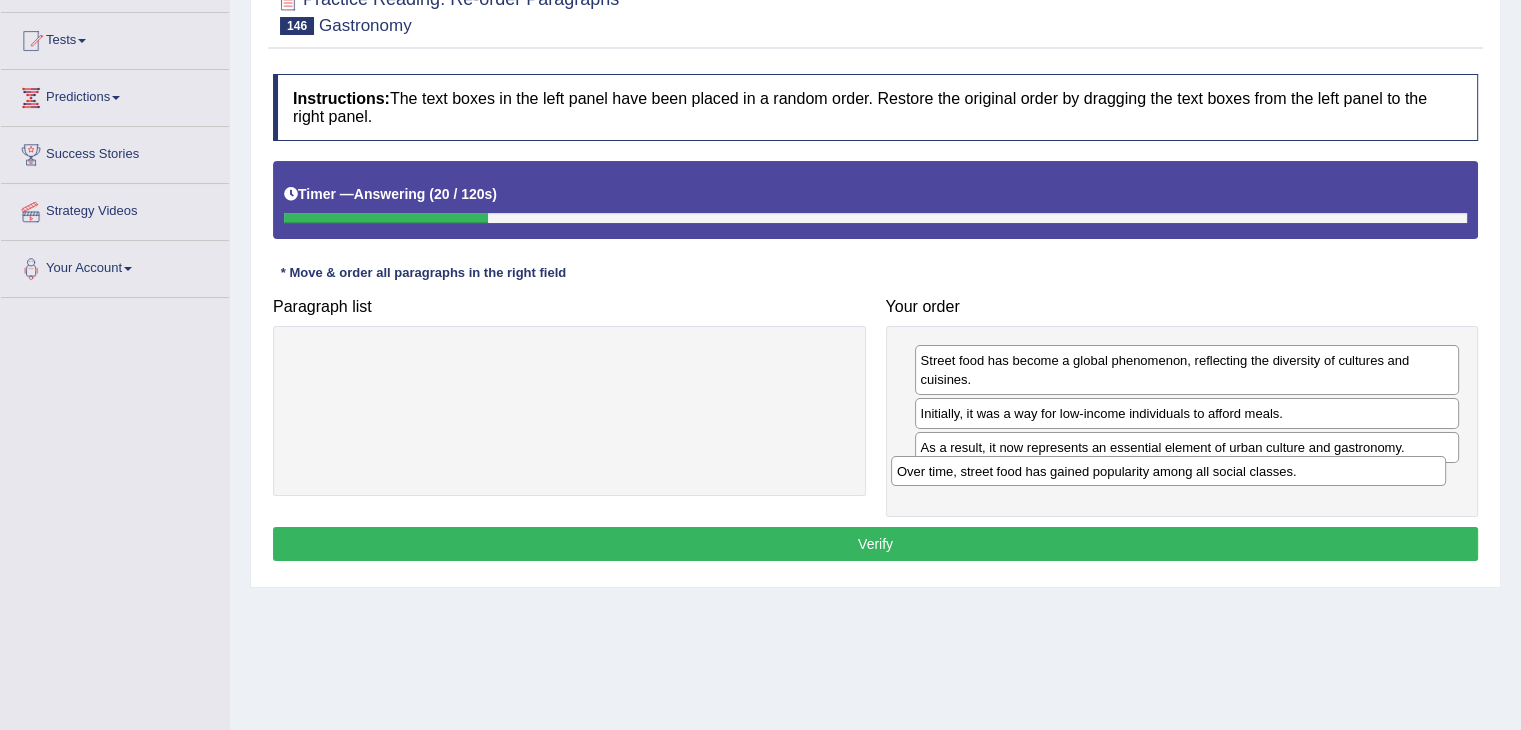 drag, startPoint x: 655, startPoint y: 354, endPoint x: 1254, endPoint y: 463, distance: 608.8366 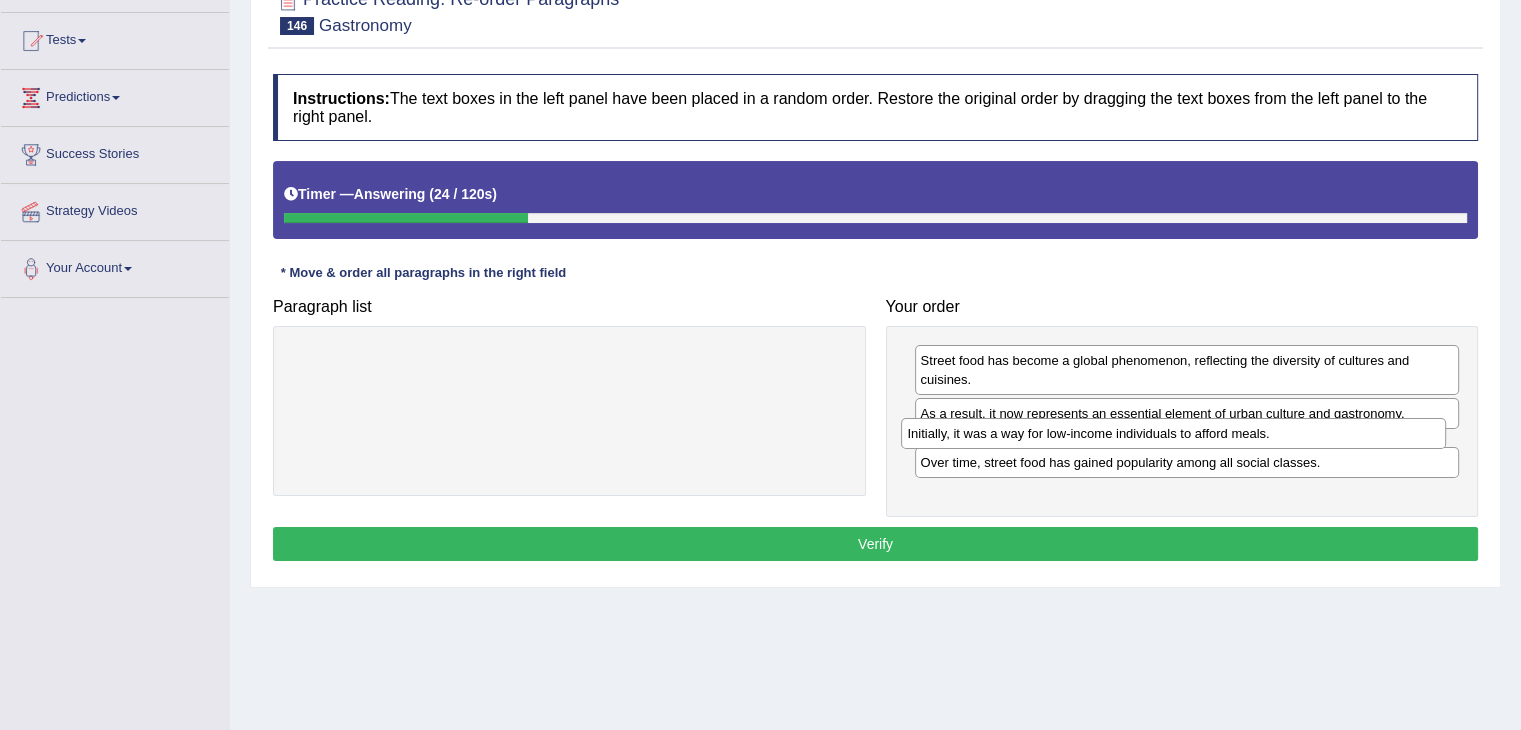 drag, startPoint x: 965, startPoint y: 413, endPoint x: 952, endPoint y: 434, distance: 24.698177 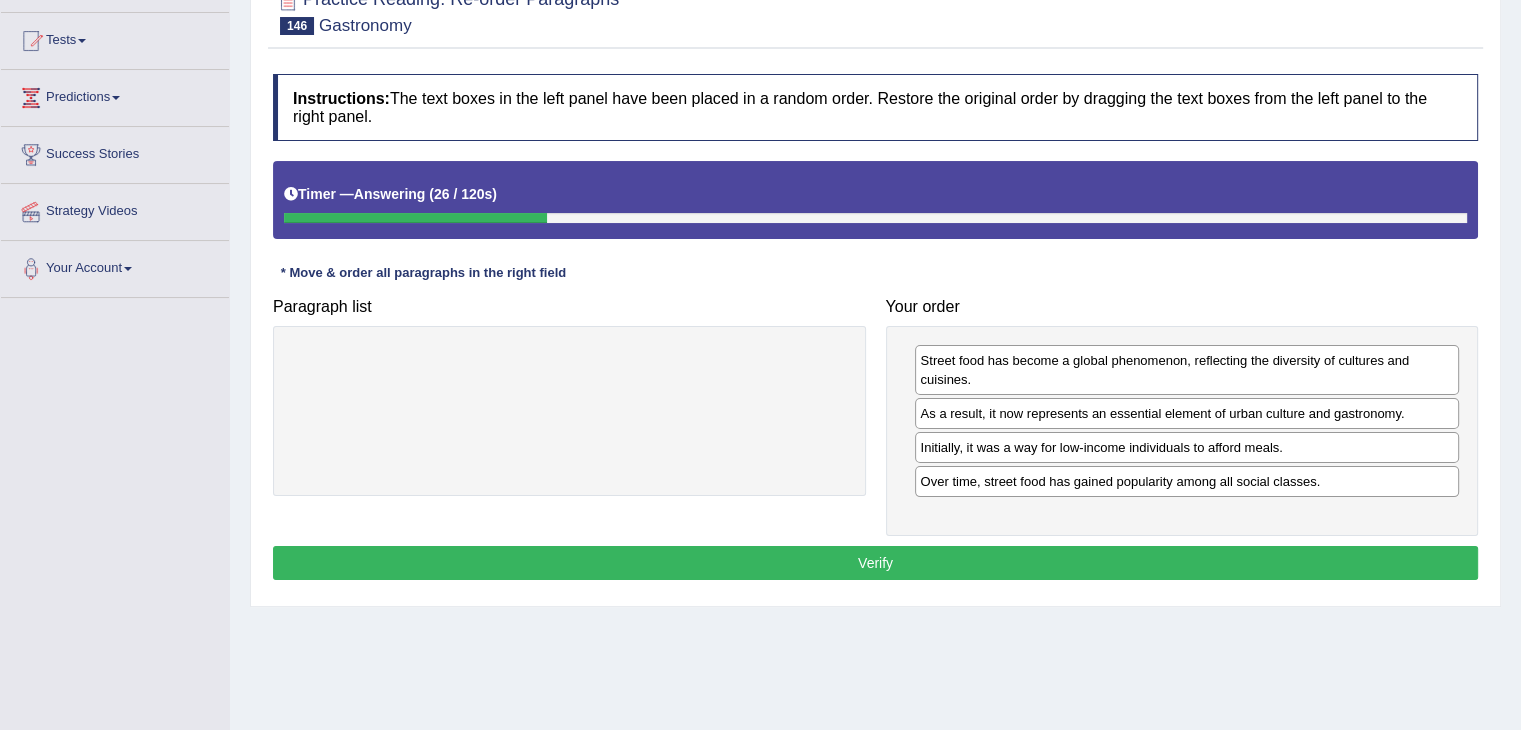 click on "Verify" at bounding box center (875, 563) 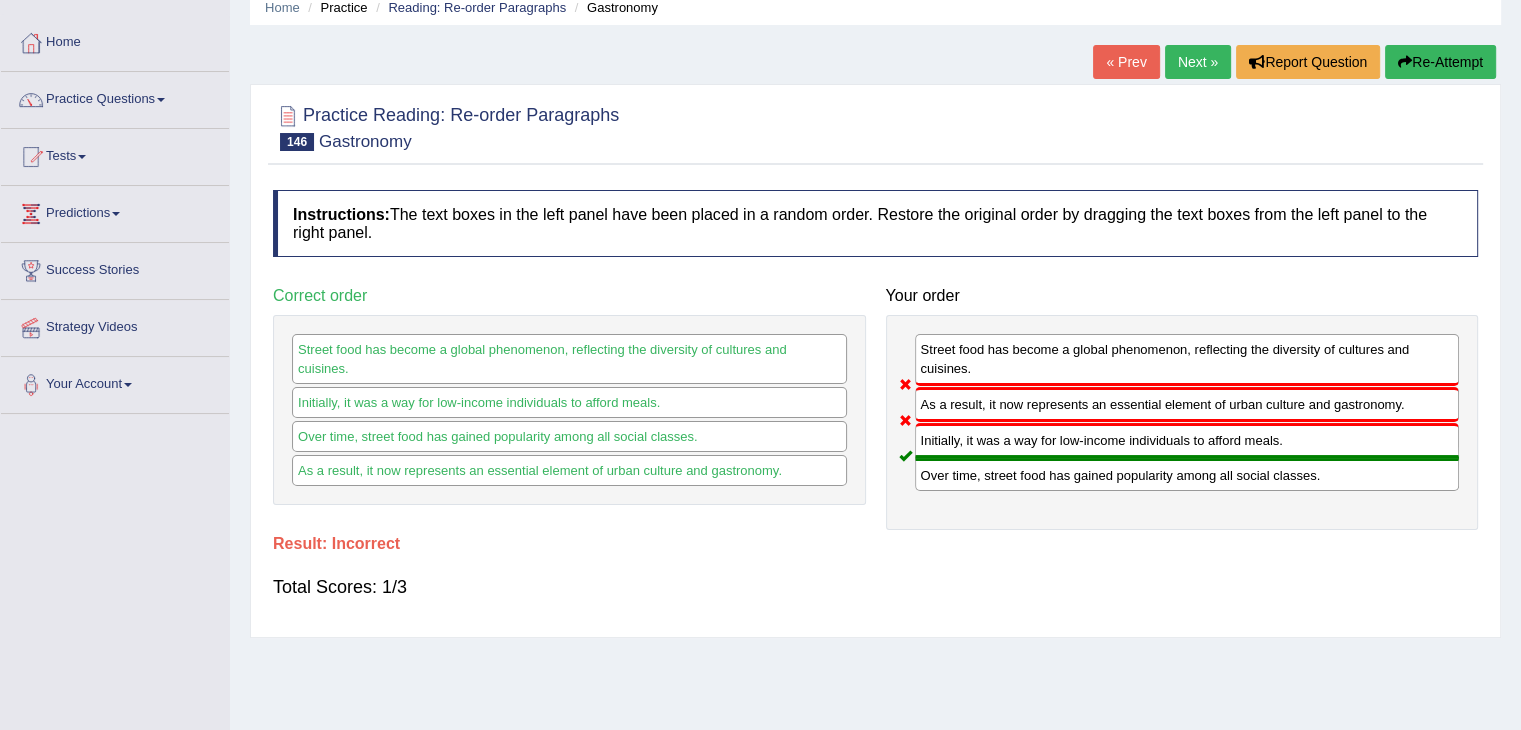 scroll, scrollTop: 0, scrollLeft: 0, axis: both 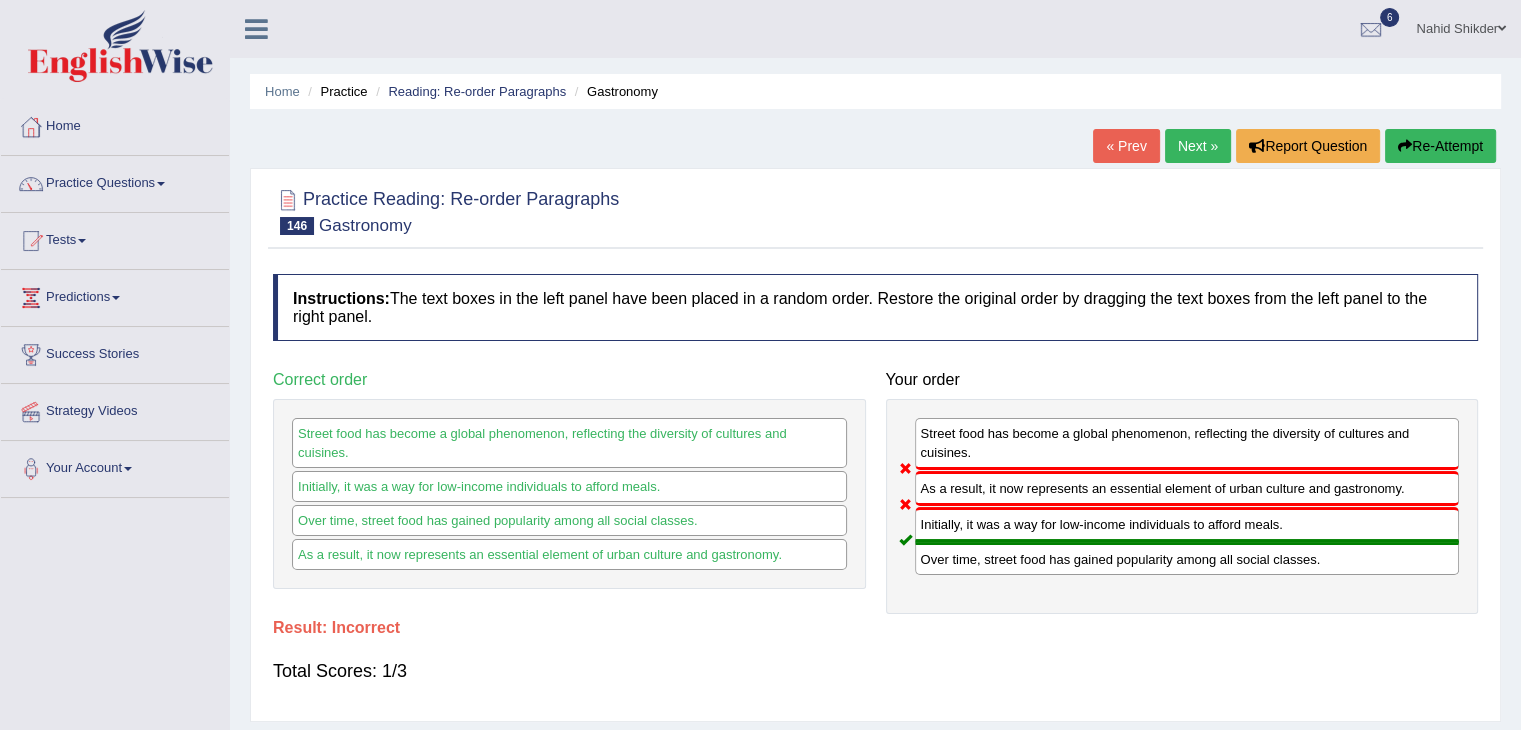 click on "Next »" at bounding box center (1198, 146) 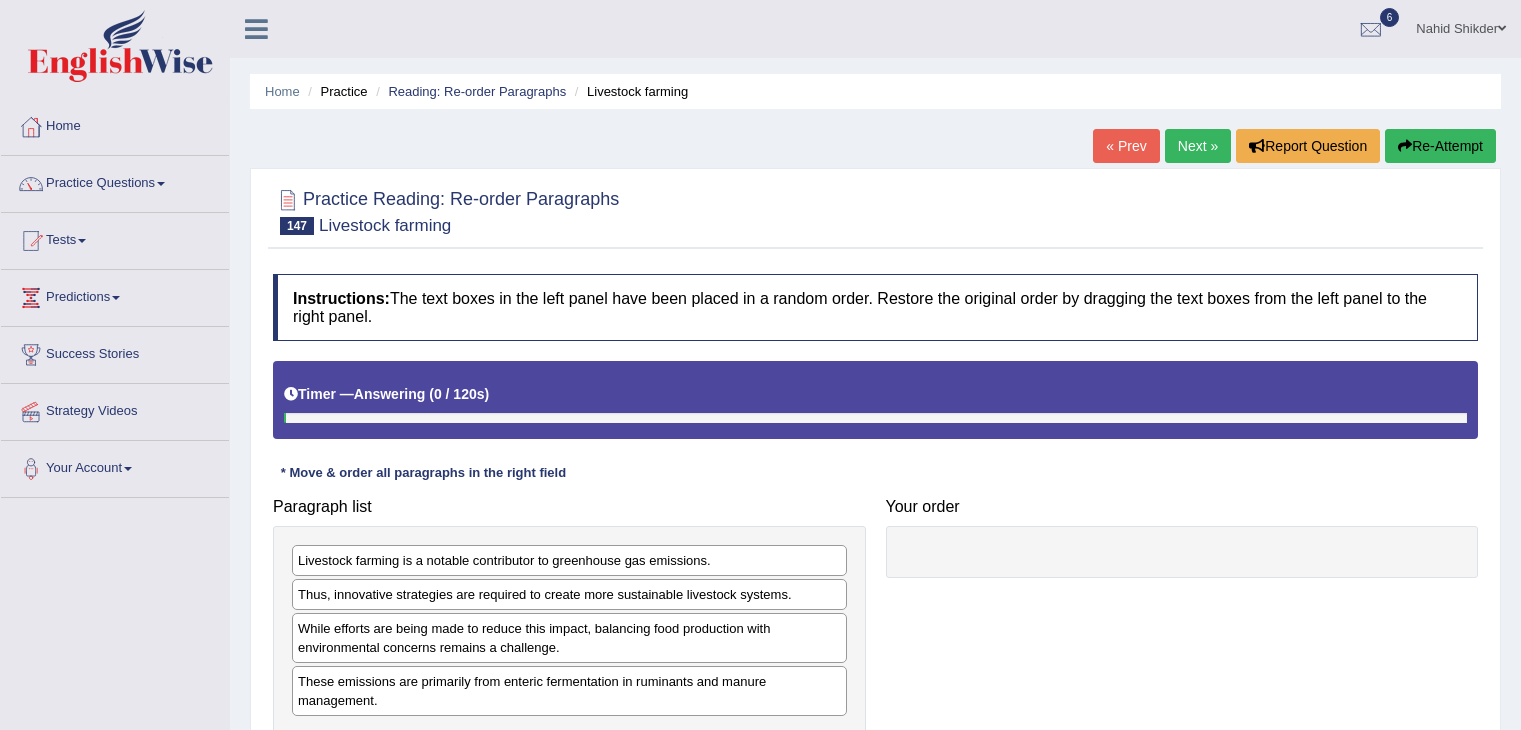 scroll, scrollTop: 0, scrollLeft: 0, axis: both 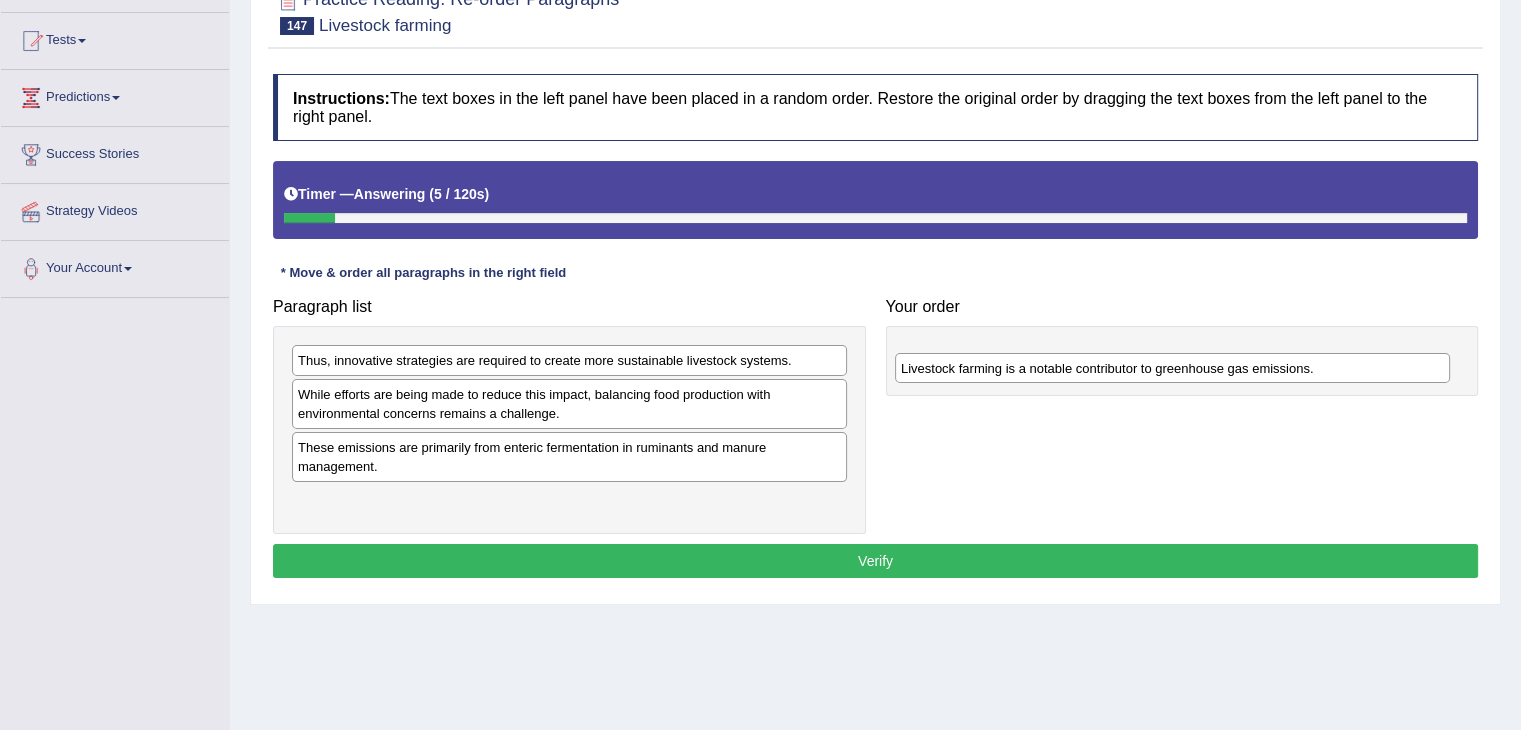 drag, startPoint x: 316, startPoint y: 365, endPoint x: 919, endPoint y: 368, distance: 603.00745 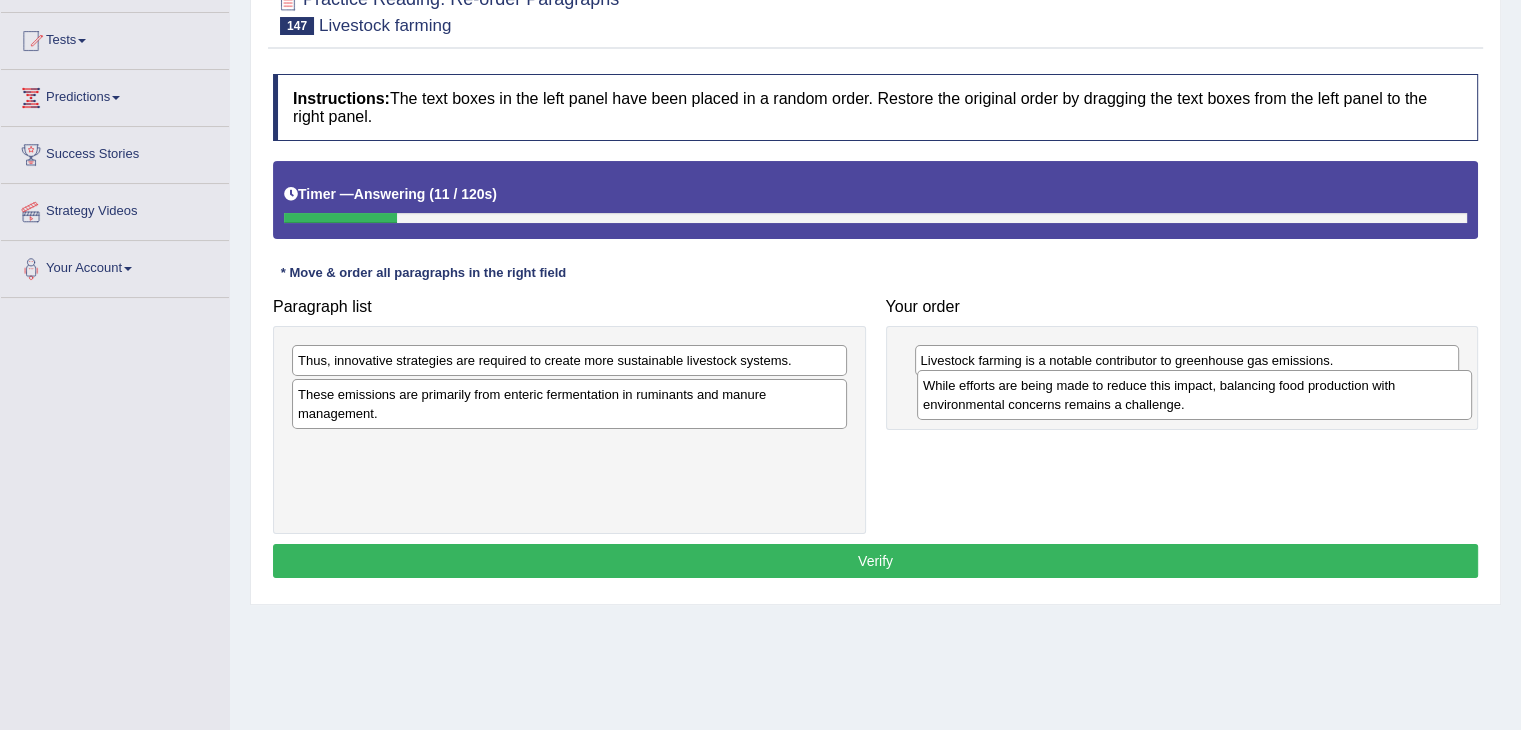 drag, startPoint x: 350, startPoint y: 407, endPoint x: 975, endPoint y: 399, distance: 625.0512 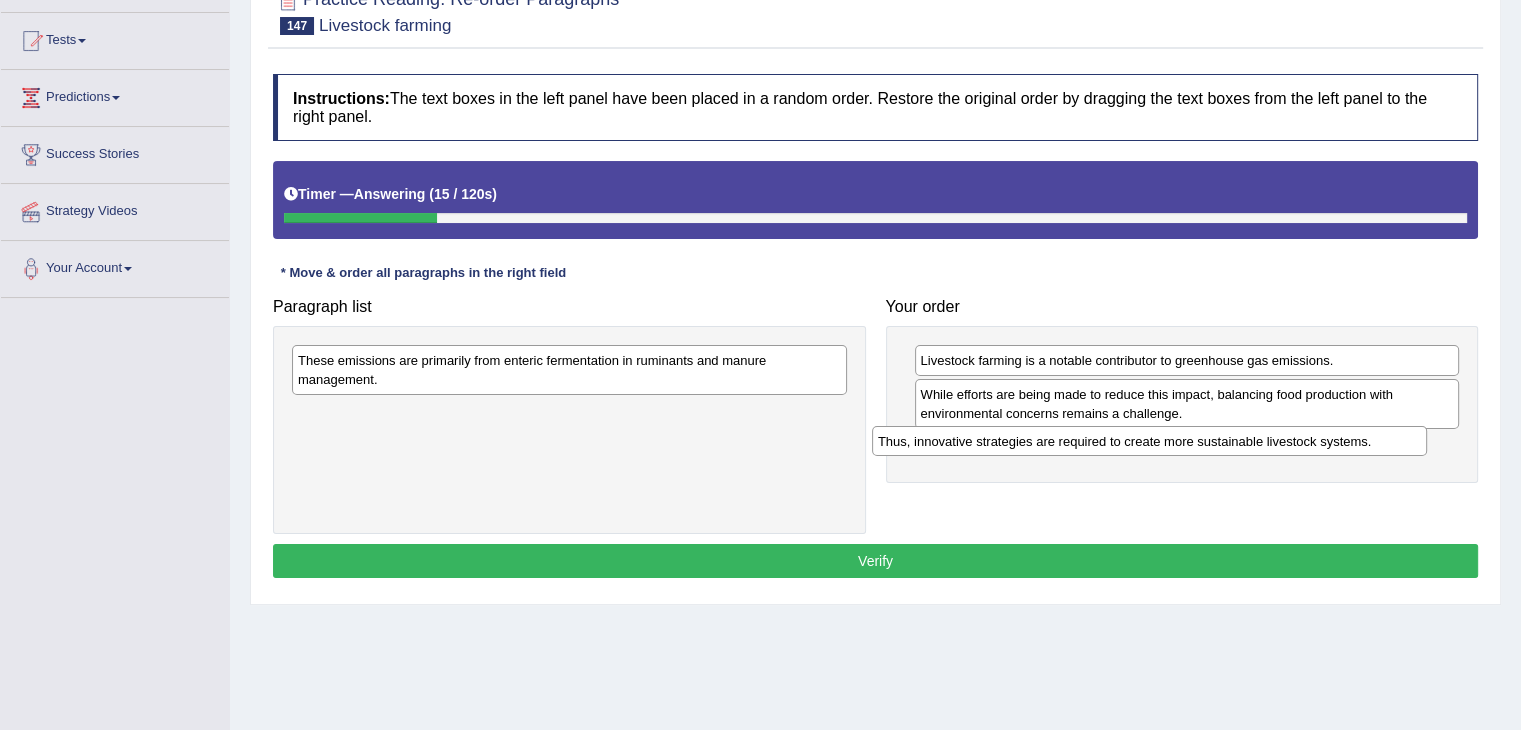 drag, startPoint x: 420, startPoint y: 362, endPoint x: 1000, endPoint y: 443, distance: 585.6287 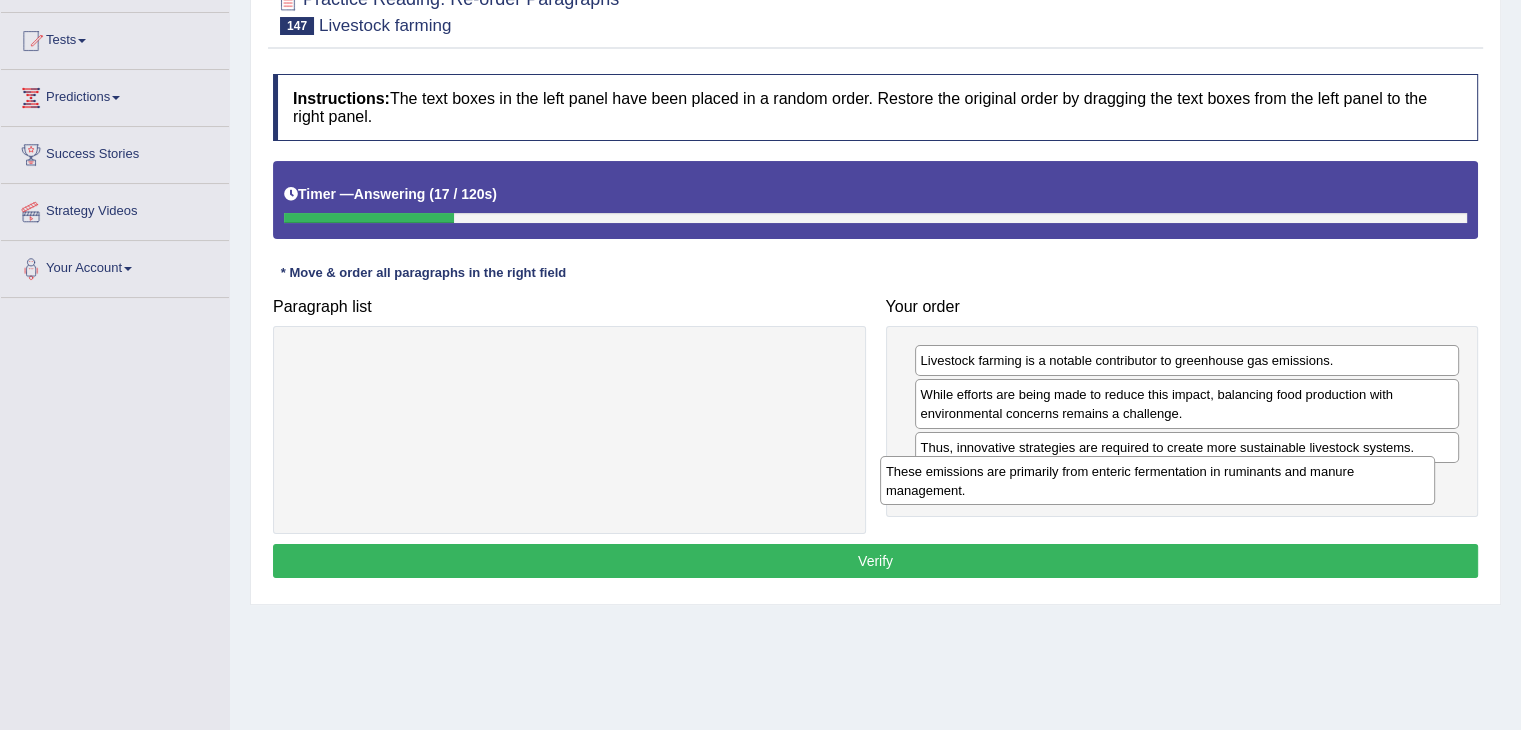 drag, startPoint x: 549, startPoint y: 382, endPoint x: 1137, endPoint y: 493, distance: 598.3853 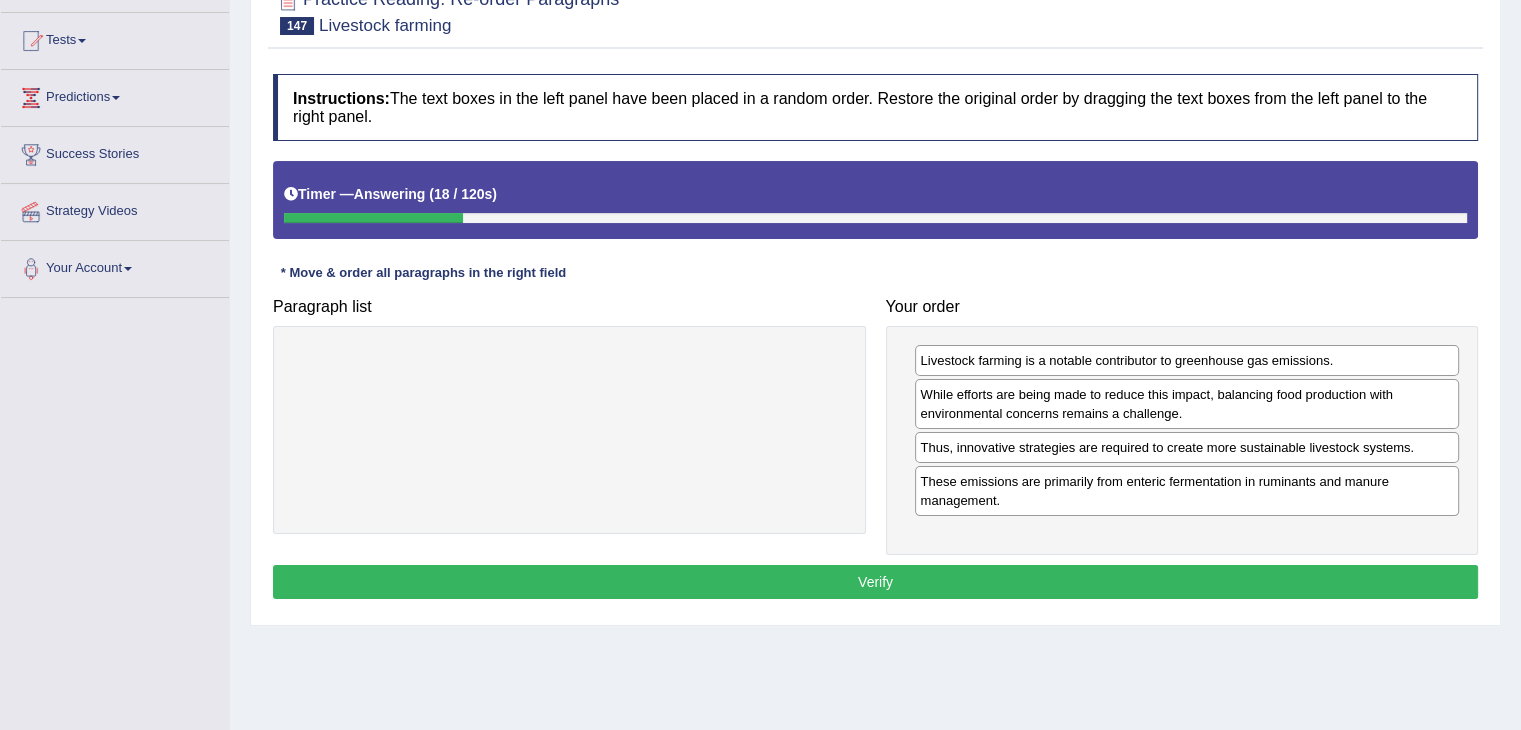 click on "Verify" at bounding box center (875, 582) 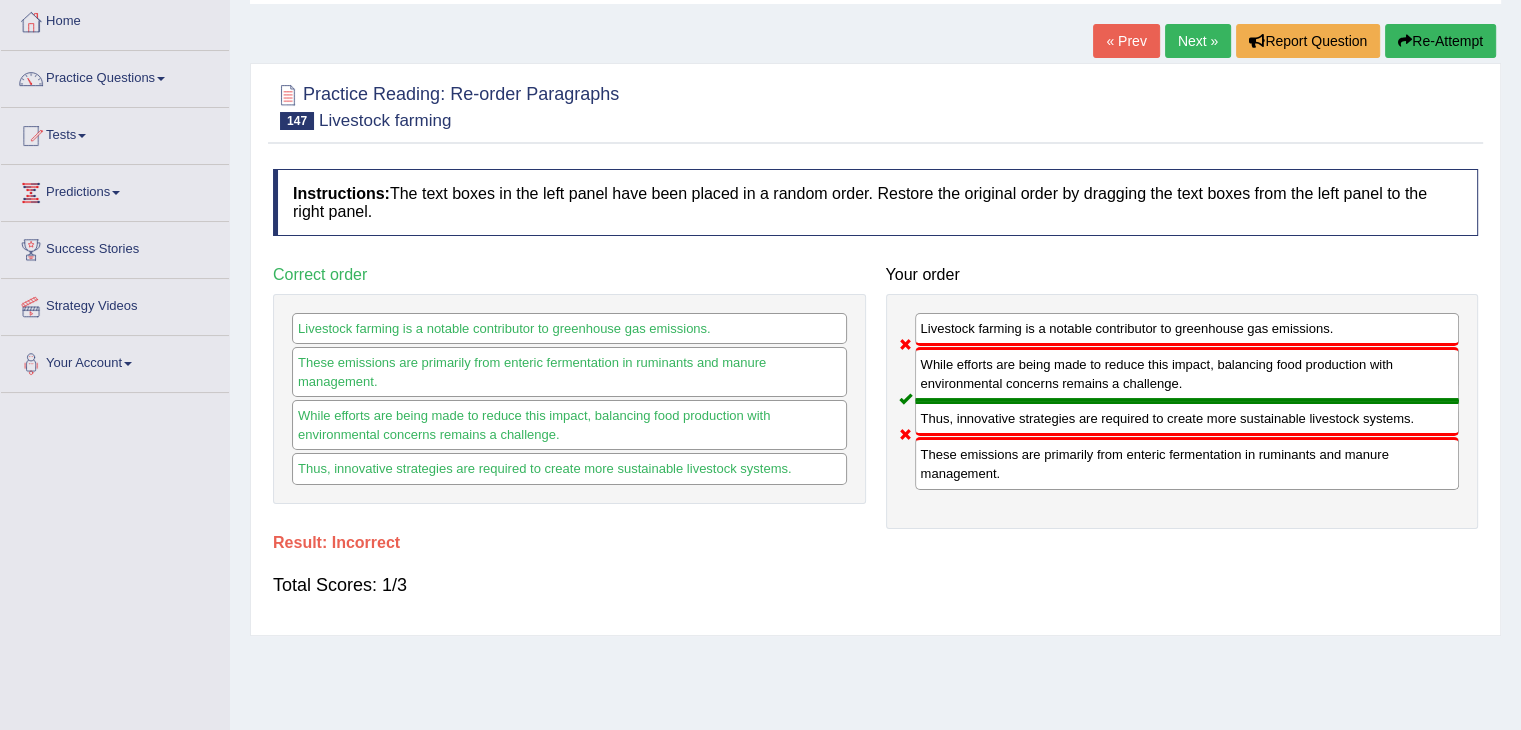 scroll, scrollTop: 0, scrollLeft: 0, axis: both 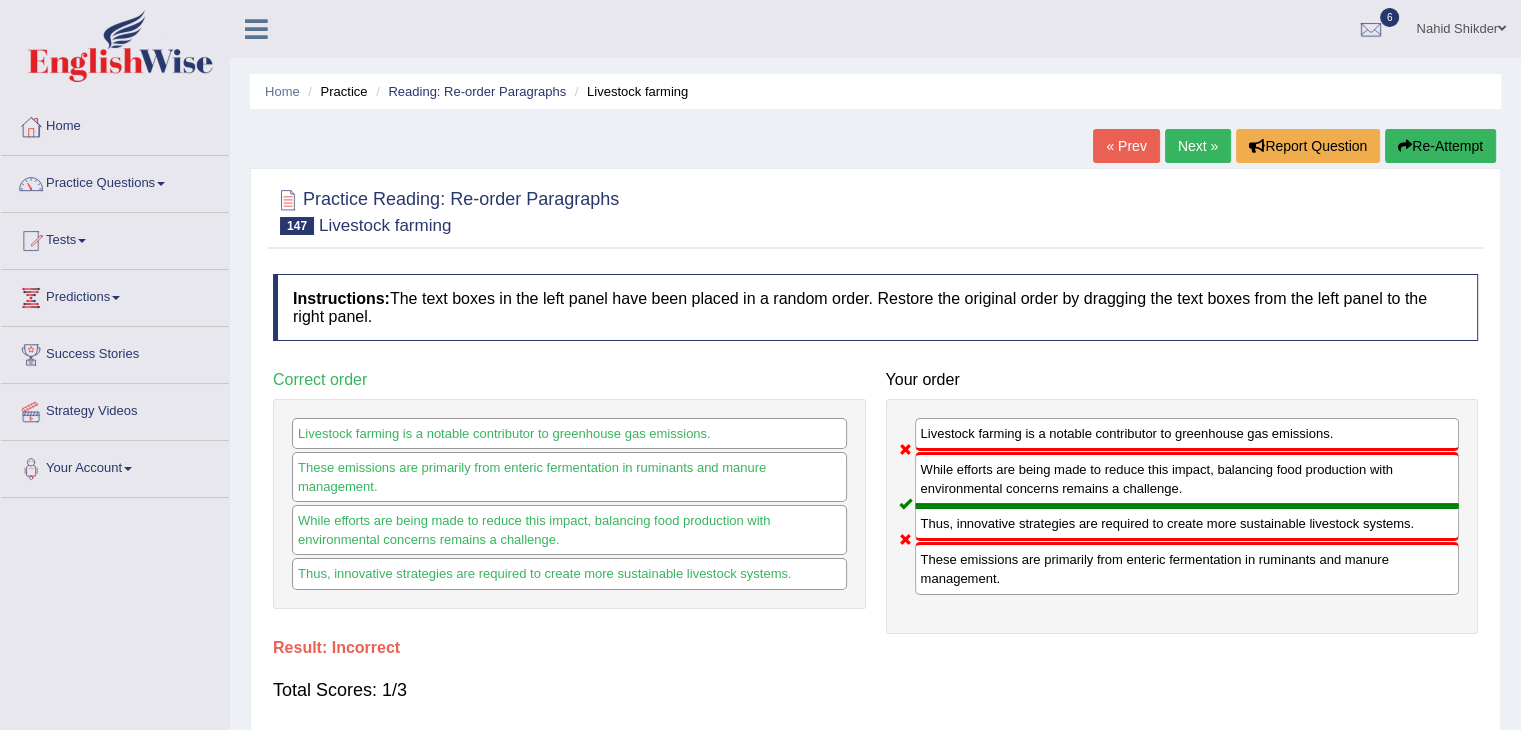 click on "Next »" at bounding box center (1198, 146) 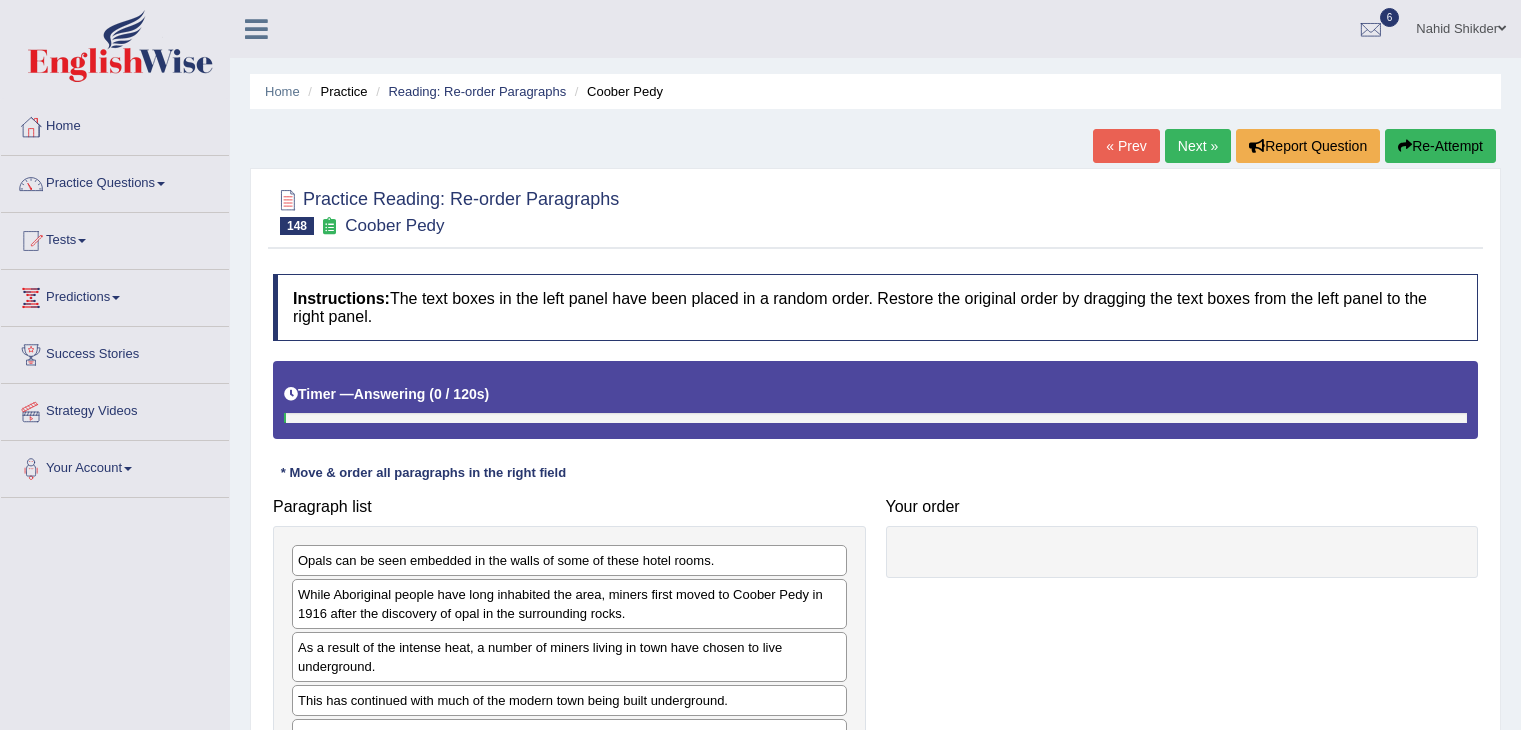scroll, scrollTop: 0, scrollLeft: 0, axis: both 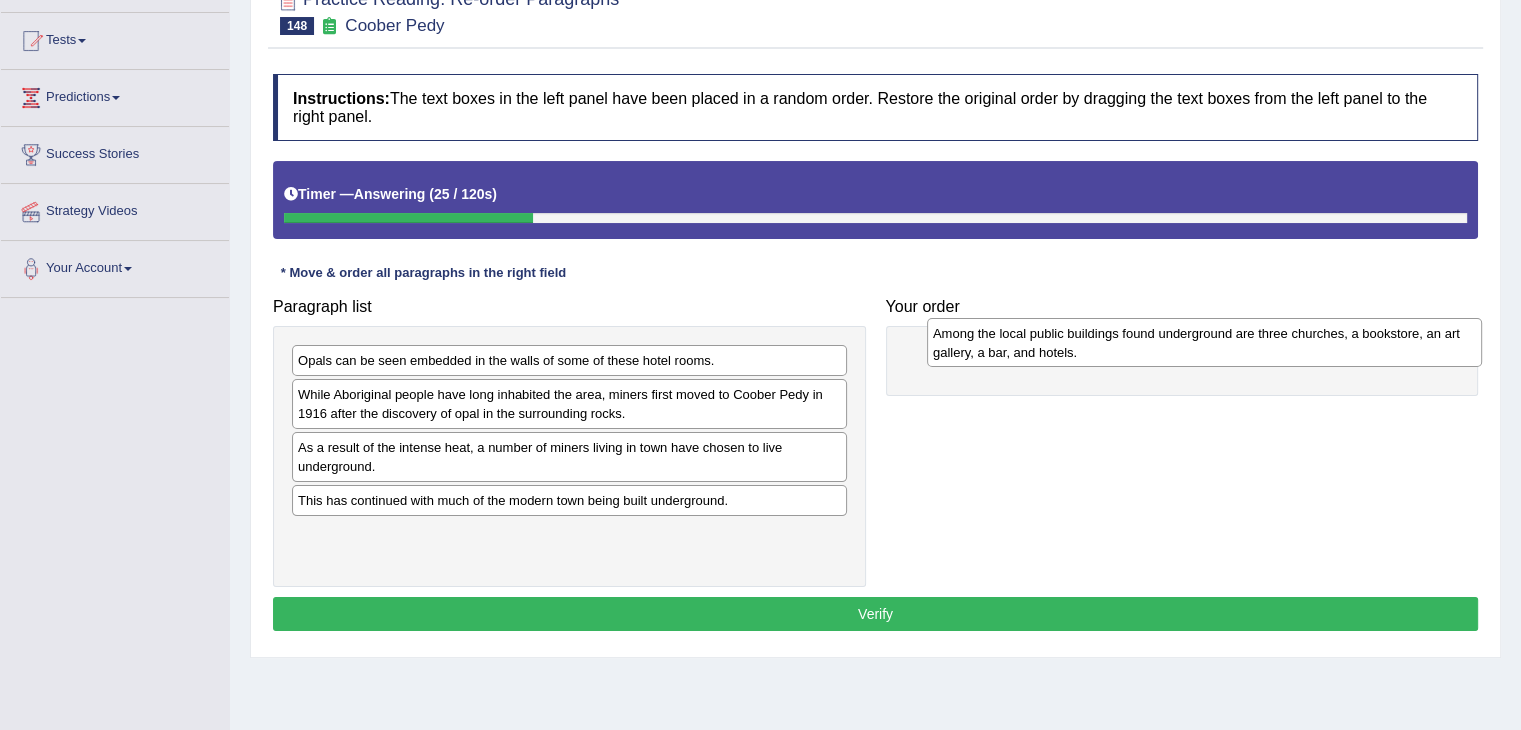 drag, startPoint x: 538, startPoint y: 537, endPoint x: 1173, endPoint y: 337, distance: 665.75146 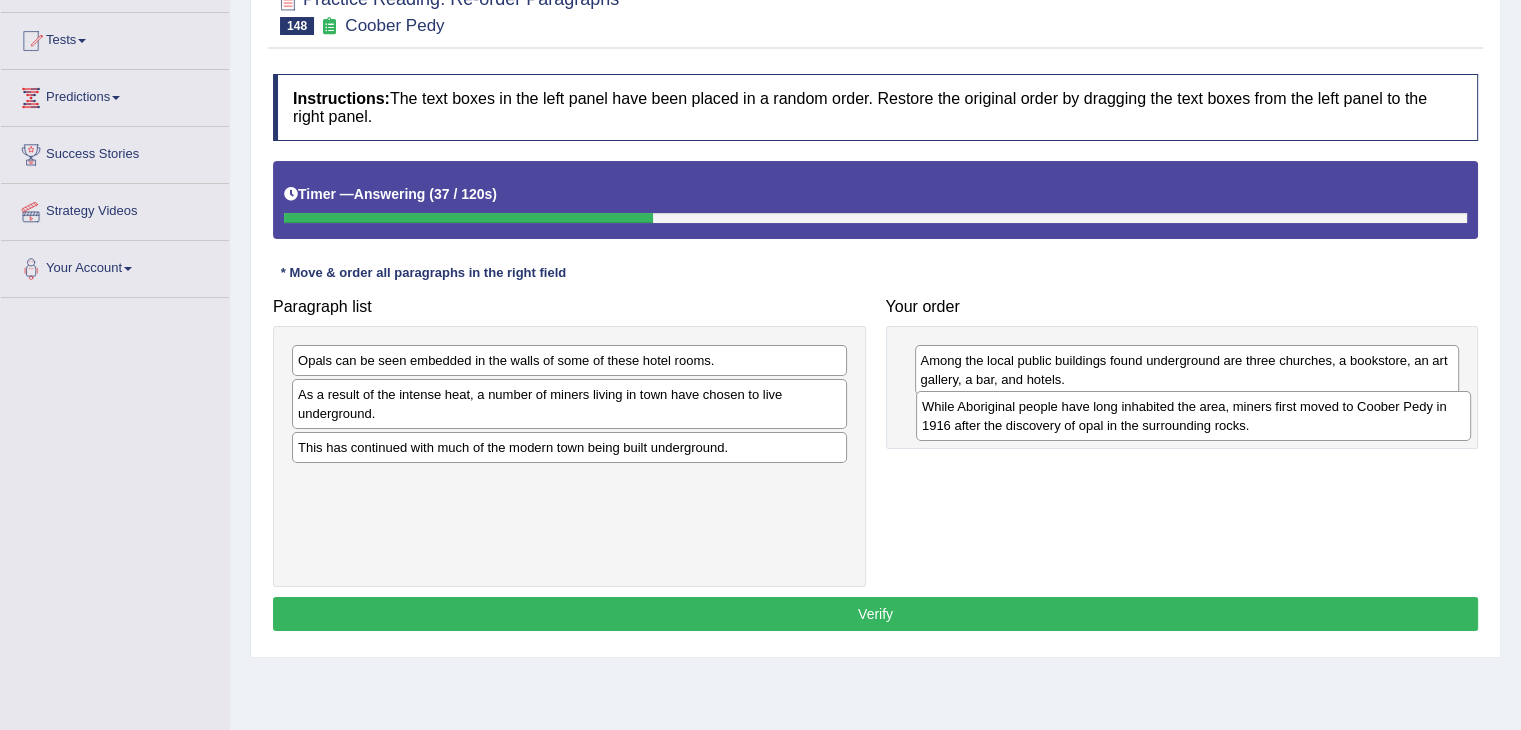 drag, startPoint x: 405, startPoint y: 419, endPoint x: 1029, endPoint y: 432, distance: 624.1354 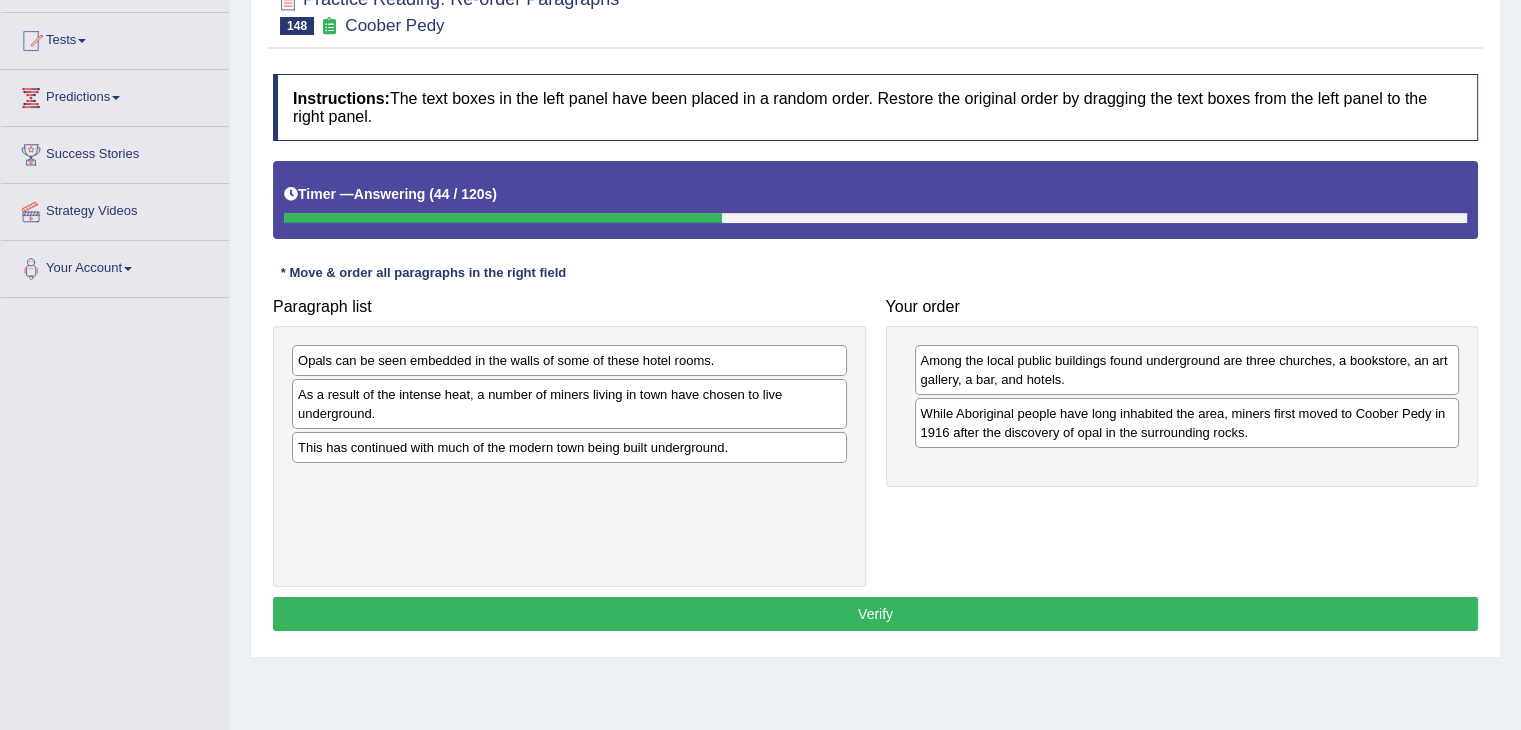 click on "This has continued with much of the modern town being built underground." at bounding box center [569, 447] 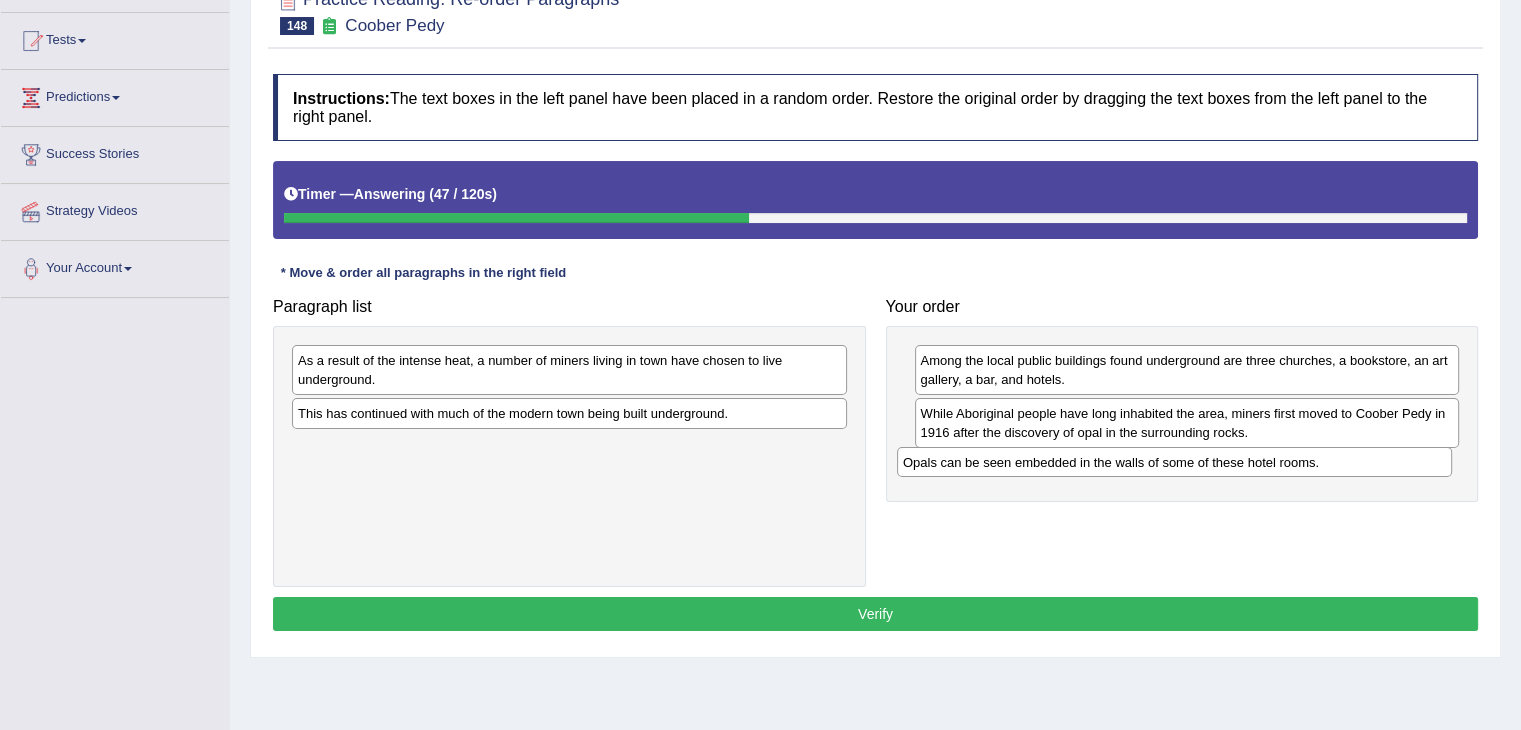 drag, startPoint x: 462, startPoint y: 357, endPoint x: 1067, endPoint y: 459, distance: 613.5381 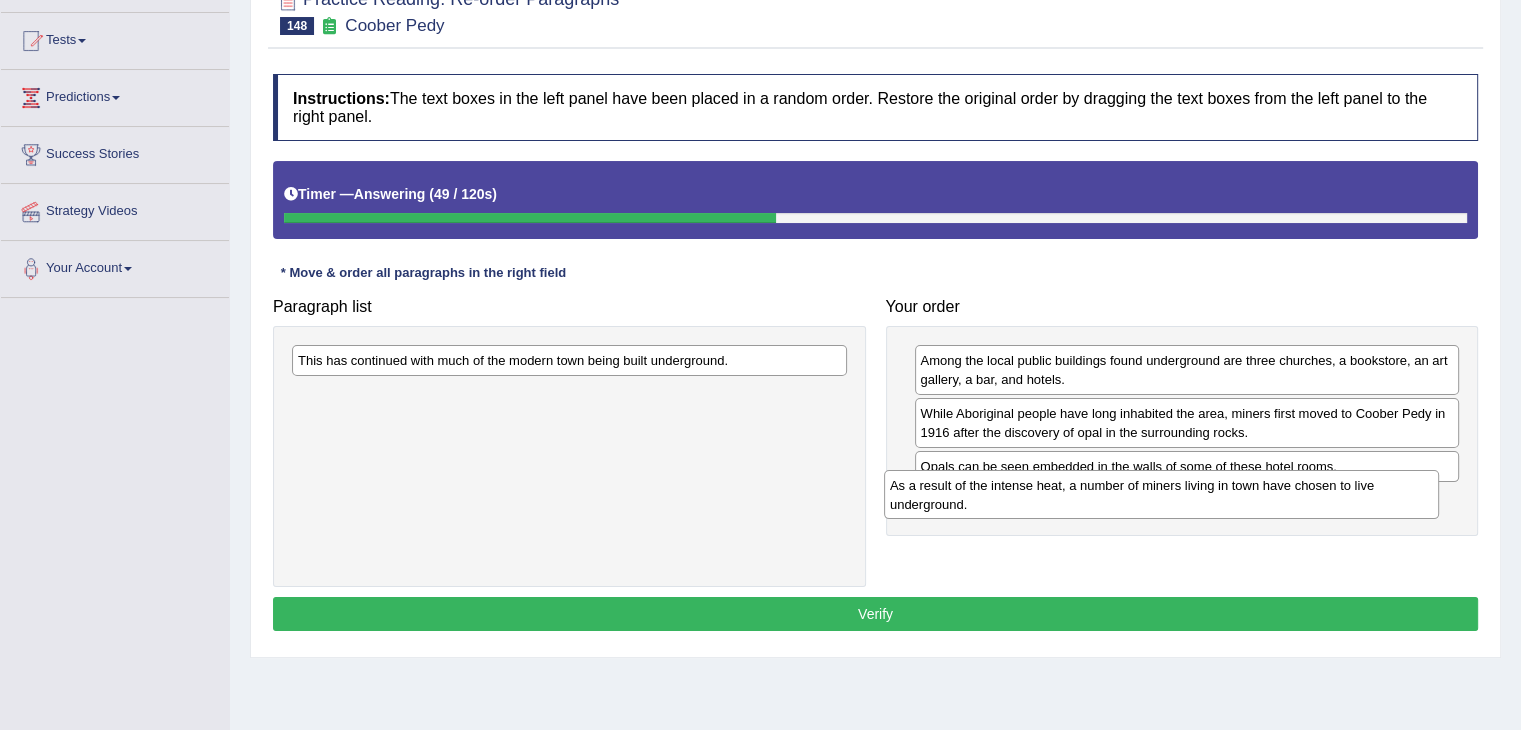 drag, startPoint x: 411, startPoint y: 374, endPoint x: 1005, endPoint y: 492, distance: 605.6071 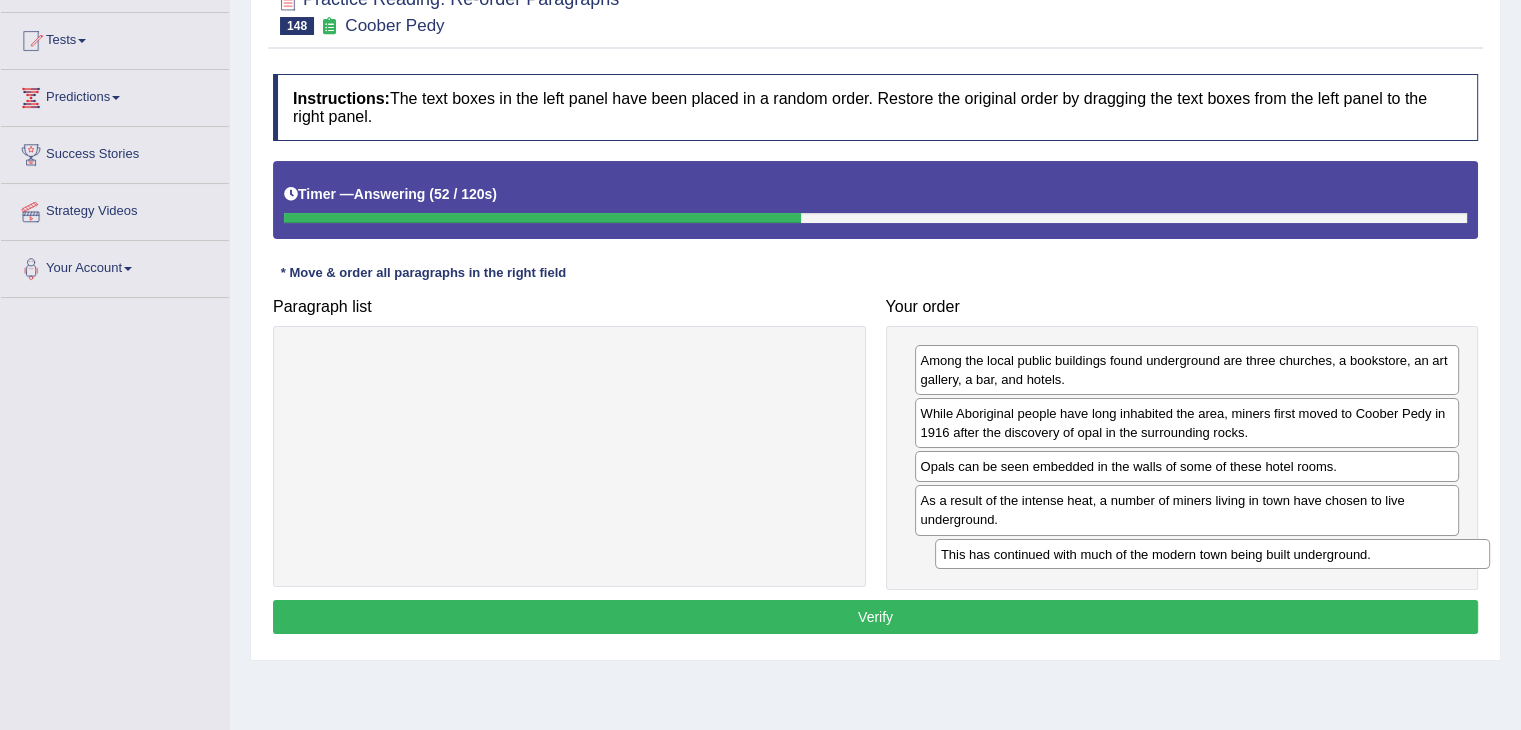 drag, startPoint x: 484, startPoint y: 357, endPoint x: 1102, endPoint y: 553, distance: 648.3363 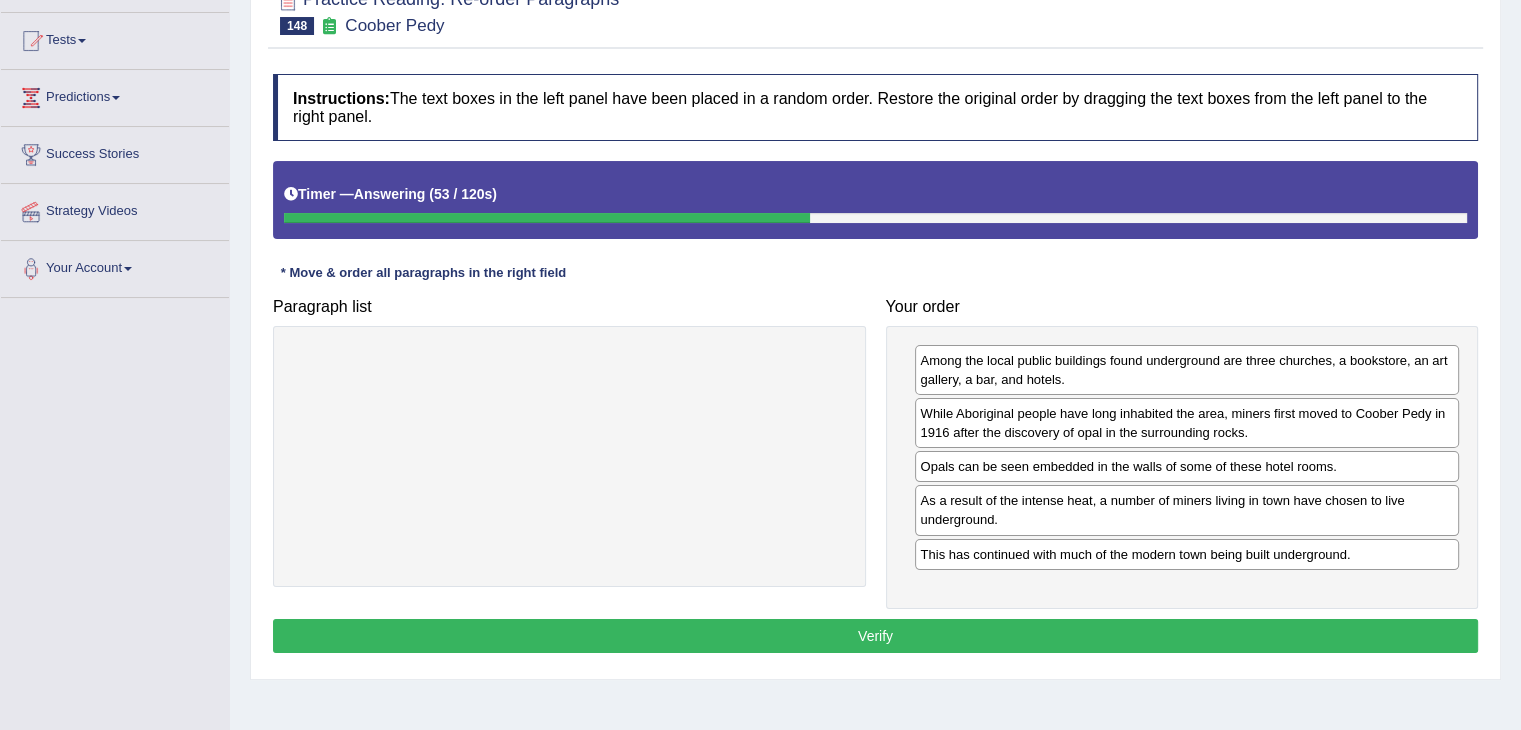 click on "Verify" at bounding box center [875, 636] 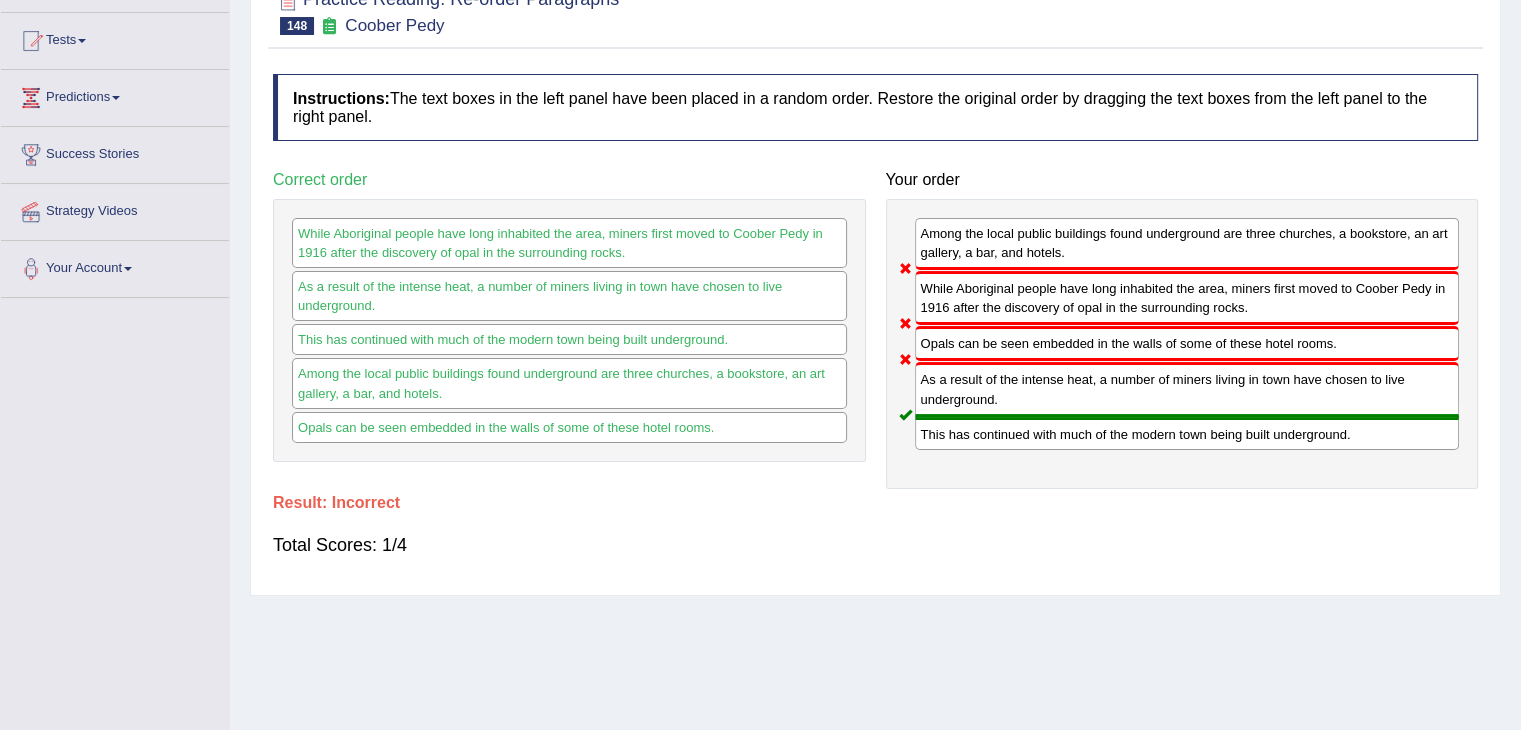 scroll, scrollTop: 0, scrollLeft: 0, axis: both 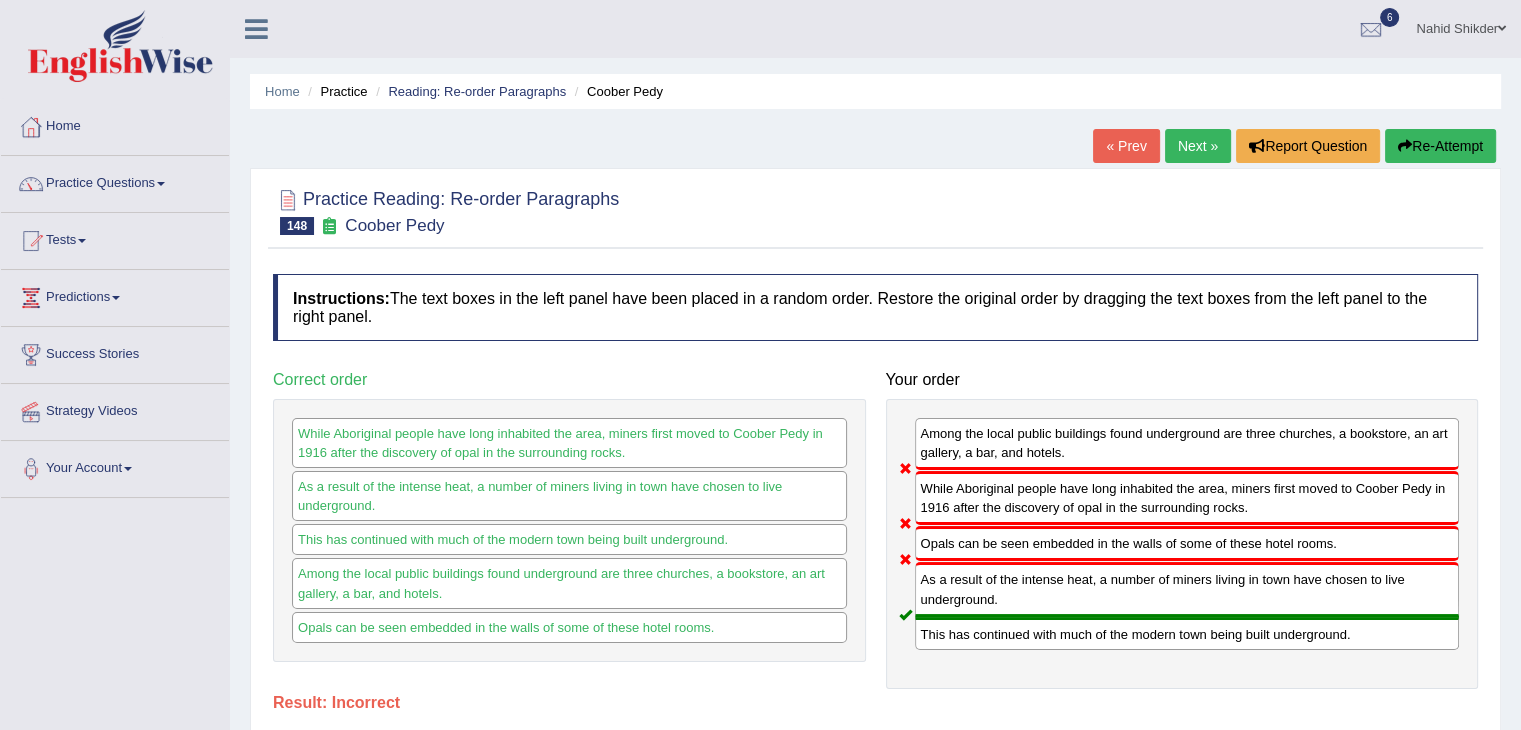 click on "Next »" at bounding box center (1198, 146) 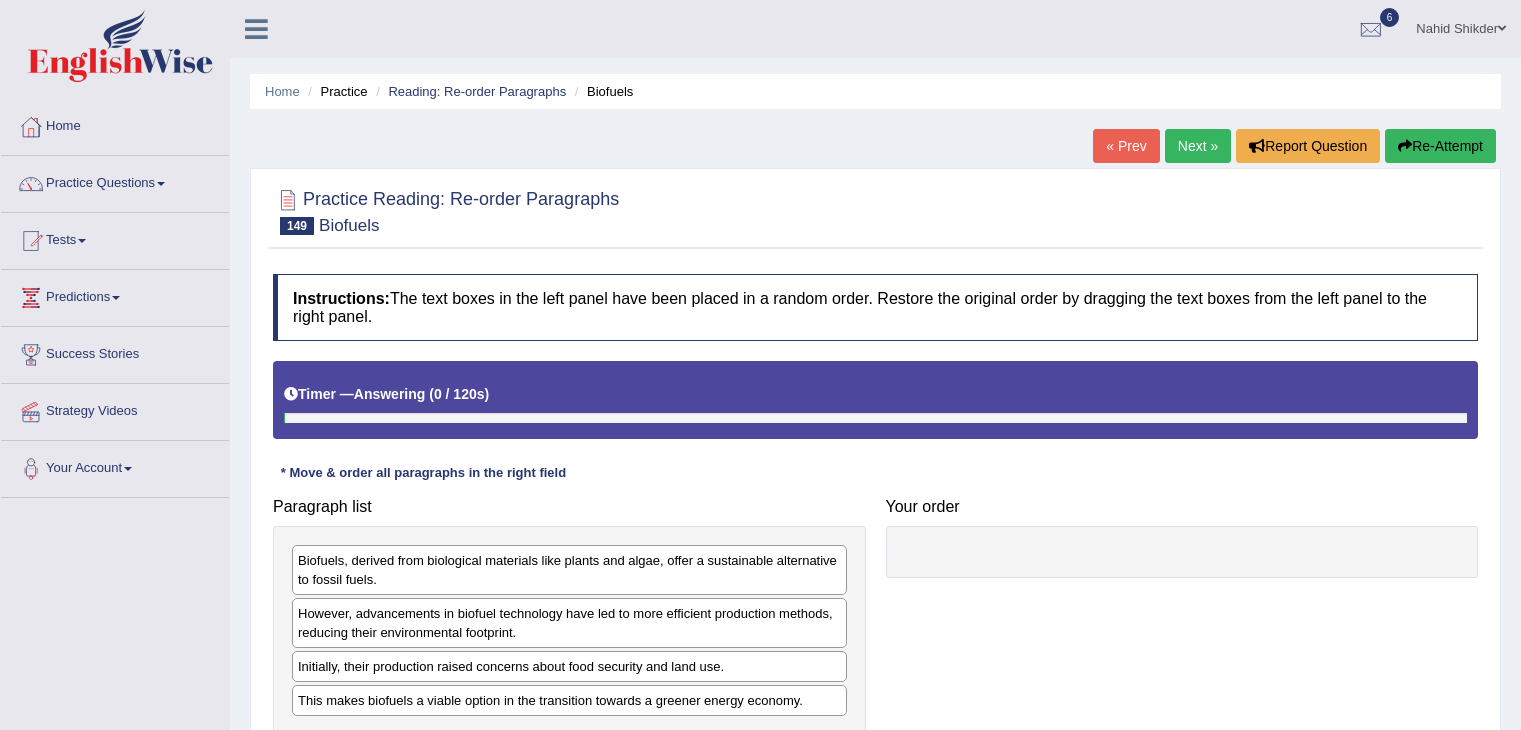 scroll, scrollTop: 0, scrollLeft: 0, axis: both 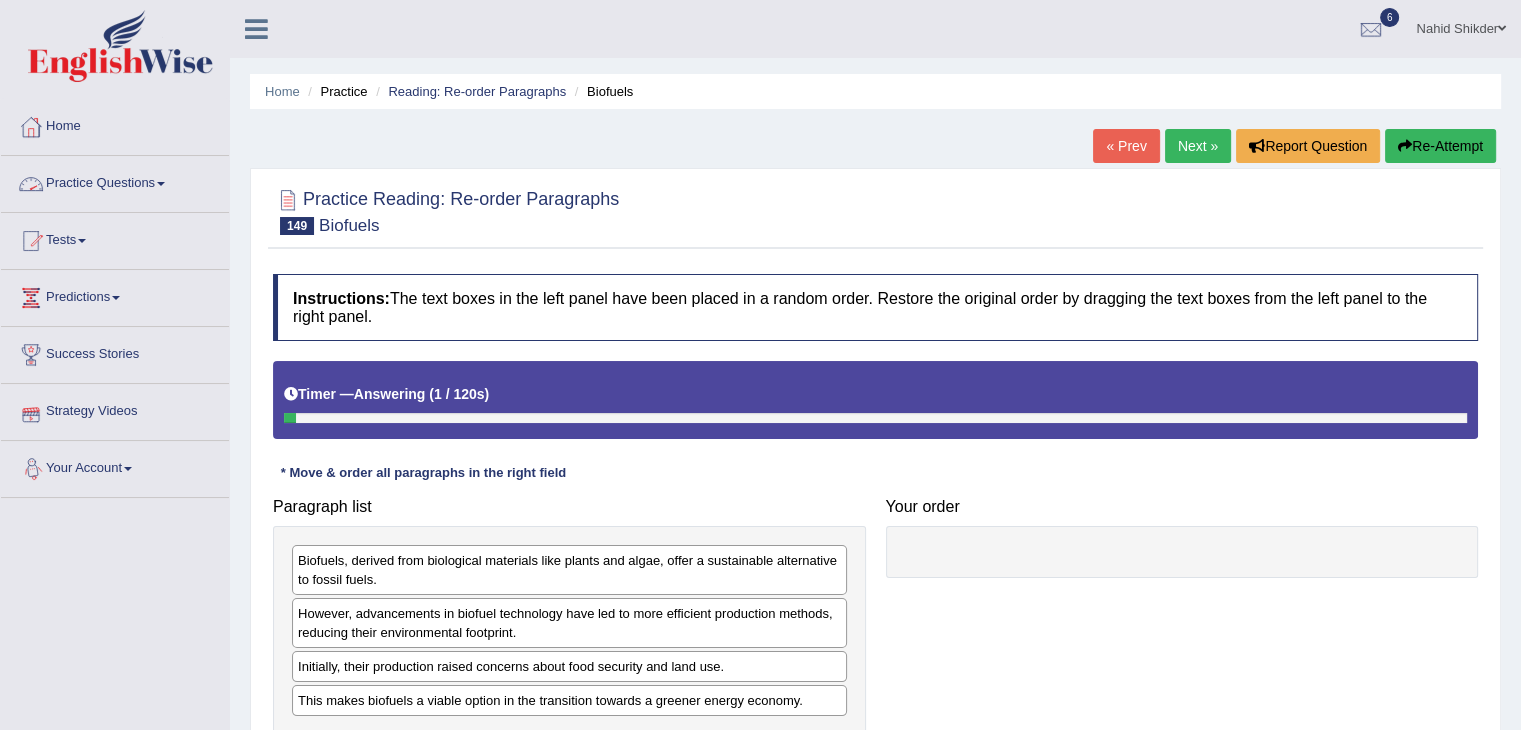 click on "Practice Questions" at bounding box center (115, 181) 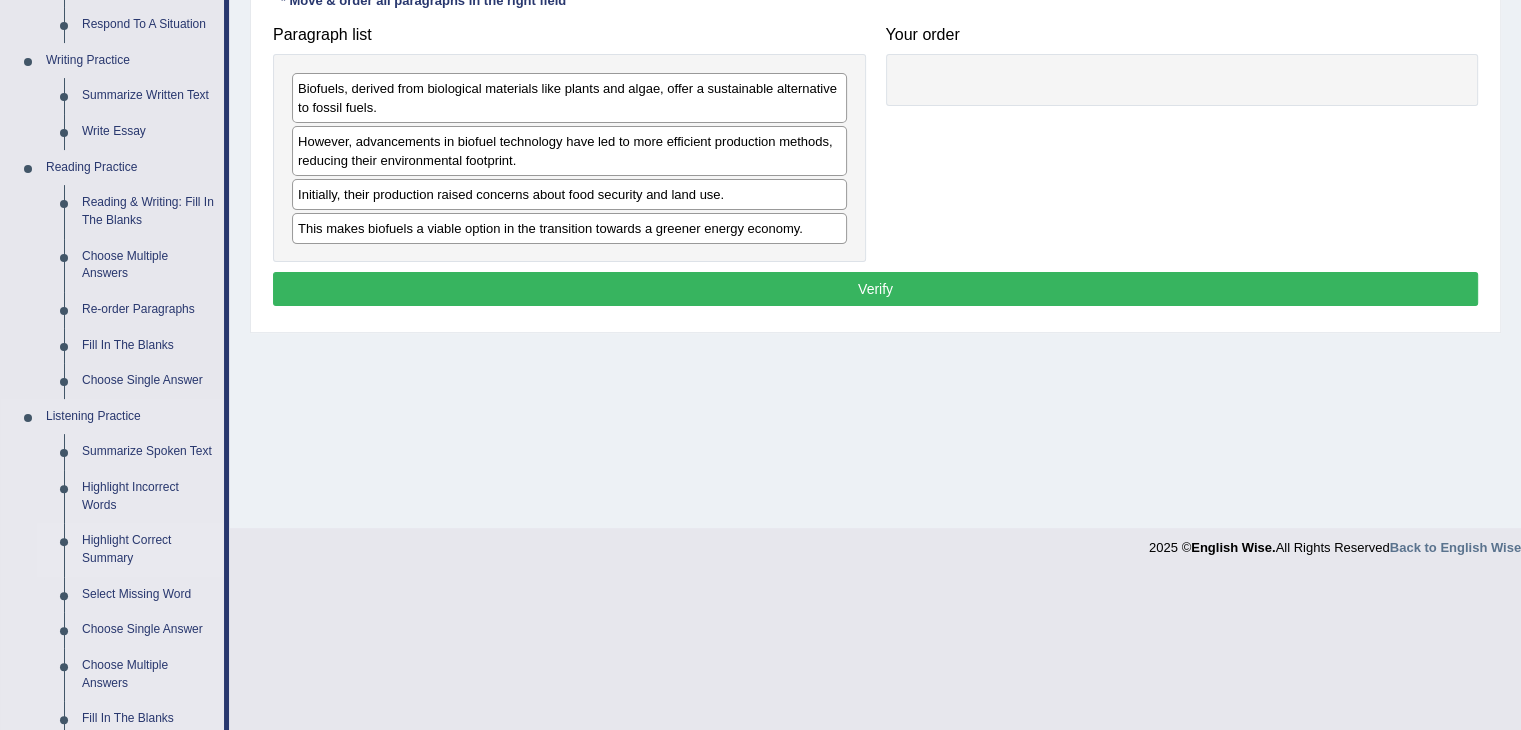scroll, scrollTop: 400, scrollLeft: 0, axis: vertical 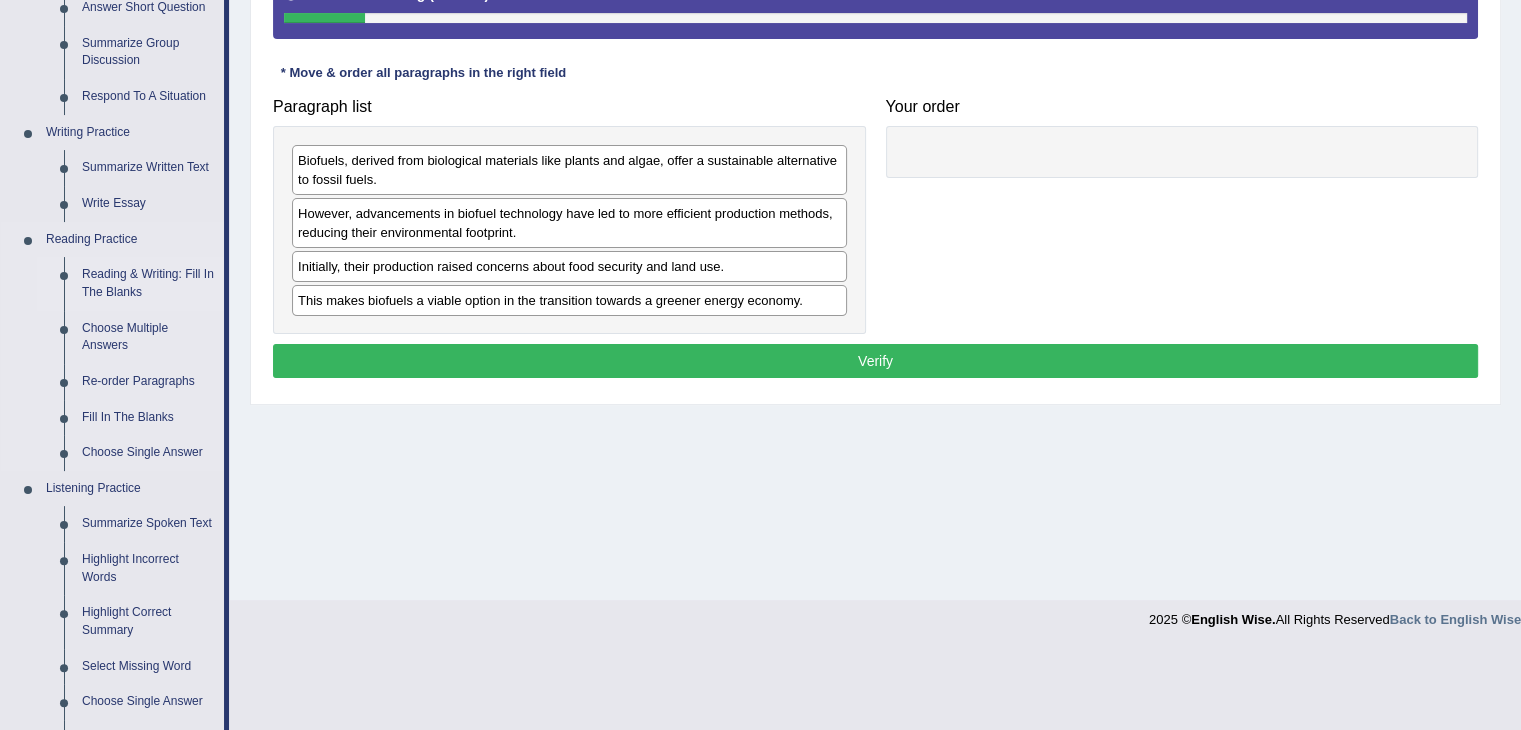 click on "Reading & Writing: Fill In The Blanks" at bounding box center [148, 283] 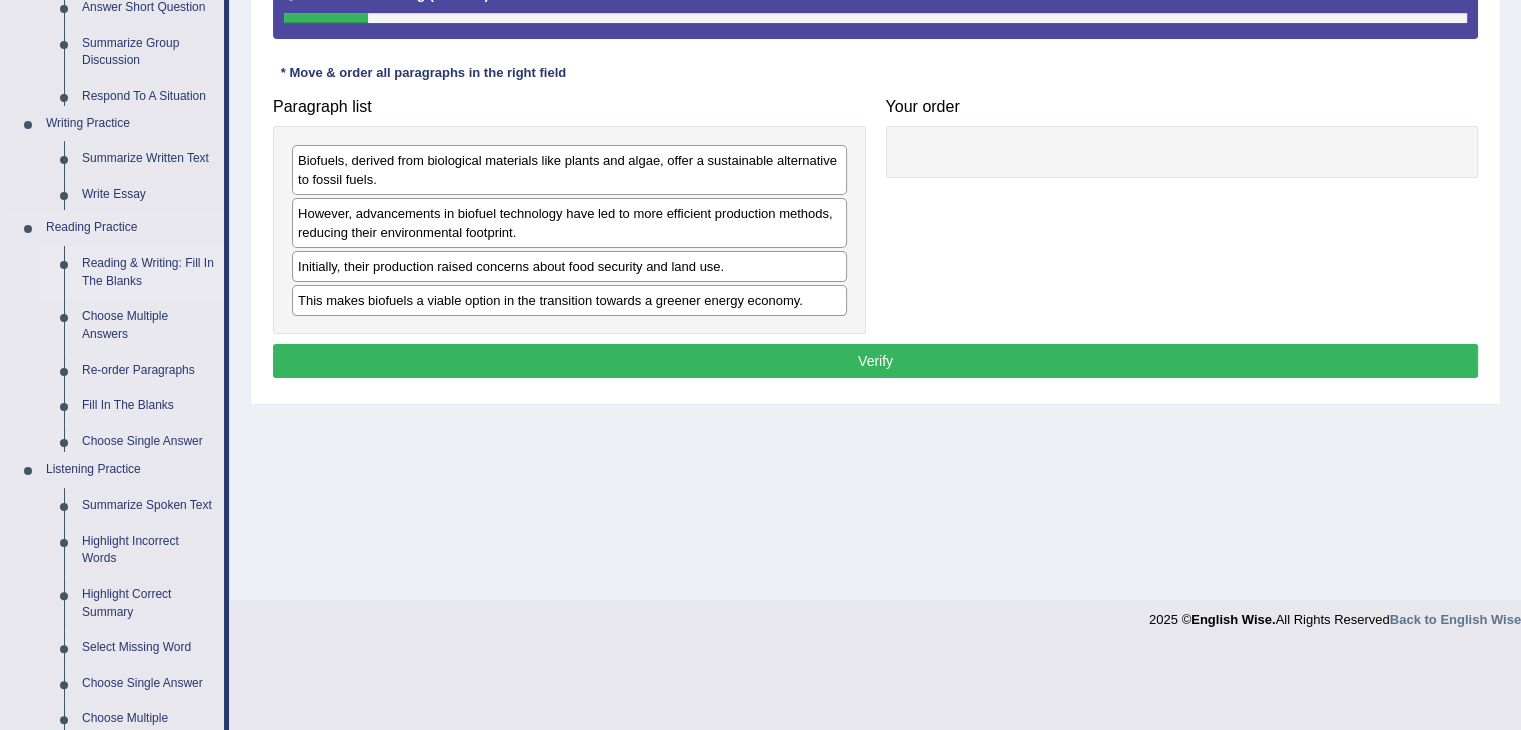 scroll, scrollTop: 320, scrollLeft: 0, axis: vertical 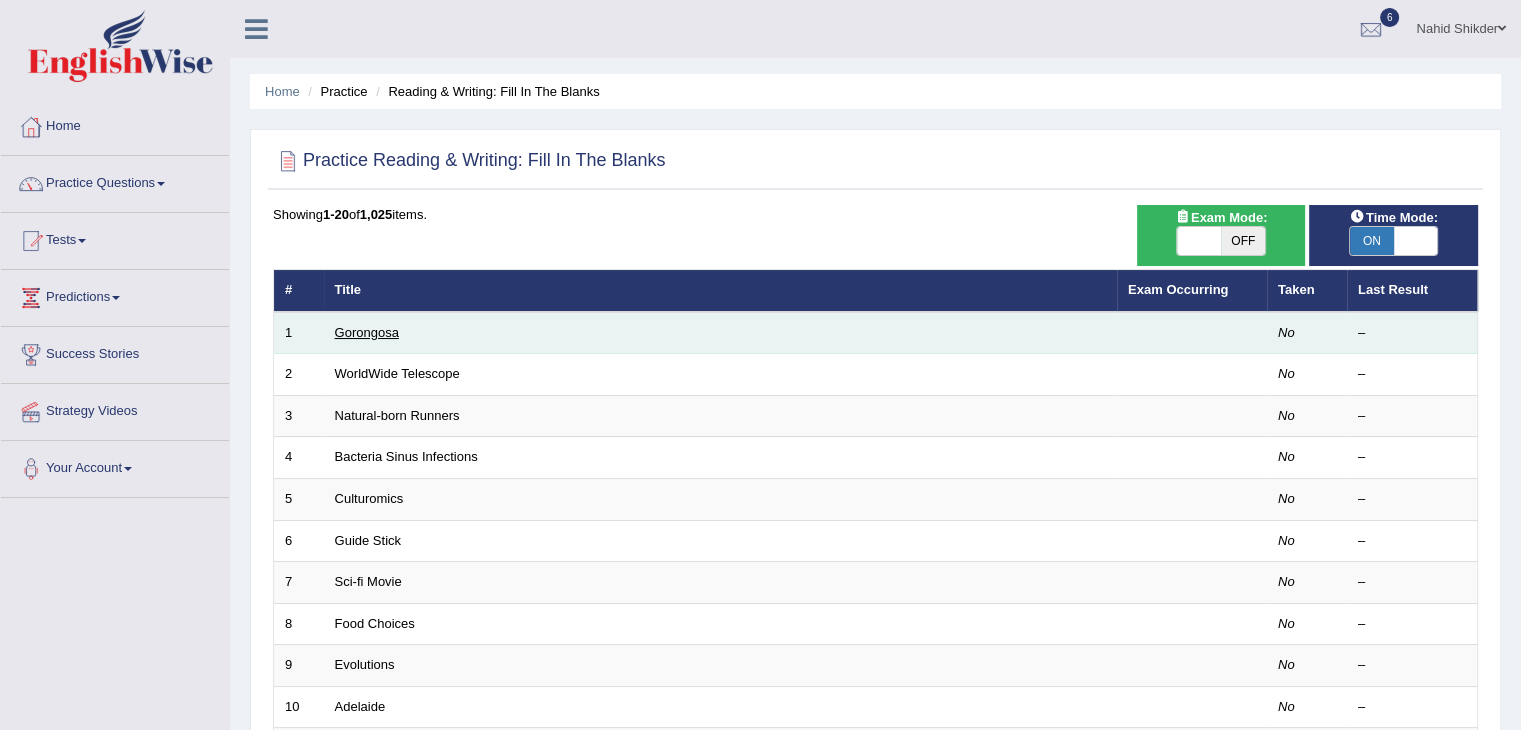 click on "Gorongosa" at bounding box center [367, 332] 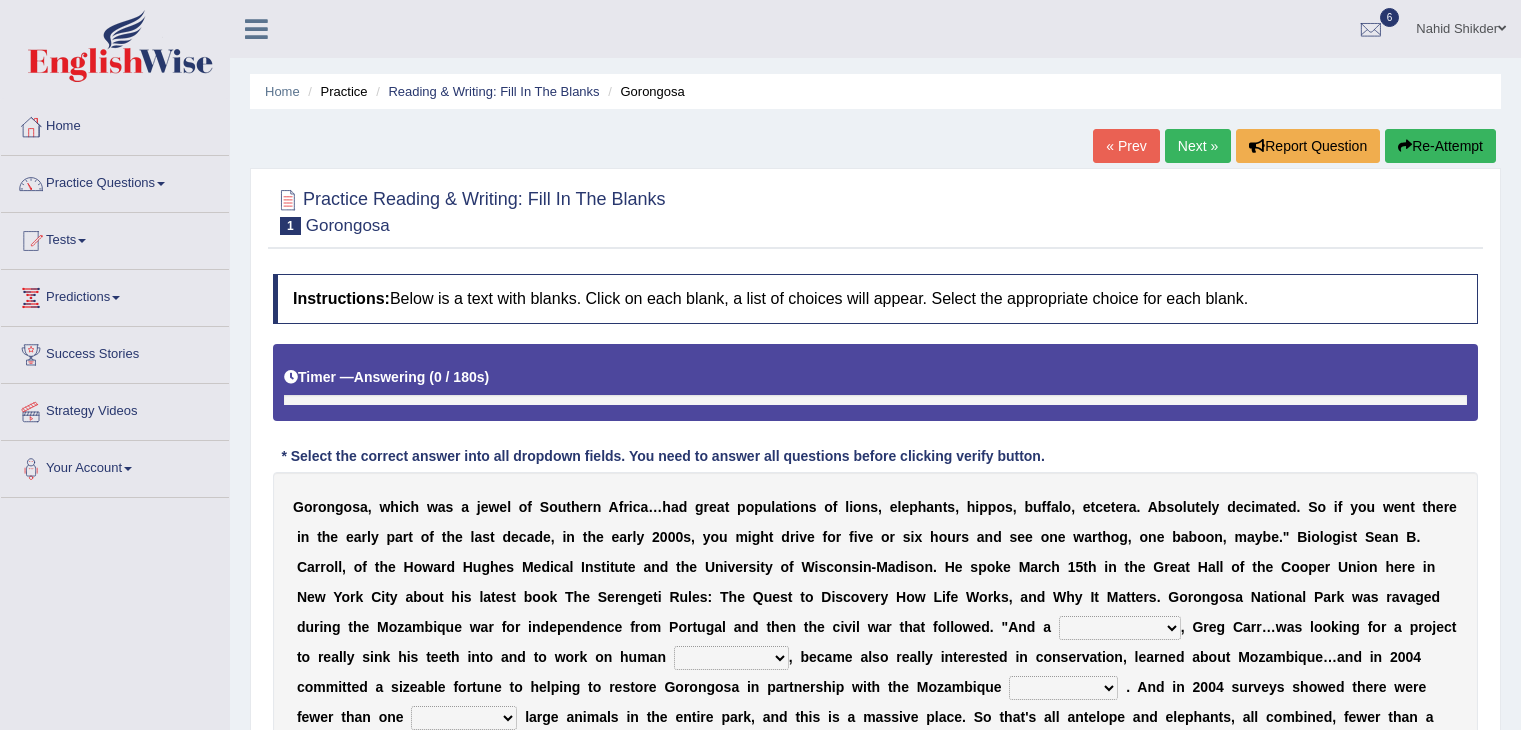 scroll, scrollTop: 0, scrollLeft: 0, axis: both 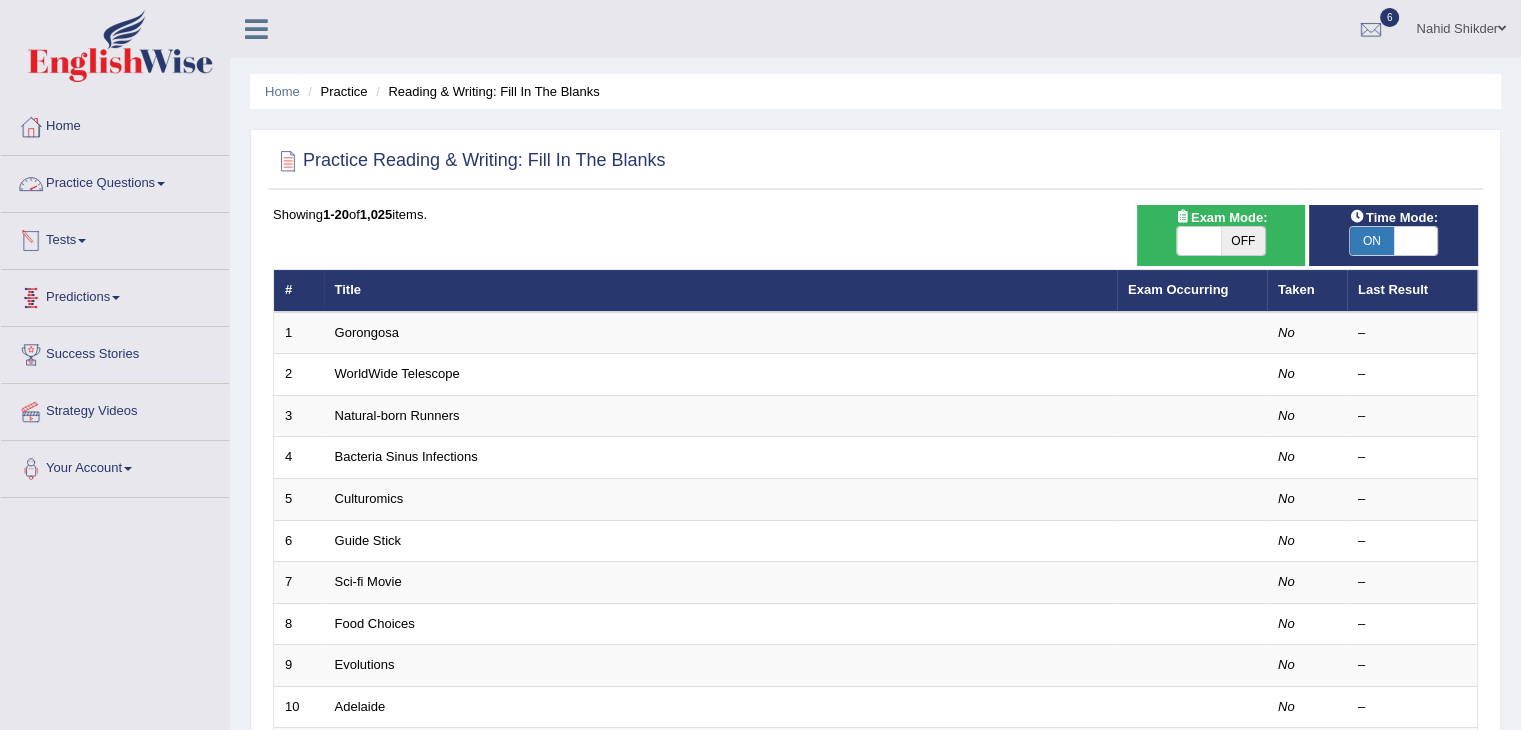 click on "Practice Questions" at bounding box center [115, 181] 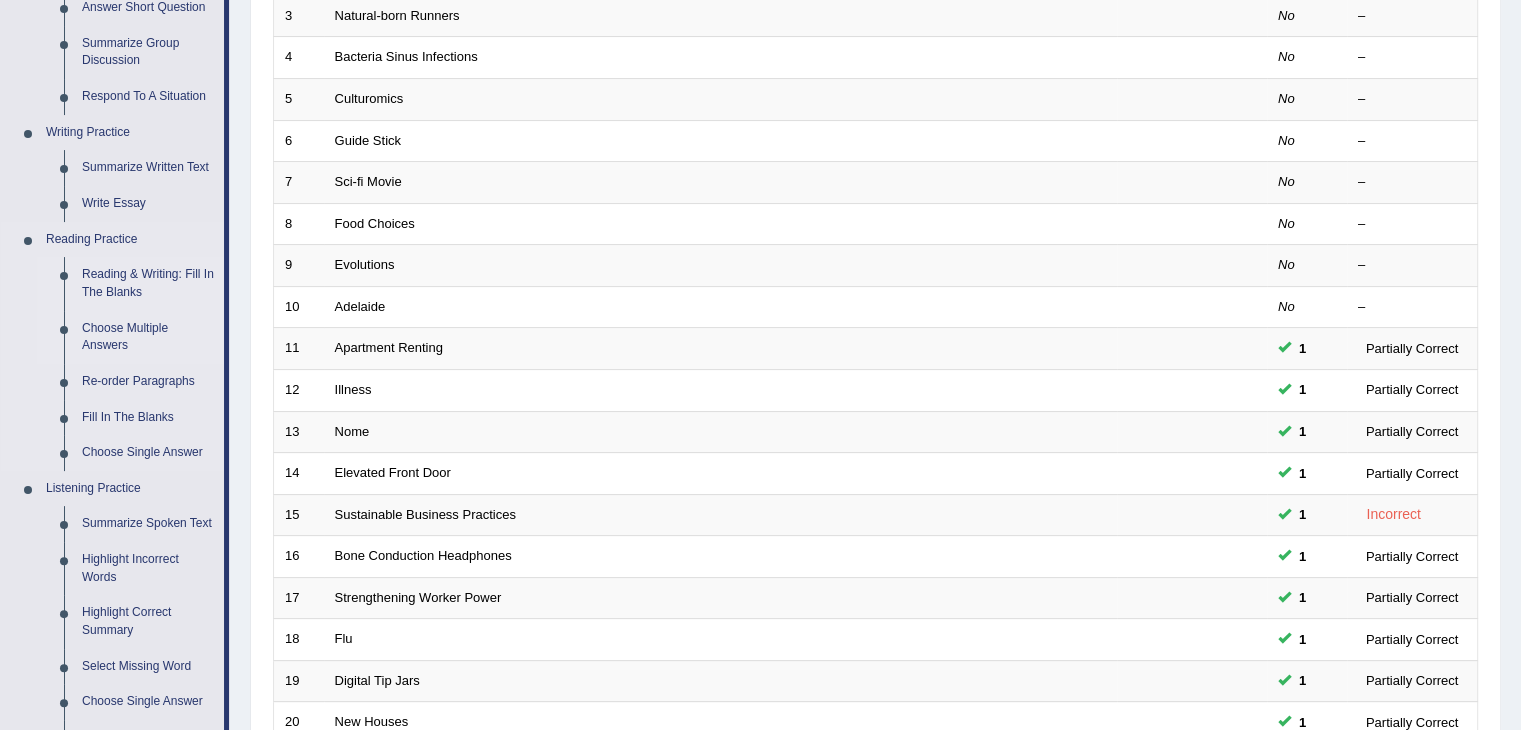 scroll, scrollTop: 0, scrollLeft: 0, axis: both 